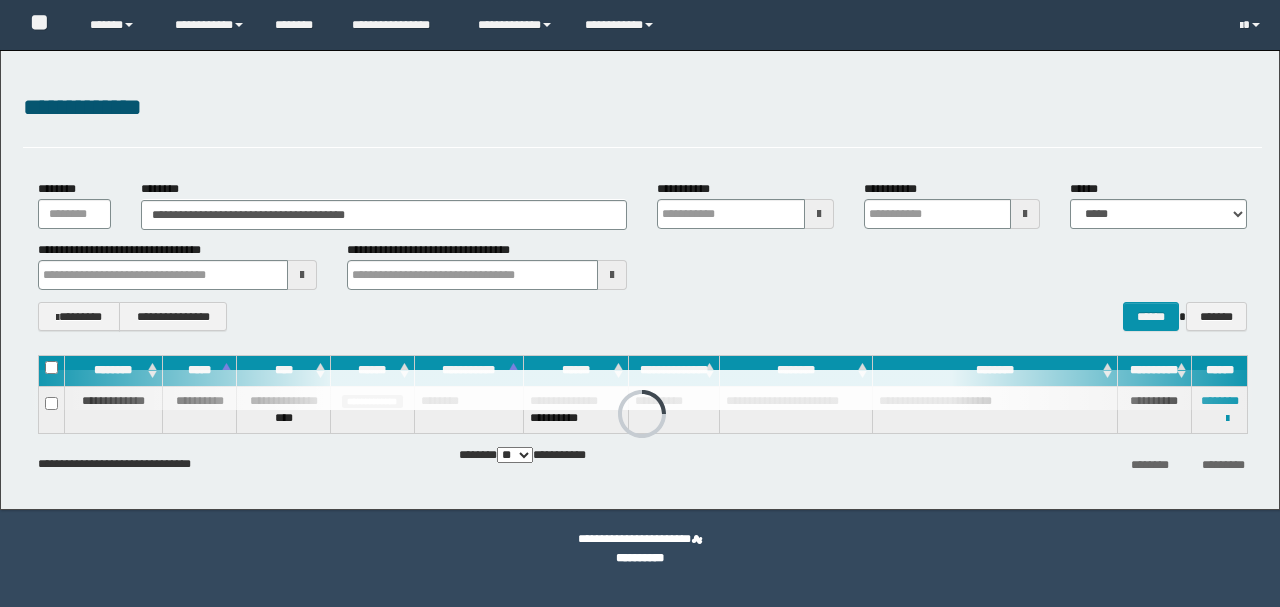 scroll, scrollTop: 0, scrollLeft: 0, axis: both 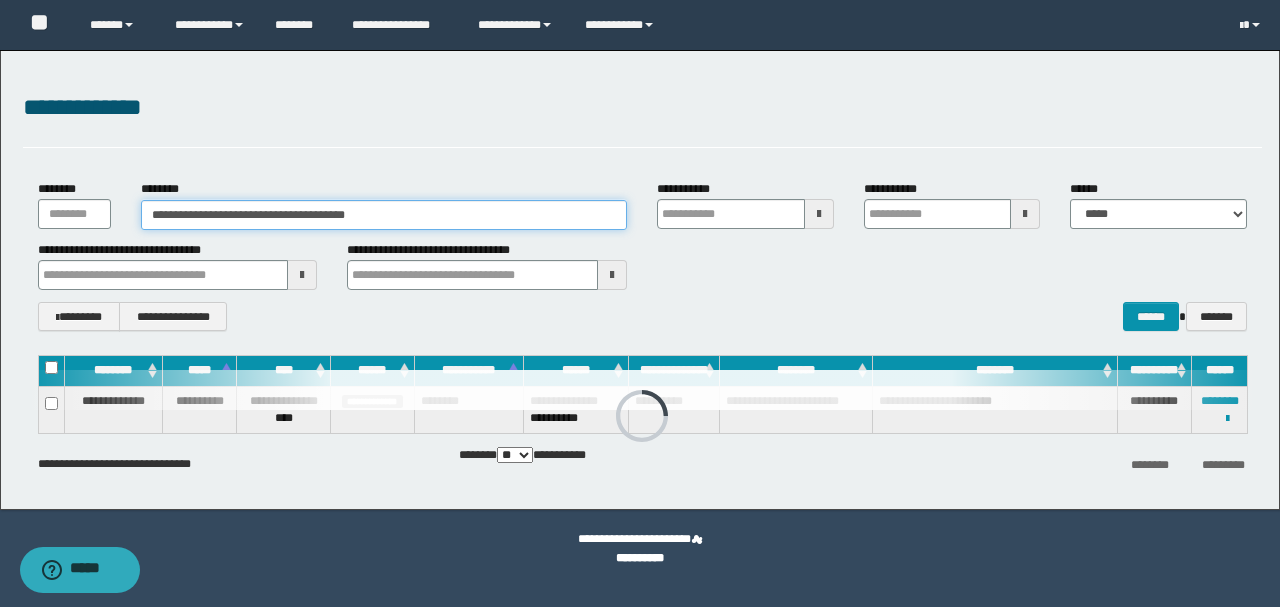 drag, startPoint x: 412, startPoint y: 215, endPoint x: 69, endPoint y: 216, distance: 343.00146 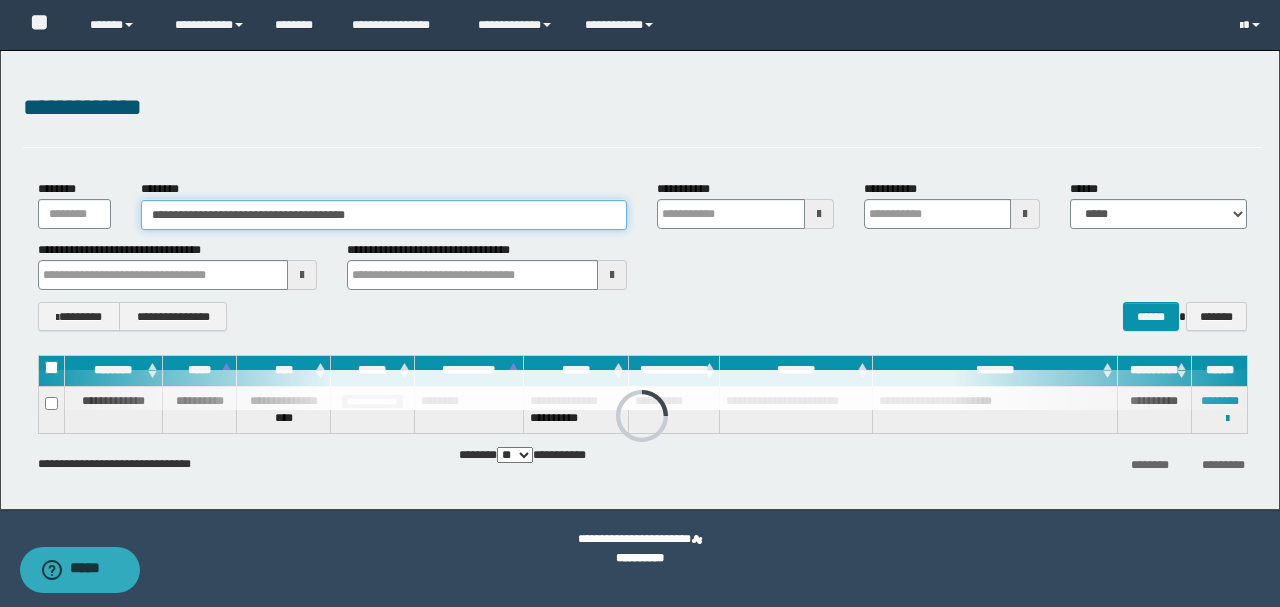 click on "**********" at bounding box center [642, 204] 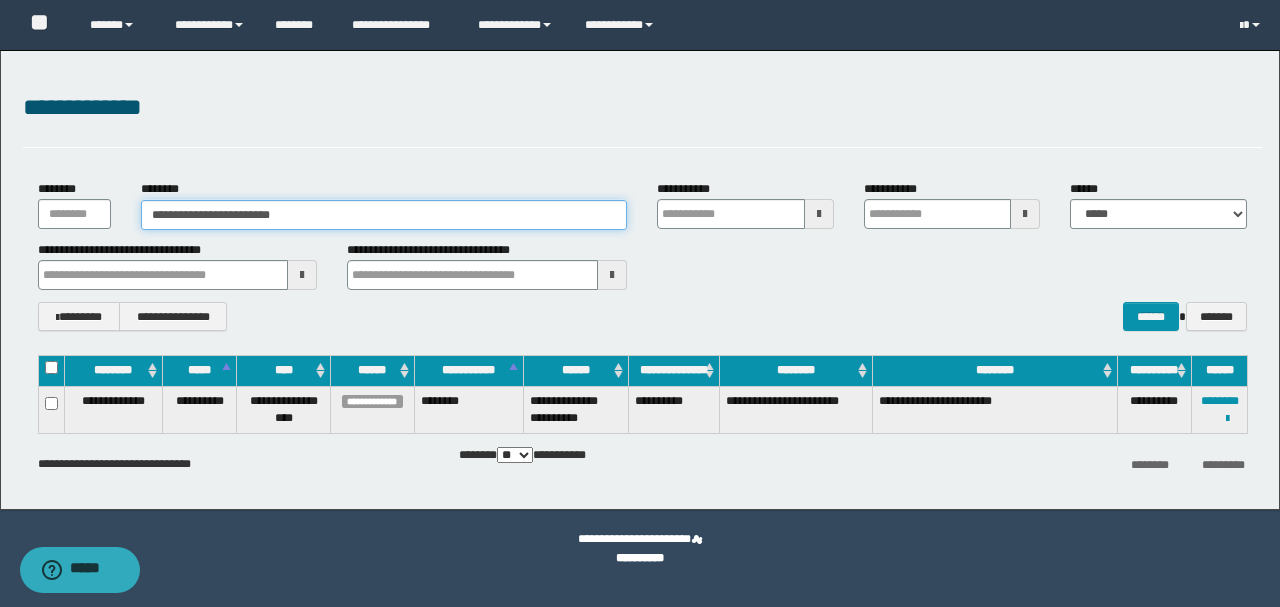 type on "**********" 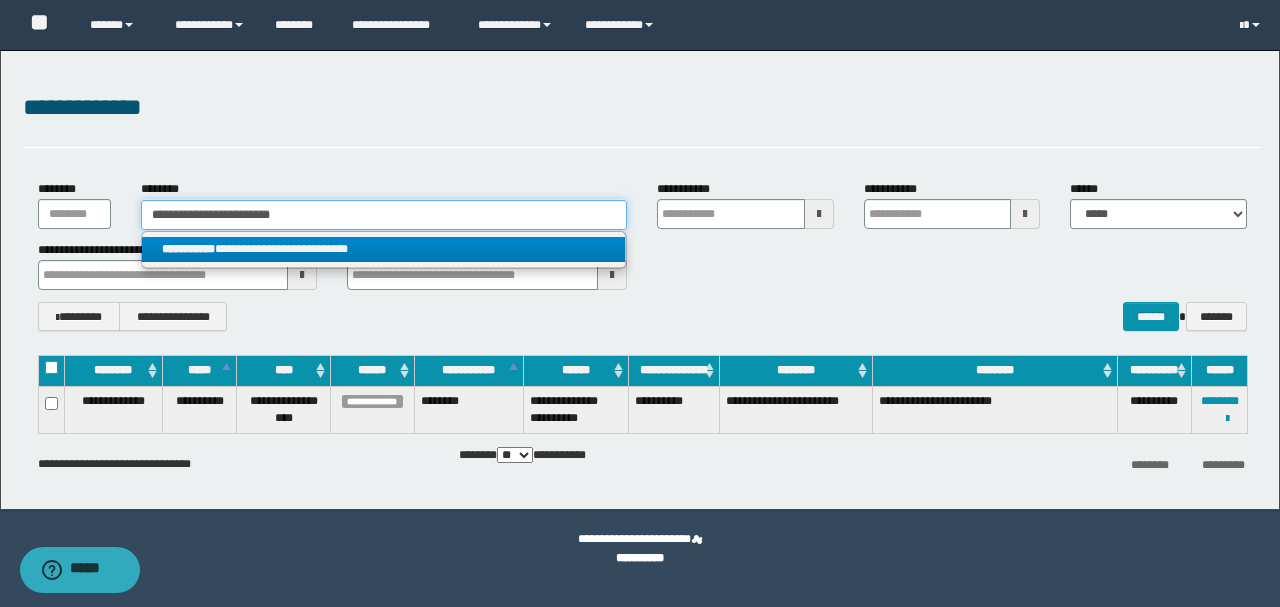 type on "**********" 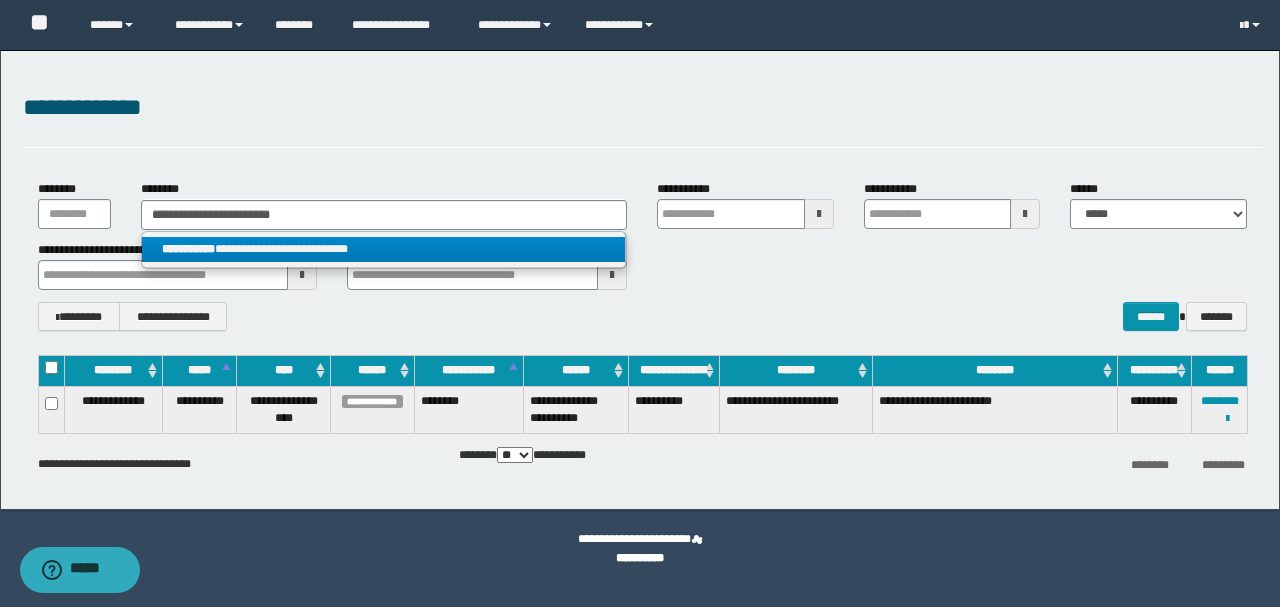 click on "**********" at bounding box center (384, 249) 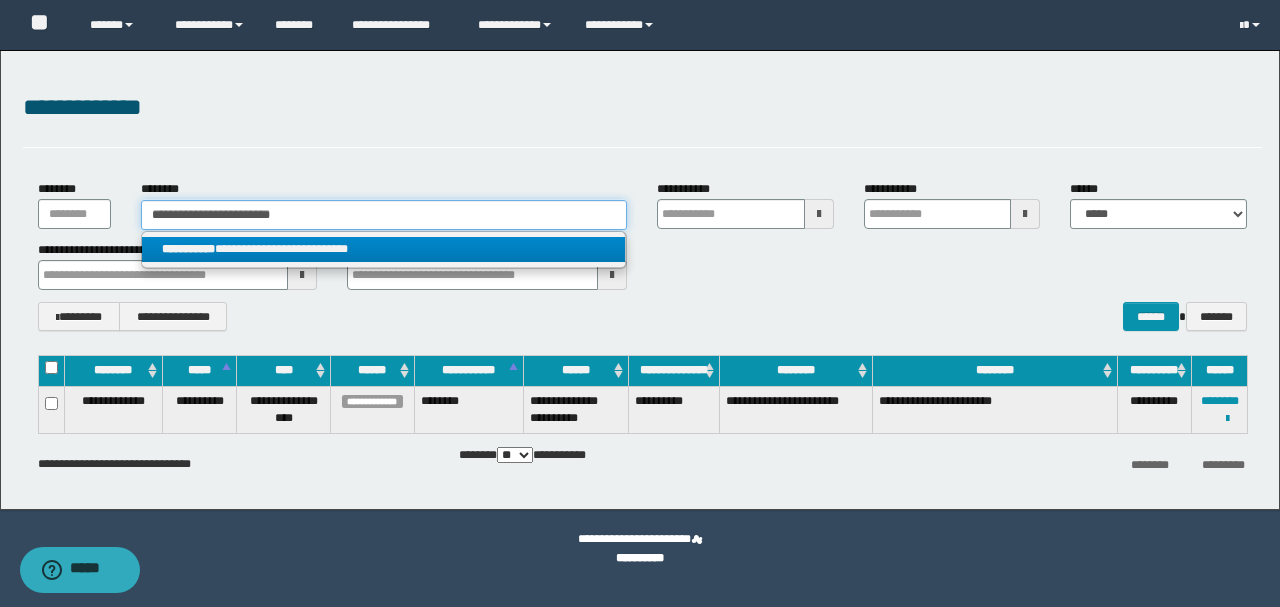 type 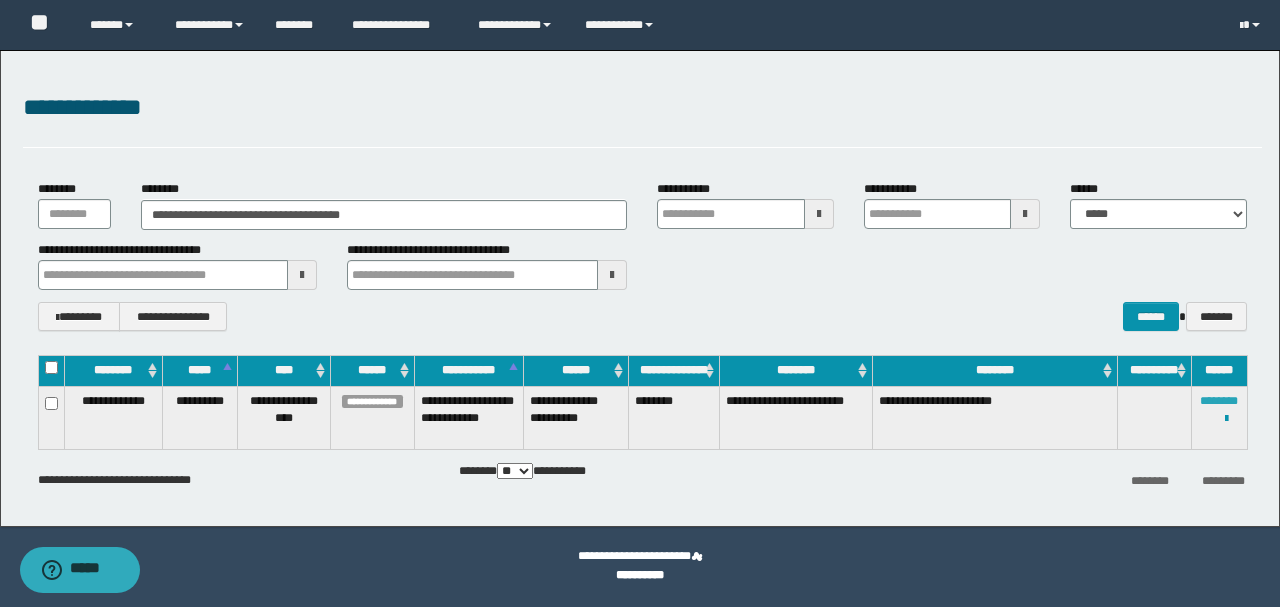click on "********" at bounding box center (1219, 401) 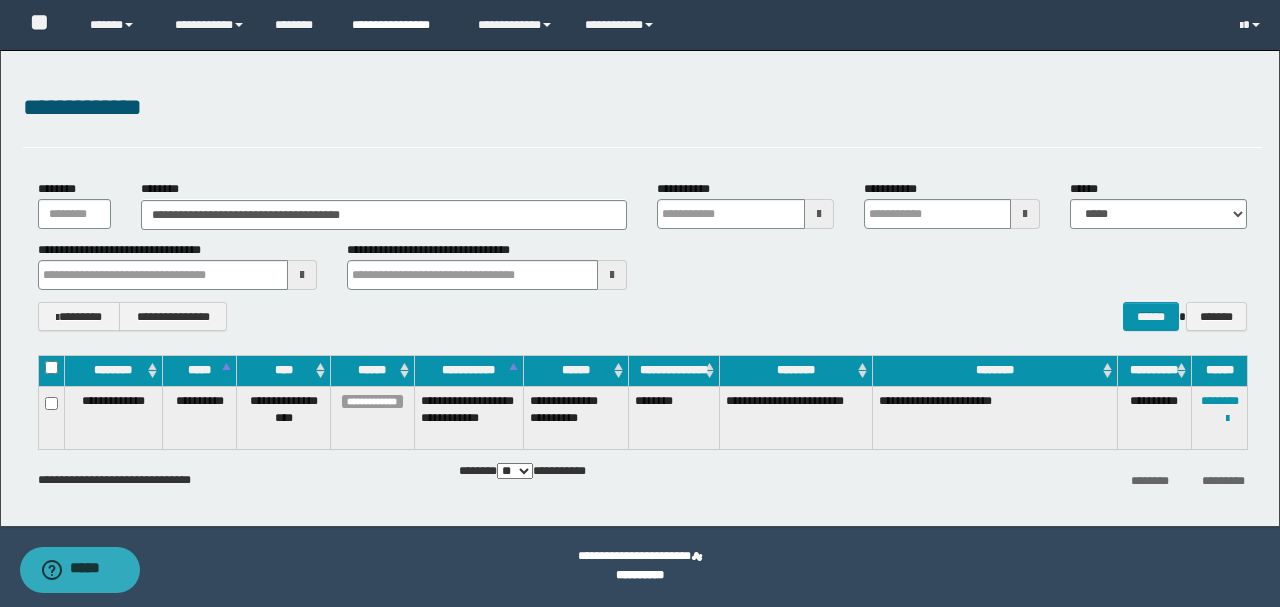 click on "**********" at bounding box center (400, 25) 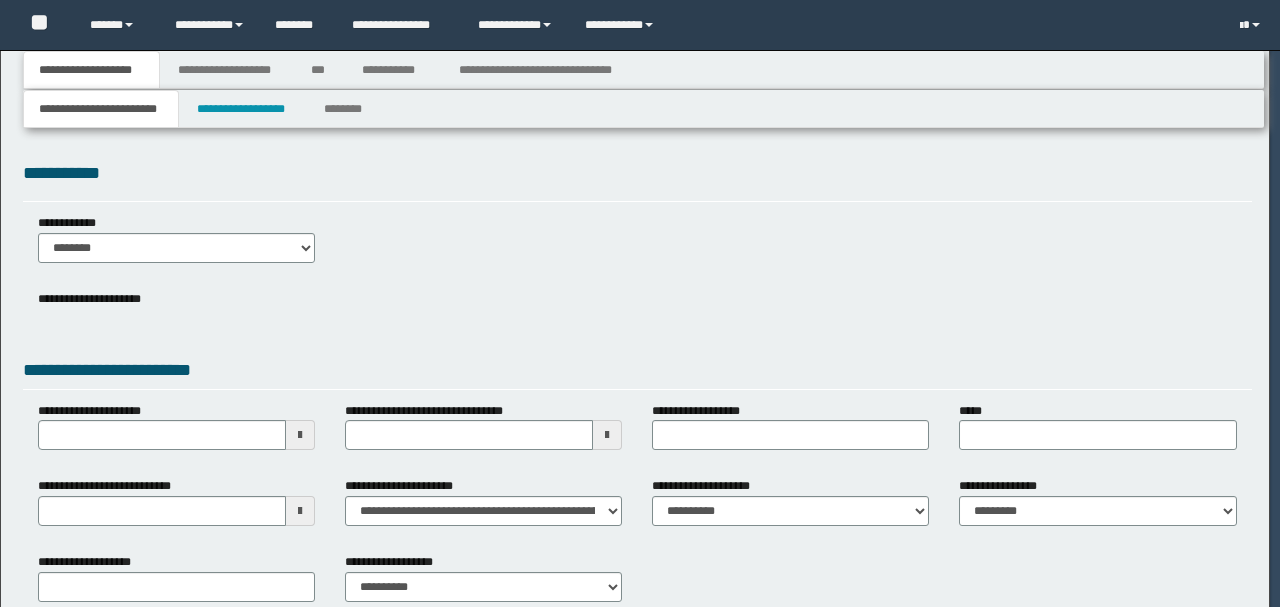scroll, scrollTop: 0, scrollLeft: 0, axis: both 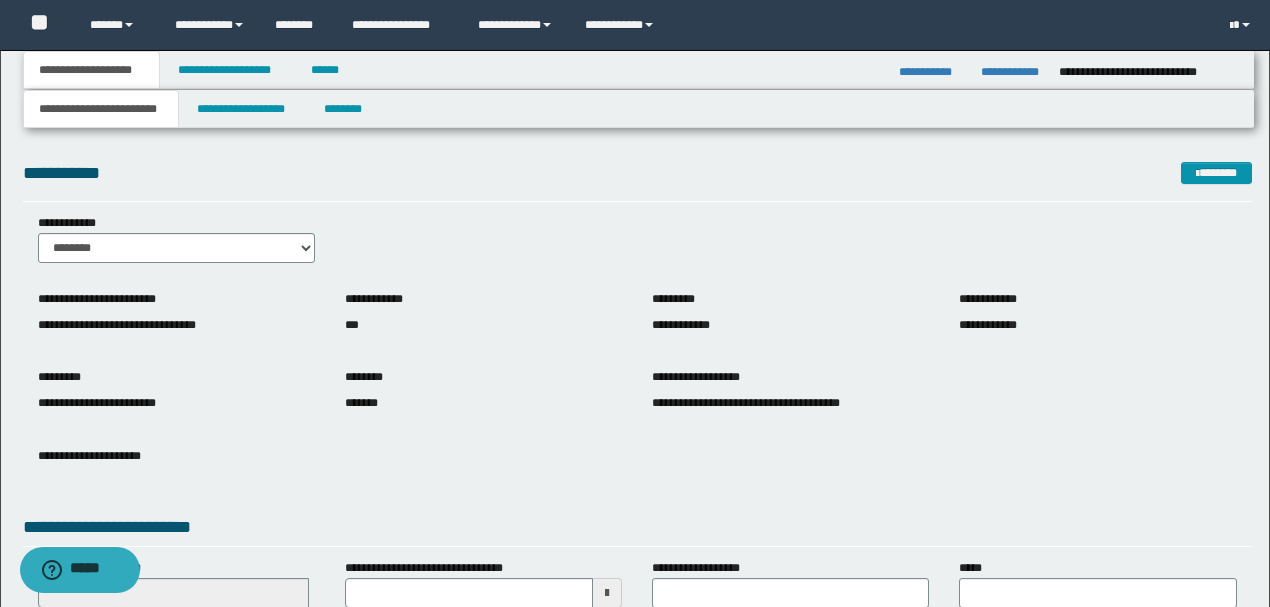 click on "**********" at bounding box center (1012, 72) 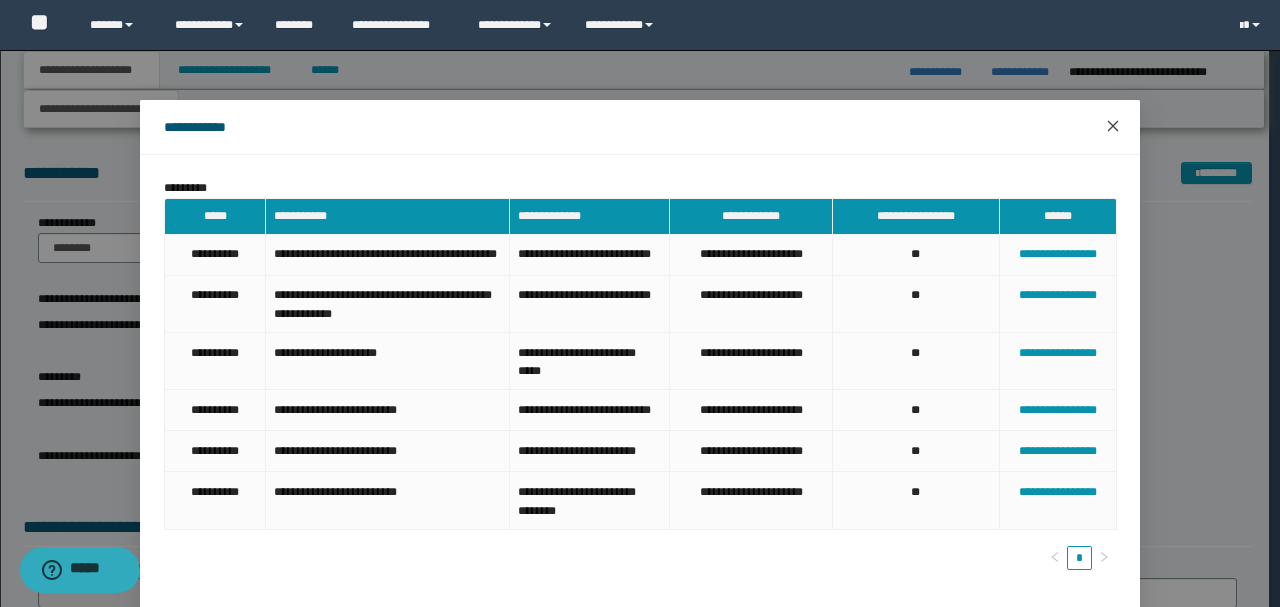 click 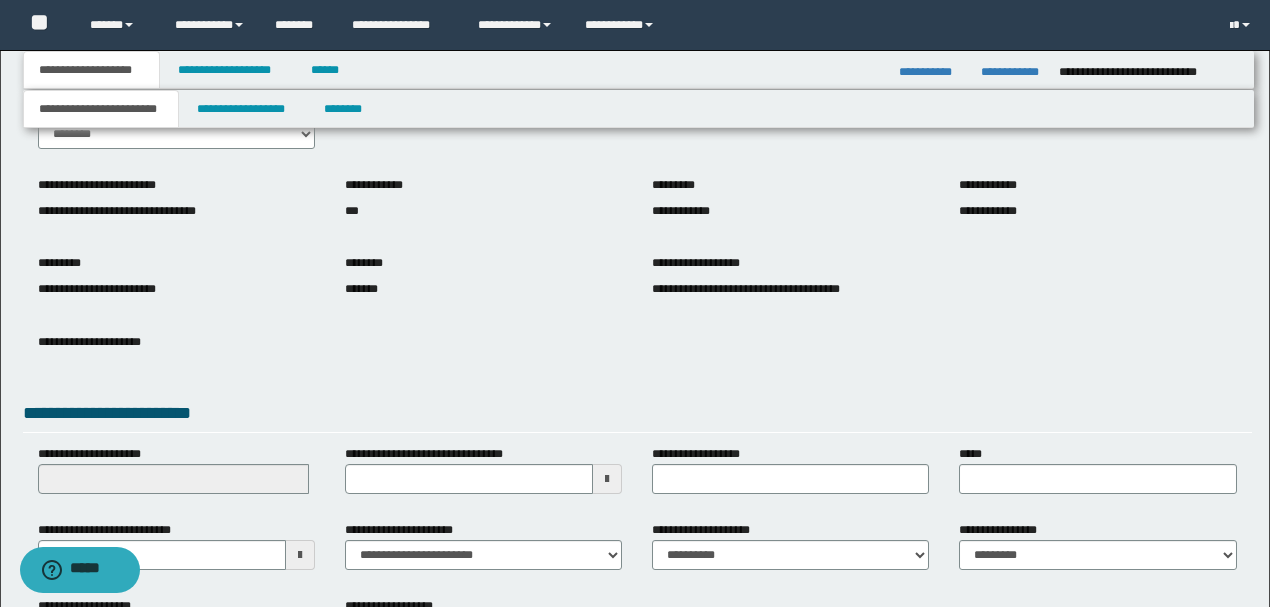 scroll, scrollTop: 275, scrollLeft: 0, axis: vertical 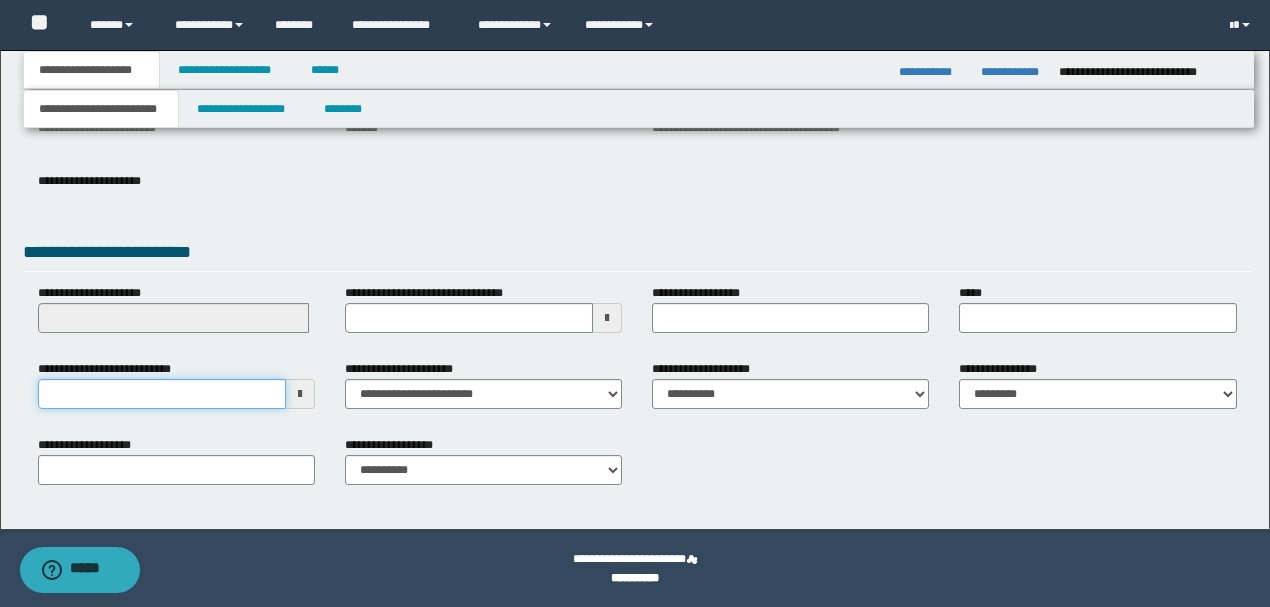 click on "**********" at bounding box center [162, 394] 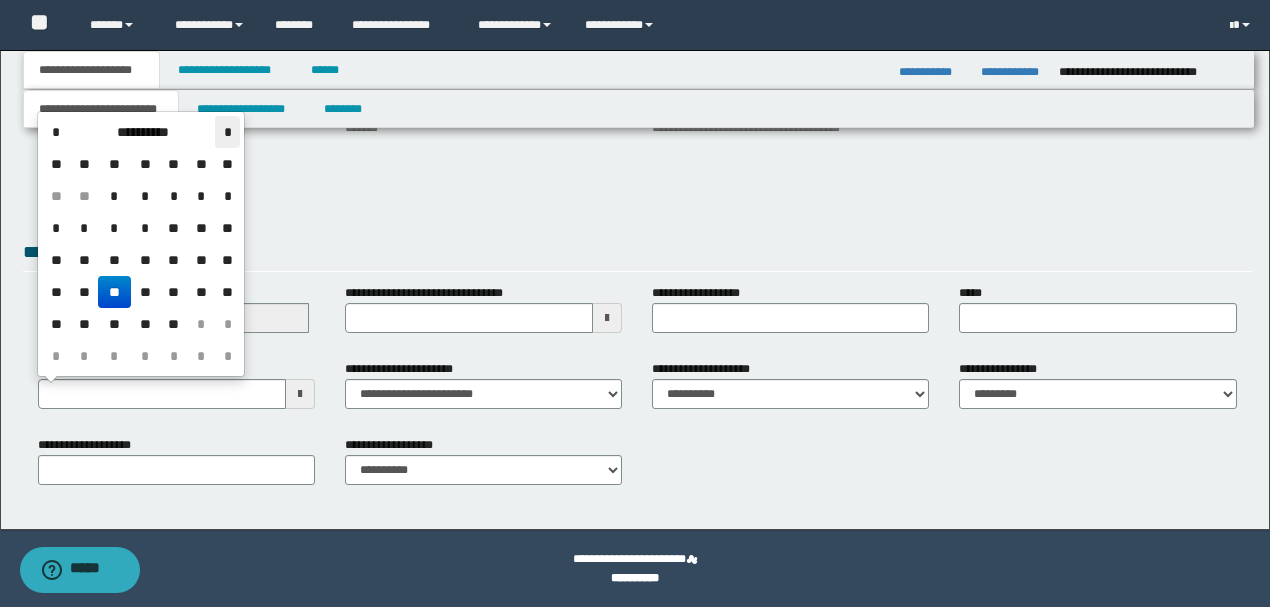 click on "*" at bounding box center [227, 132] 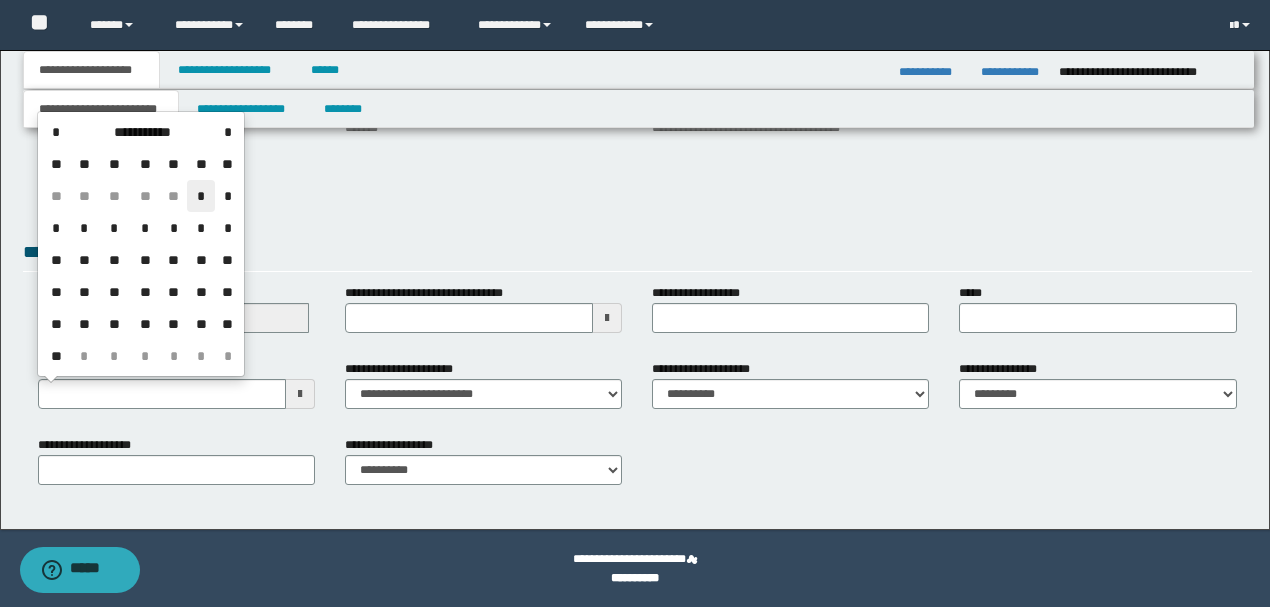 click on "*" at bounding box center (201, 196) 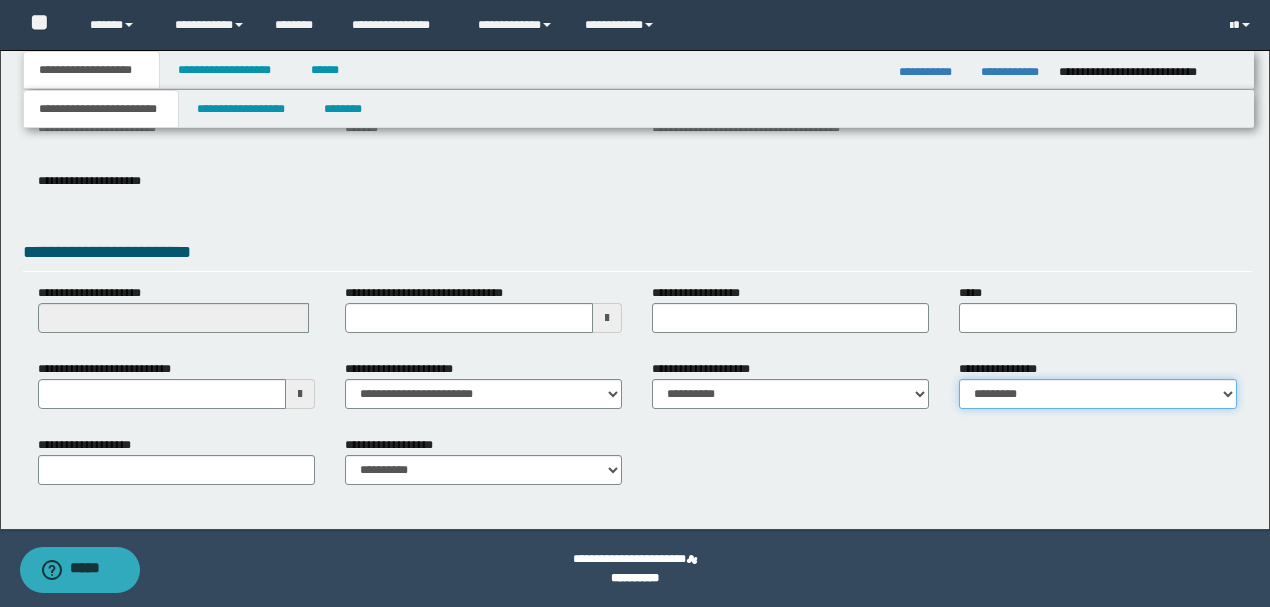 drag, startPoint x: 970, startPoint y: 392, endPoint x: 971, endPoint y: 407, distance: 15.033297 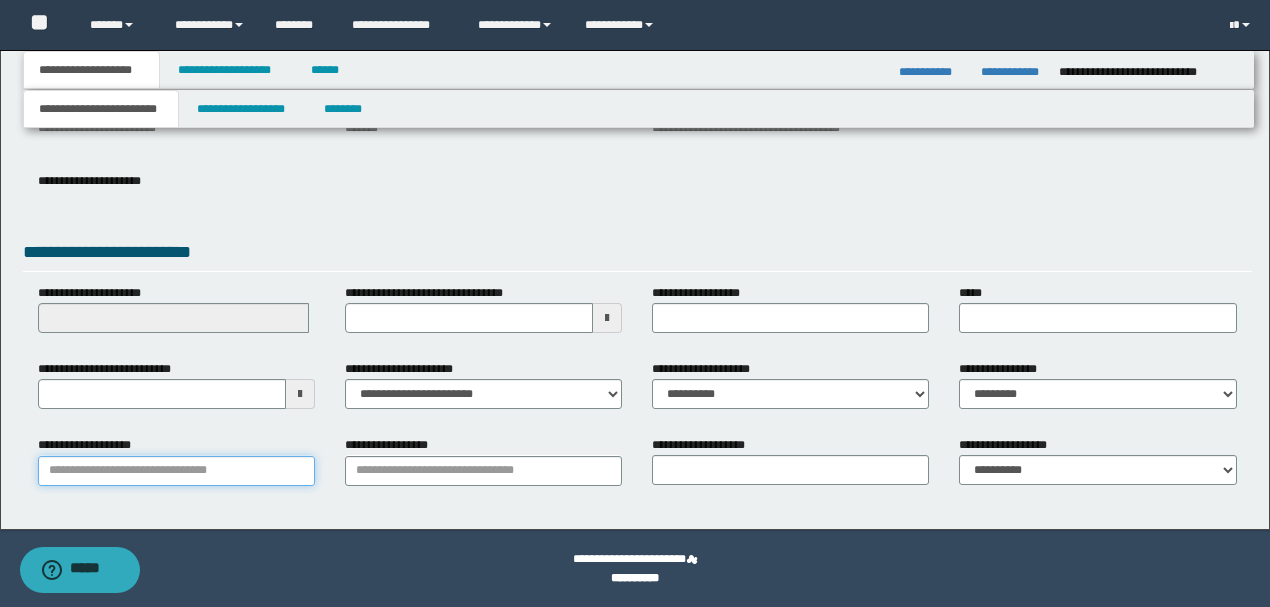 click on "**********" at bounding box center [176, 471] 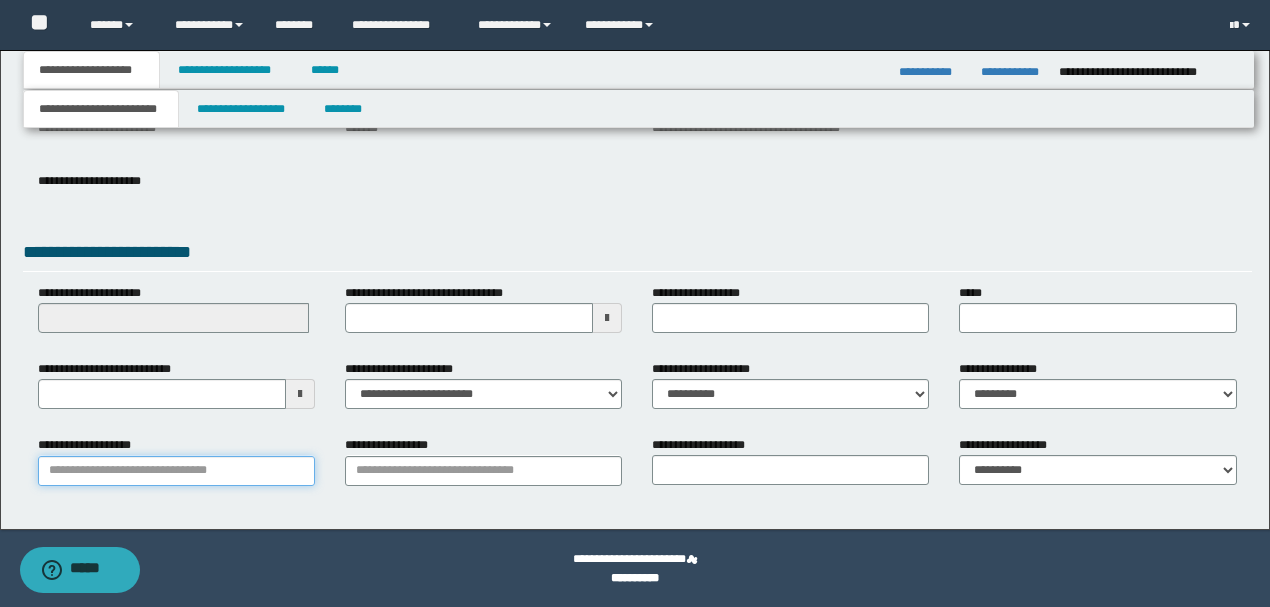 click on "**********" at bounding box center [176, 471] 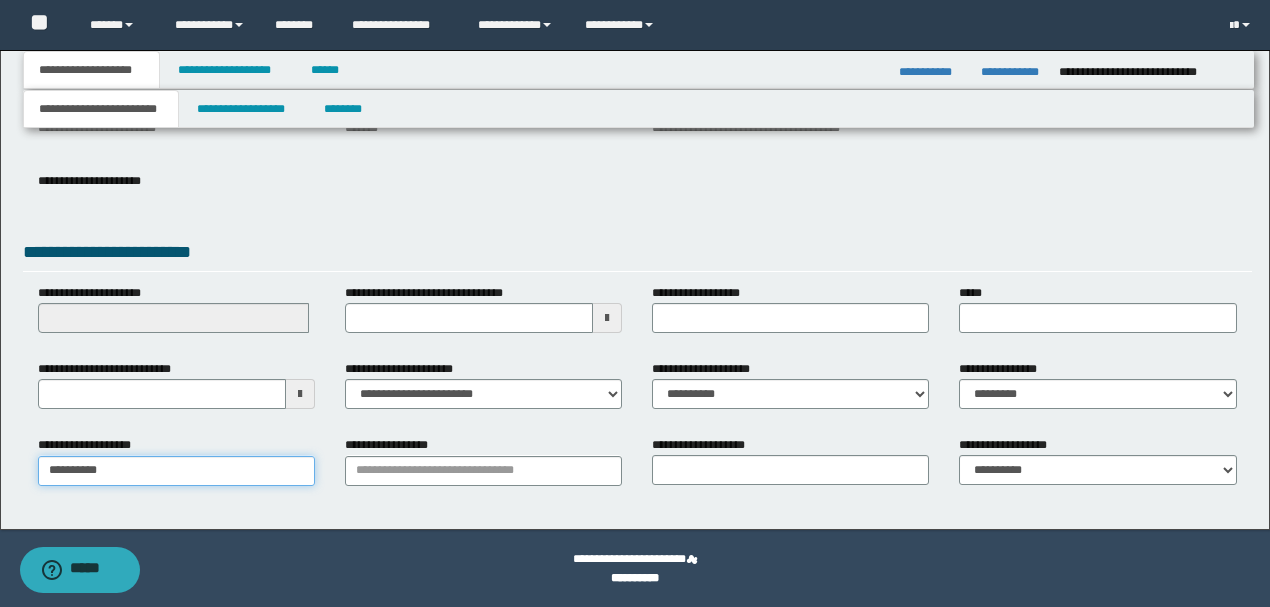 type on "**********" 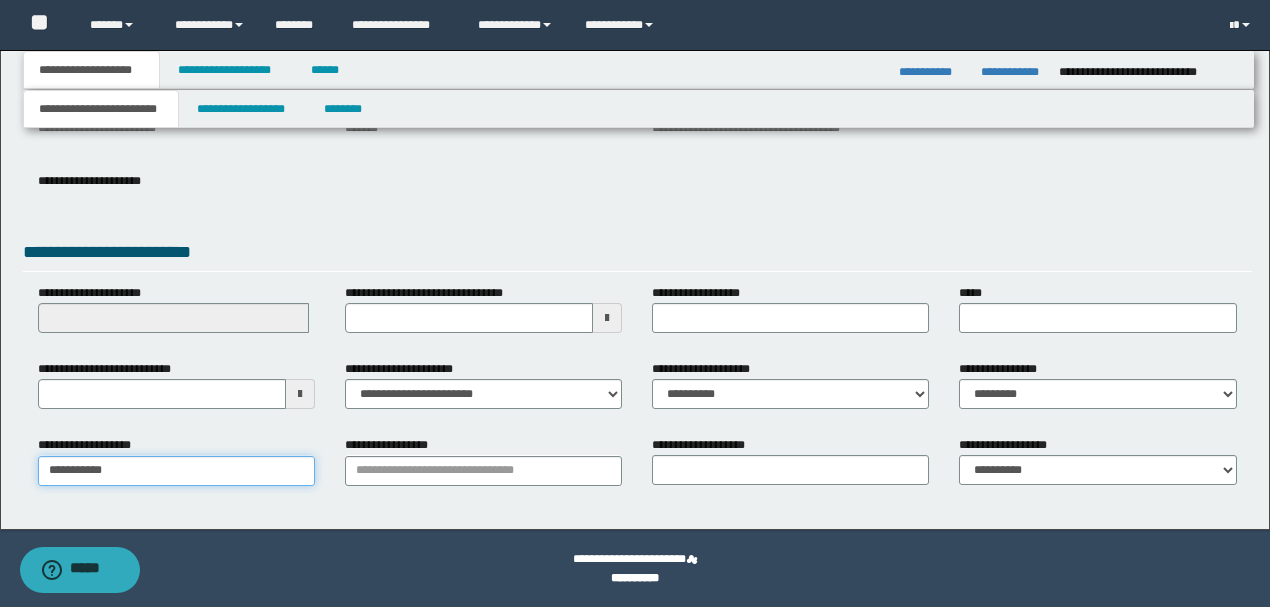 type on "**********" 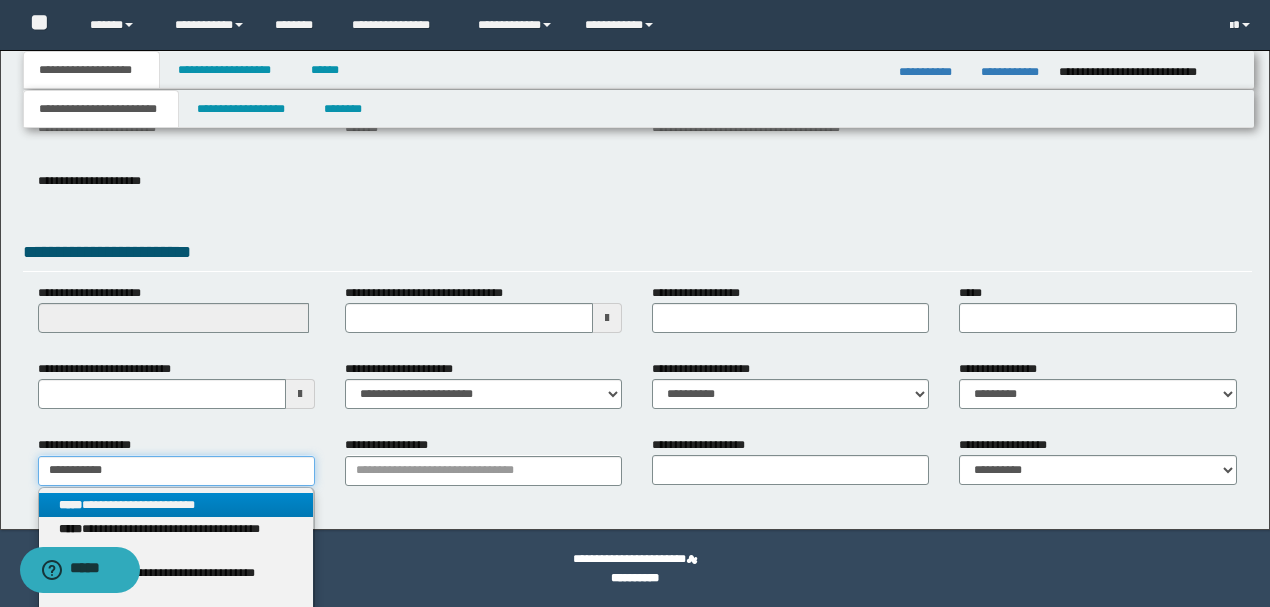 type on "**********" 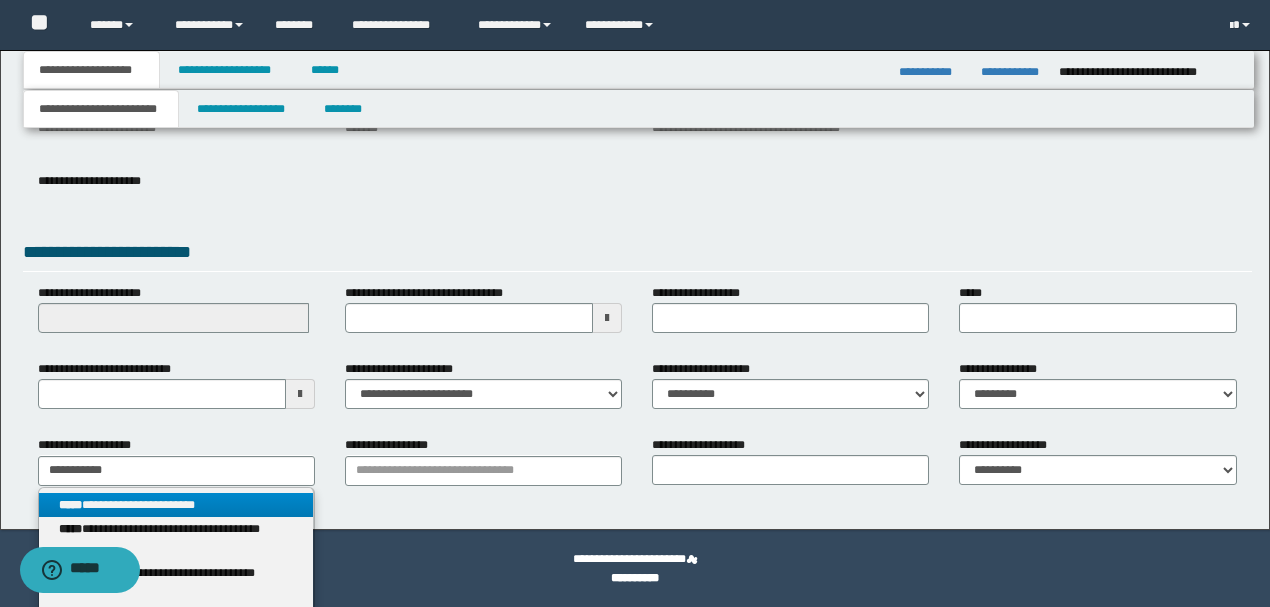 click on "**********" at bounding box center [176, 505] 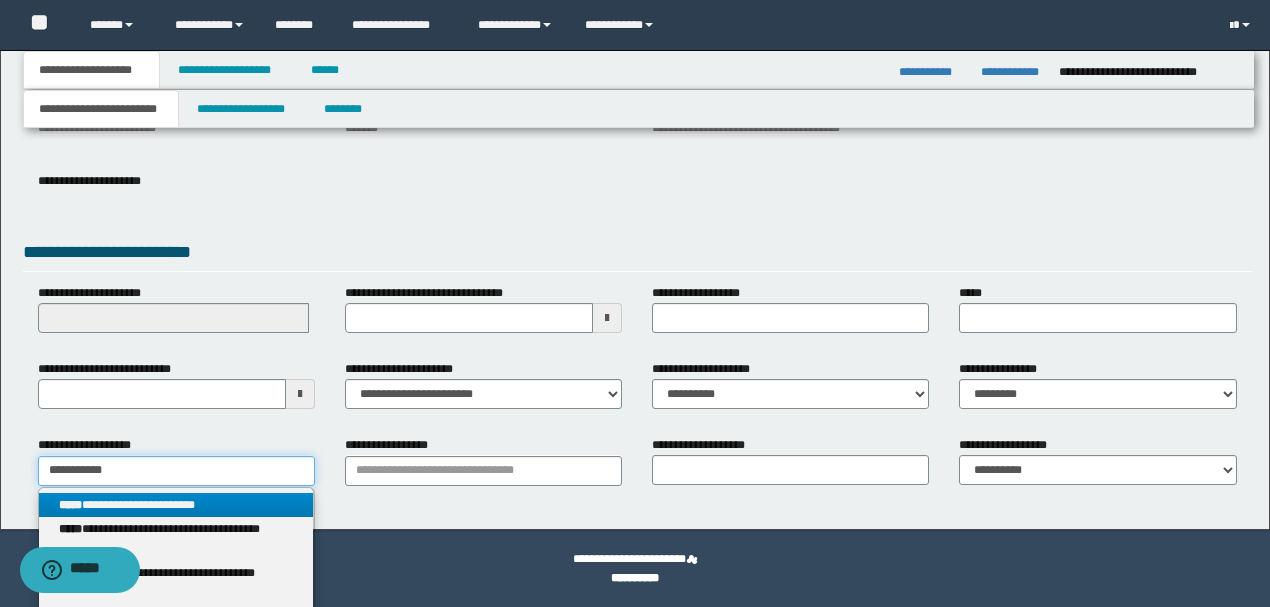 type 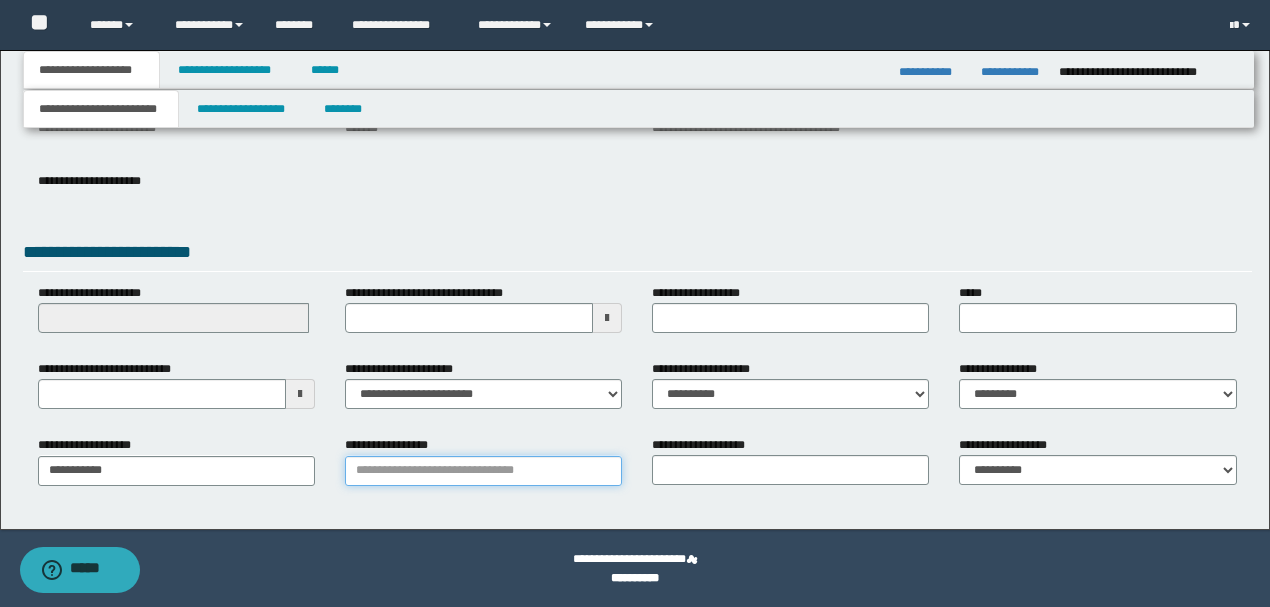 click on "**********" at bounding box center [483, 471] 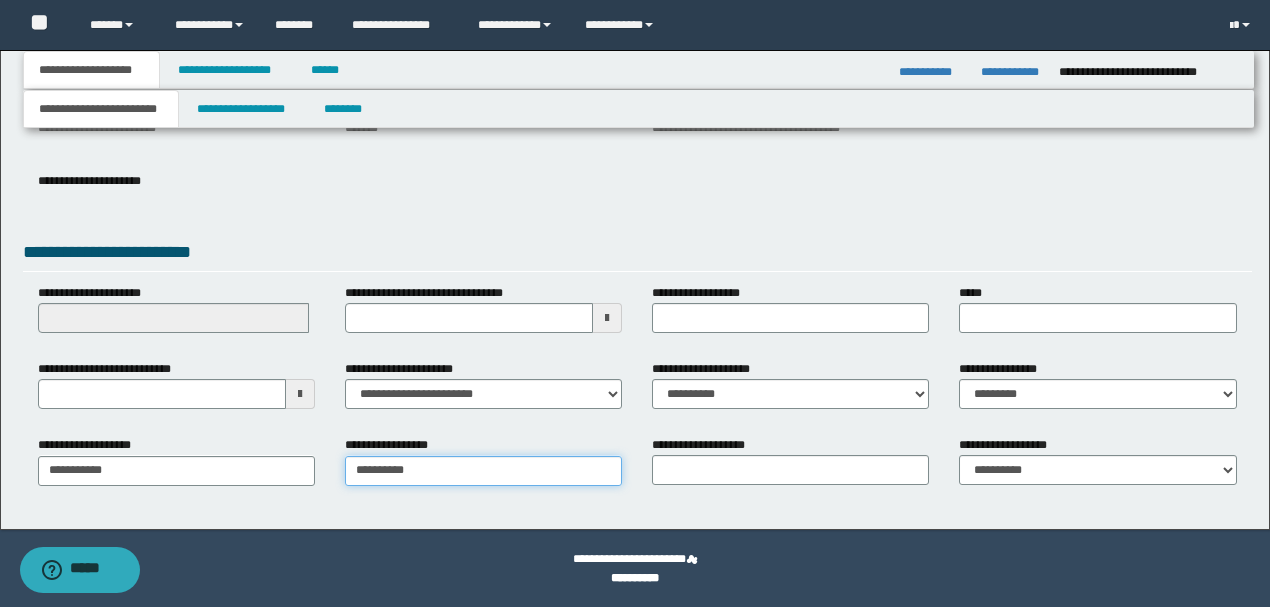 type on "**********" 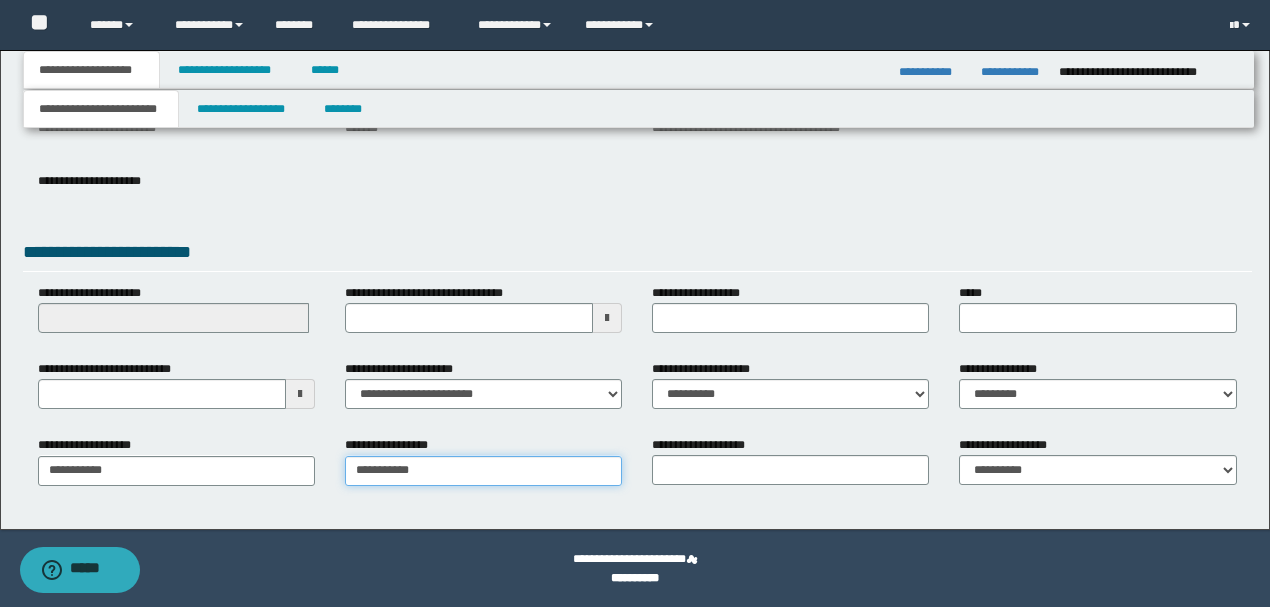 type on "**********" 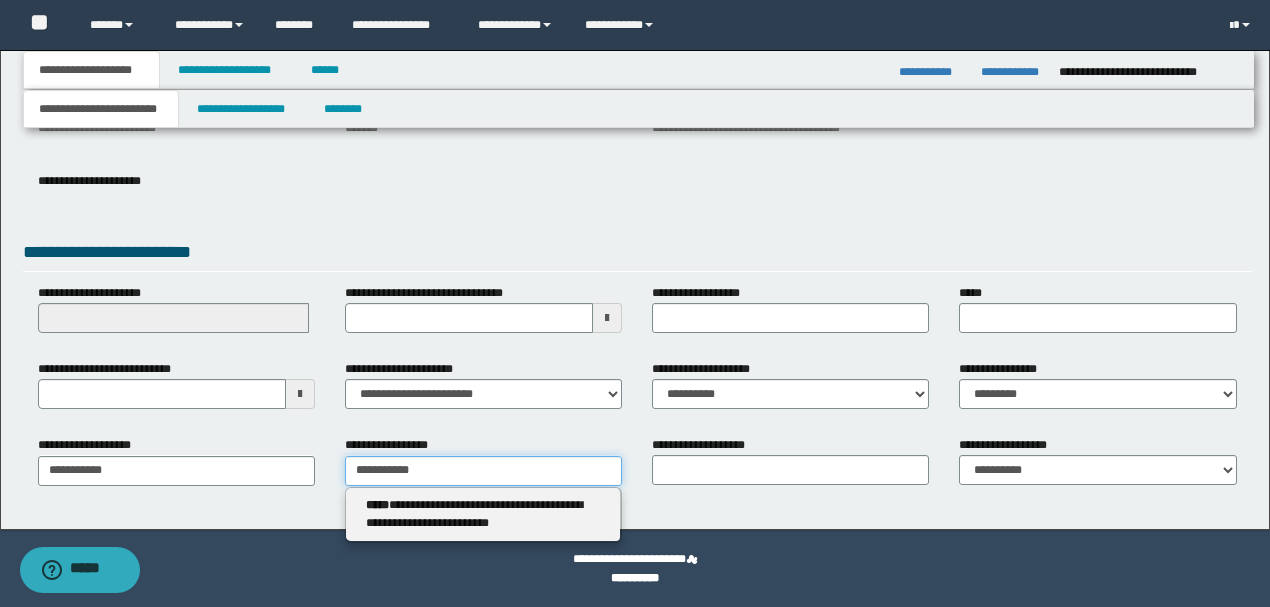 type on "**********" 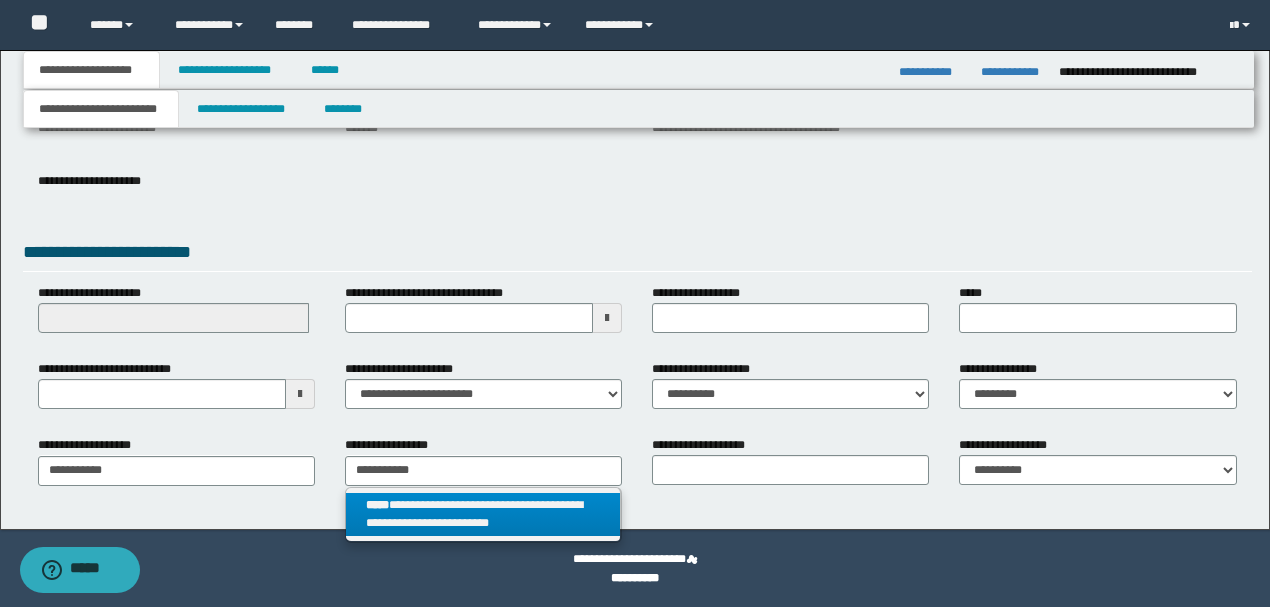 click on "**********" at bounding box center [483, 515] 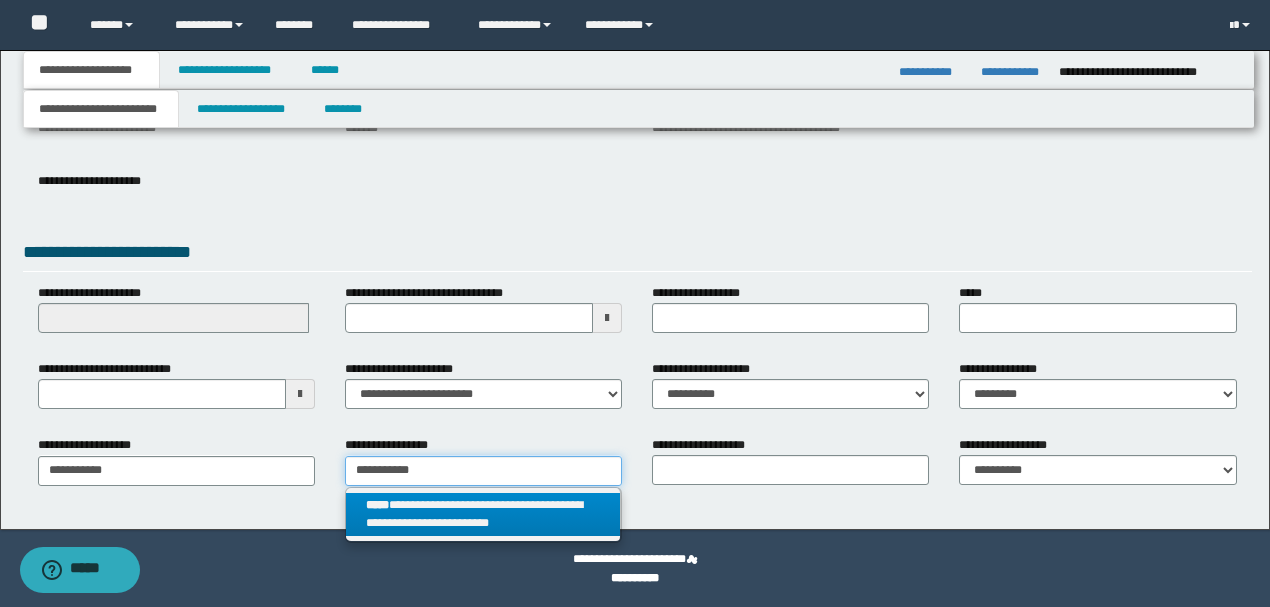 type 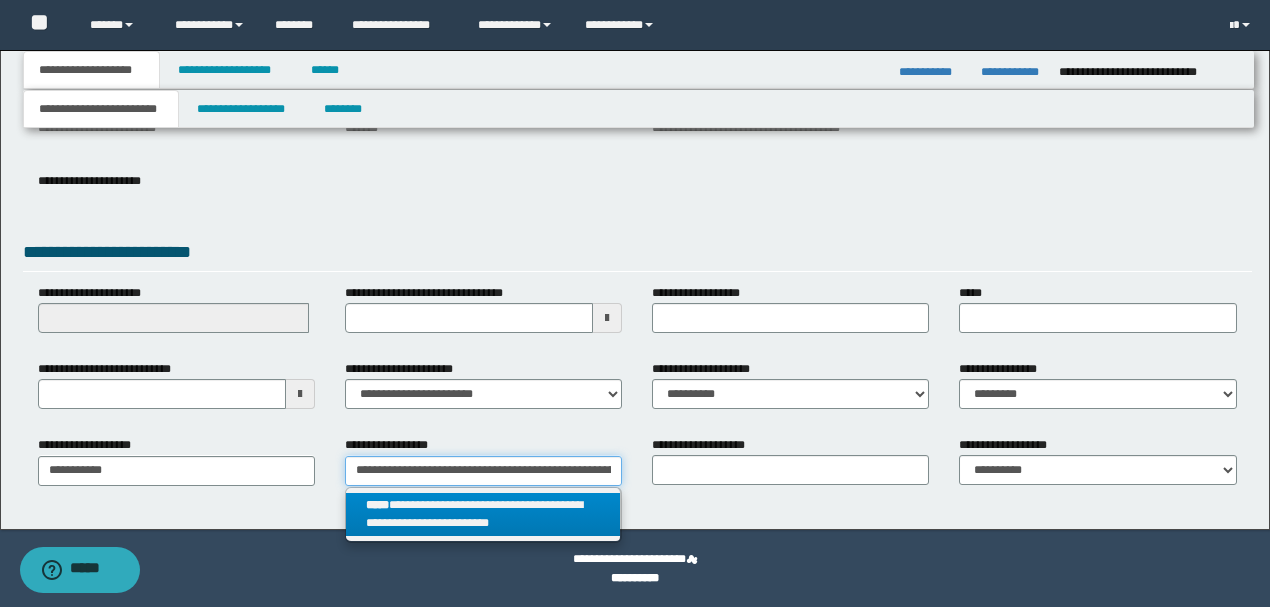scroll, scrollTop: 0, scrollLeft: 75, axis: horizontal 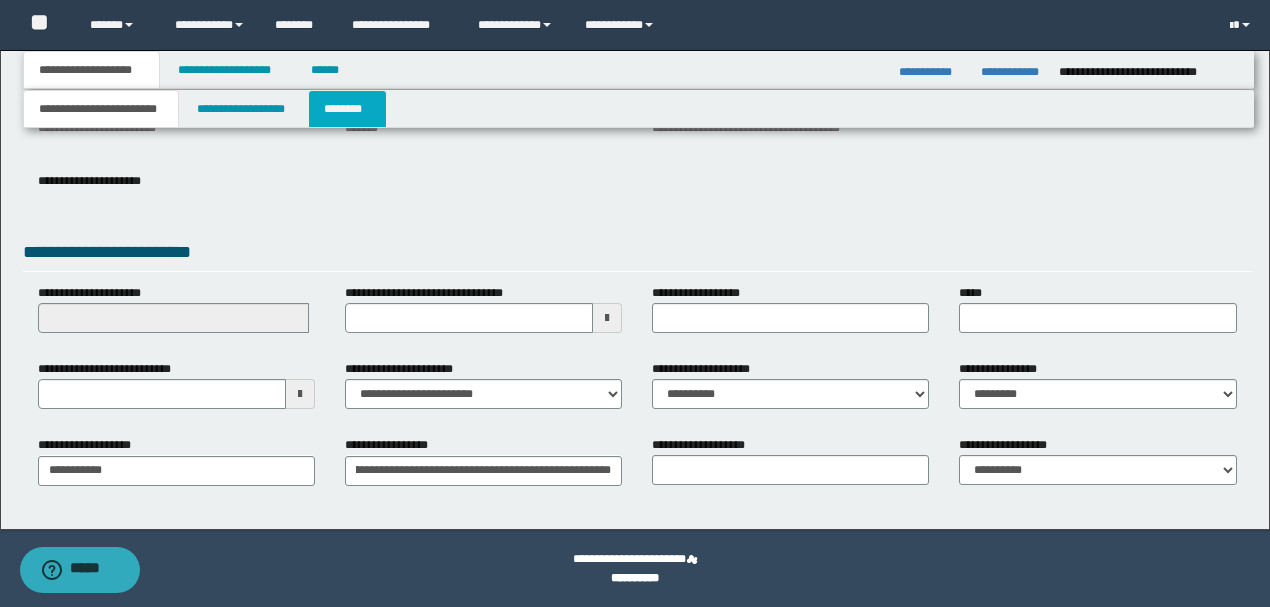 click on "********" at bounding box center (347, 109) 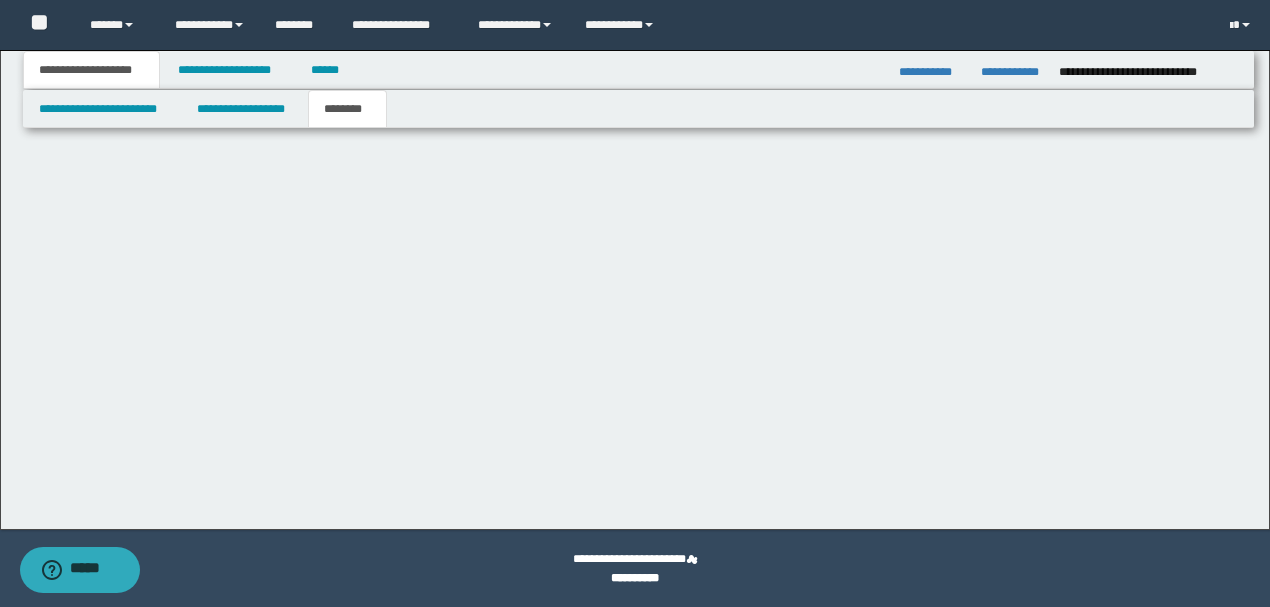 scroll, scrollTop: 0, scrollLeft: 0, axis: both 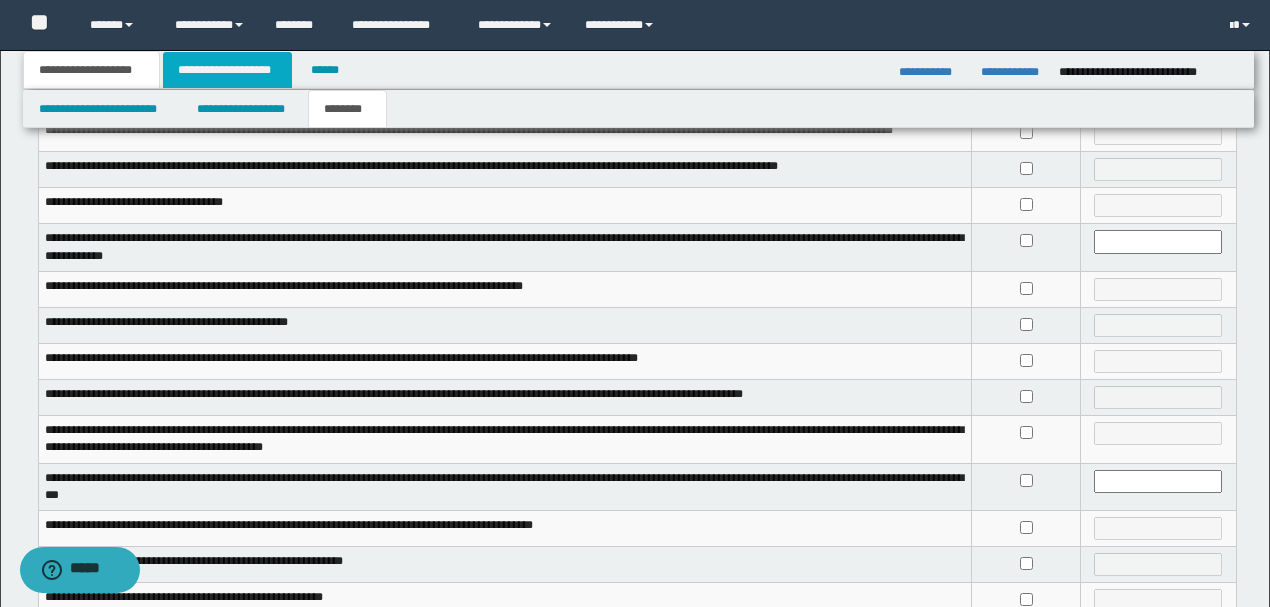 click on "**********" at bounding box center [227, 70] 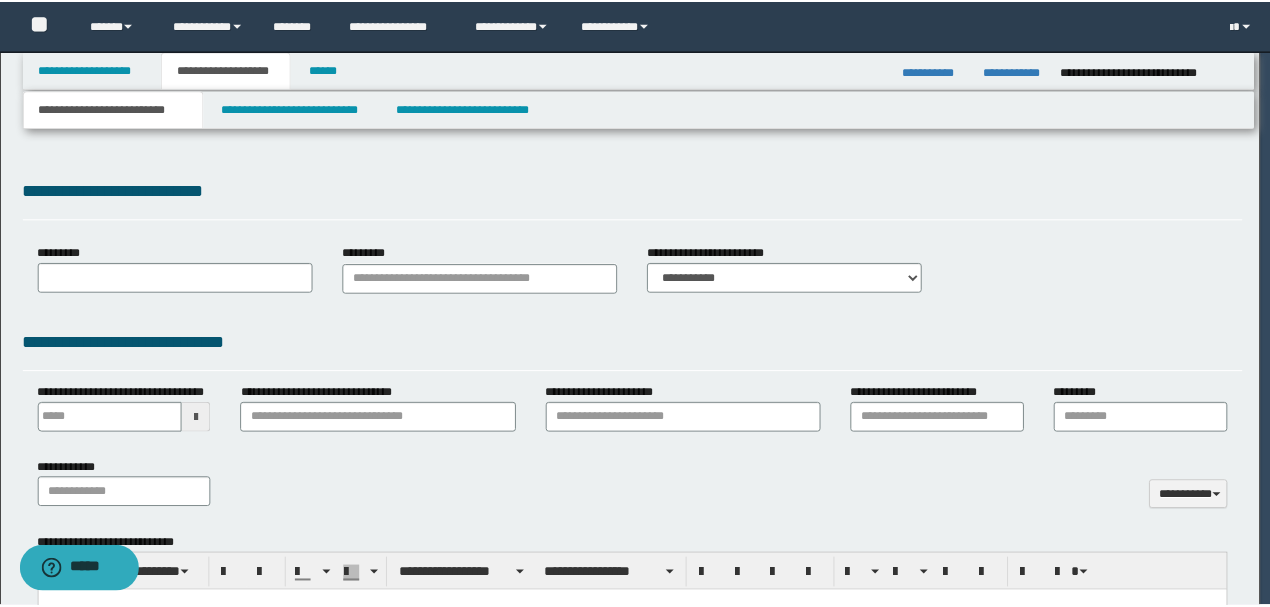 scroll, scrollTop: 0, scrollLeft: 0, axis: both 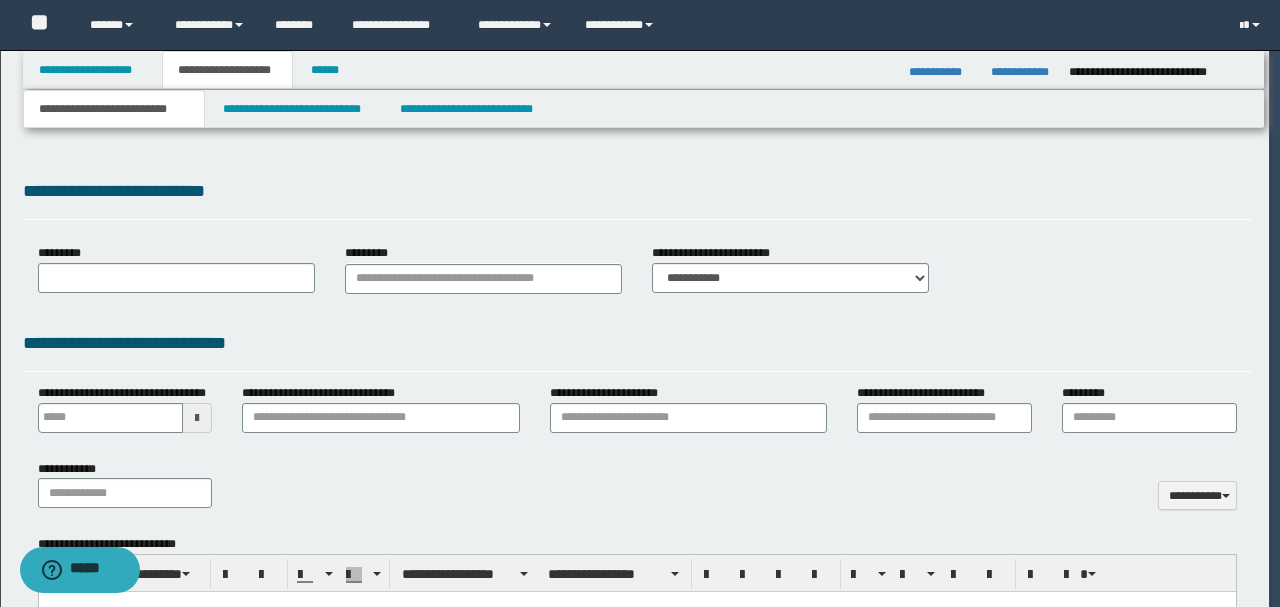 type 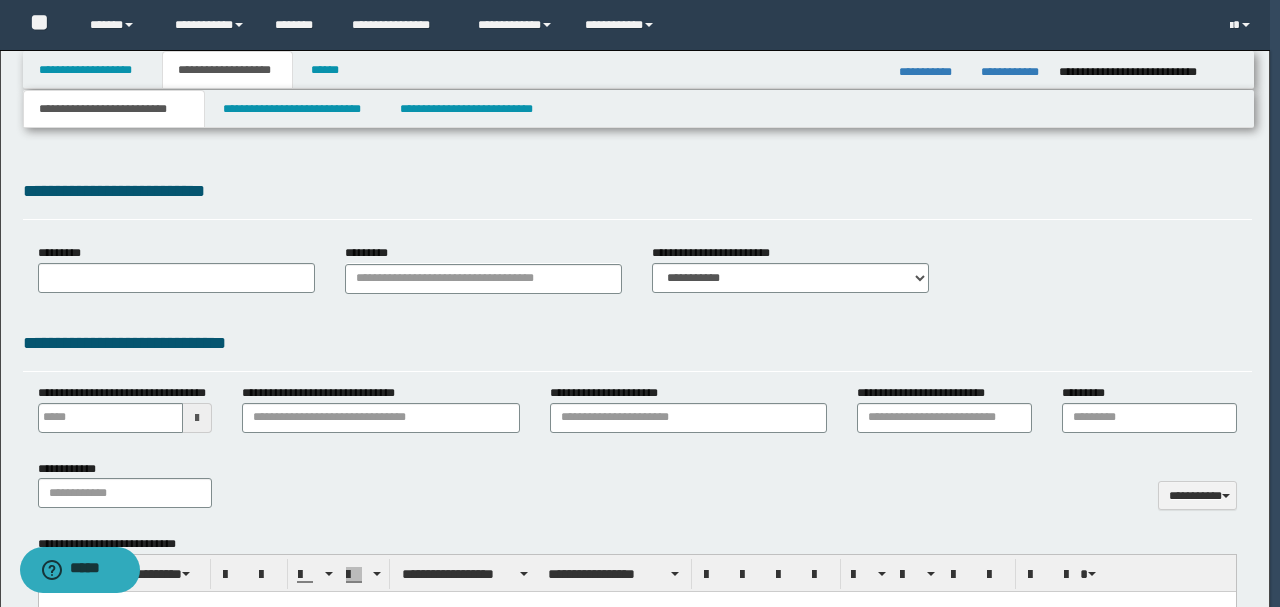 select on "*" 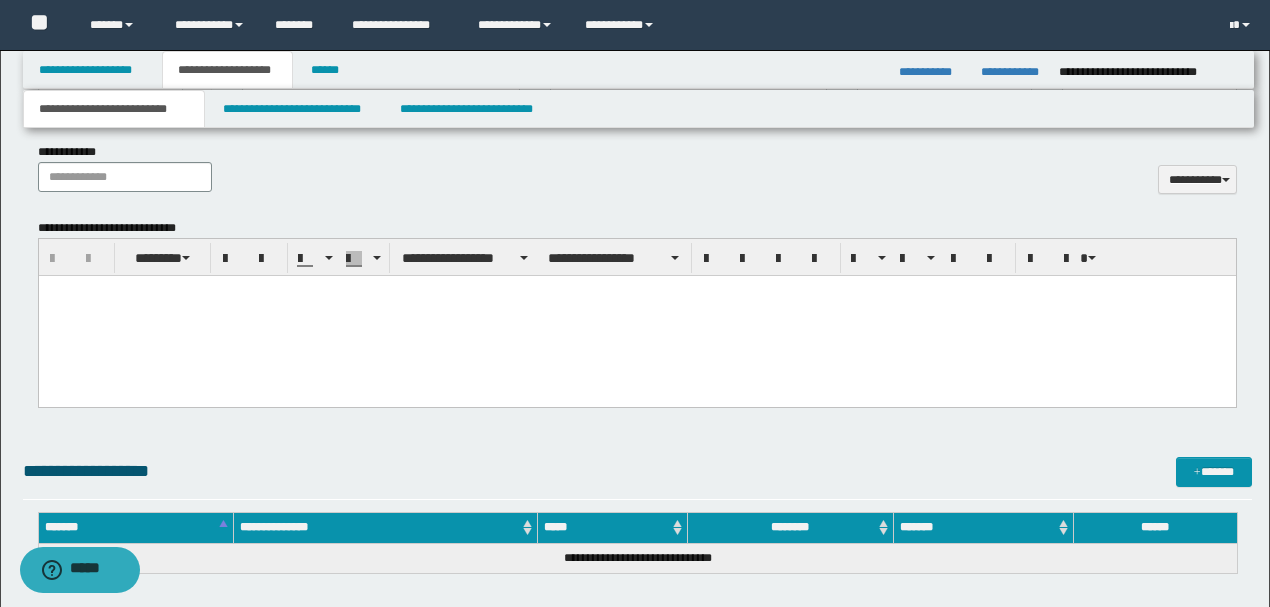 scroll, scrollTop: 866, scrollLeft: 0, axis: vertical 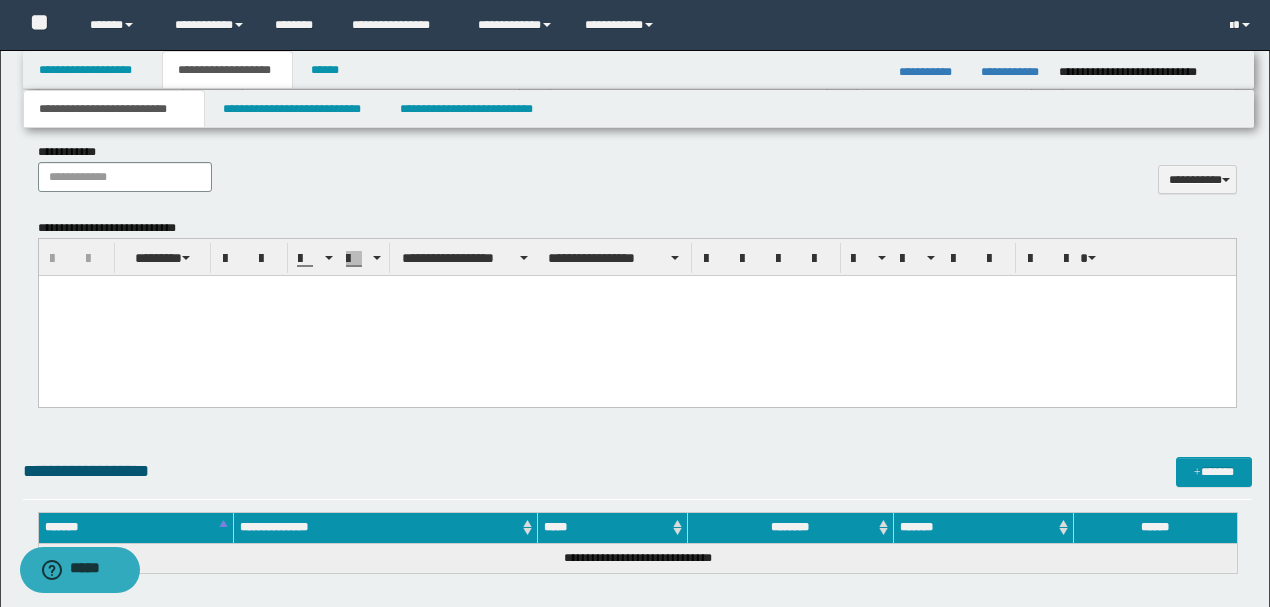 click at bounding box center (636, 316) 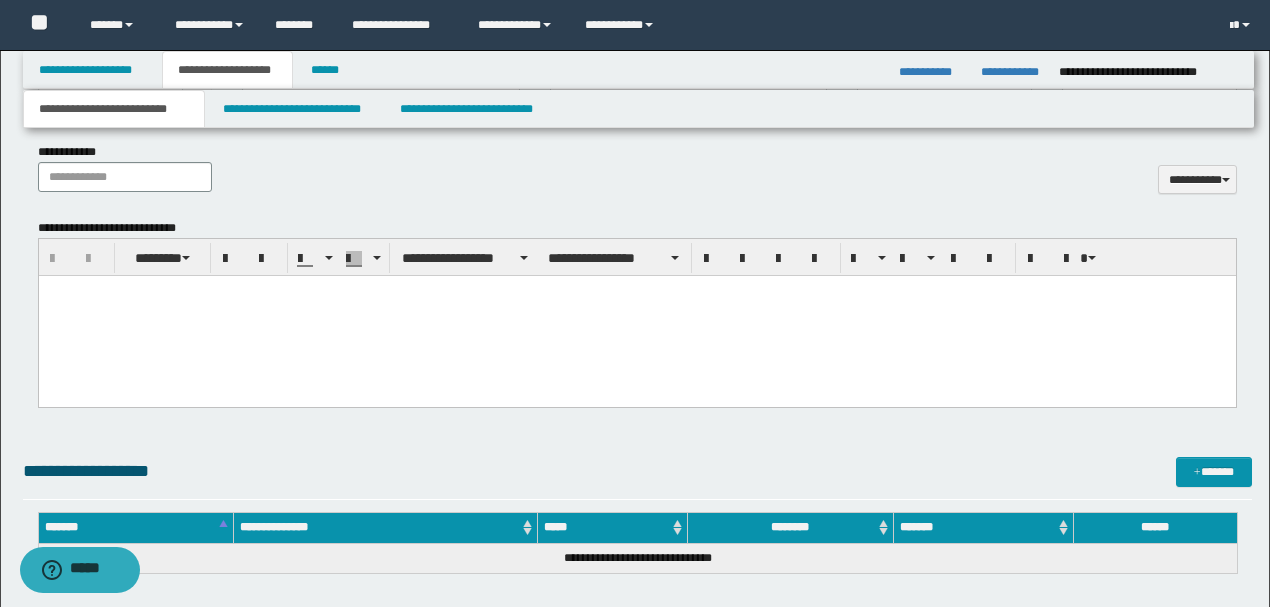 click at bounding box center (636, 316) 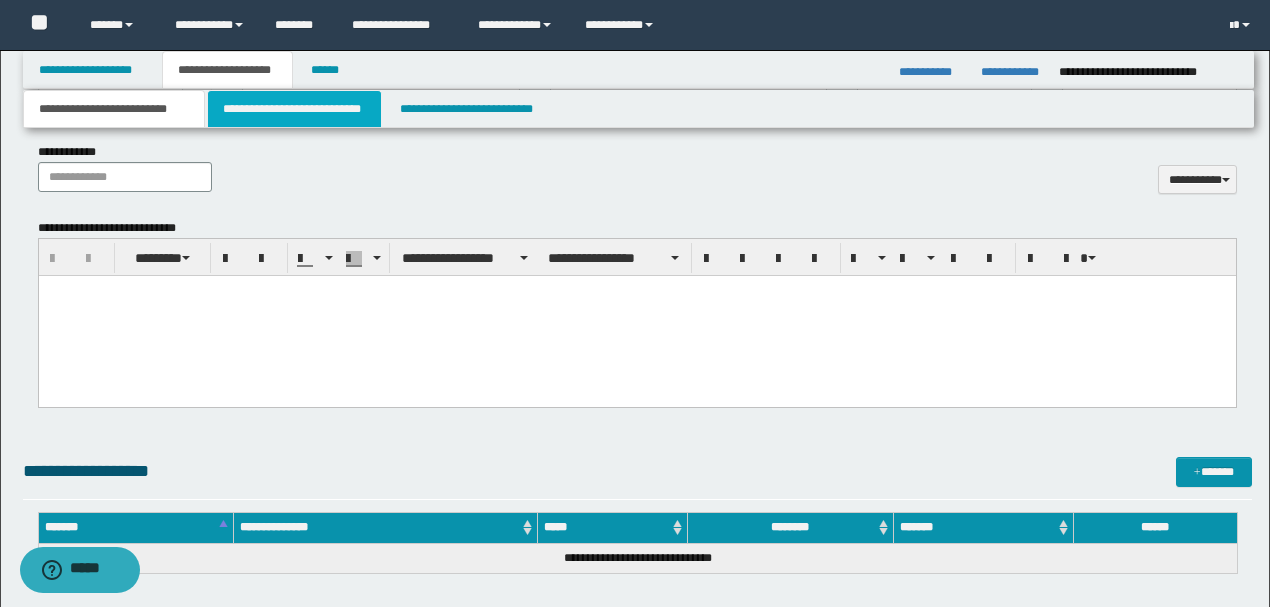 click on "**********" at bounding box center [294, 109] 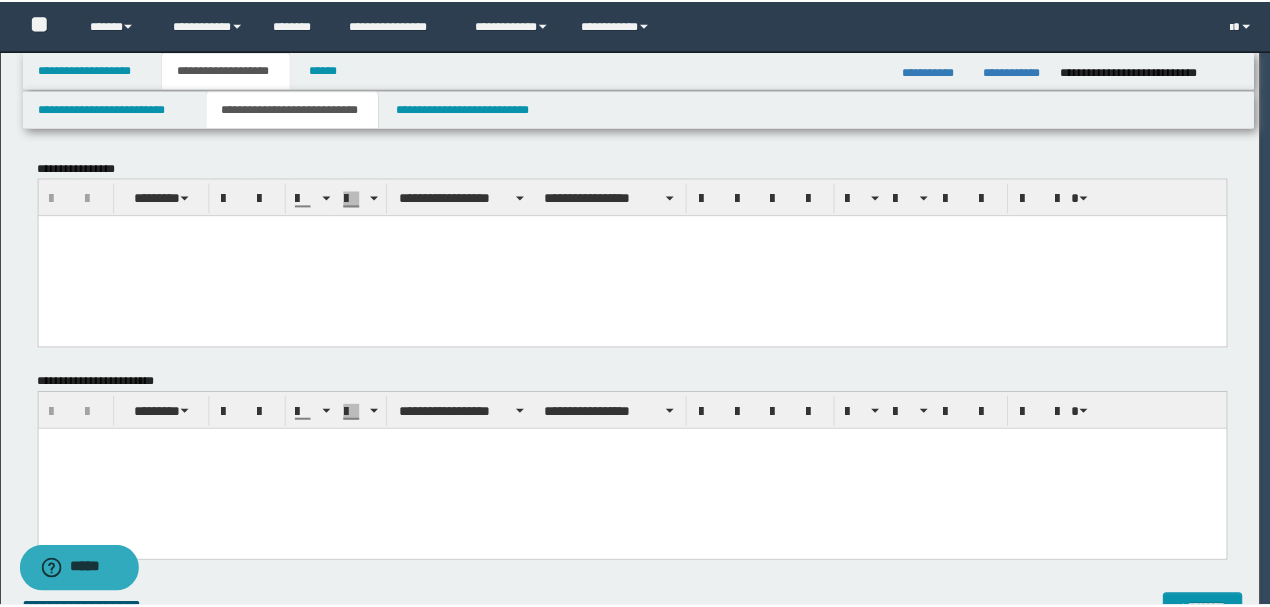 scroll, scrollTop: 0, scrollLeft: 0, axis: both 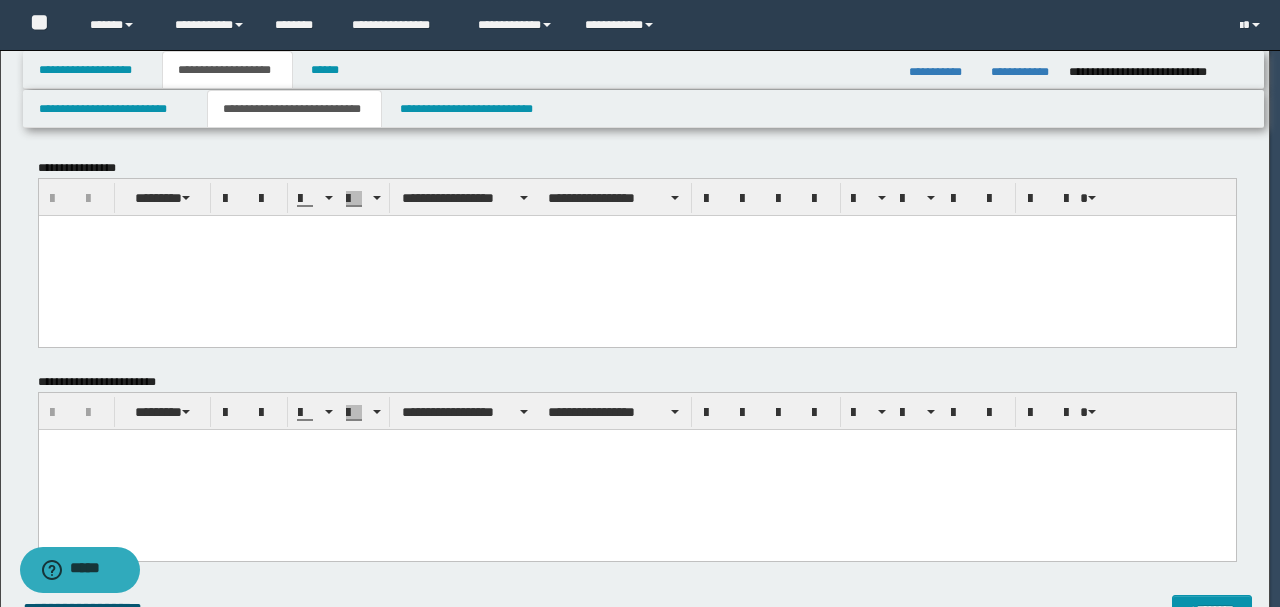 click at bounding box center [636, 255] 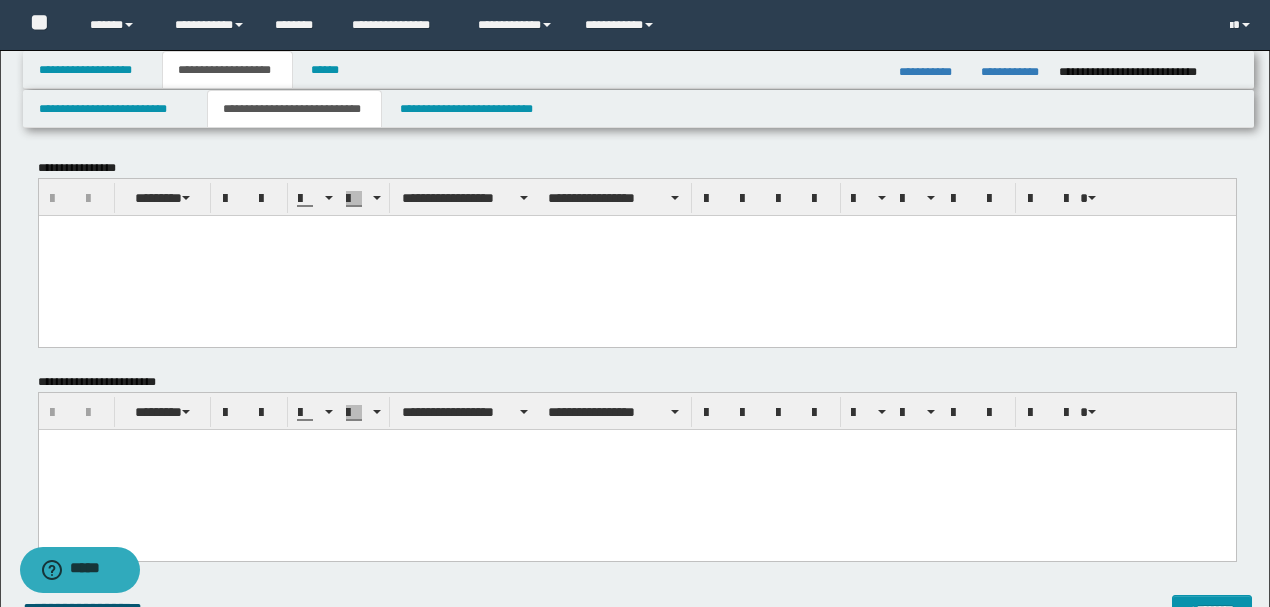 type 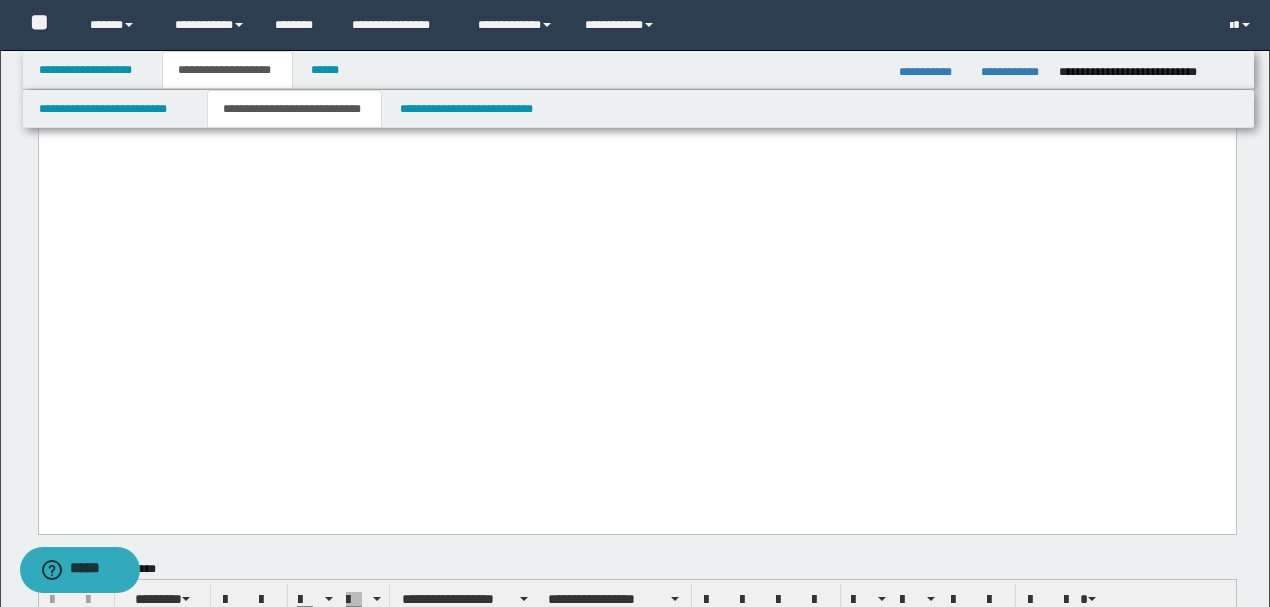 scroll, scrollTop: 6600, scrollLeft: 0, axis: vertical 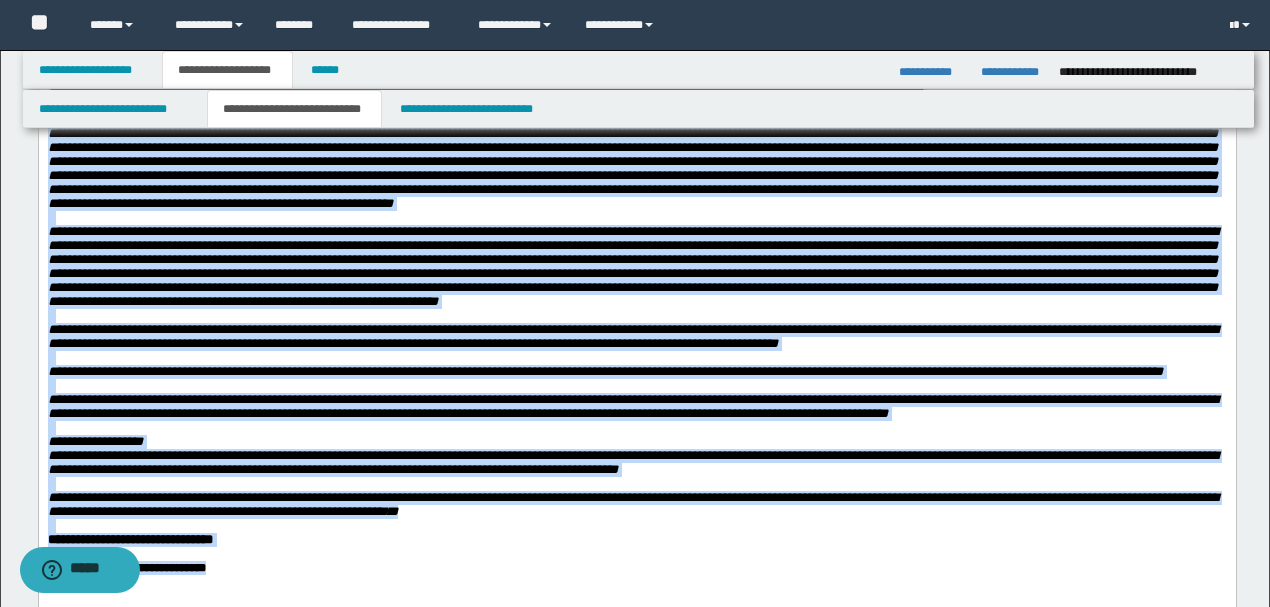 drag, startPoint x: 357, startPoint y: 1418, endPoint x: 390, endPoint y: 72, distance: 1346.4044 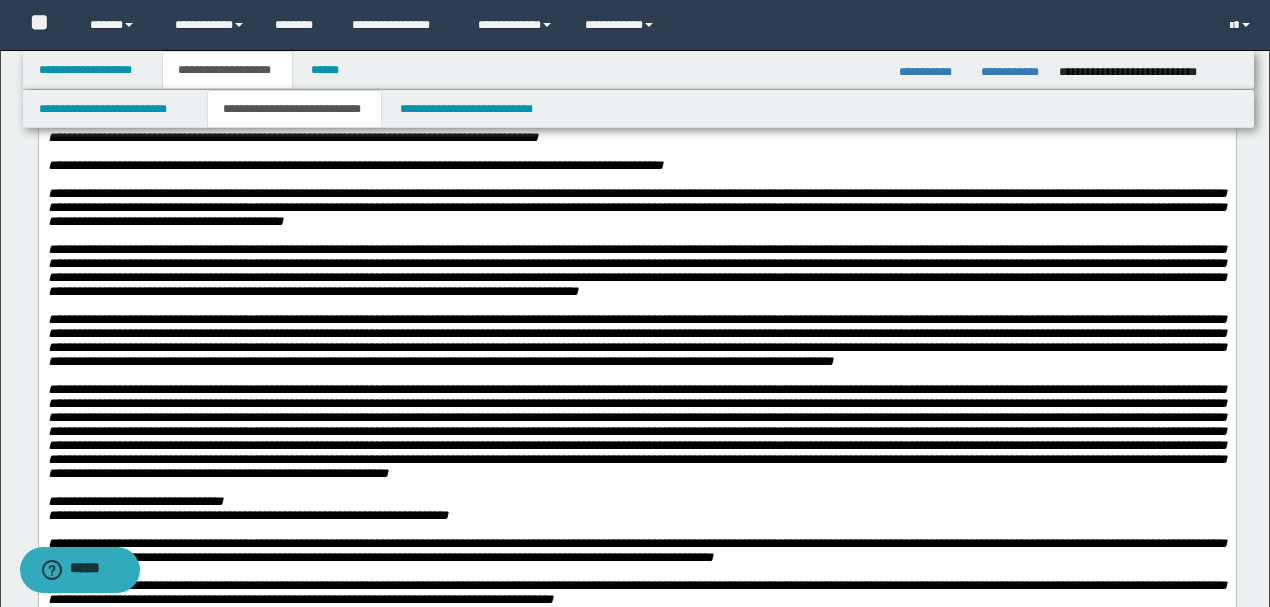 scroll, scrollTop: 0, scrollLeft: 0, axis: both 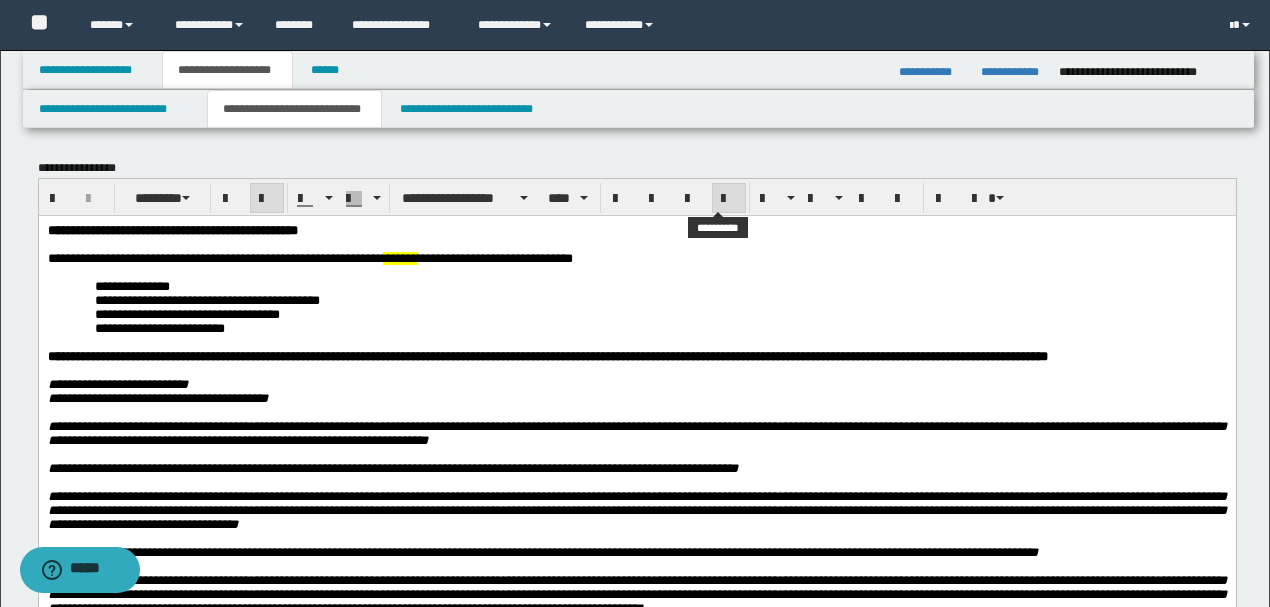 click at bounding box center [729, 199] 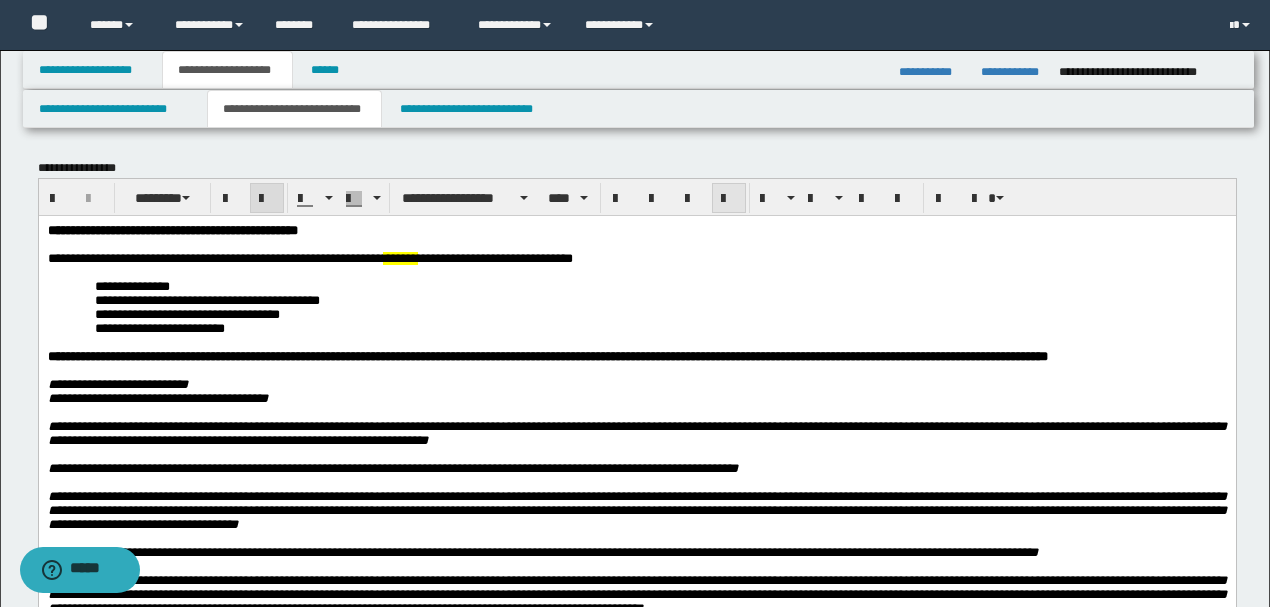 click at bounding box center [729, 199] 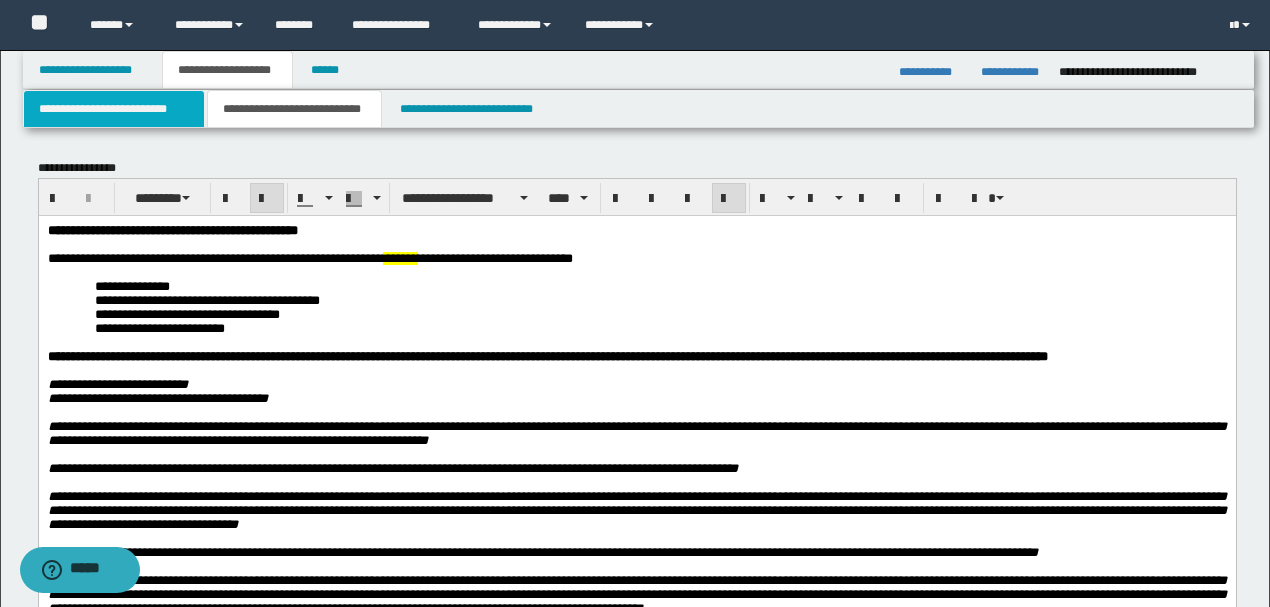 click on "**********" at bounding box center (114, 109) 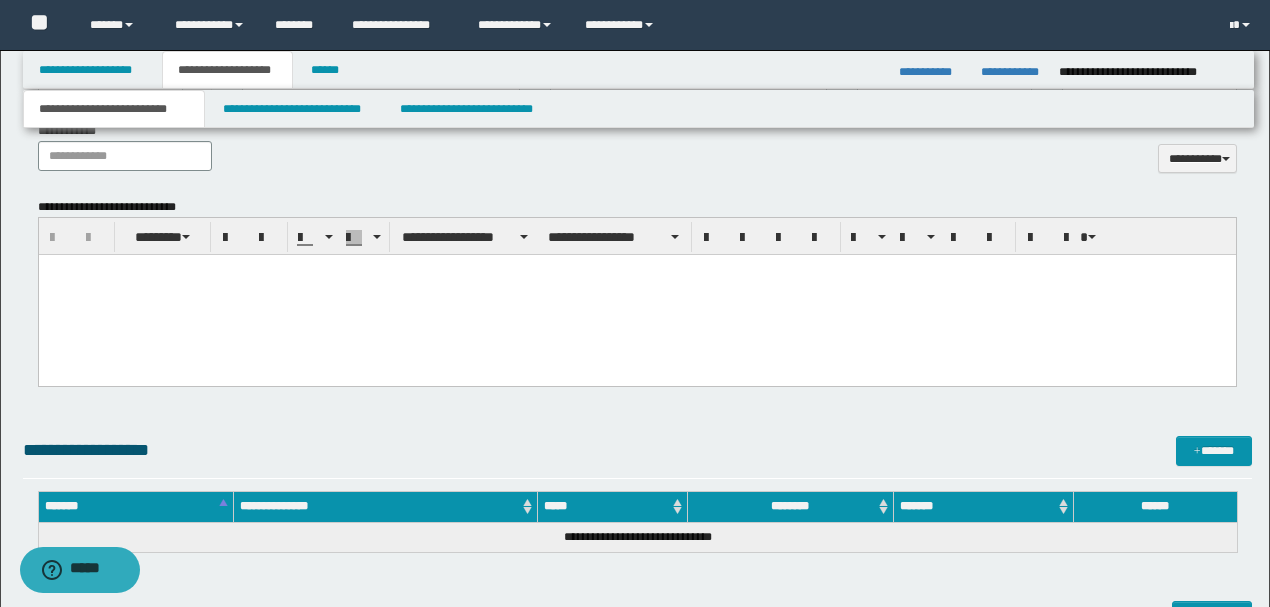 scroll, scrollTop: 933, scrollLeft: 0, axis: vertical 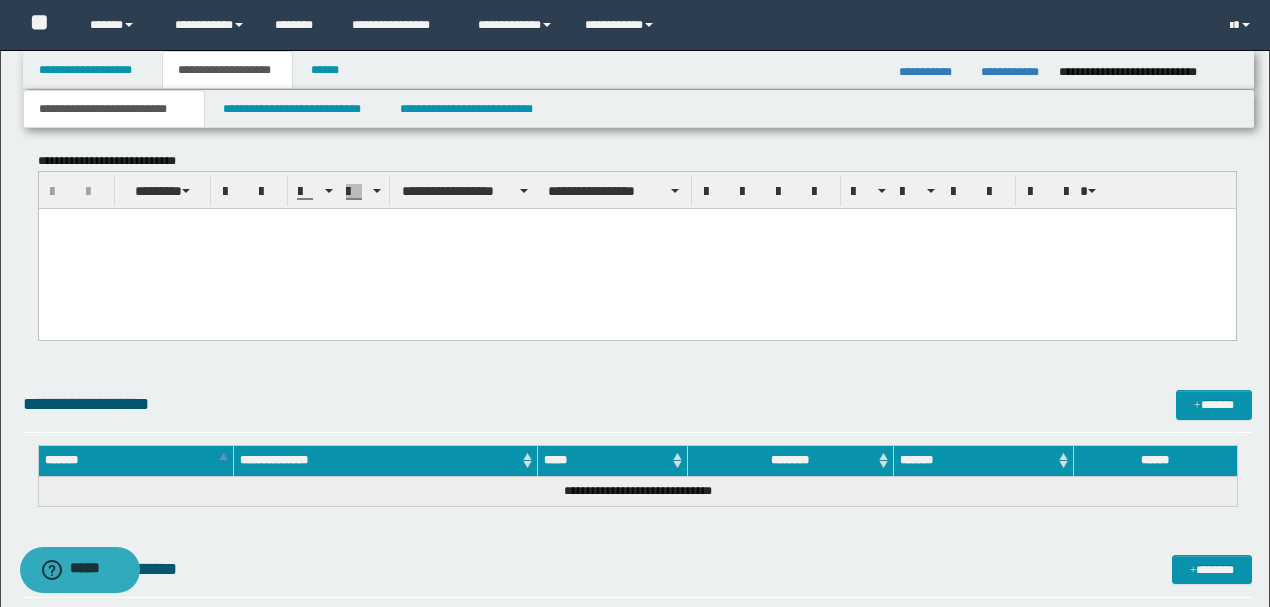 click at bounding box center (636, 249) 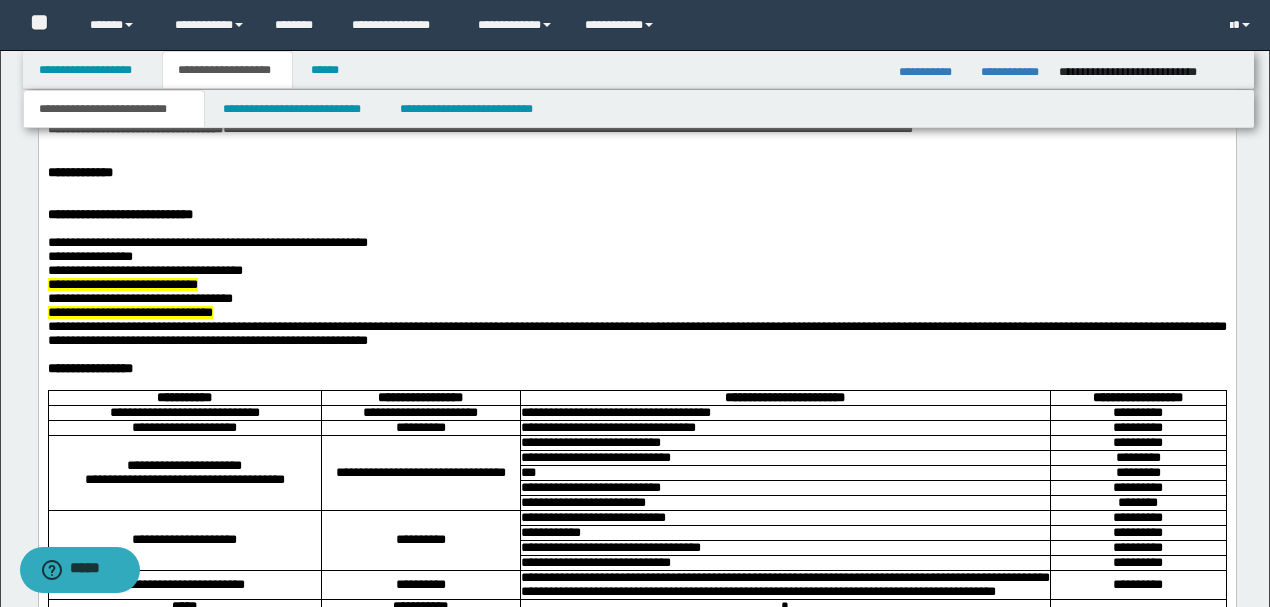 scroll, scrollTop: 2466, scrollLeft: 0, axis: vertical 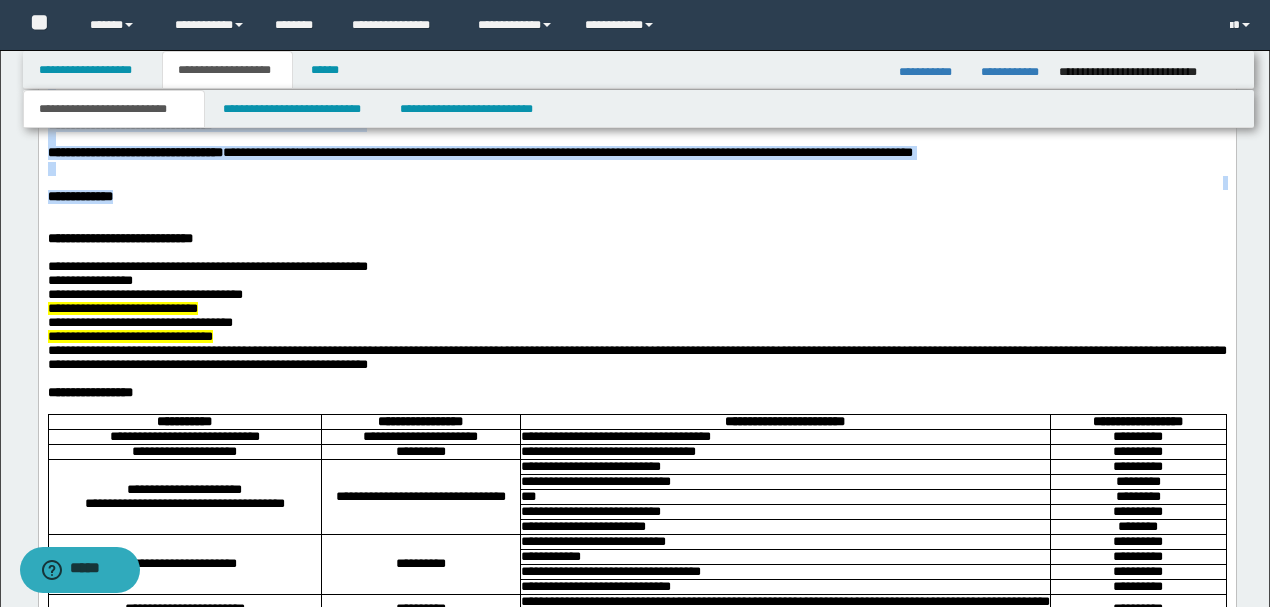 drag, startPoint x: 160, startPoint y: 350, endPoint x: 91, endPoint y: 177, distance: 186.25252 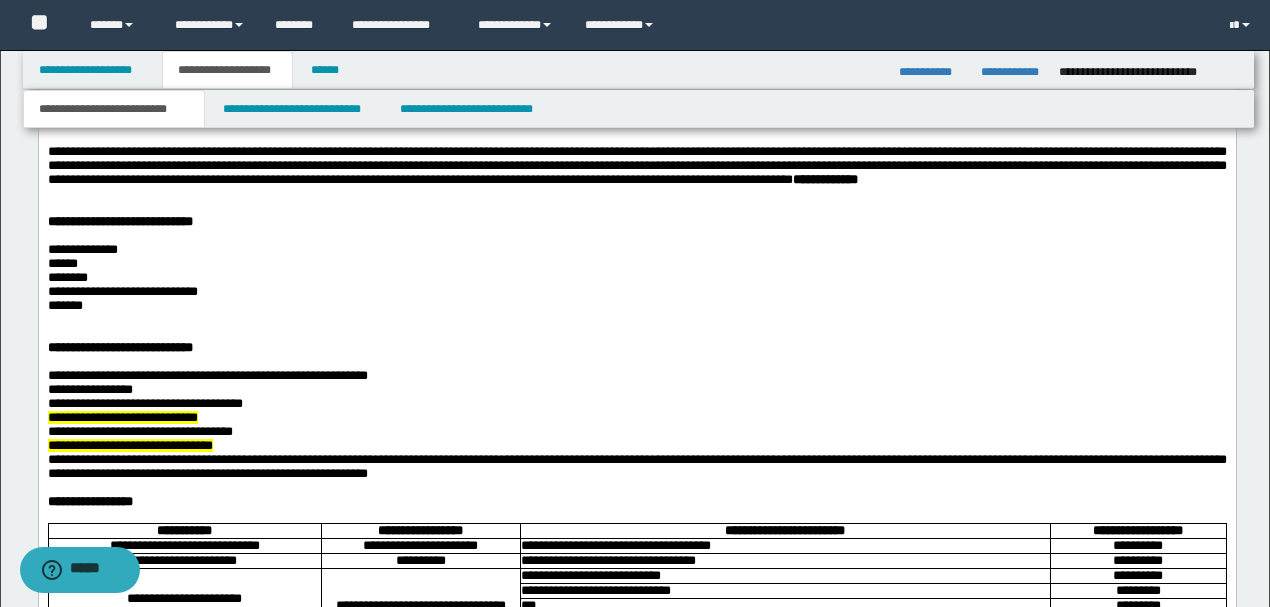 scroll, scrollTop: 2200, scrollLeft: 0, axis: vertical 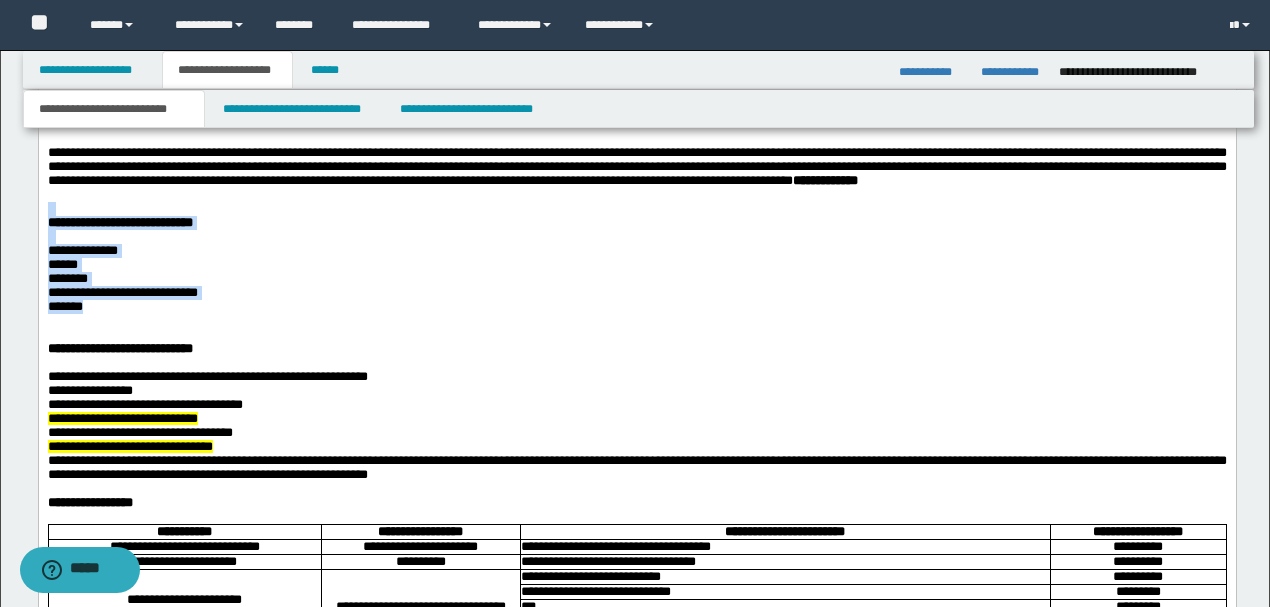drag, startPoint x: 99, startPoint y: 447, endPoint x: 56, endPoint y: 324, distance: 130.29965 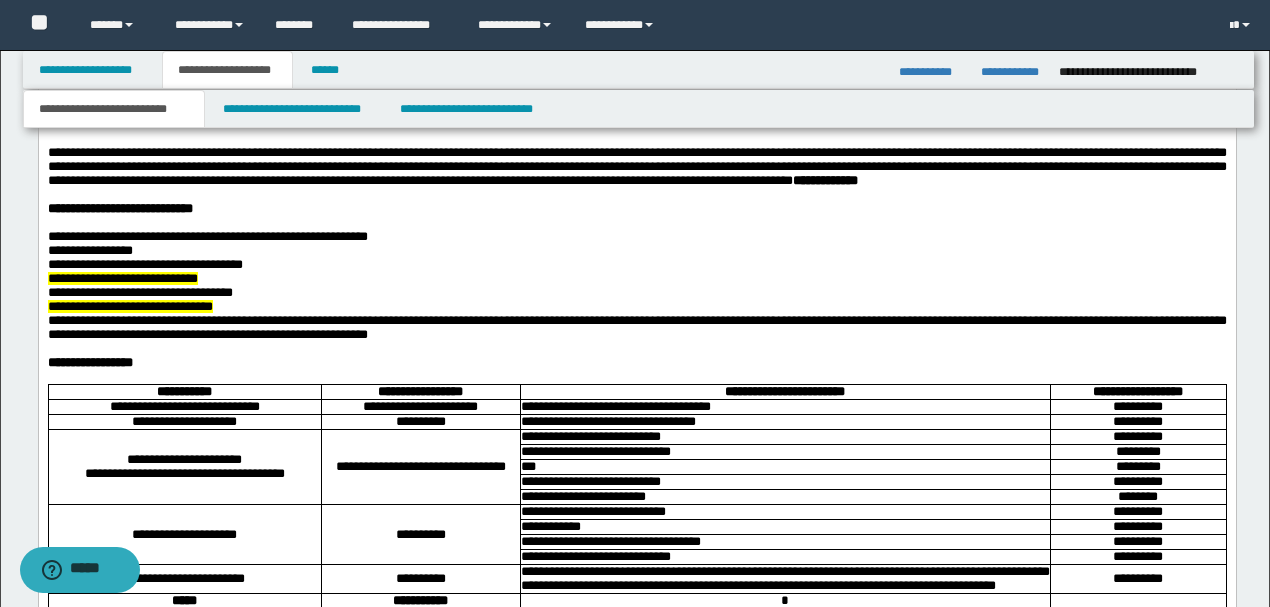 scroll, scrollTop: 2266, scrollLeft: 0, axis: vertical 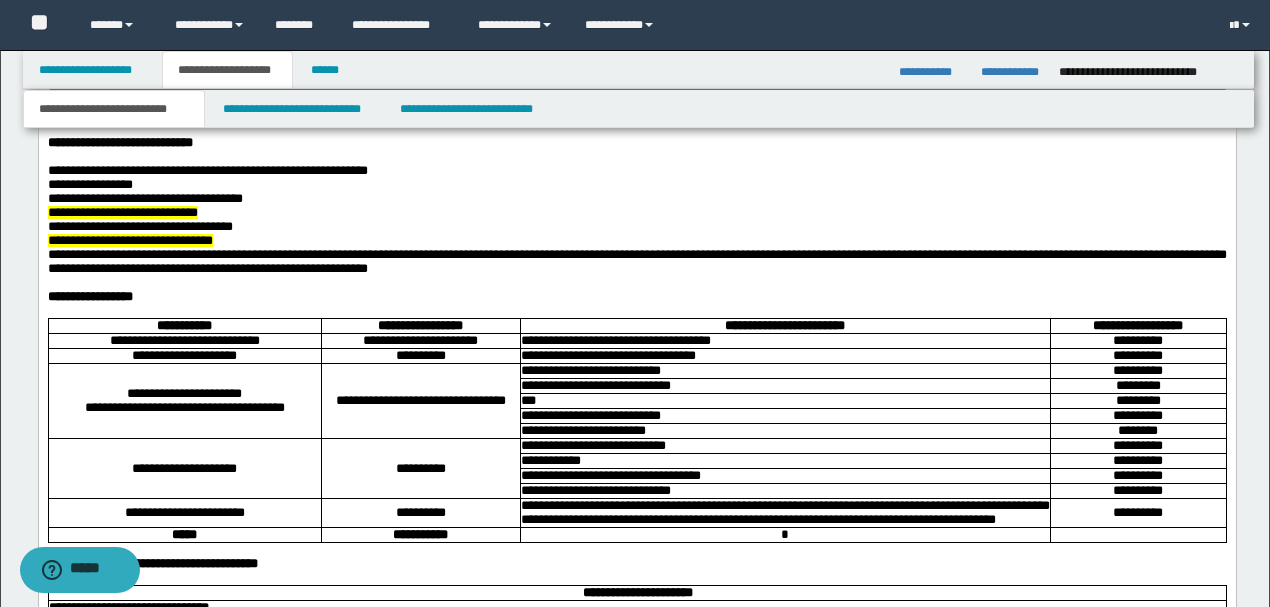 click at bounding box center (636, 130) 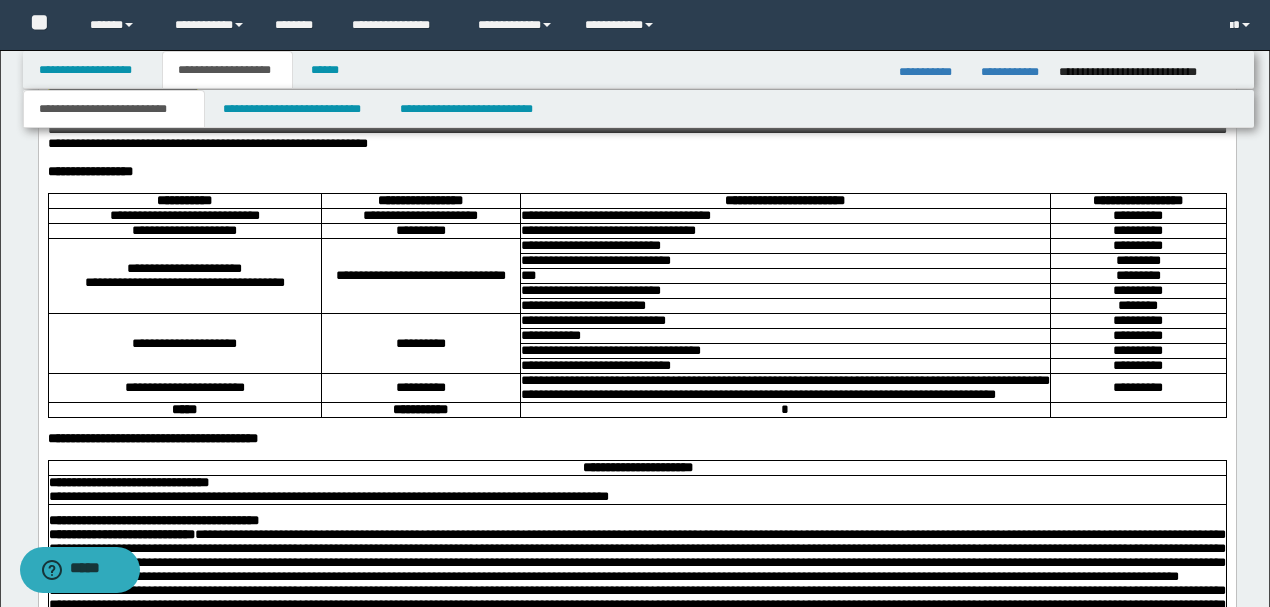 scroll, scrollTop: 2400, scrollLeft: 0, axis: vertical 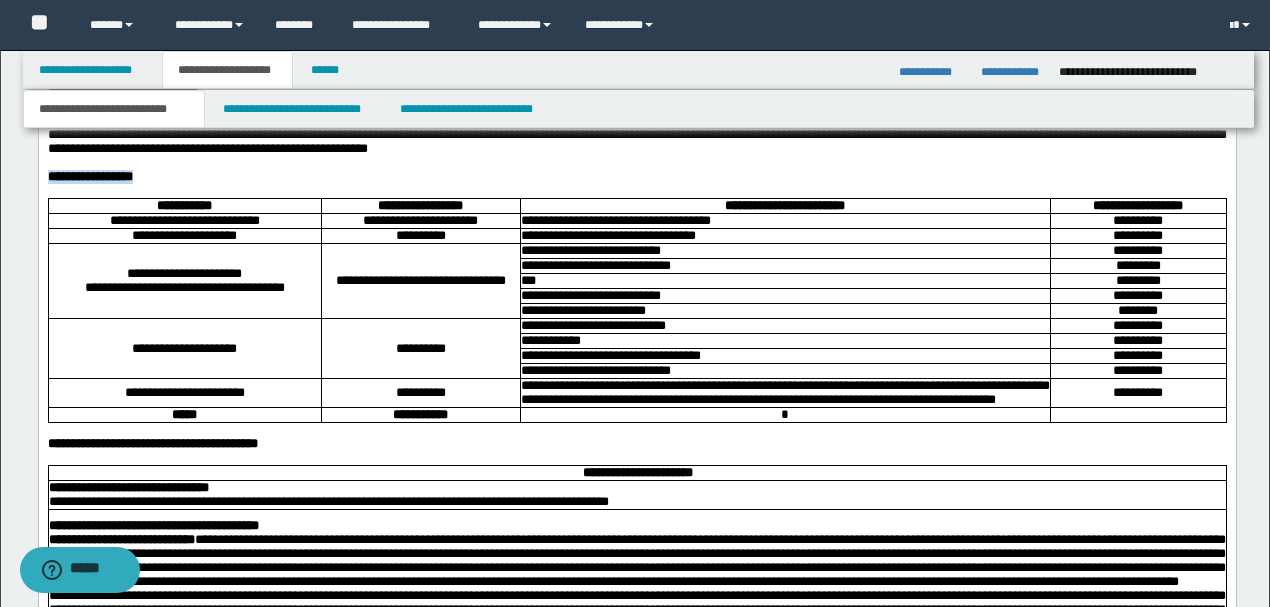 drag, startPoint x: 160, startPoint y: 320, endPoint x: 42, endPoint y: 327, distance: 118.20744 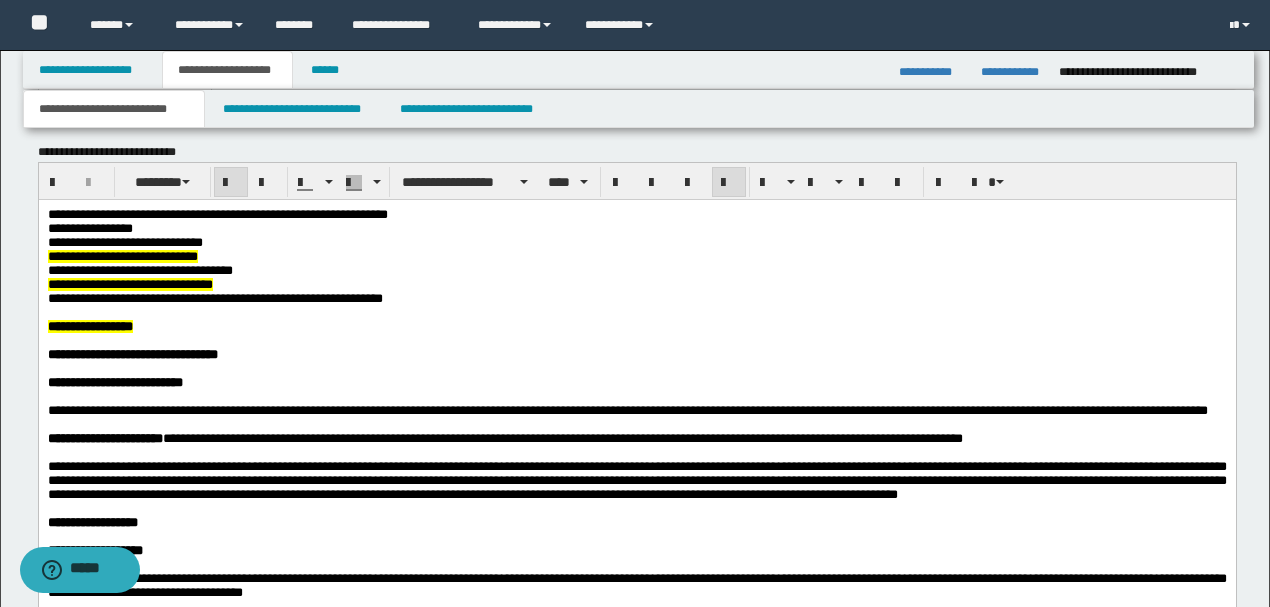 scroll, scrollTop: 800, scrollLeft: 0, axis: vertical 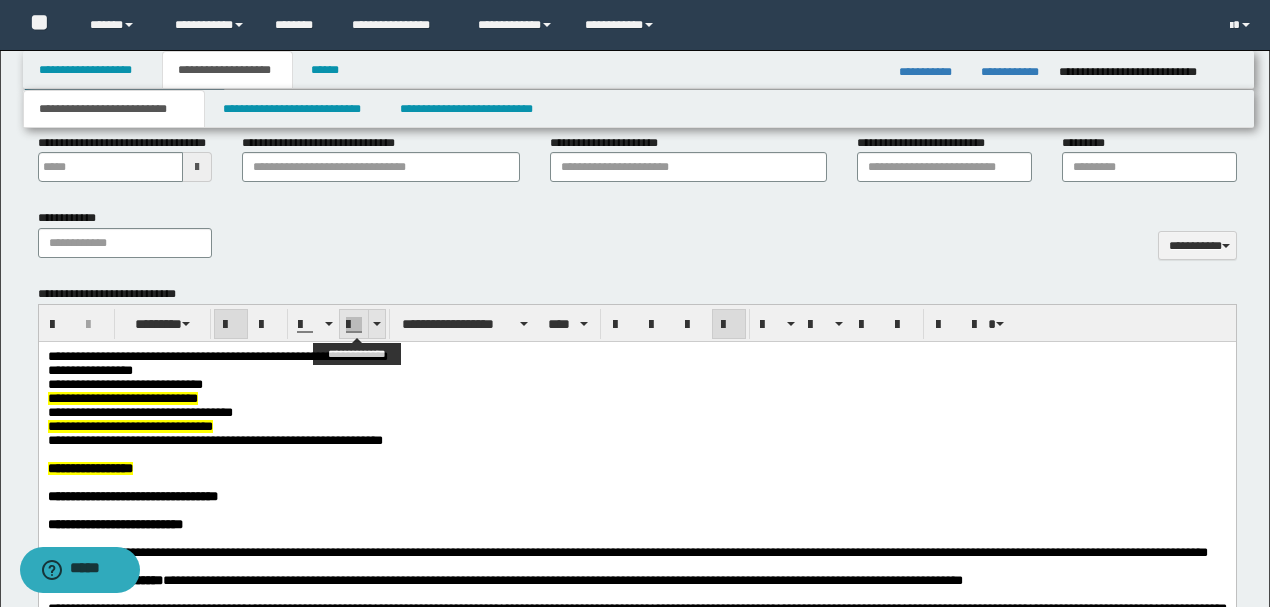 click at bounding box center (376, 324) 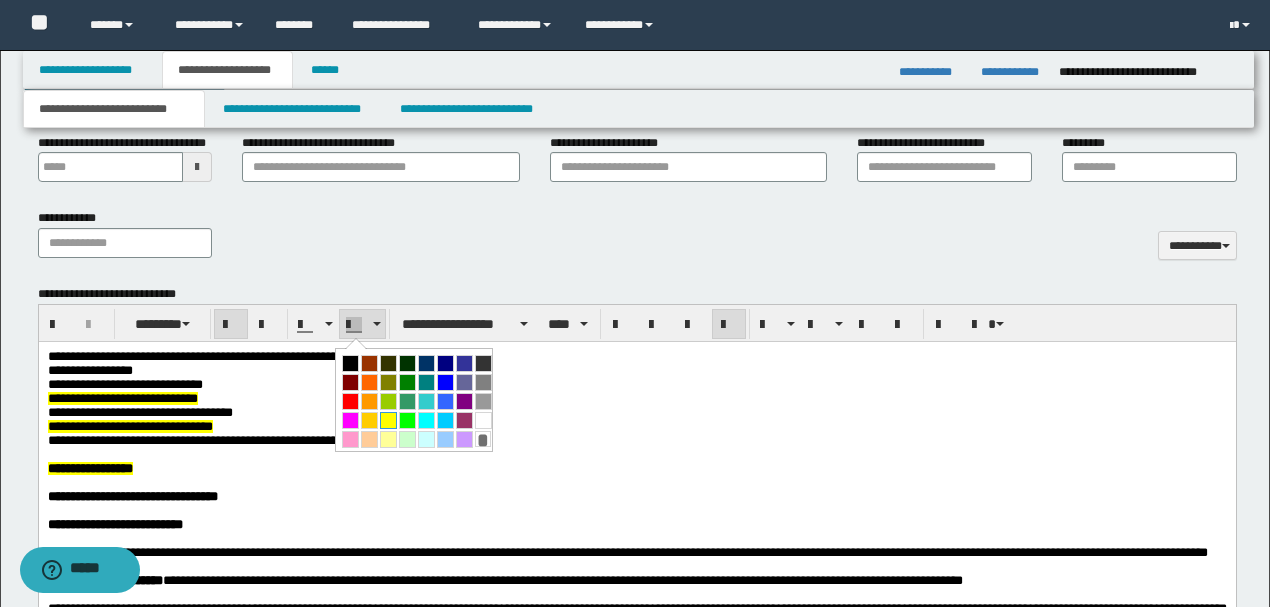 click at bounding box center (388, 420) 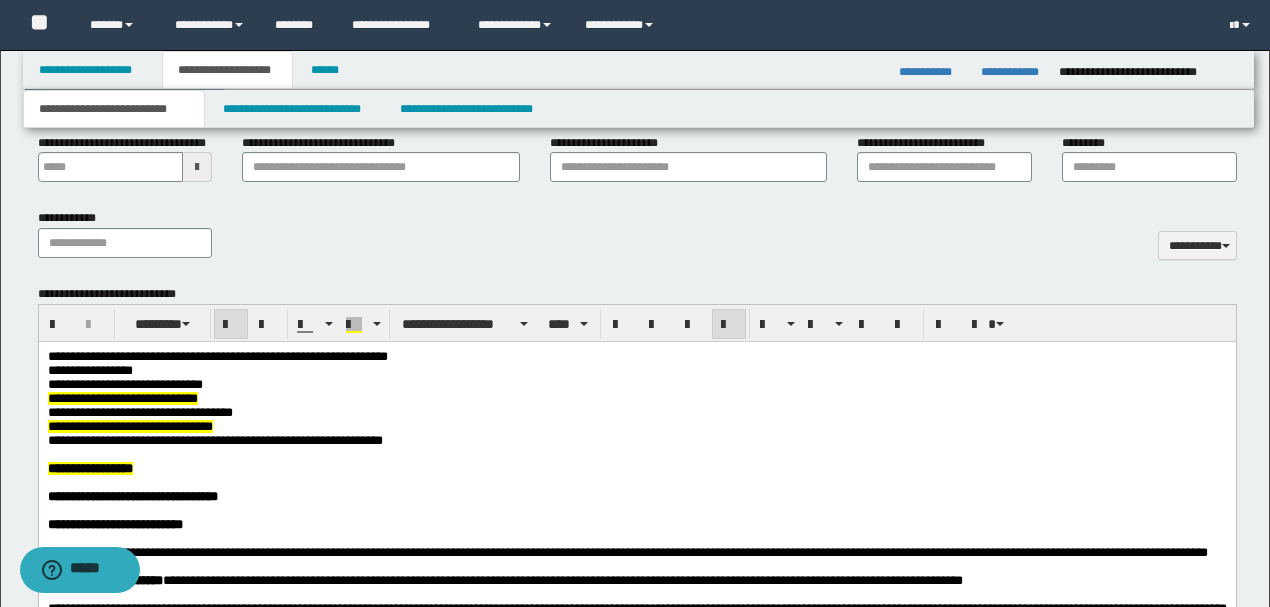 click on "**********" at bounding box center [636, 441] 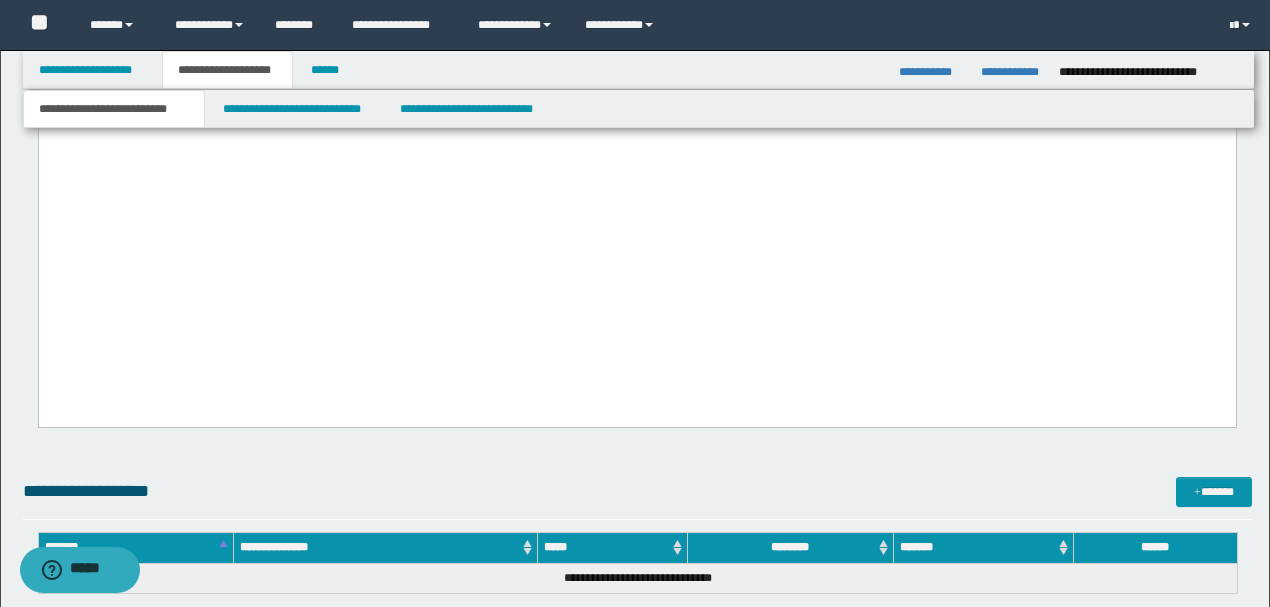 scroll, scrollTop: 4666, scrollLeft: 0, axis: vertical 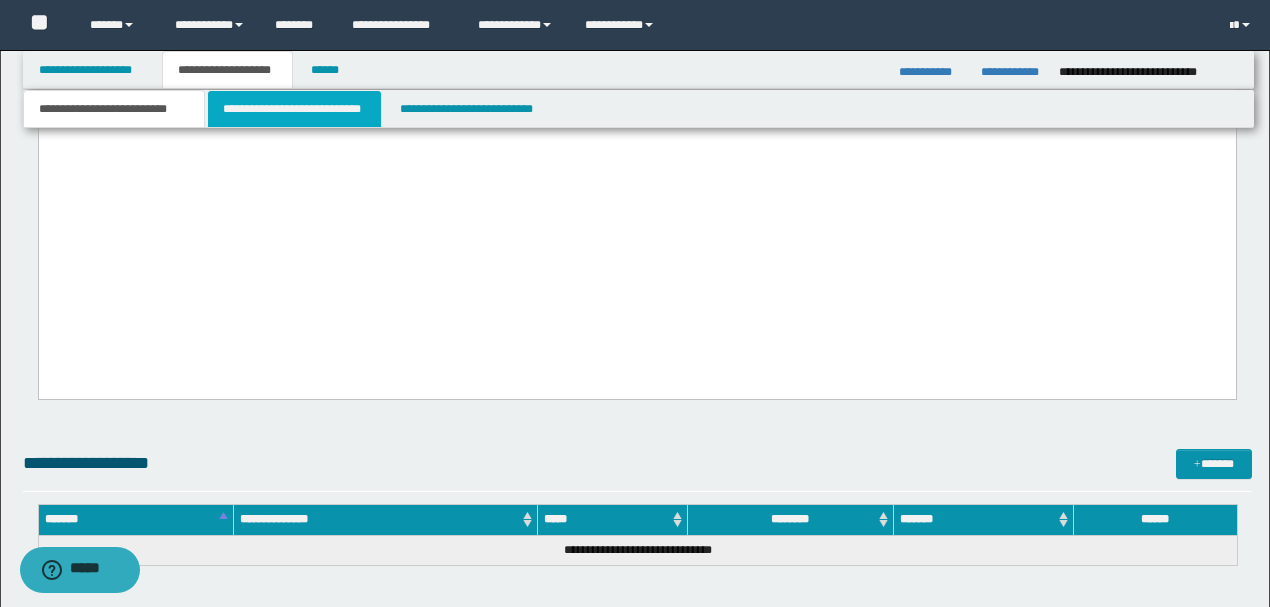 click on "**********" at bounding box center (294, 109) 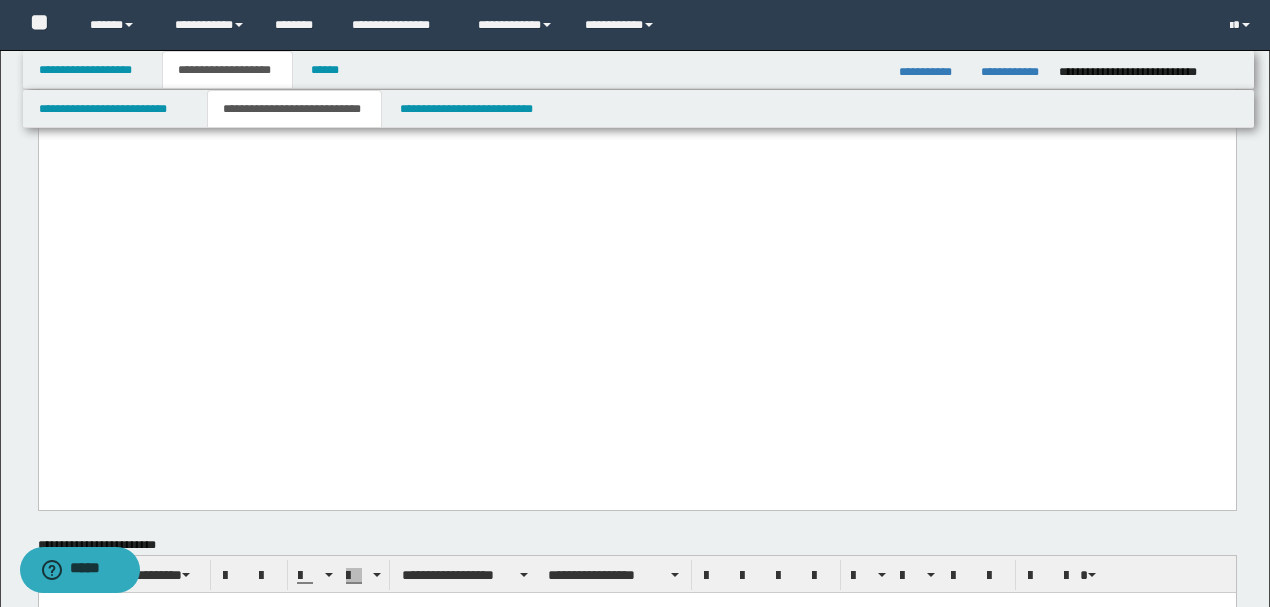 scroll, scrollTop: 7000, scrollLeft: 0, axis: vertical 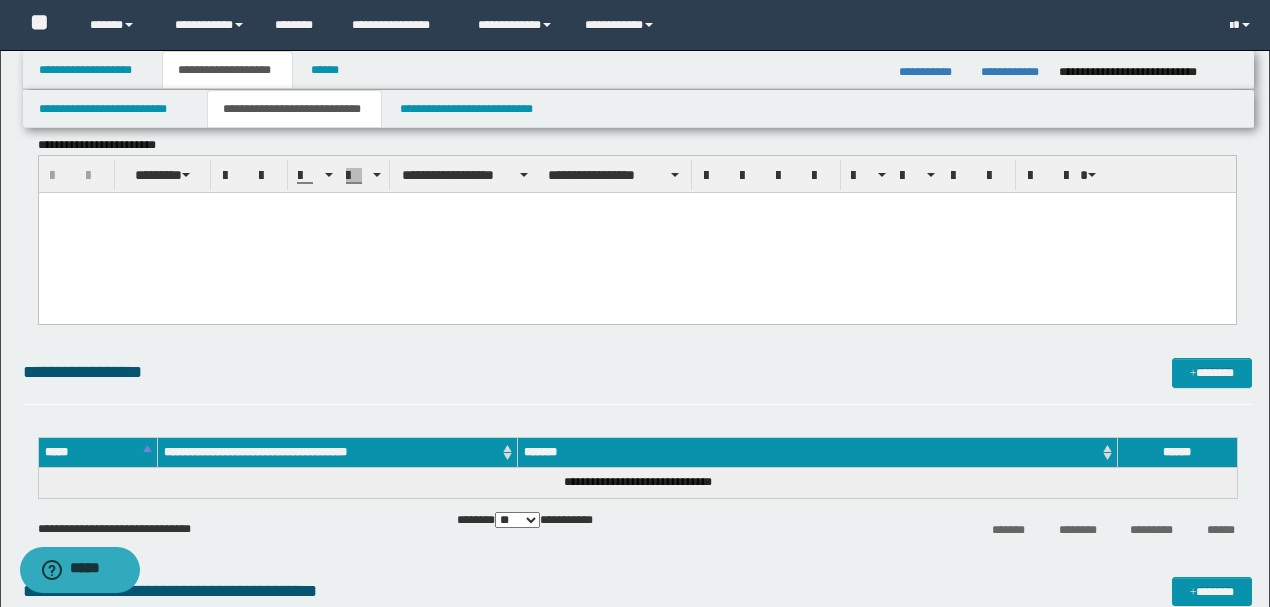 click at bounding box center (636, 233) 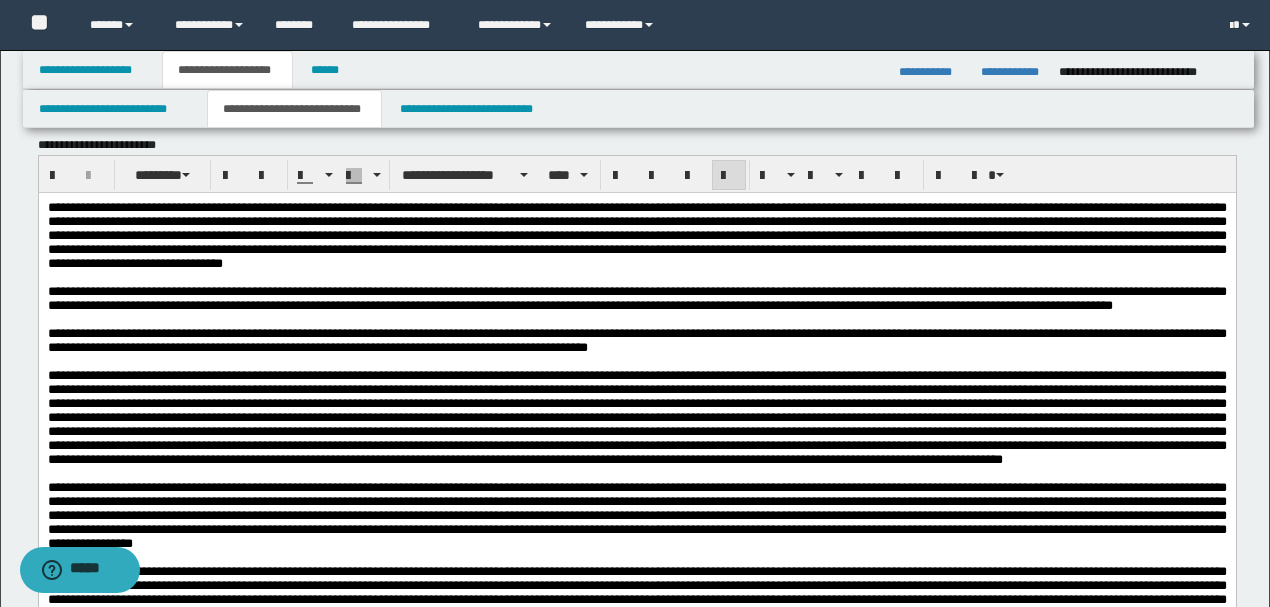 click on "**********" at bounding box center (636, 235) 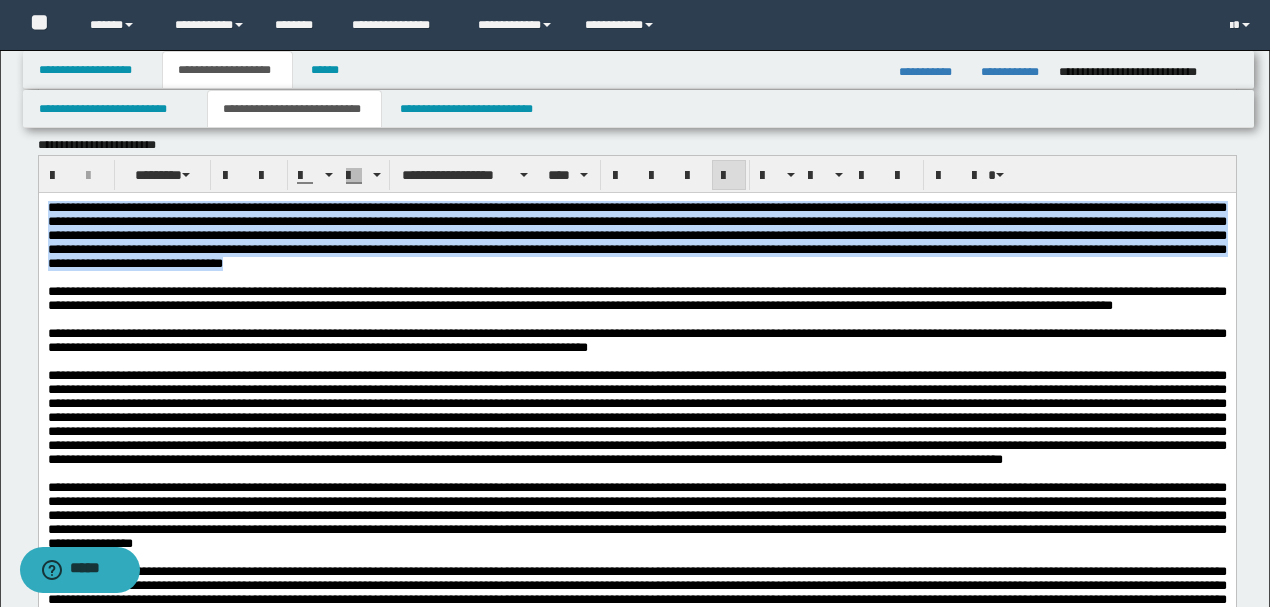 drag, startPoint x: 533, startPoint y: 269, endPoint x: 0, endPoint y: 213, distance: 535.9338 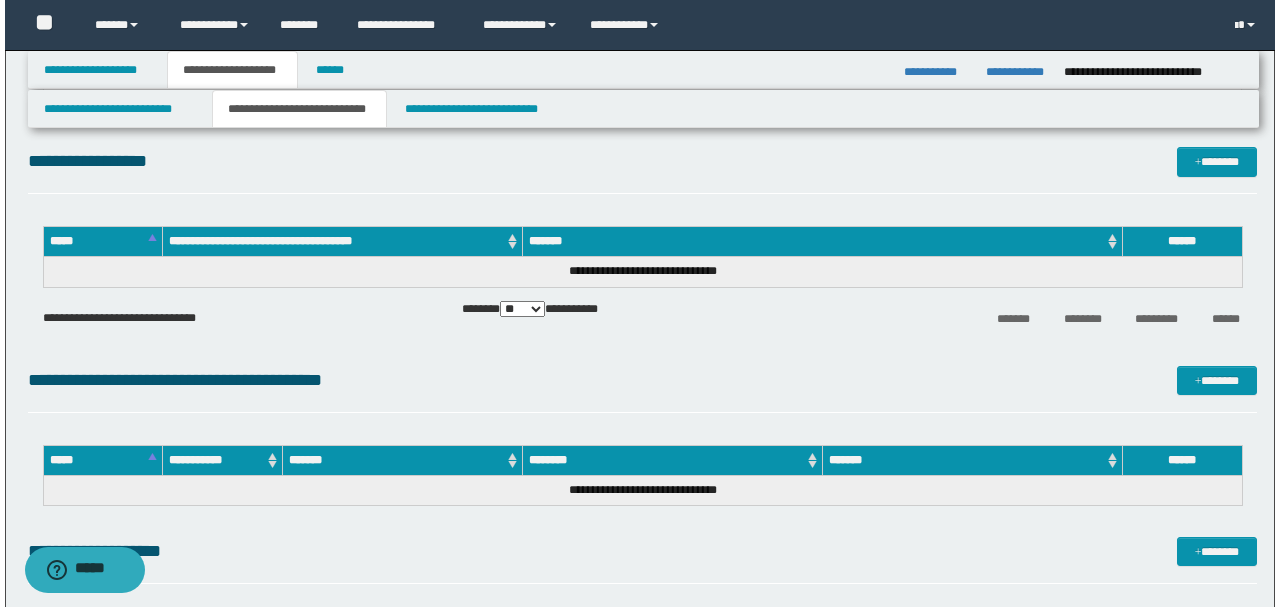 scroll, scrollTop: 8200, scrollLeft: 0, axis: vertical 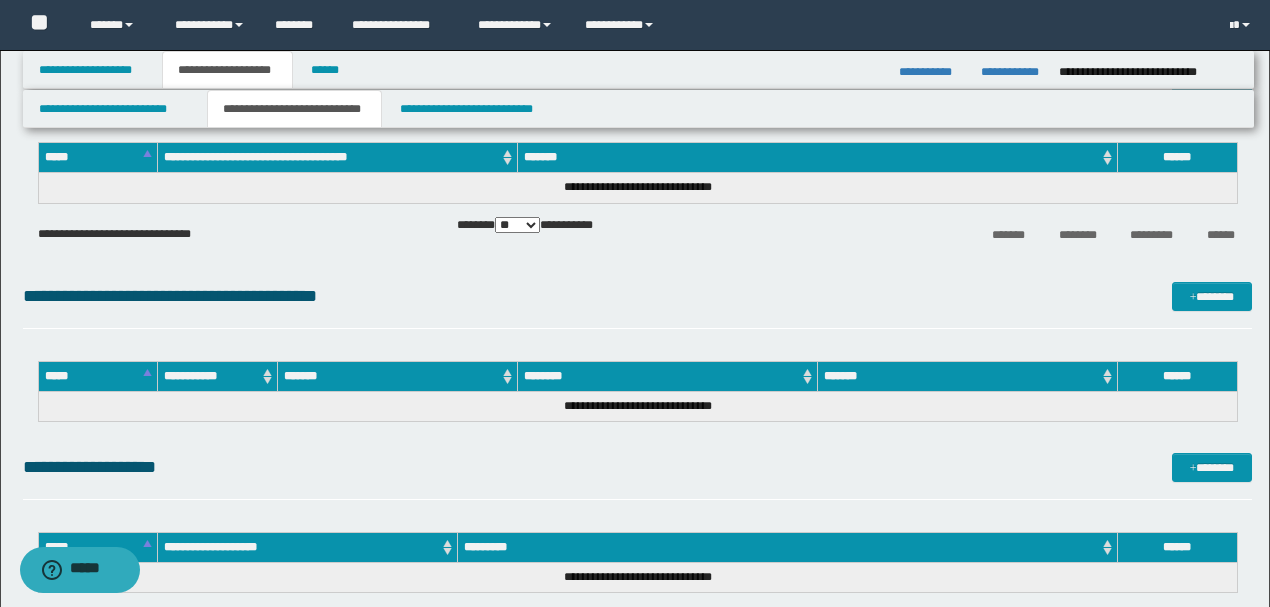 drag, startPoint x: 1204, startPoint y: 456, endPoint x: 1168, endPoint y: 450, distance: 36.496574 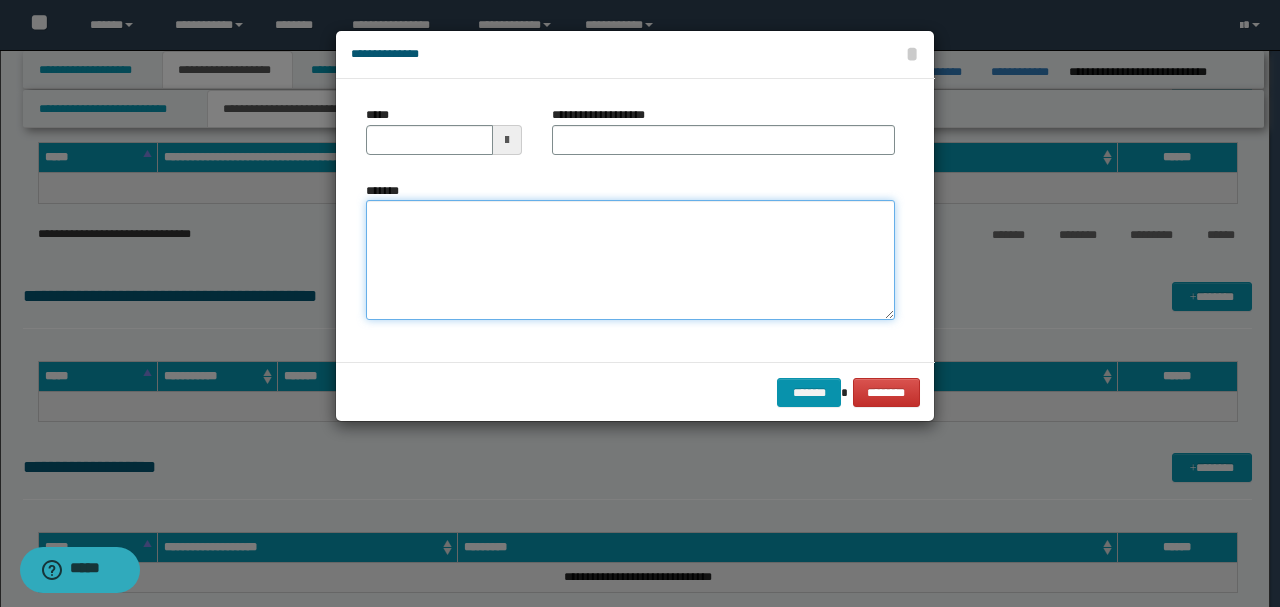 click on "*******" at bounding box center [630, 260] 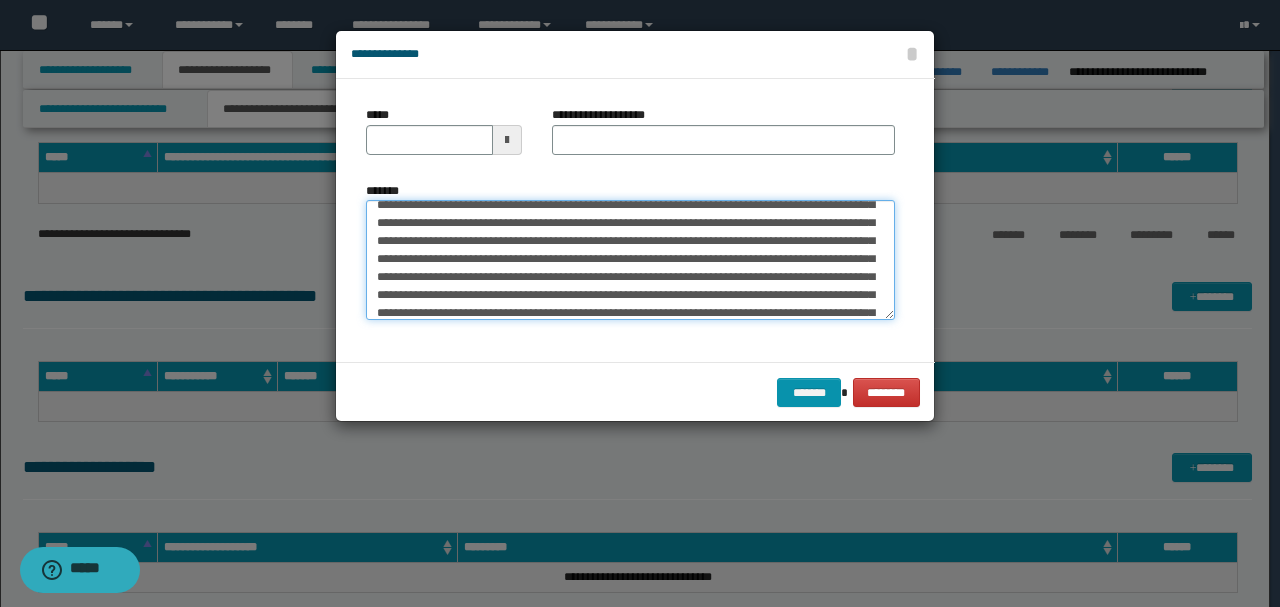 scroll, scrollTop: 0, scrollLeft: 0, axis: both 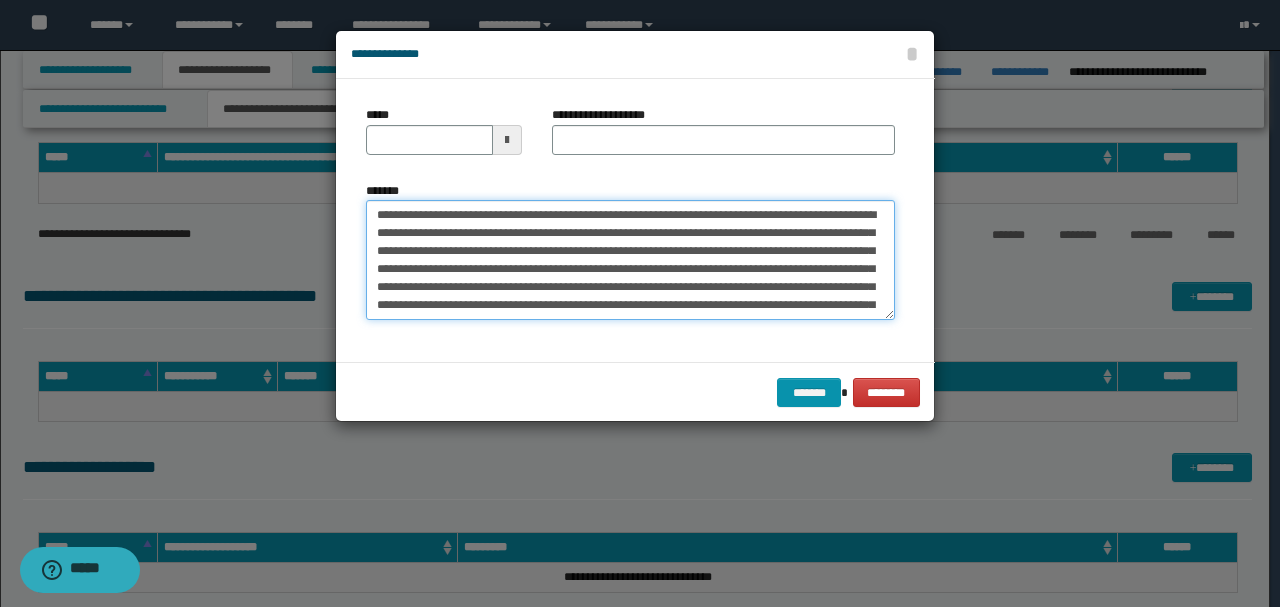 drag, startPoint x: 439, startPoint y: 210, endPoint x: 321, endPoint y: 190, distance: 119.682915 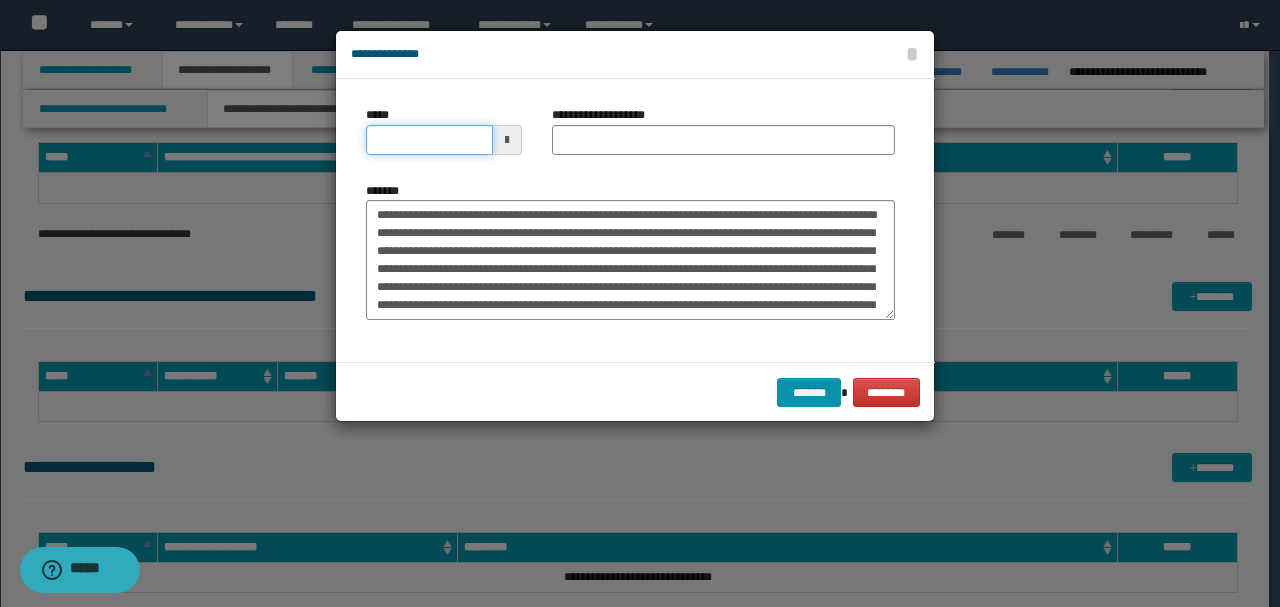 click on "*****" at bounding box center [429, 140] 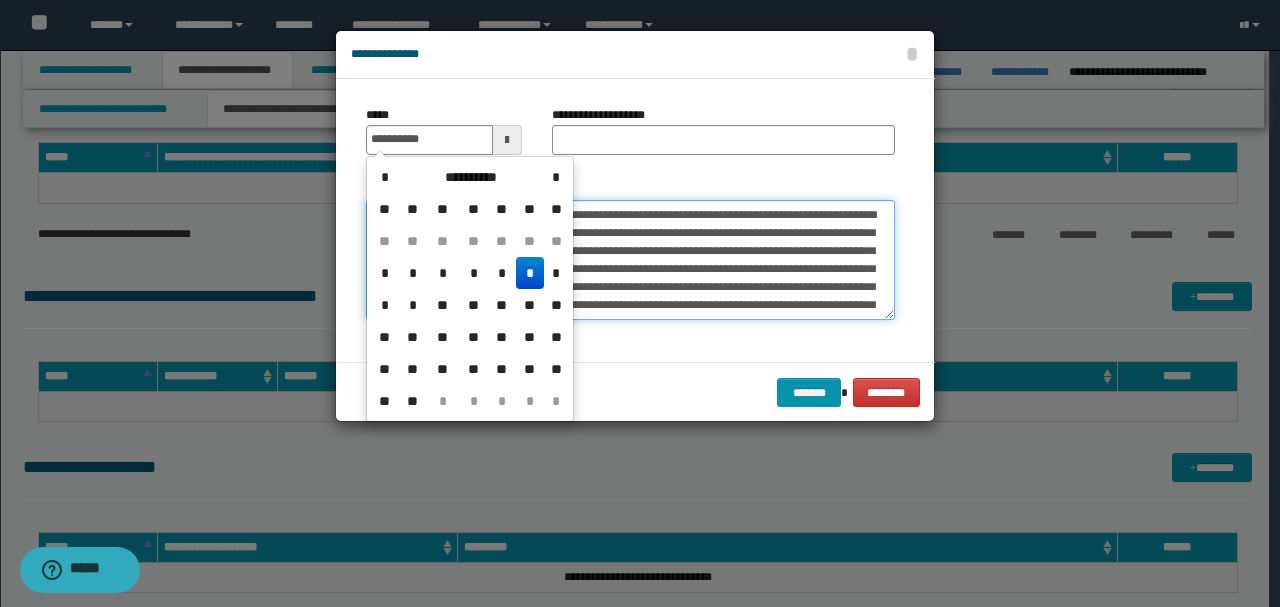type on "**********" 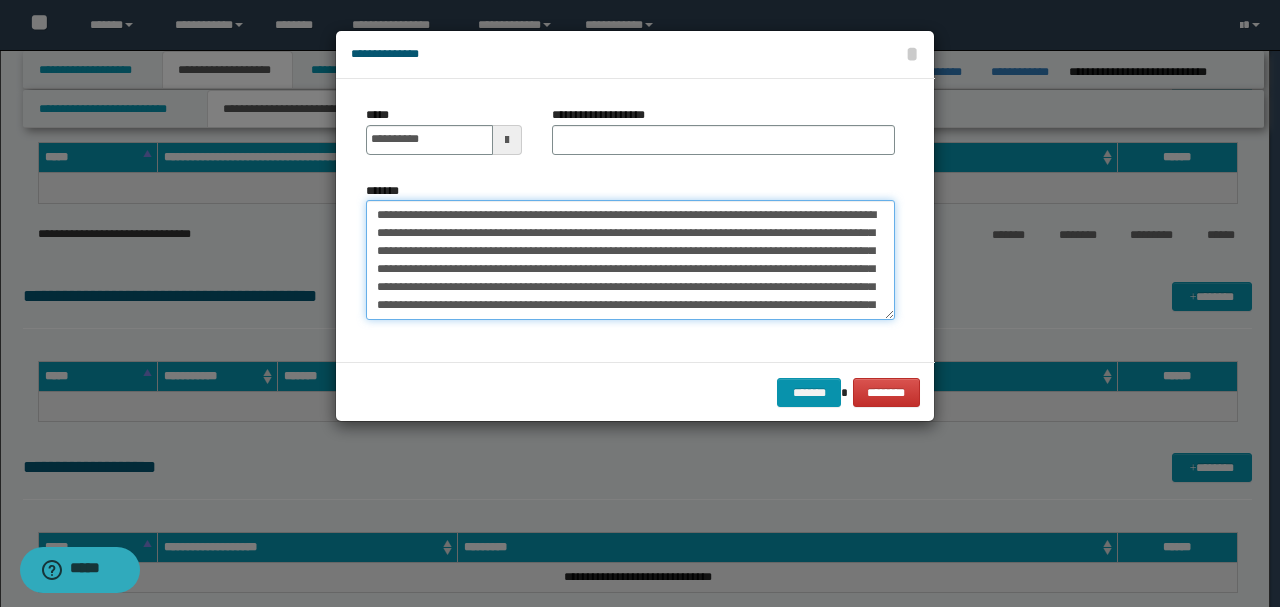 drag, startPoint x: 484, startPoint y: 214, endPoint x: 308, endPoint y: 216, distance: 176.01137 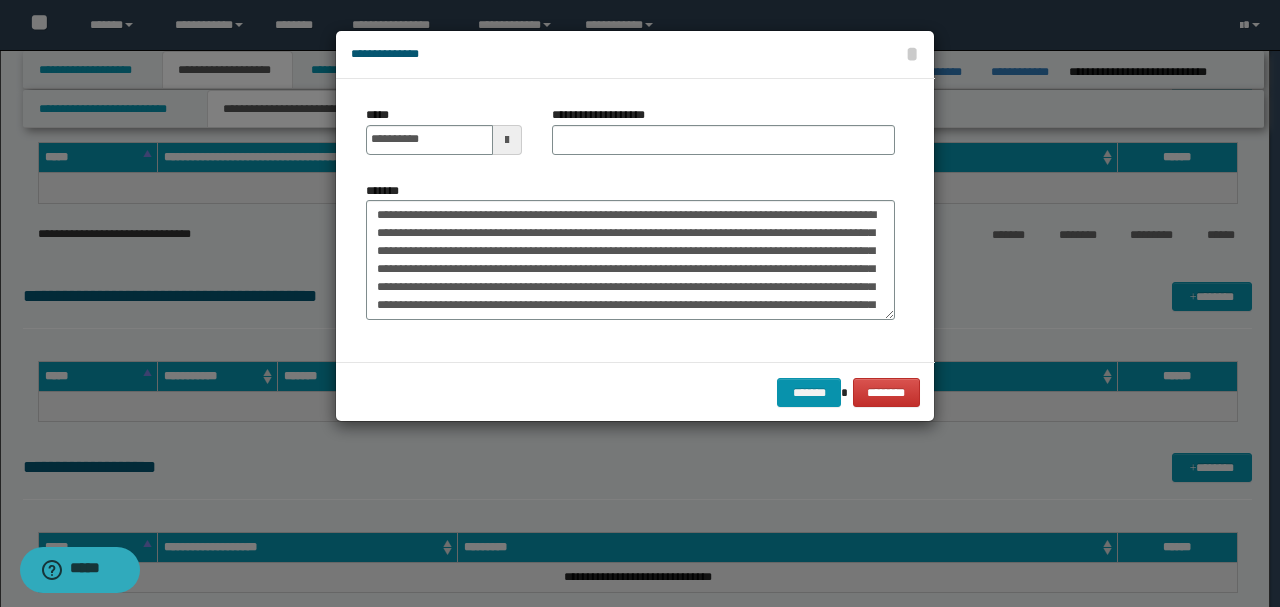 click on "**********" at bounding box center (609, 115) 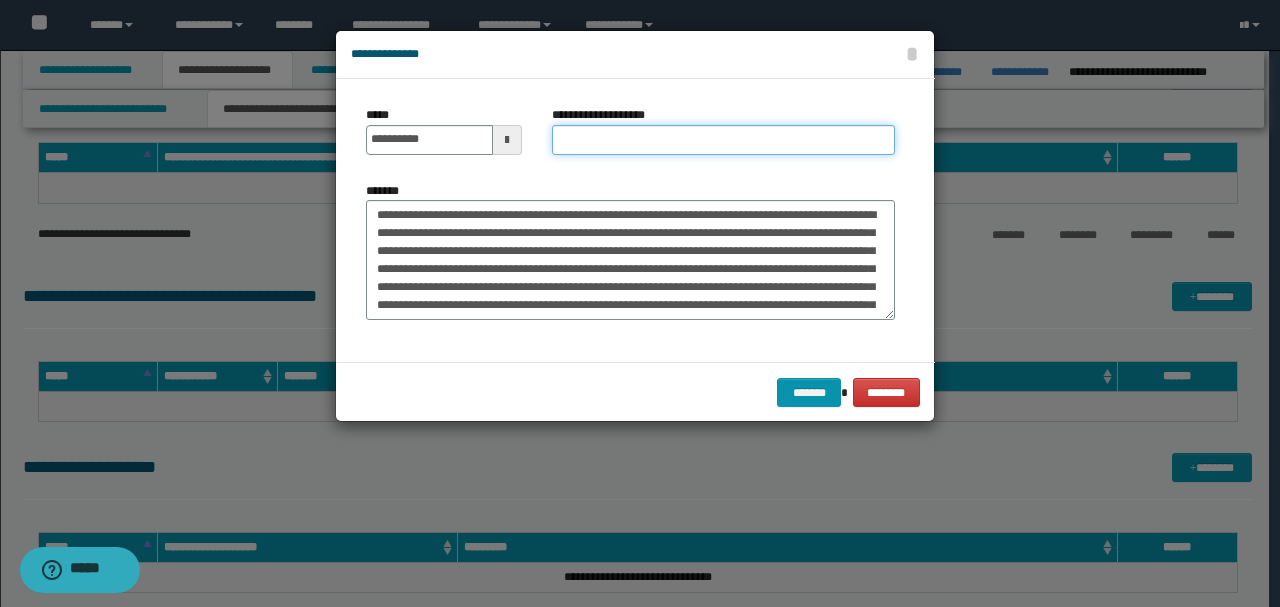 drag, startPoint x: 614, startPoint y: 131, endPoint x: 586, endPoint y: 178, distance: 54.708317 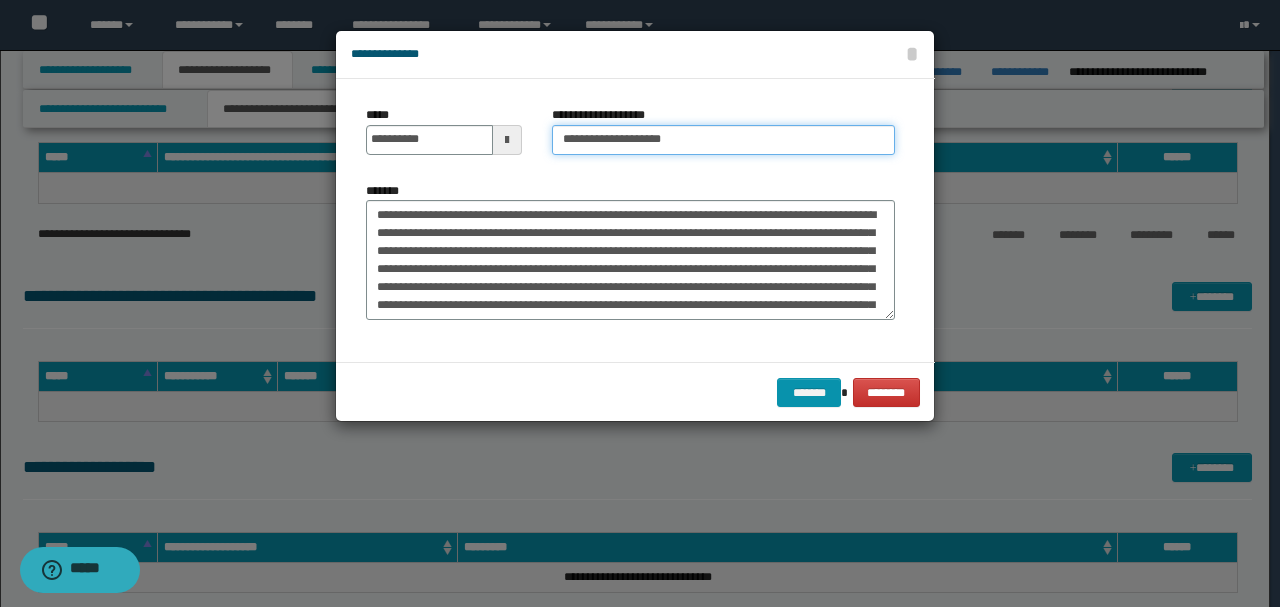 type on "**********" 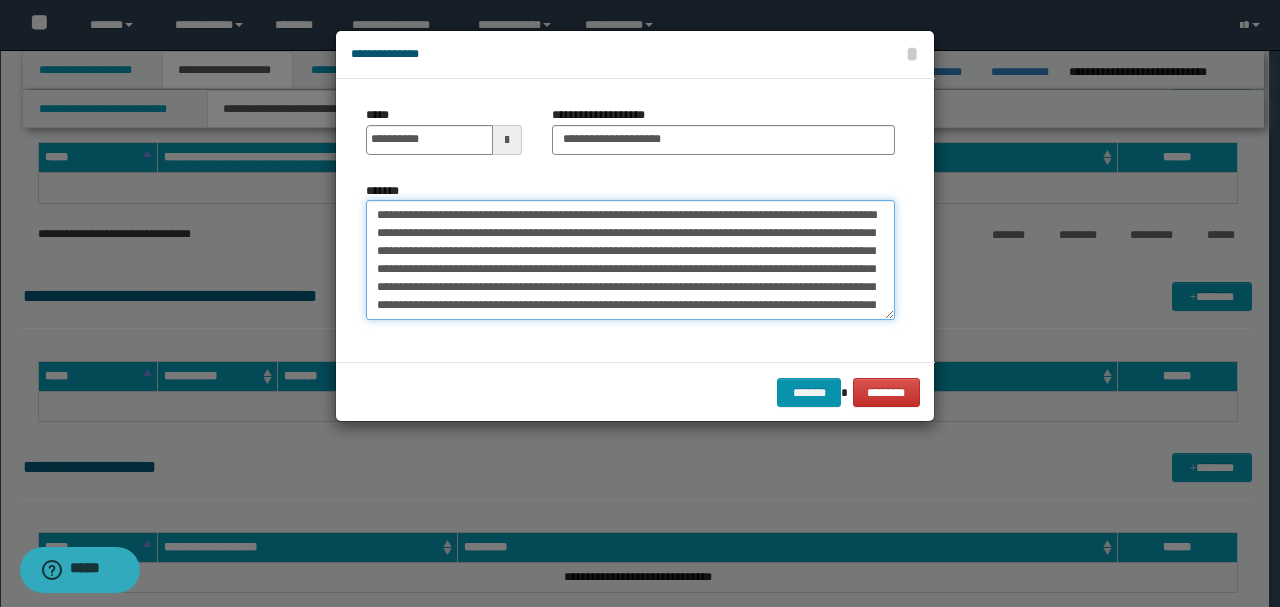 click on "**********" at bounding box center [630, 259] 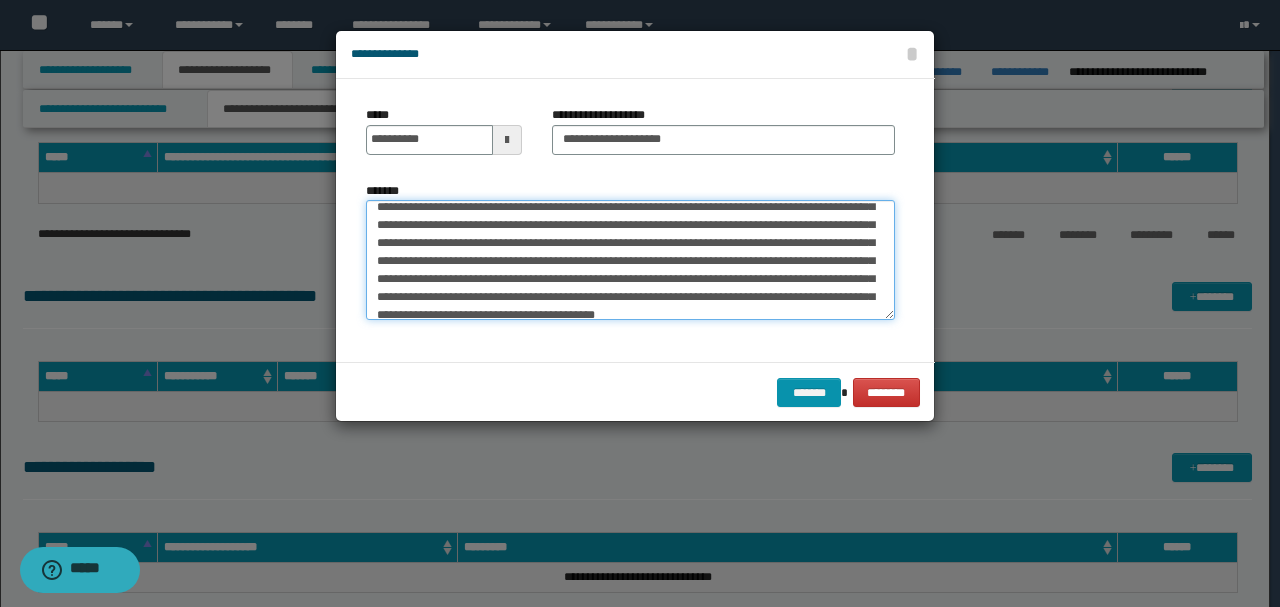scroll, scrollTop: 90, scrollLeft: 0, axis: vertical 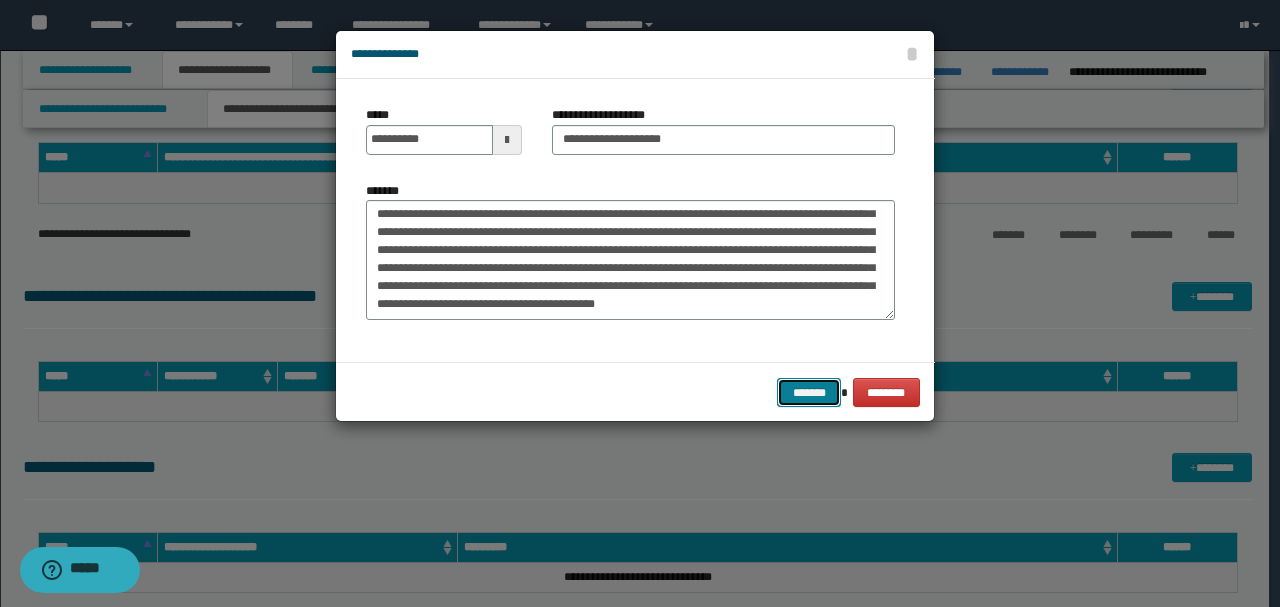 click on "*******" at bounding box center (809, 392) 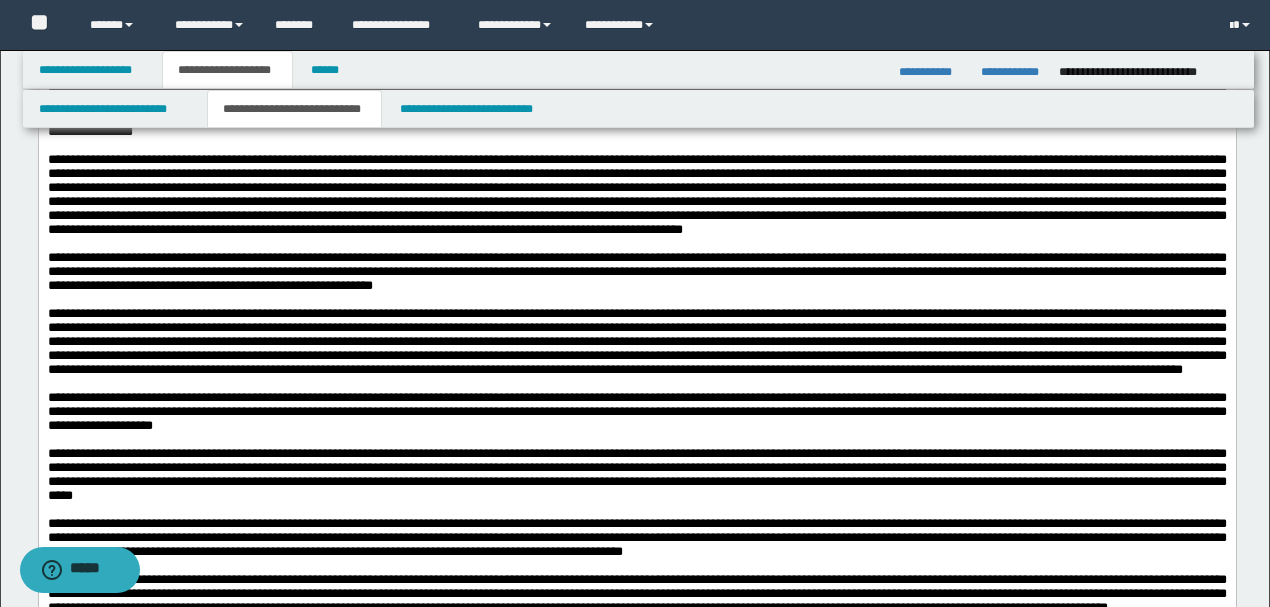 scroll, scrollTop: 7333, scrollLeft: 0, axis: vertical 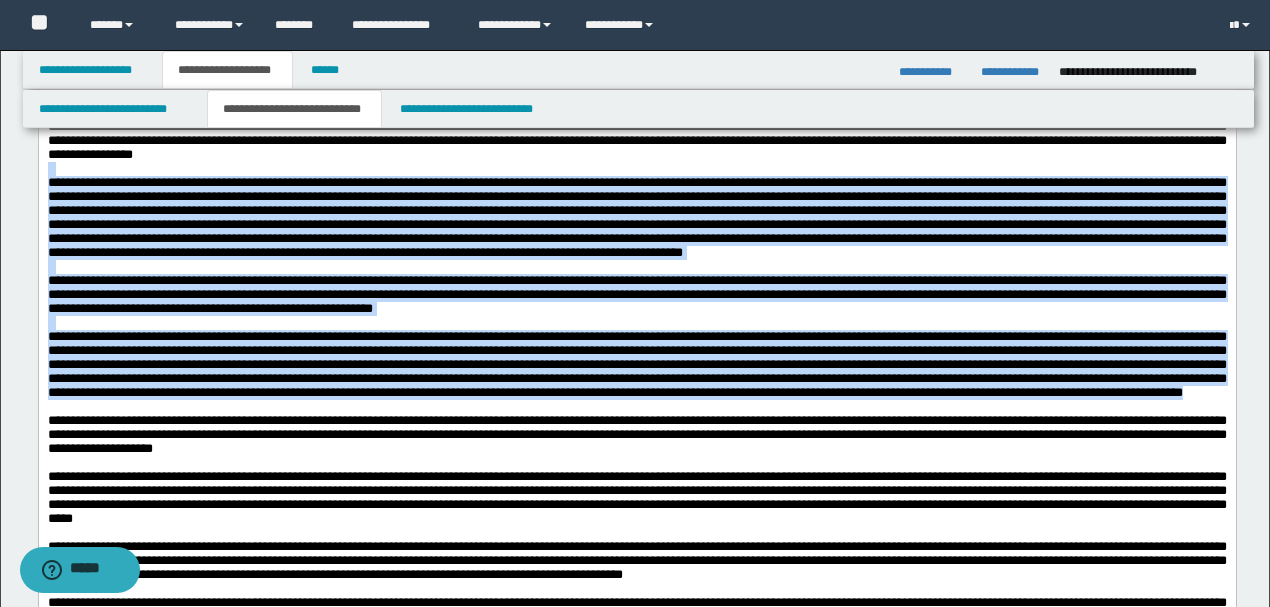 drag, startPoint x: 598, startPoint y: 506, endPoint x: 8, endPoint y: 233, distance: 650.09924 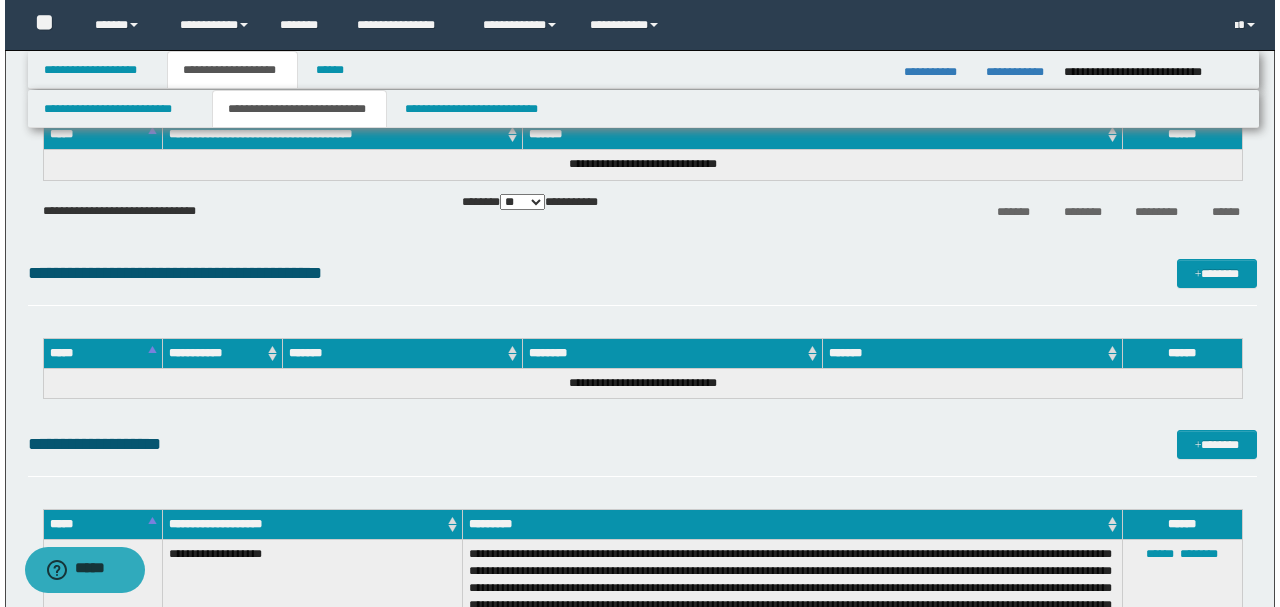 scroll, scrollTop: 8066, scrollLeft: 0, axis: vertical 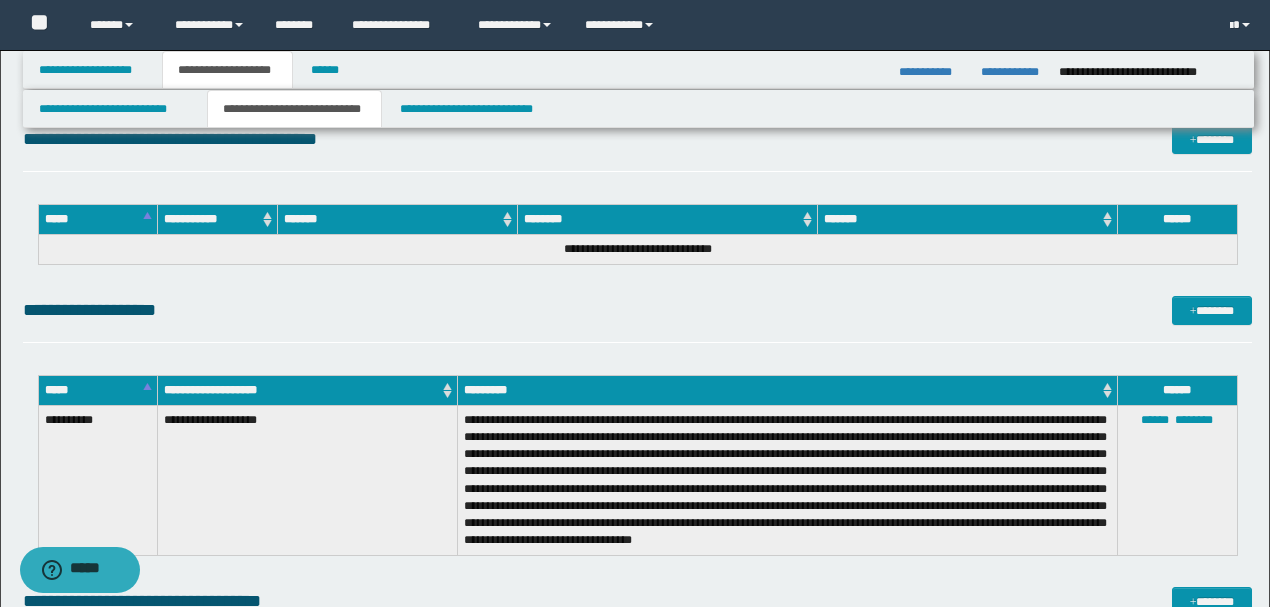click on "**********" at bounding box center [637, -3459] 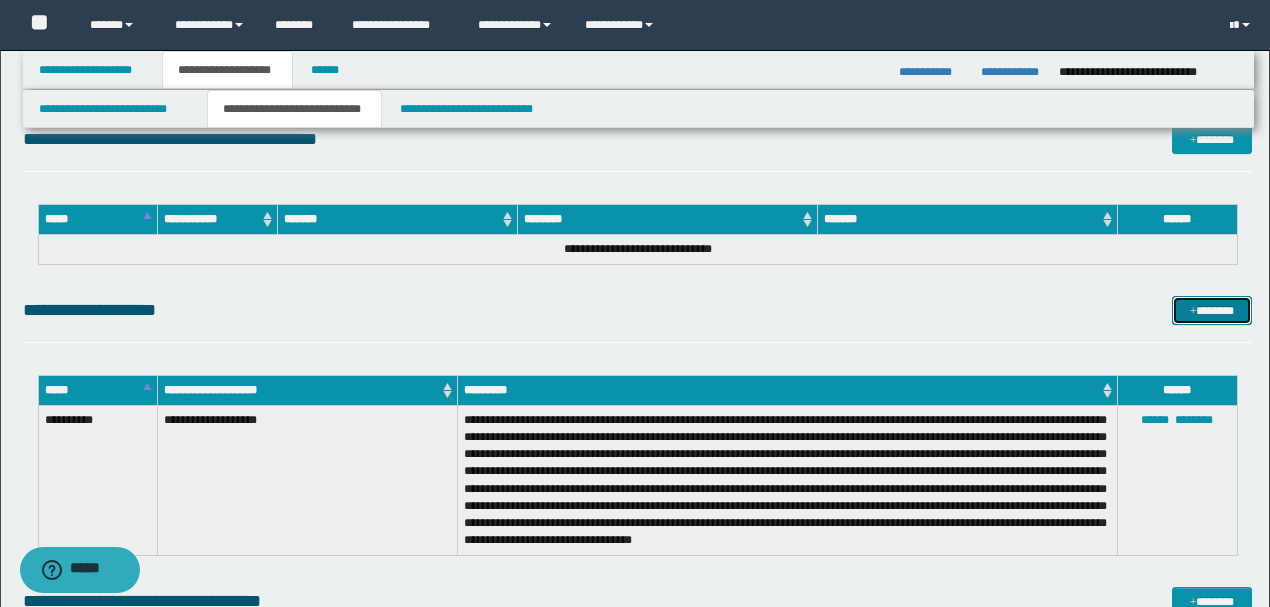 click on "*******" at bounding box center [1211, 310] 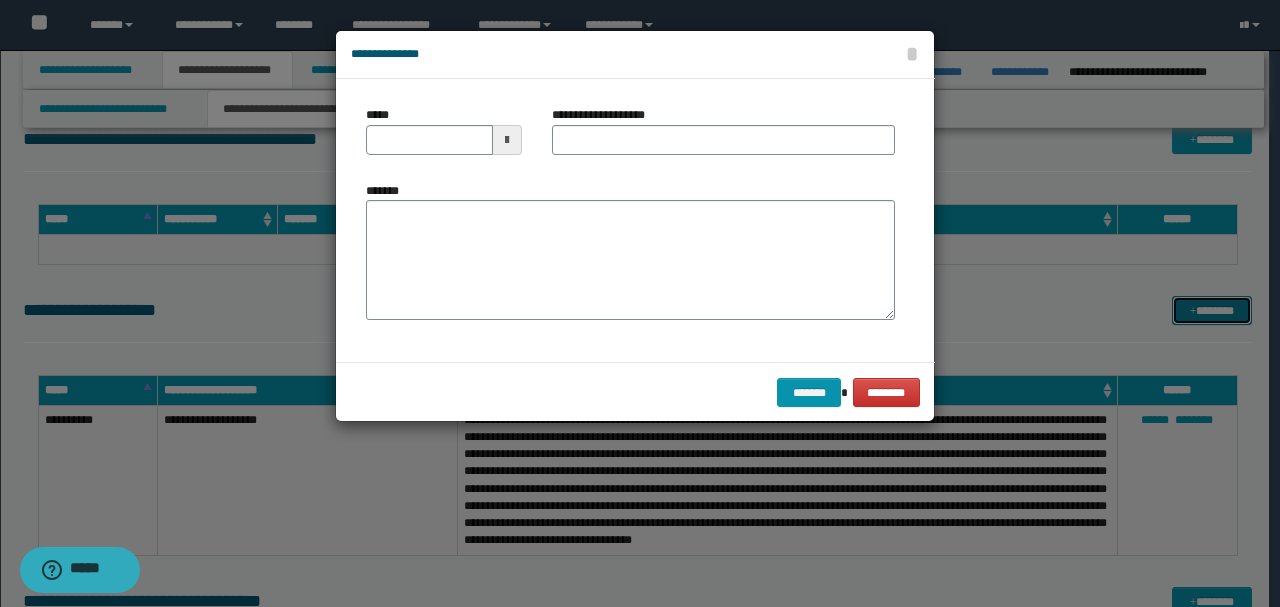 scroll, scrollTop: 0, scrollLeft: 0, axis: both 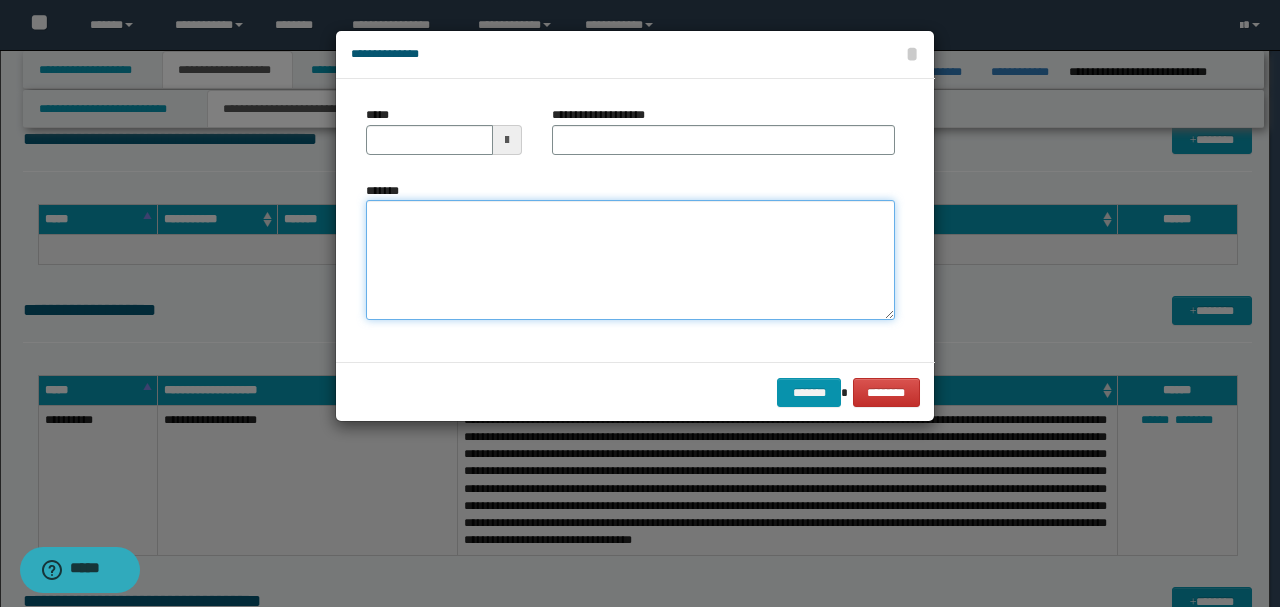click on "*******" at bounding box center [630, 259] 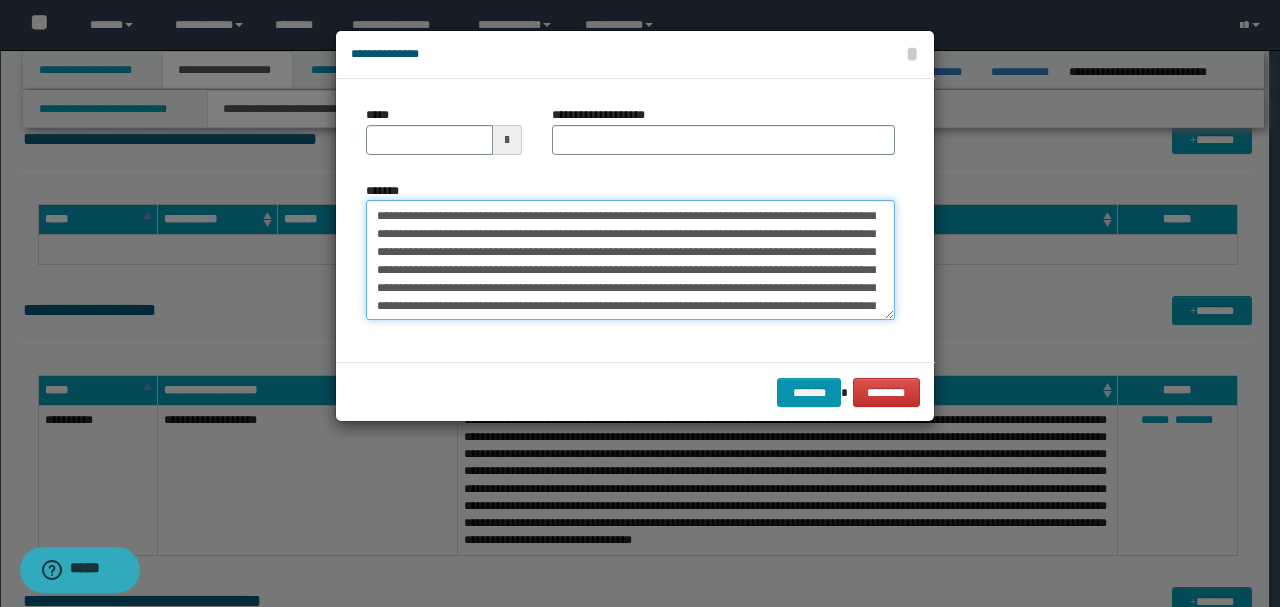 scroll, scrollTop: 0, scrollLeft: 0, axis: both 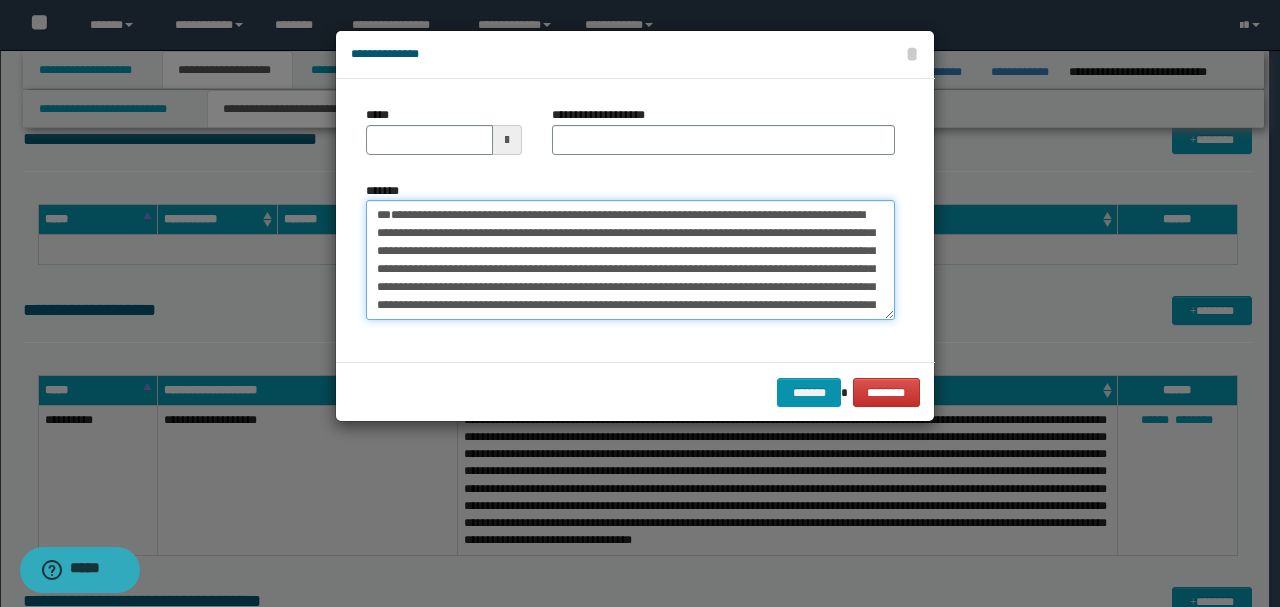 drag, startPoint x: 442, startPoint y: 251, endPoint x: 332, endPoint y: 189, distance: 126.269554 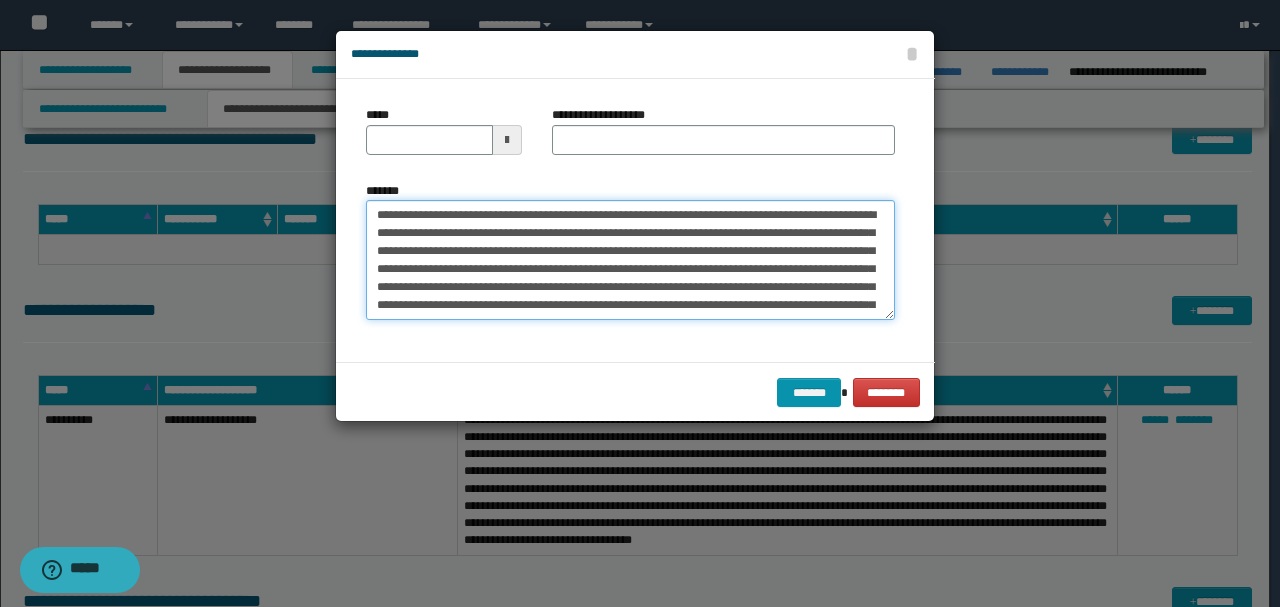 type 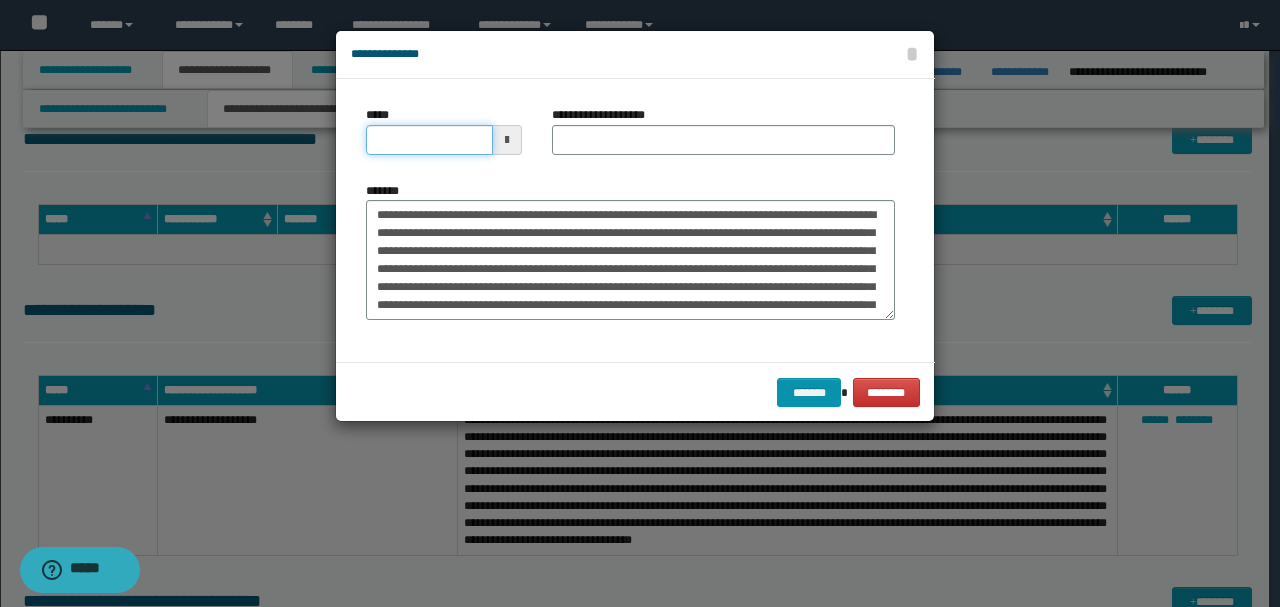 click on "*****" at bounding box center [429, 140] 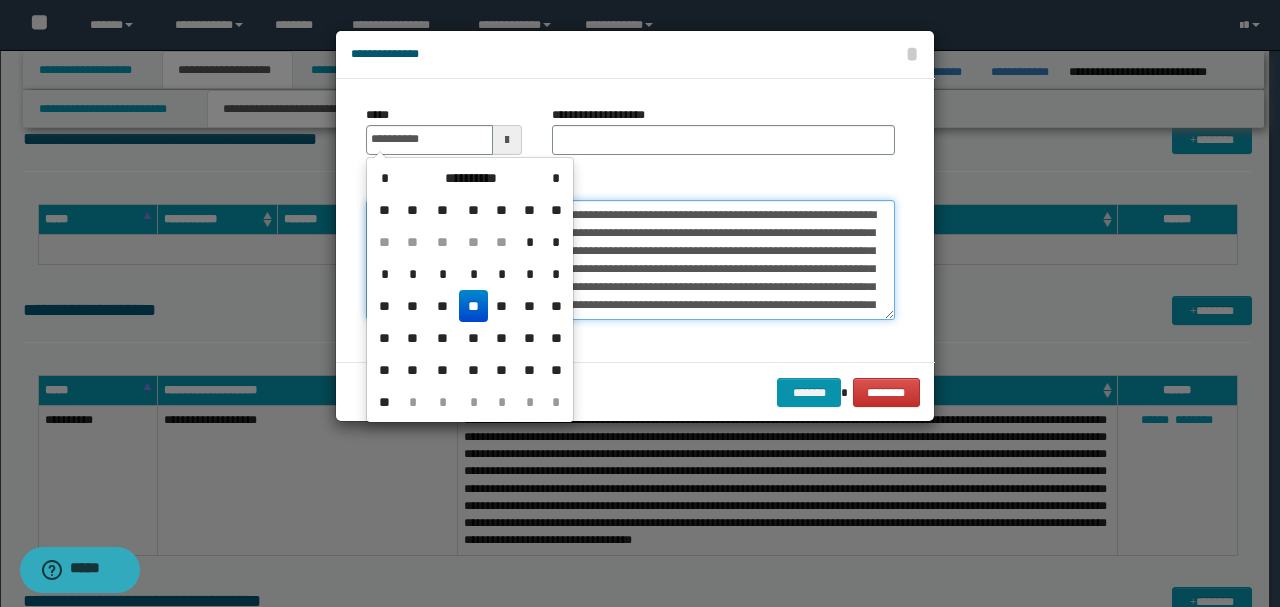 type on "**********" 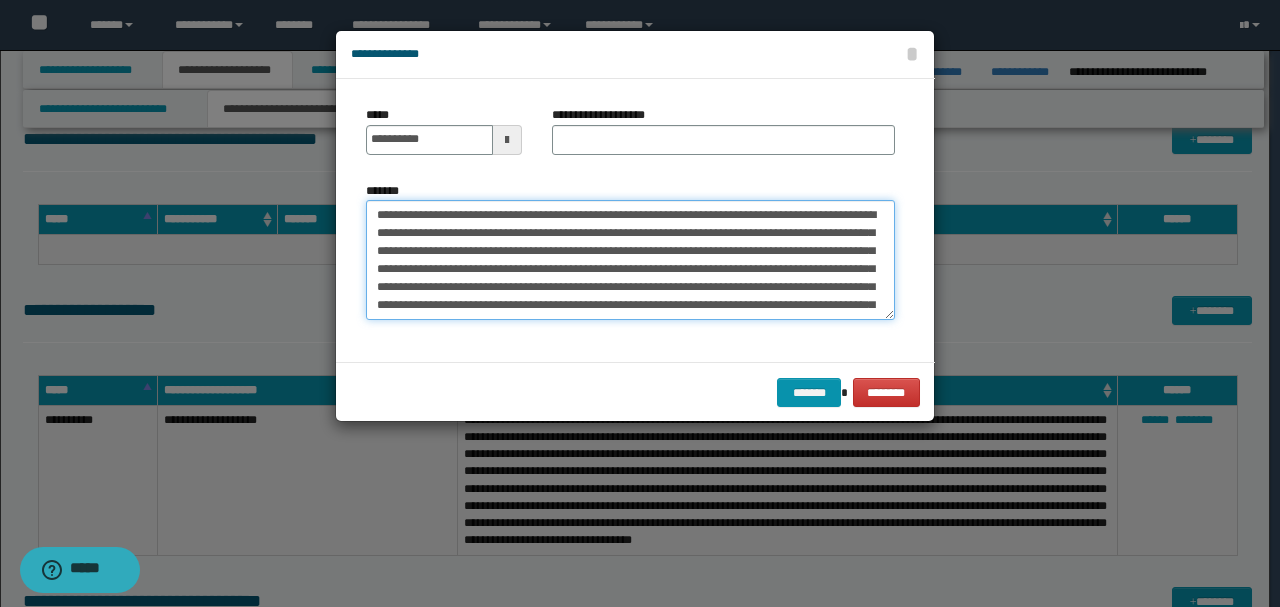 drag, startPoint x: 512, startPoint y: 208, endPoint x: 190, endPoint y: 204, distance: 322.02484 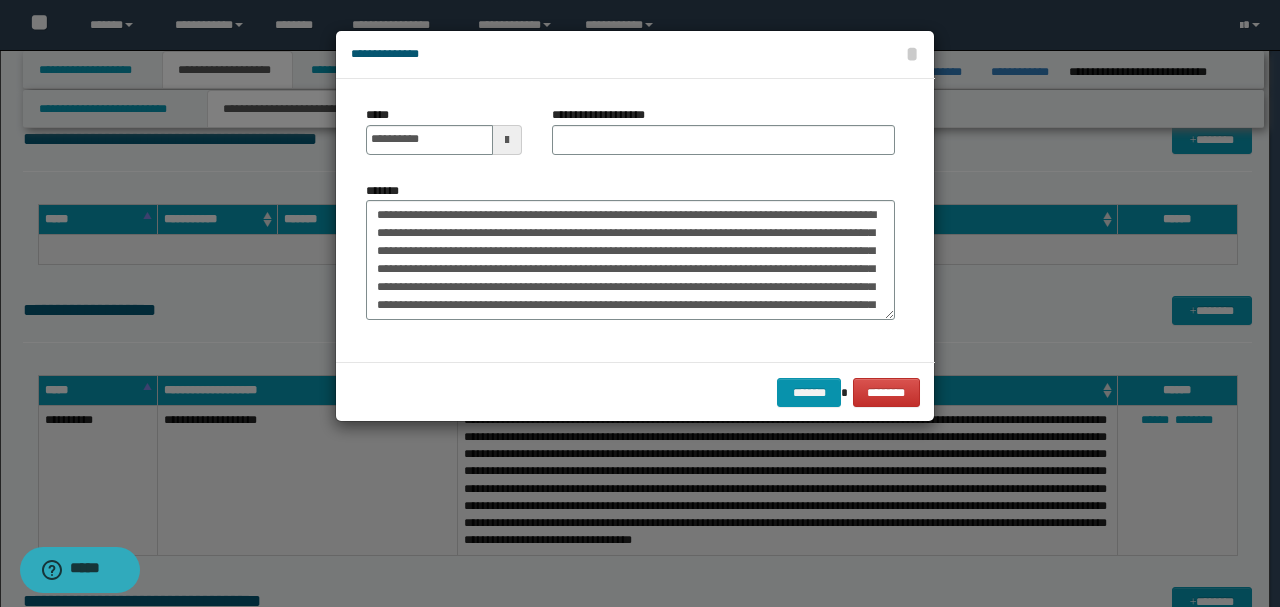 click on "**********" at bounding box center [609, 115] 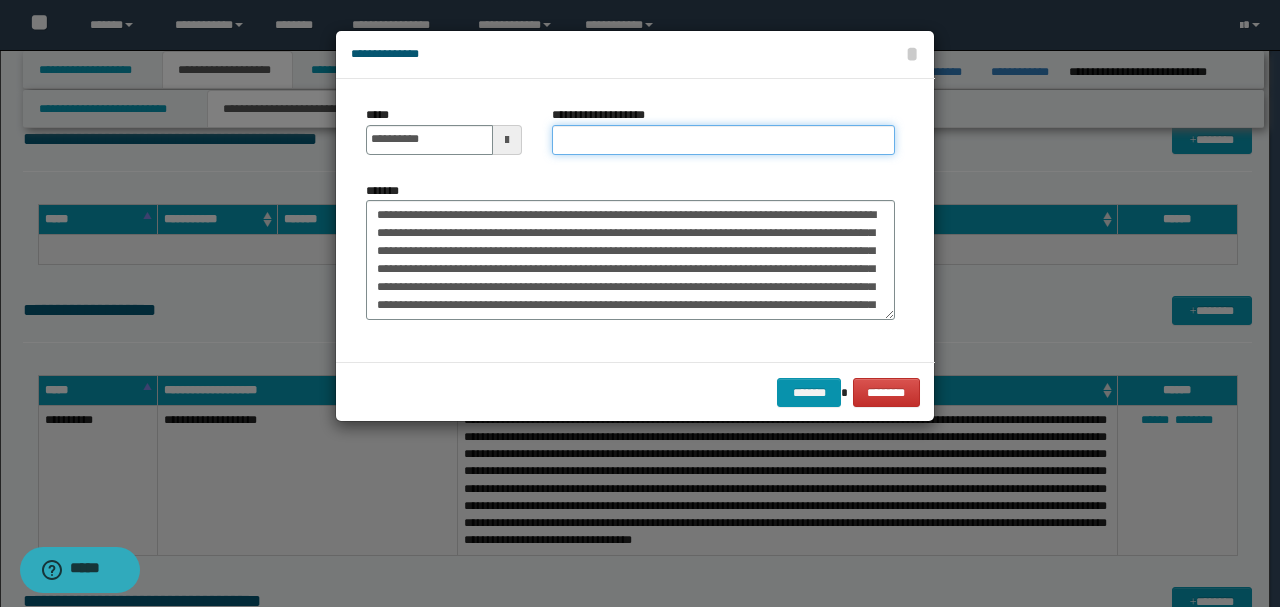 click on "**********" at bounding box center [723, 140] 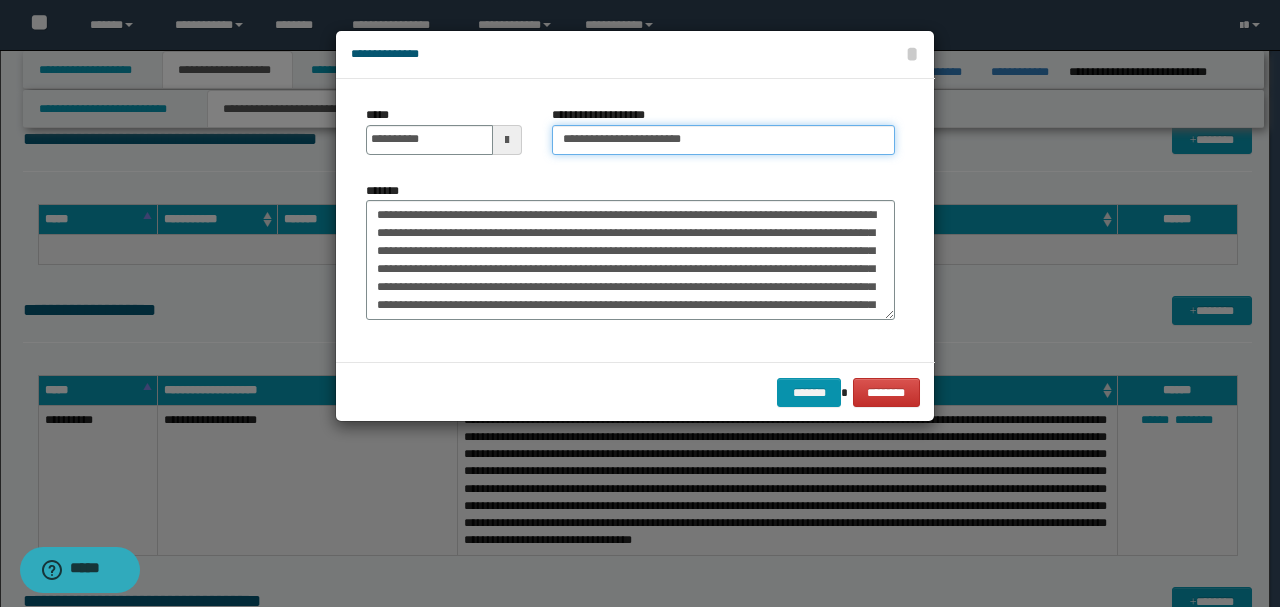 type on "**********" 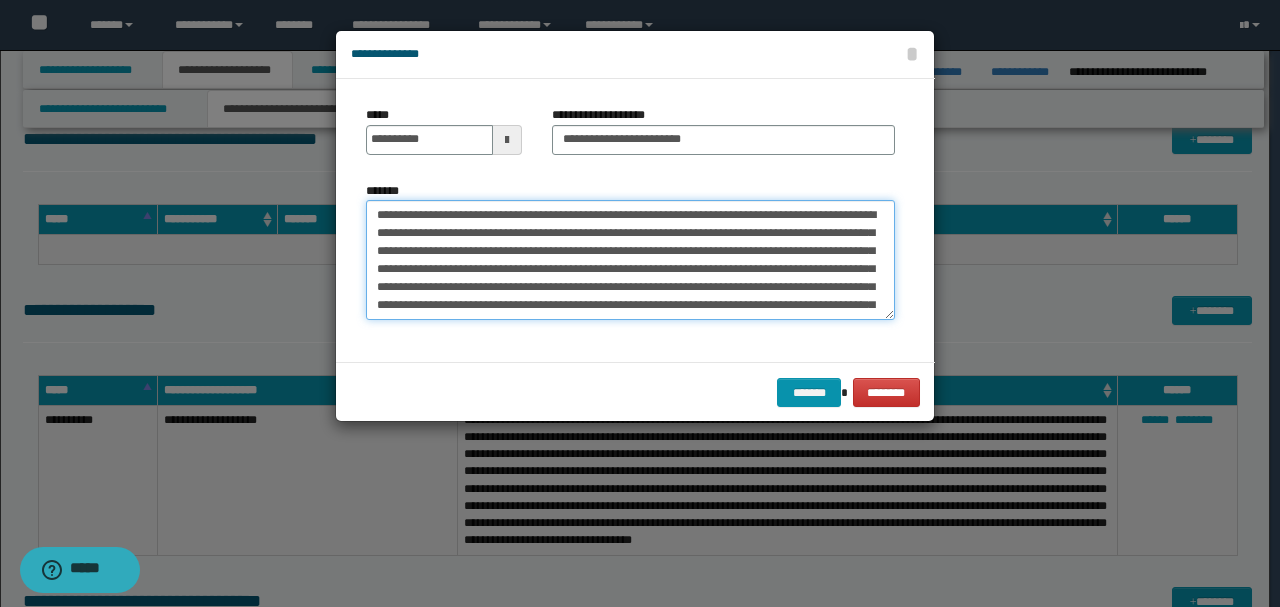 click on "*******" at bounding box center [630, 259] 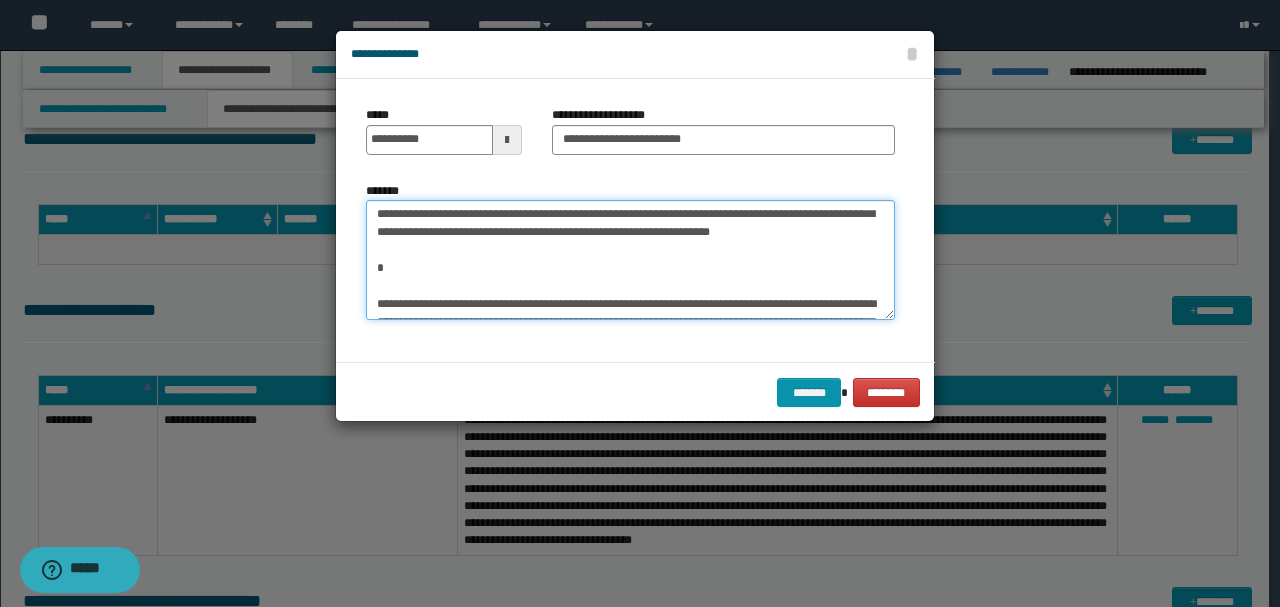 scroll, scrollTop: 200, scrollLeft: 0, axis: vertical 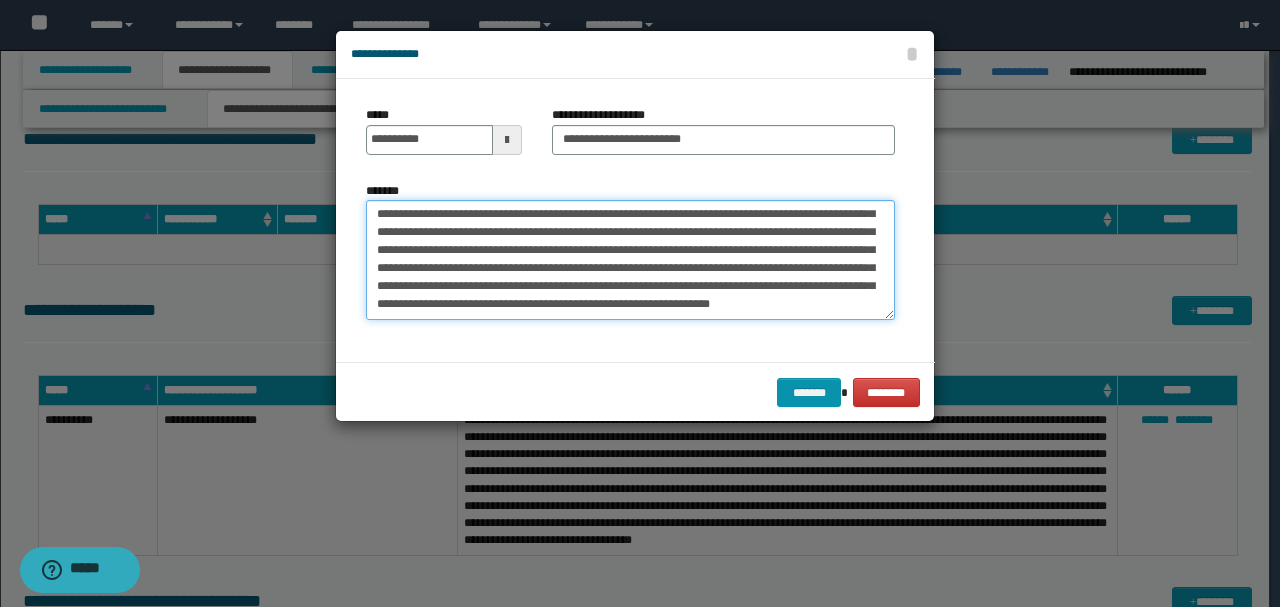 drag, startPoint x: 377, startPoint y: 284, endPoint x: 683, endPoint y: 397, distance: 326.19778 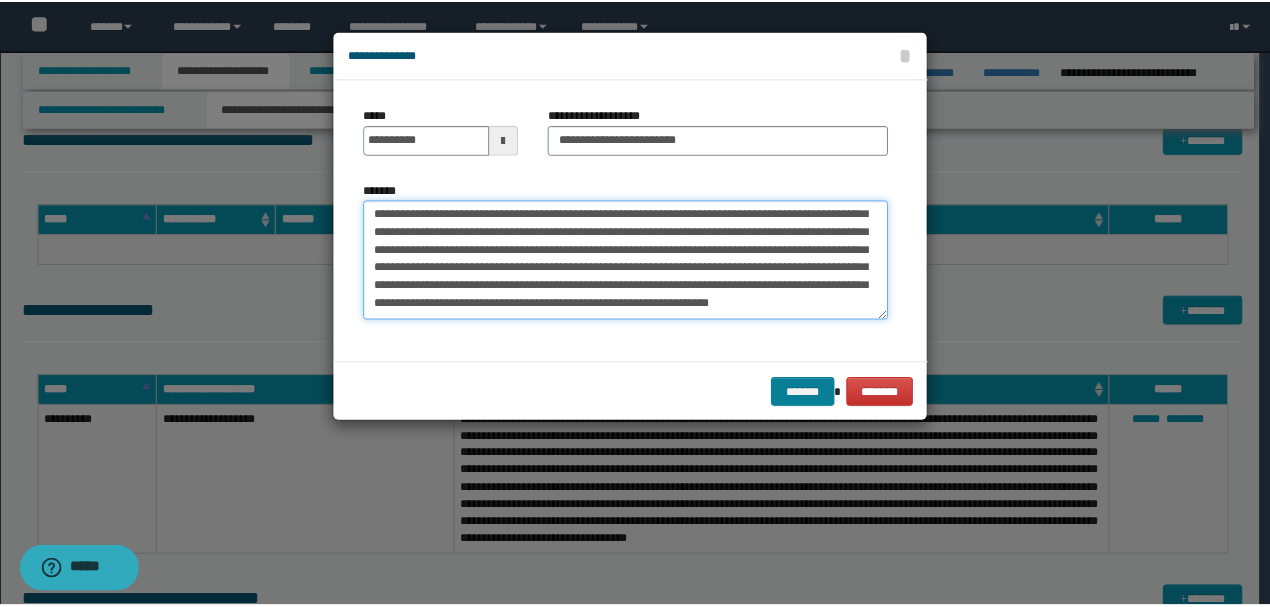 scroll, scrollTop: 180, scrollLeft: 0, axis: vertical 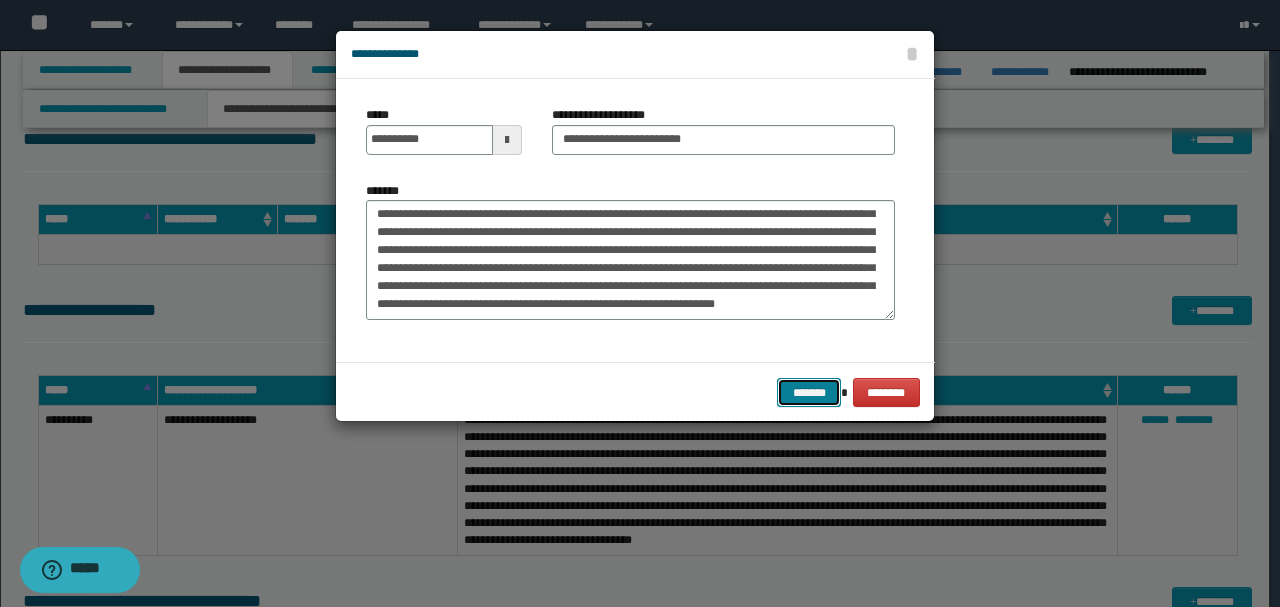 click on "*******" at bounding box center [809, 392] 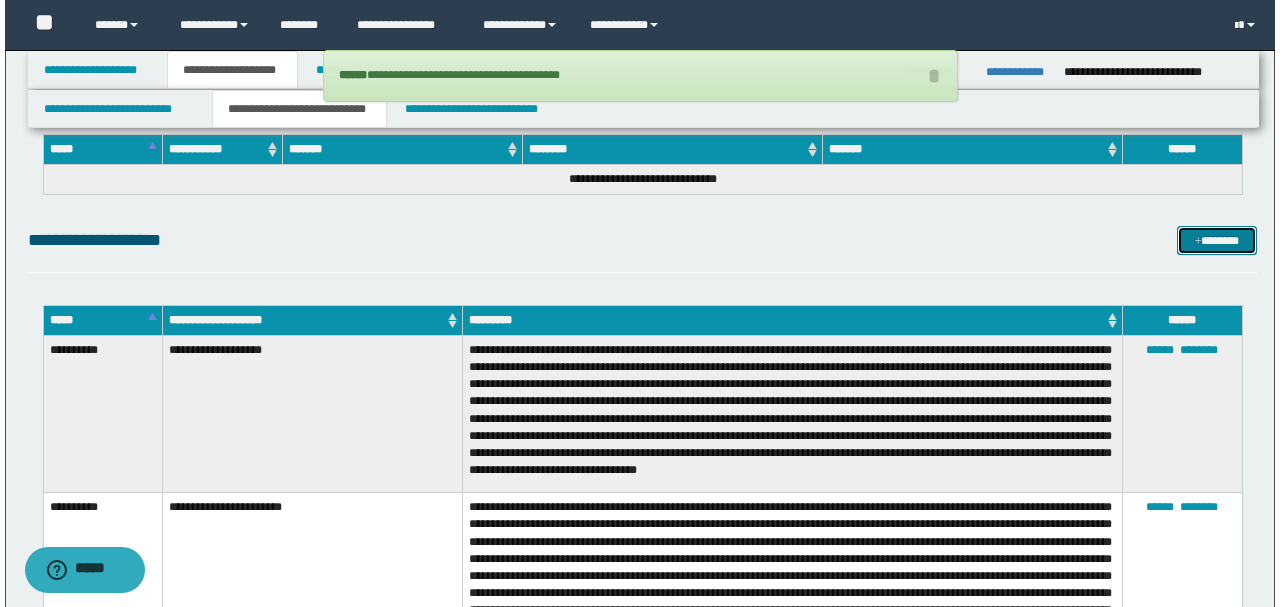 scroll, scrollTop: 8133, scrollLeft: 0, axis: vertical 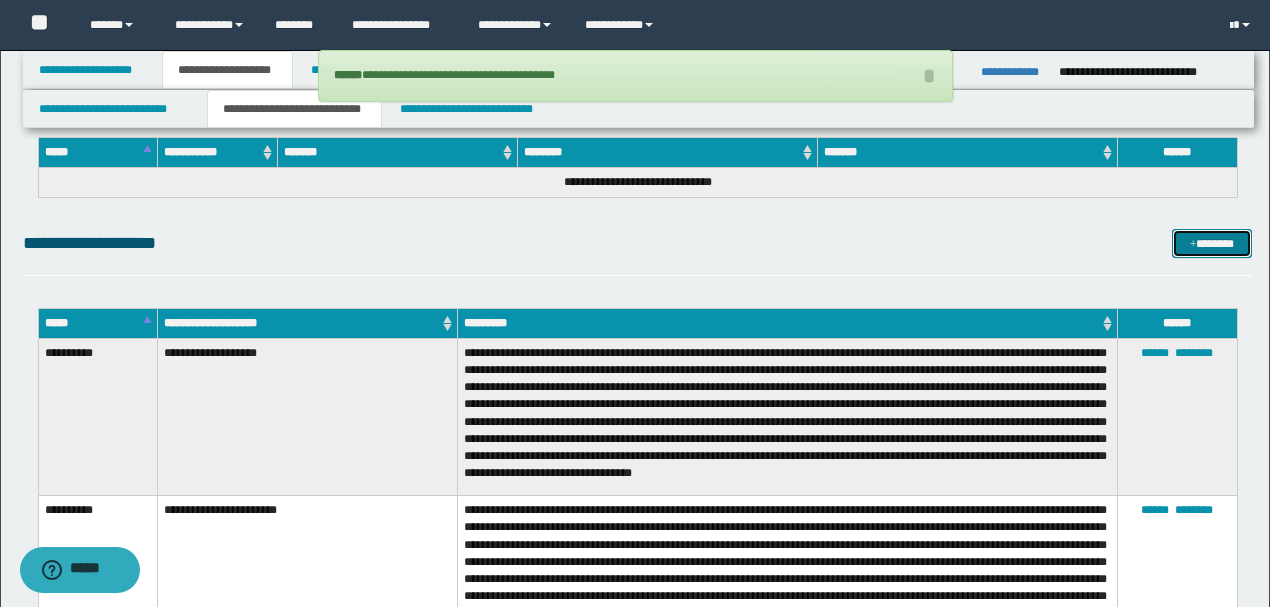 click on "*******" at bounding box center (1211, 243) 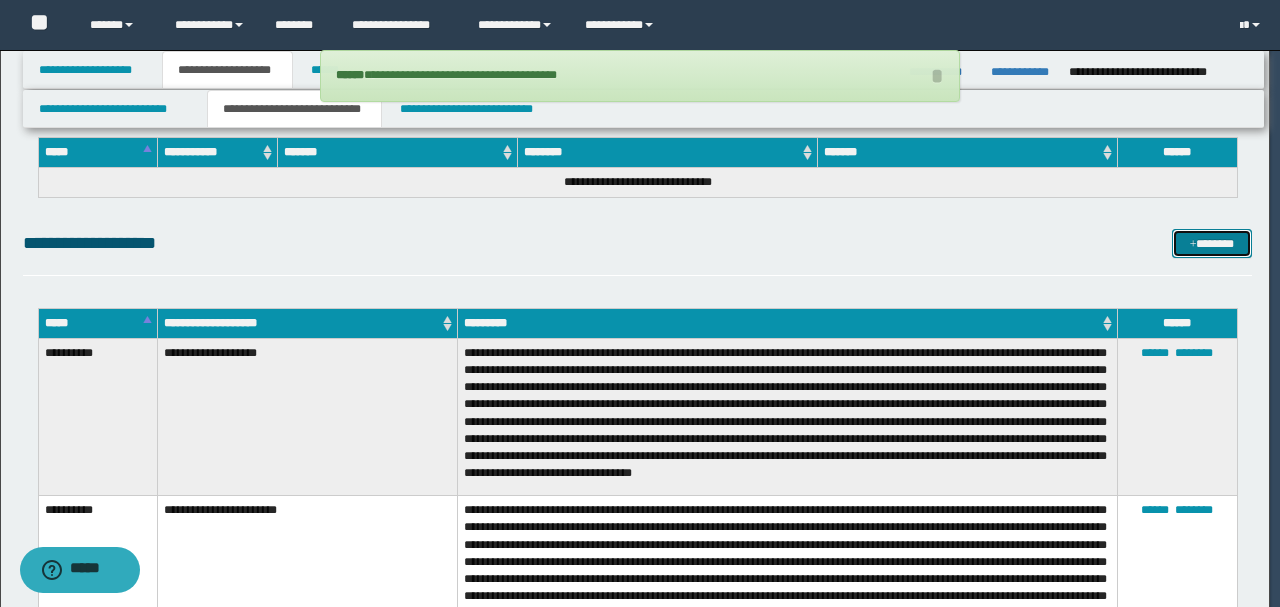 scroll, scrollTop: 0, scrollLeft: 0, axis: both 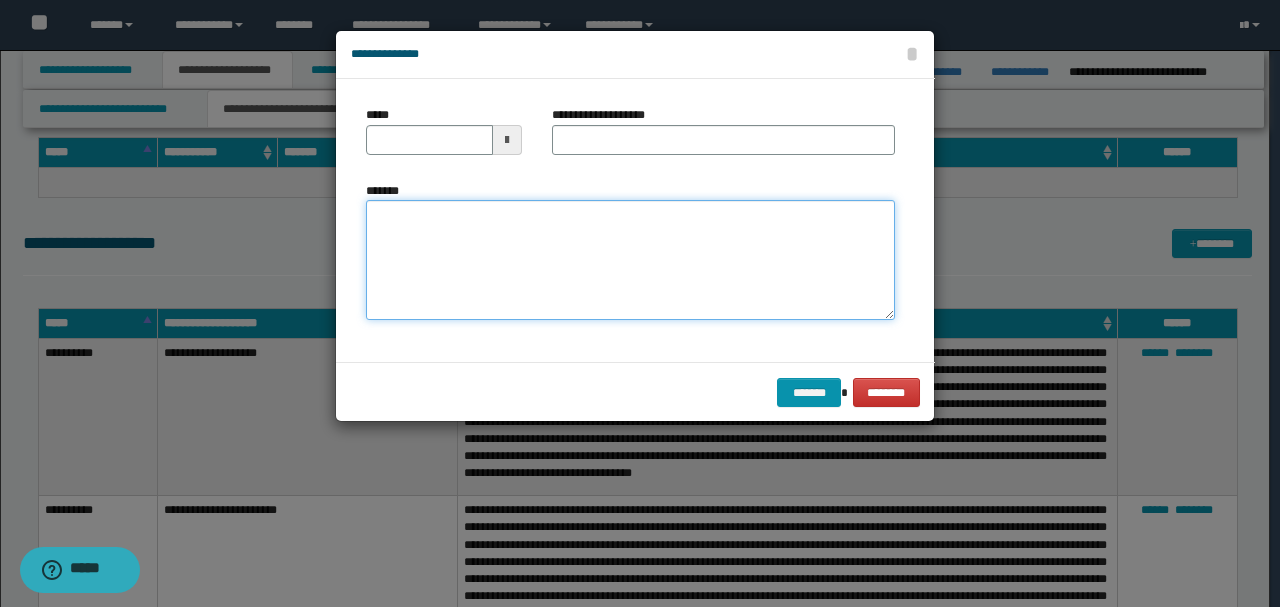 click on "*******" at bounding box center [630, 259] 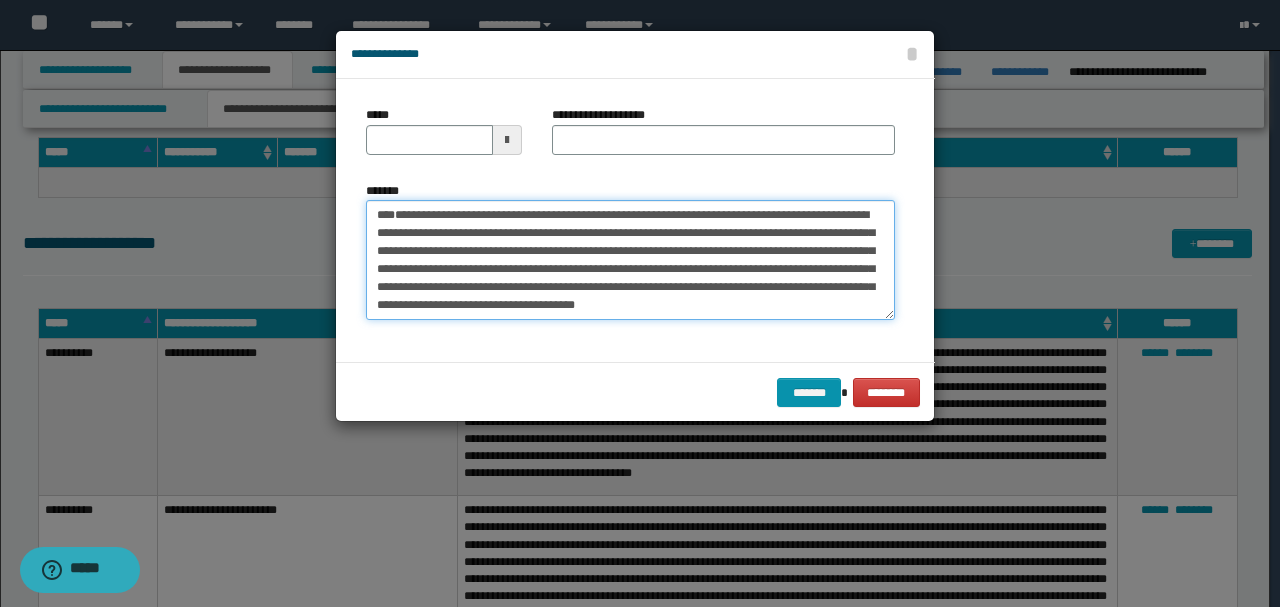 scroll, scrollTop: 0, scrollLeft: 0, axis: both 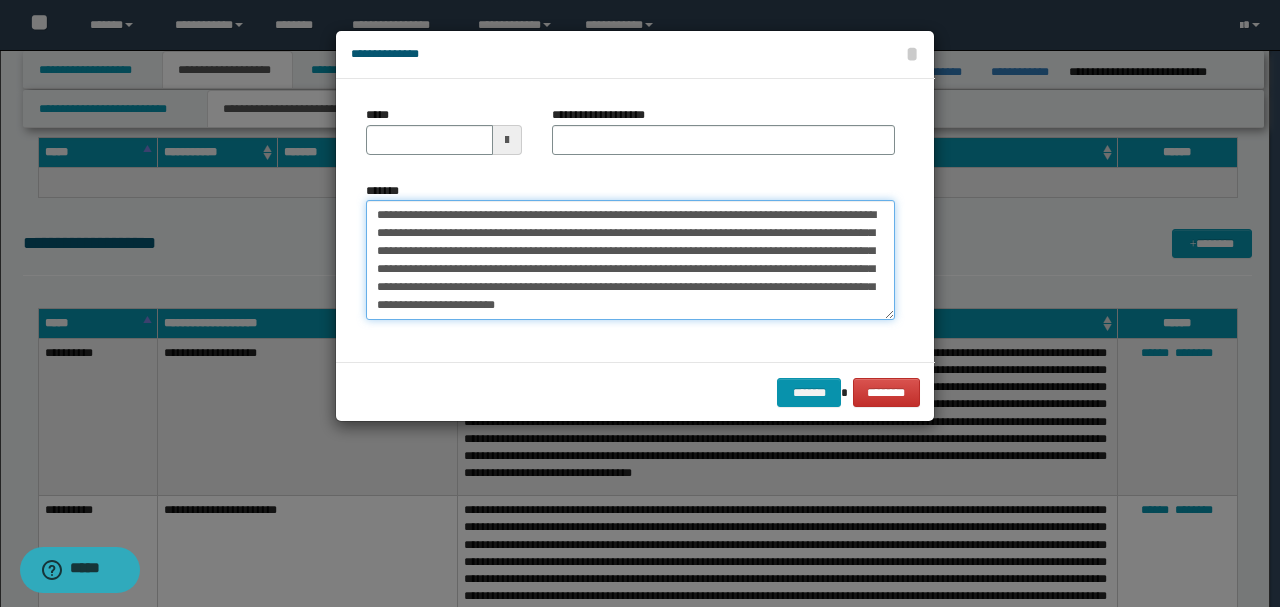 drag, startPoint x: 440, startPoint y: 266, endPoint x: 371, endPoint y: 174, distance: 115 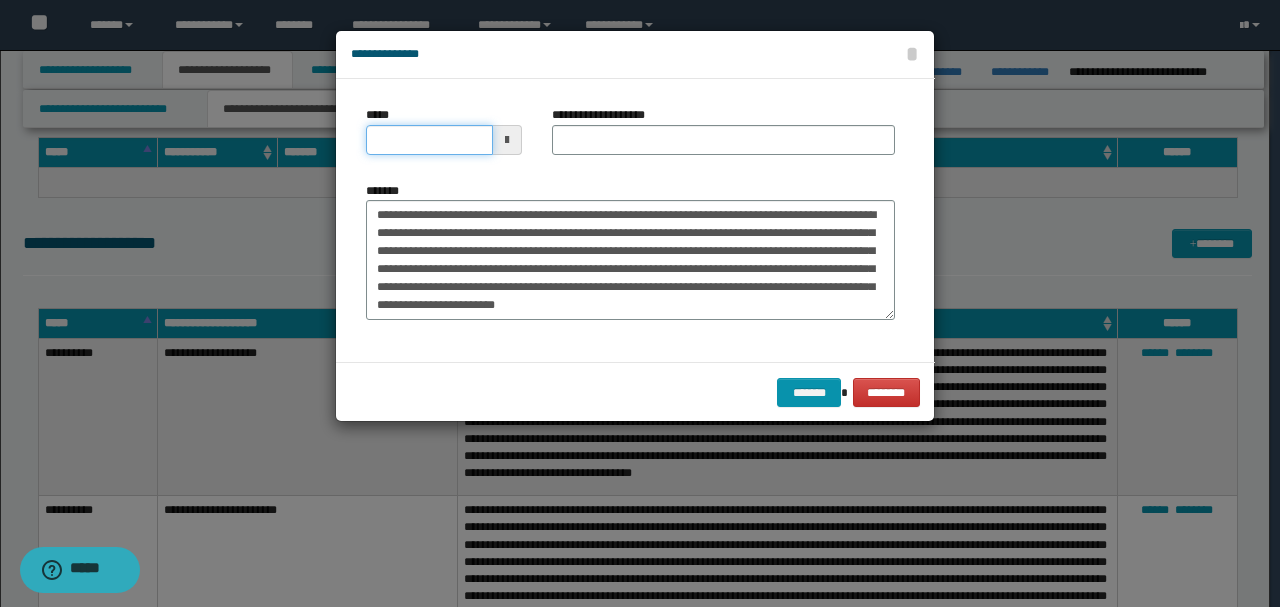 click on "*****" at bounding box center (429, 140) 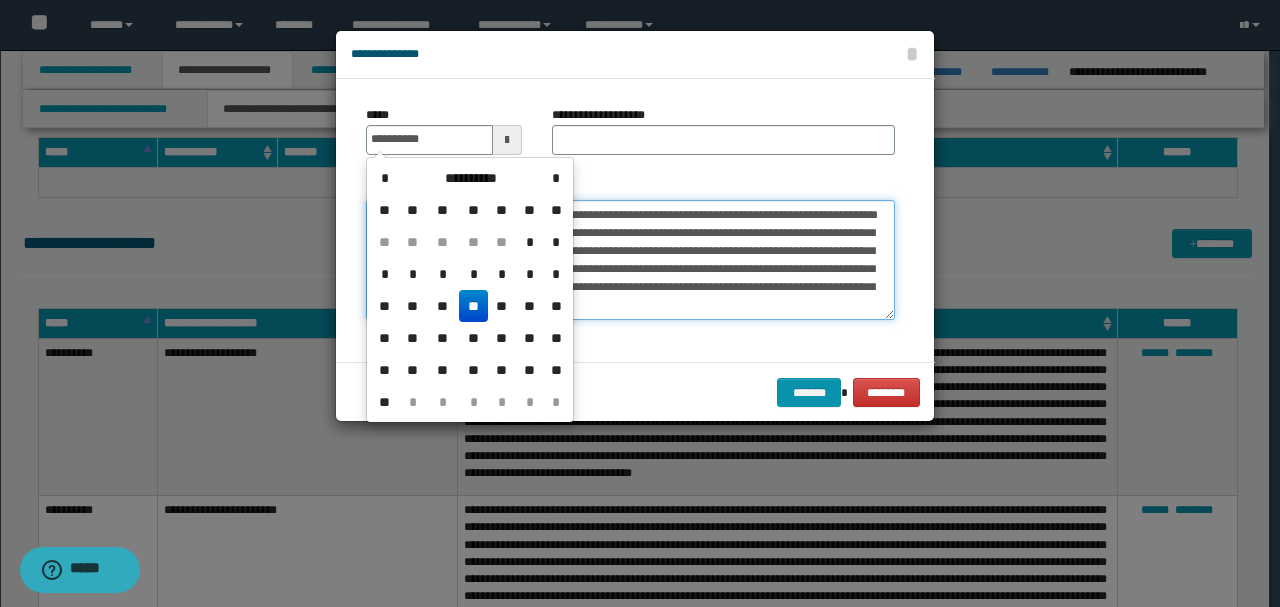 type on "**********" 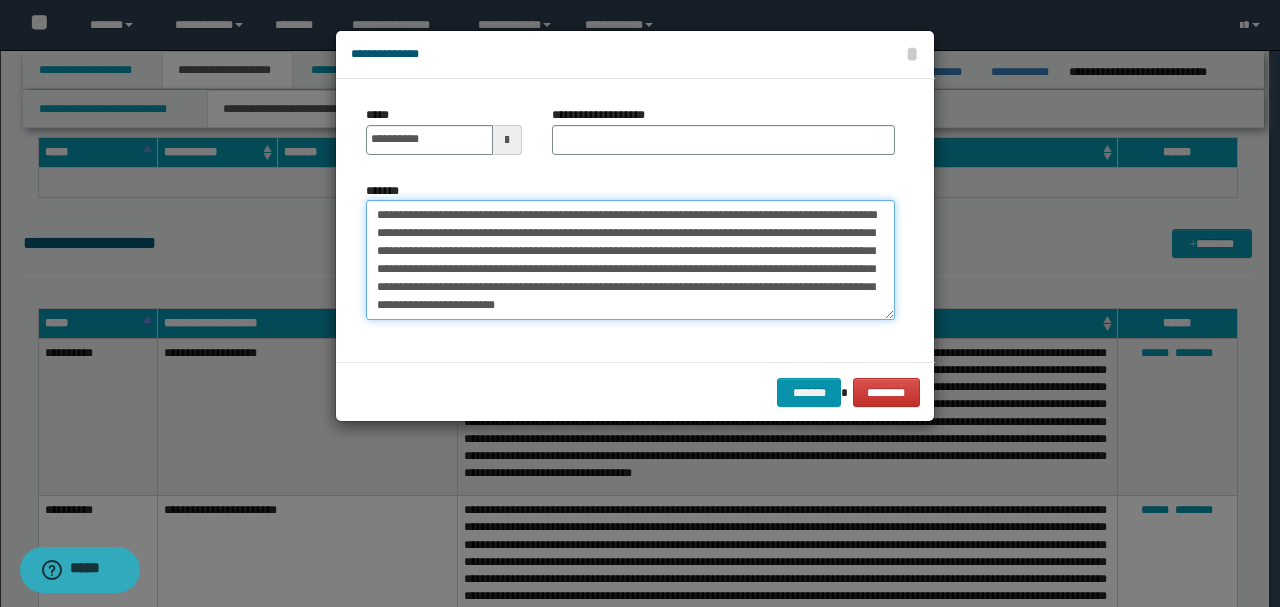 drag, startPoint x: 548, startPoint y: 210, endPoint x: 254, endPoint y: 206, distance: 294.02722 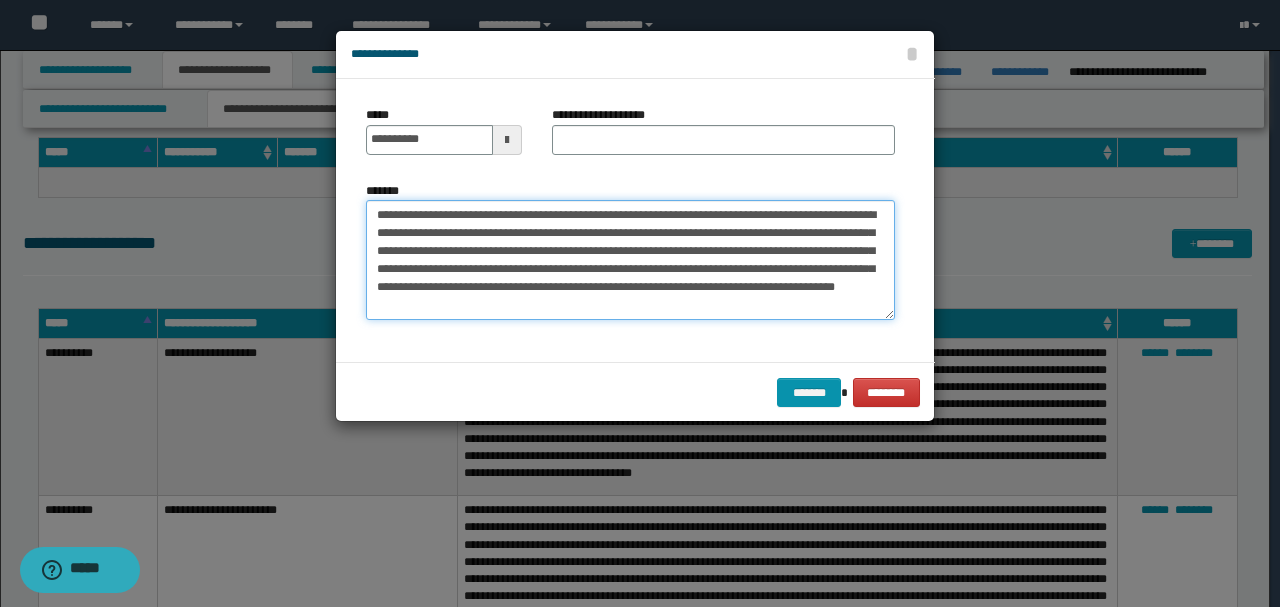 type on "**********" 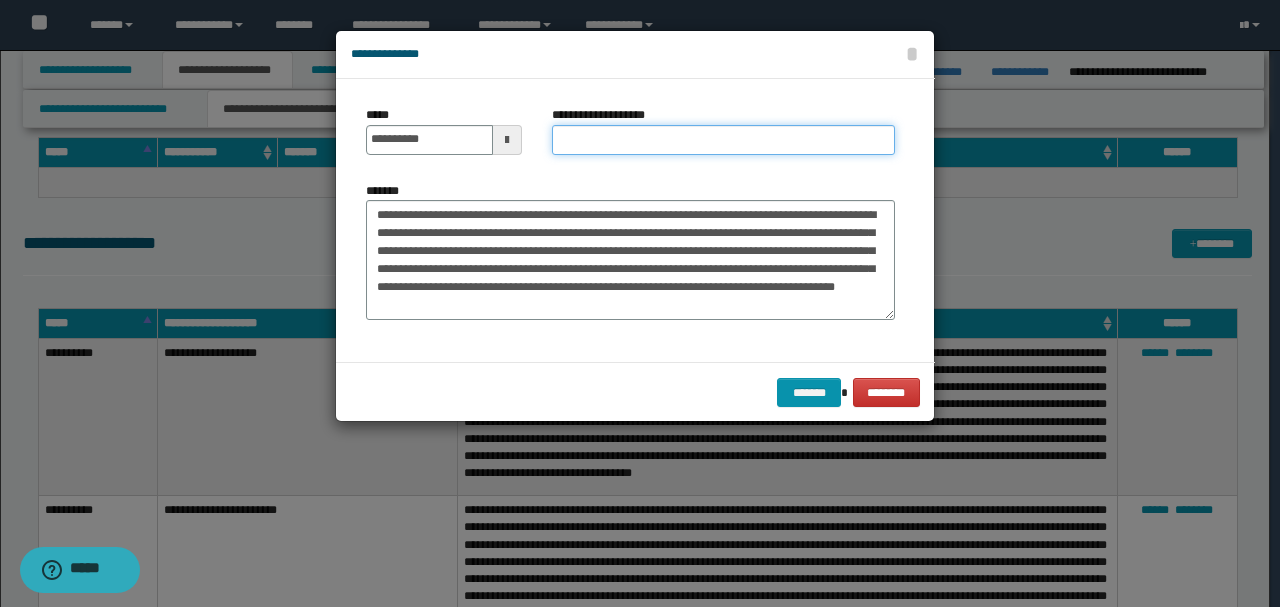 click on "**********" at bounding box center [723, 140] 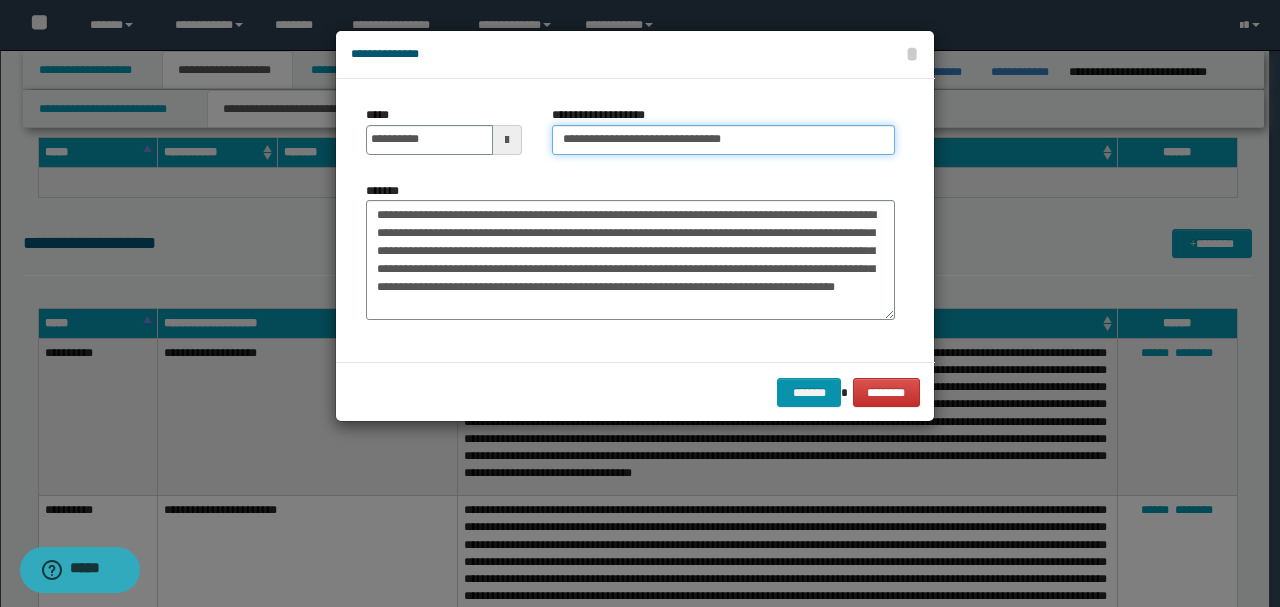 type on "**********" 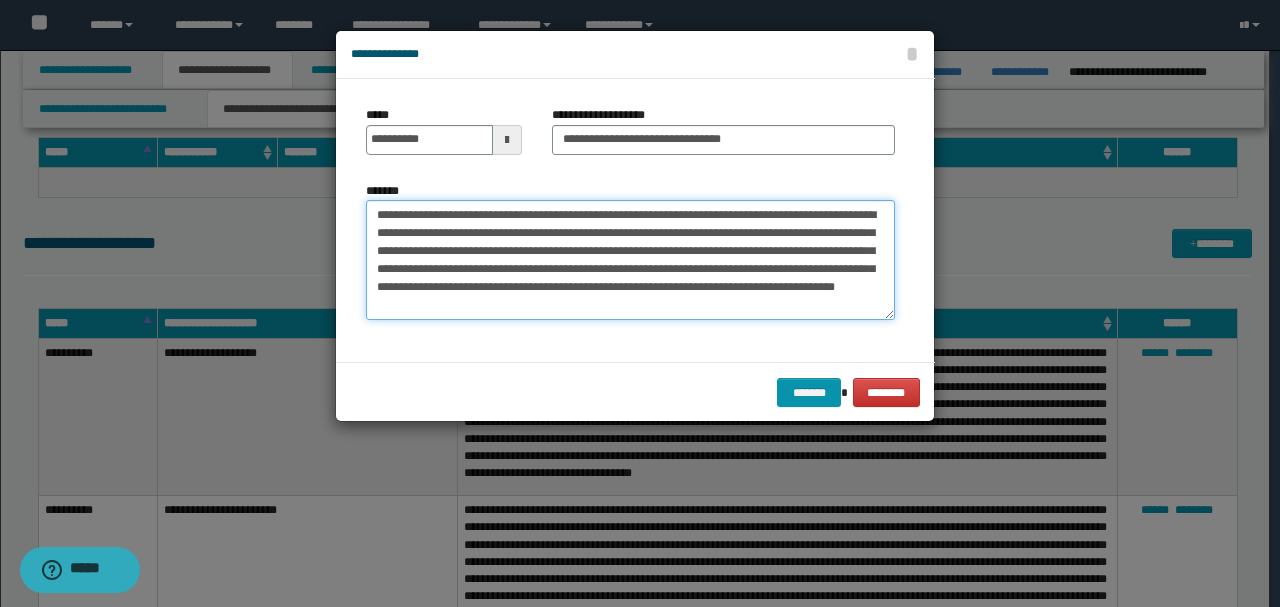 click on "*******" at bounding box center [630, 259] 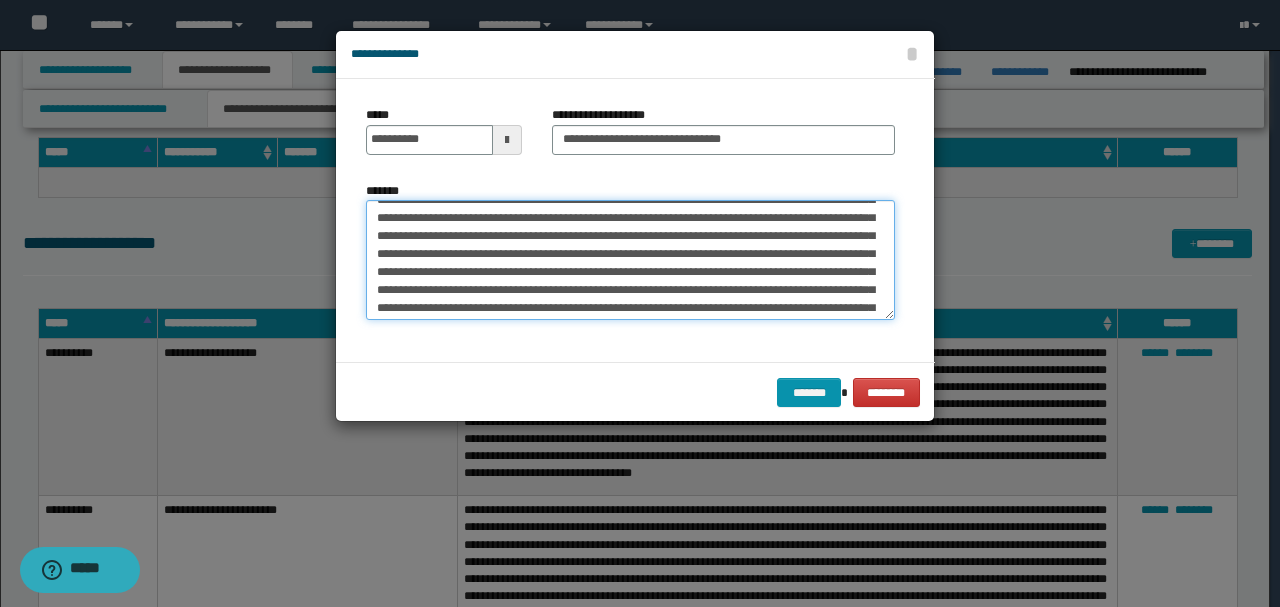 scroll, scrollTop: 306, scrollLeft: 0, axis: vertical 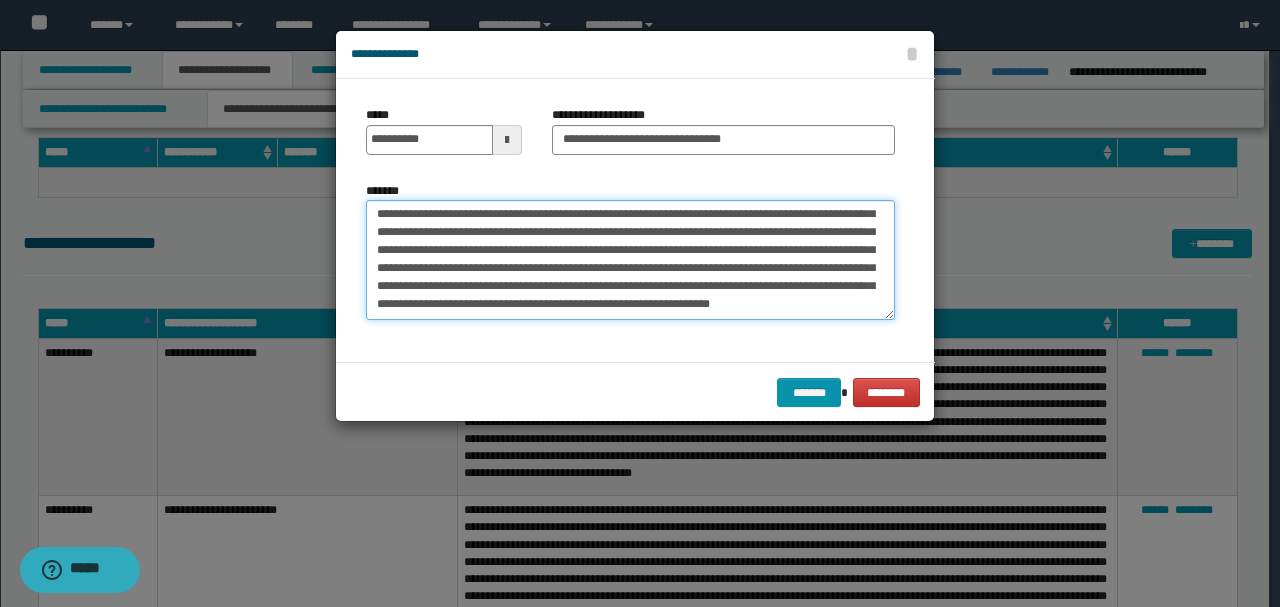 drag, startPoint x: 374, startPoint y: 249, endPoint x: 690, endPoint y: 371, distance: 338.73294 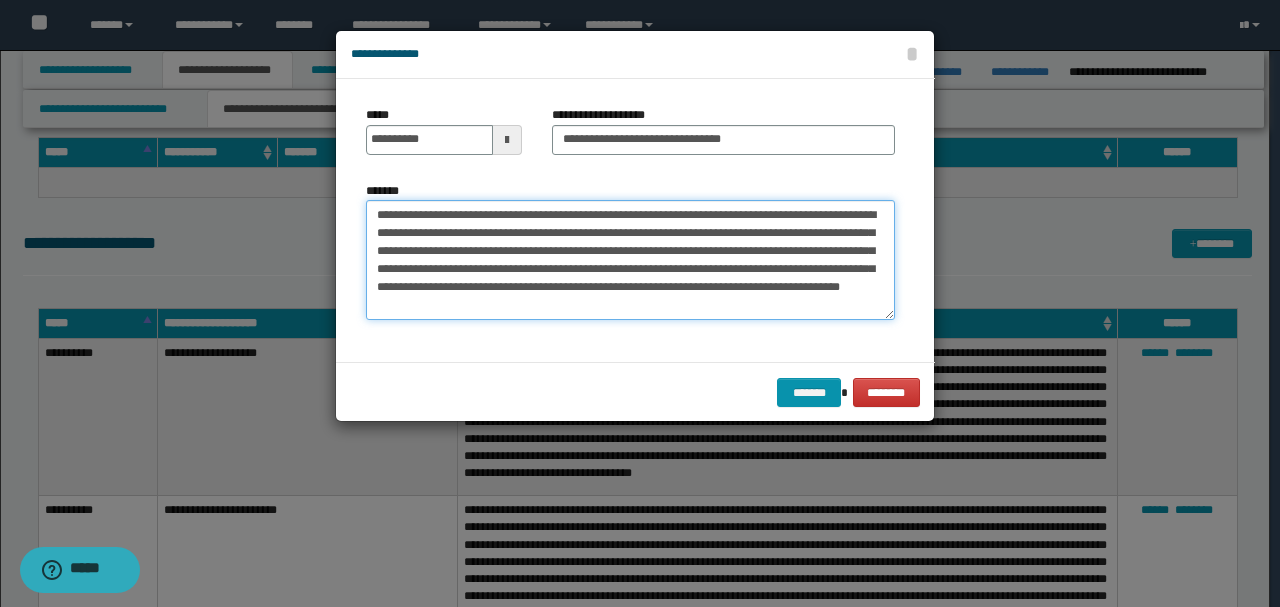 scroll, scrollTop: 0, scrollLeft: 0, axis: both 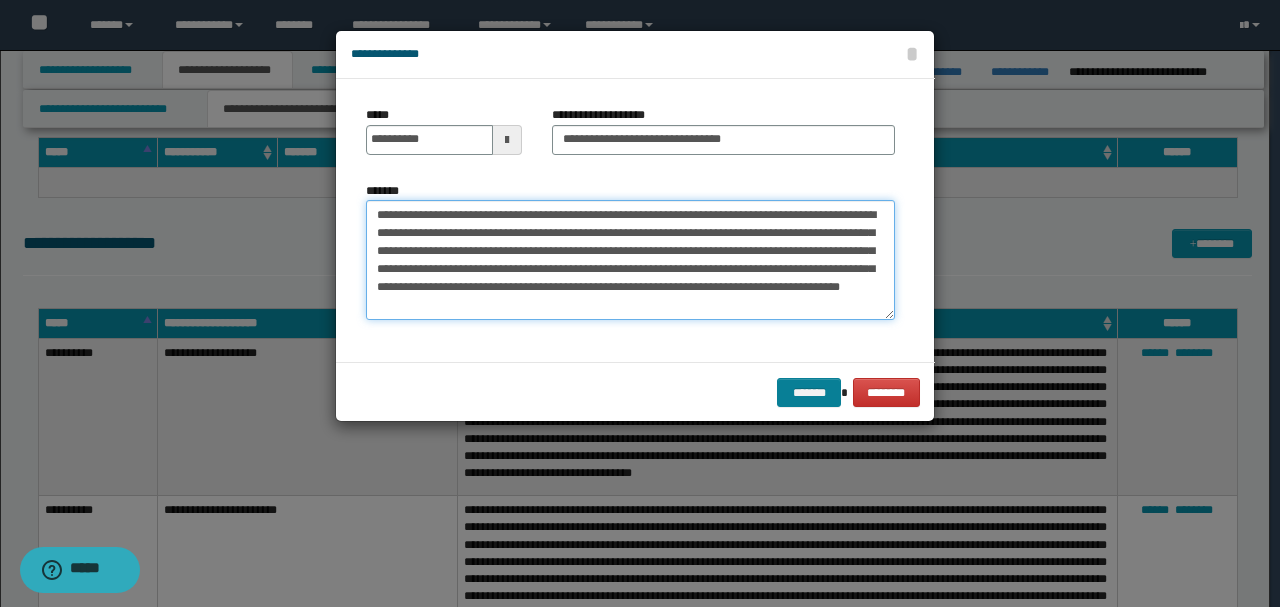 type on "**********" 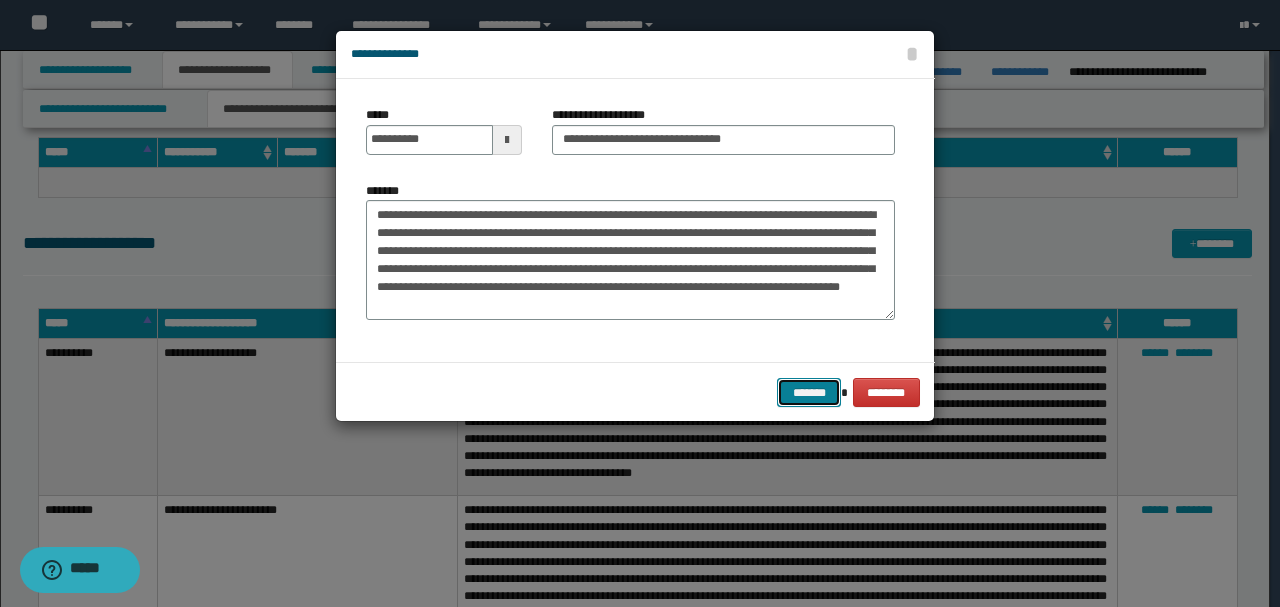click on "*******" at bounding box center (809, 392) 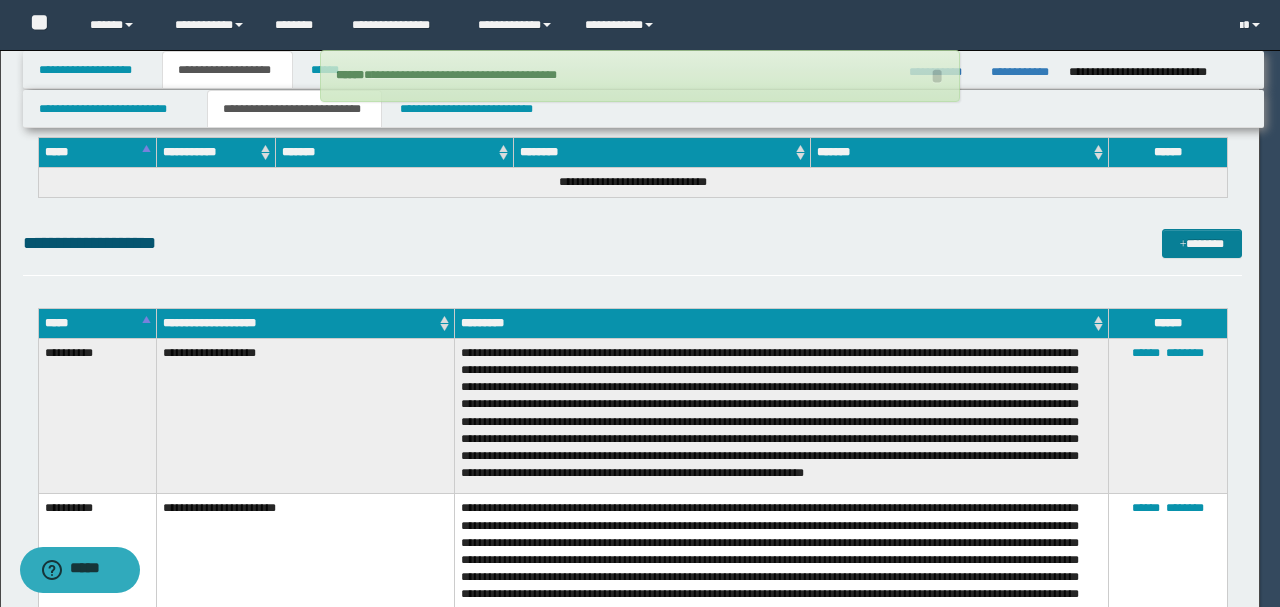 type 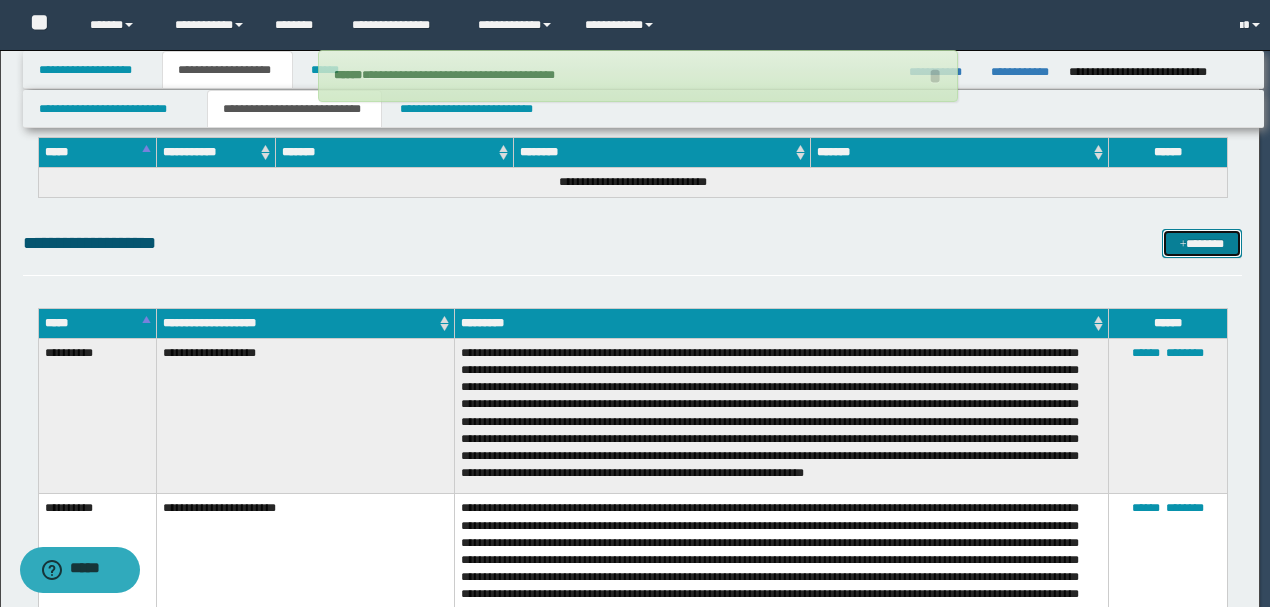 click at bounding box center (1183, 245) 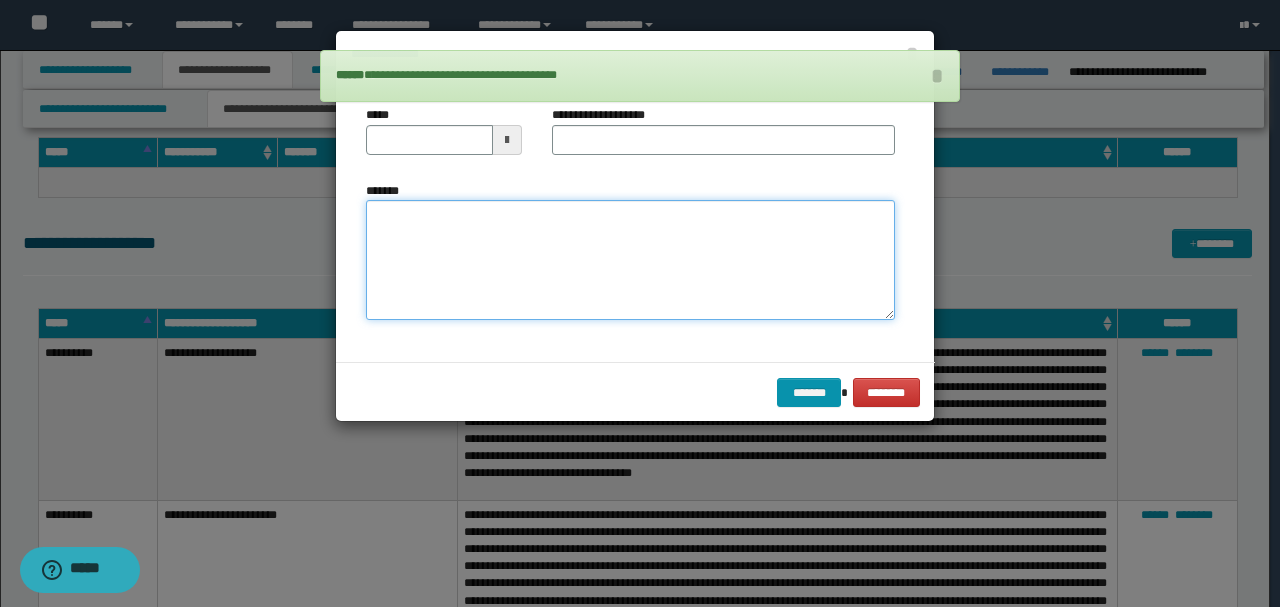click on "*******" at bounding box center (630, 259) 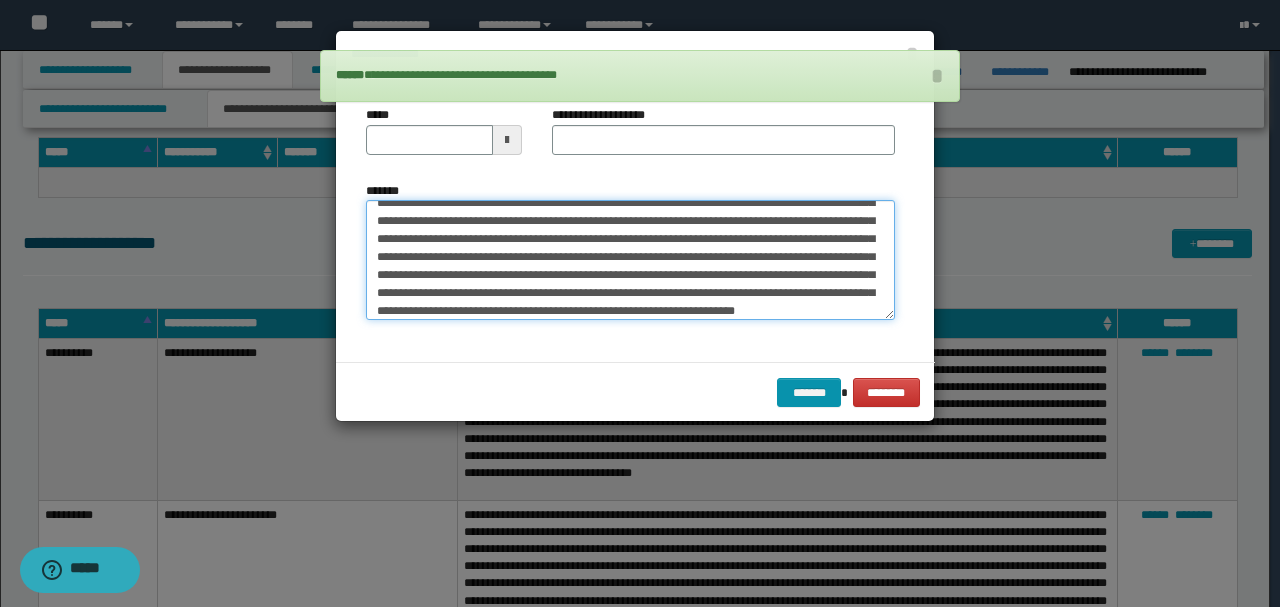 scroll, scrollTop: 0, scrollLeft: 0, axis: both 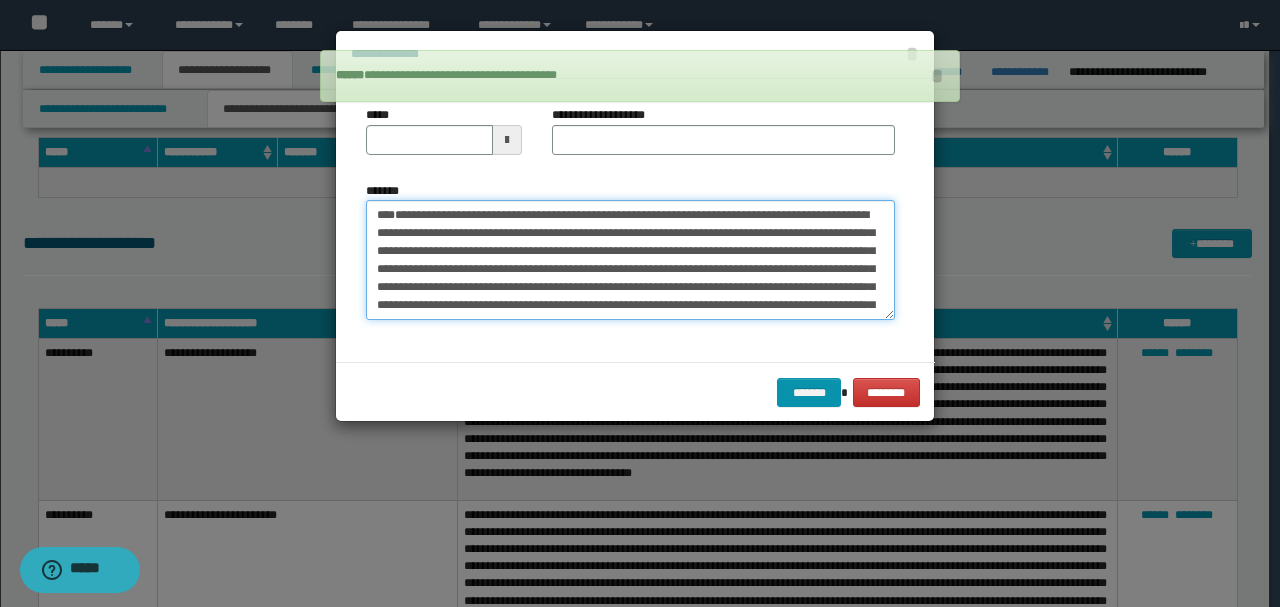 type on "**********" 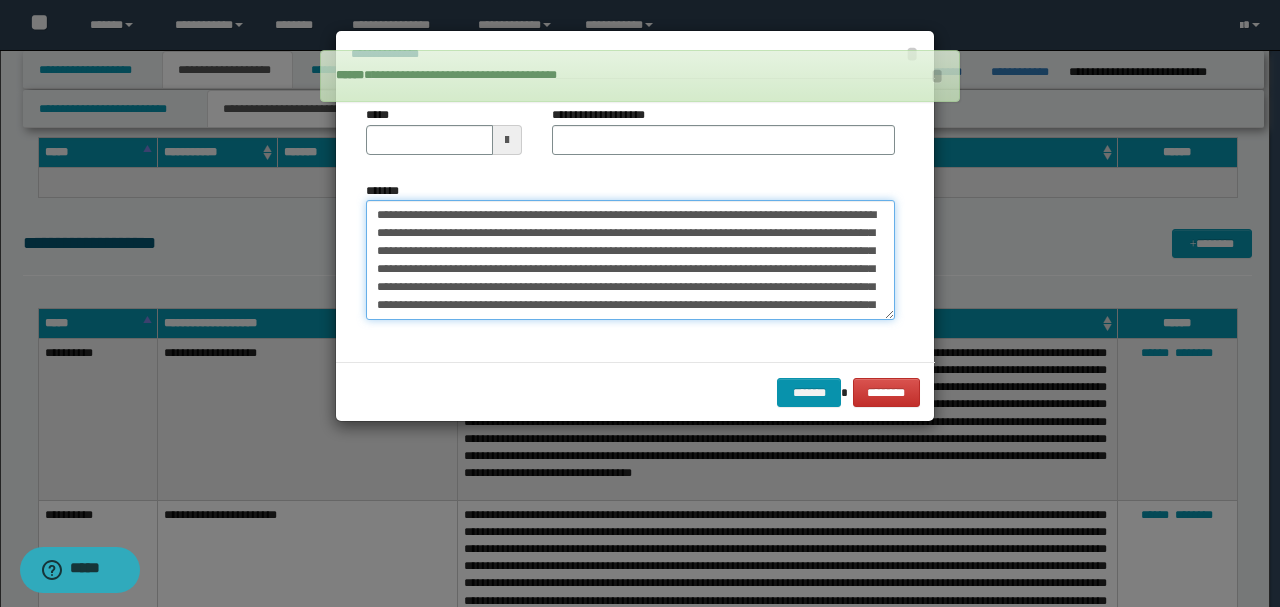 drag, startPoint x: 441, startPoint y: 268, endPoint x: 266, endPoint y: 170, distance: 200.57169 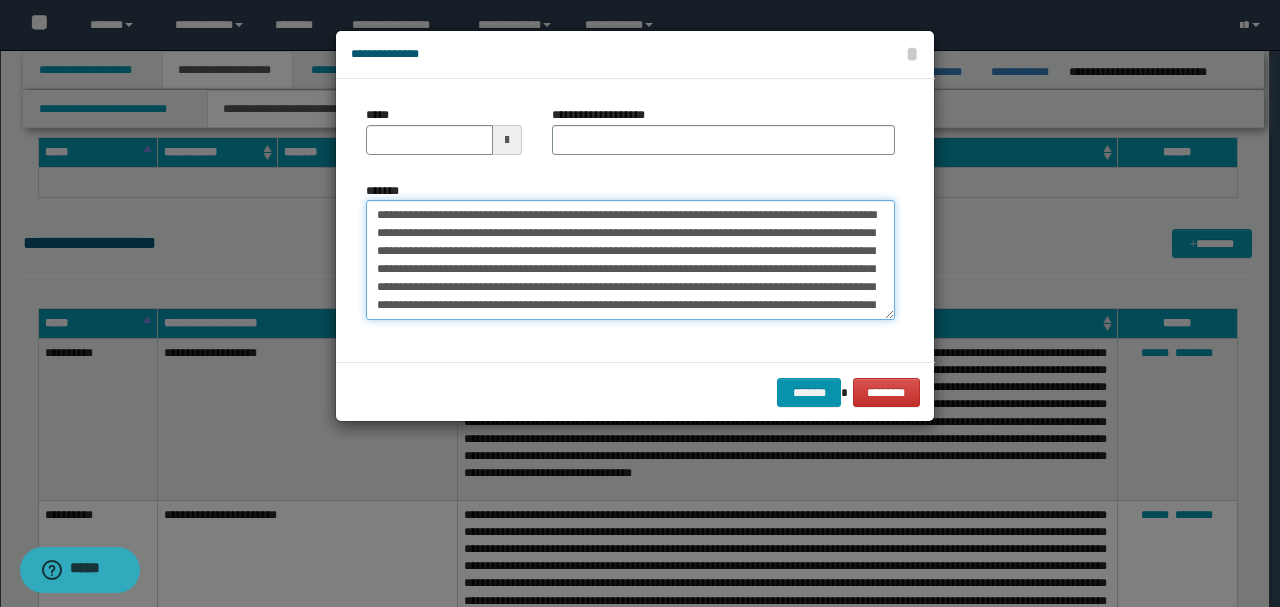 type 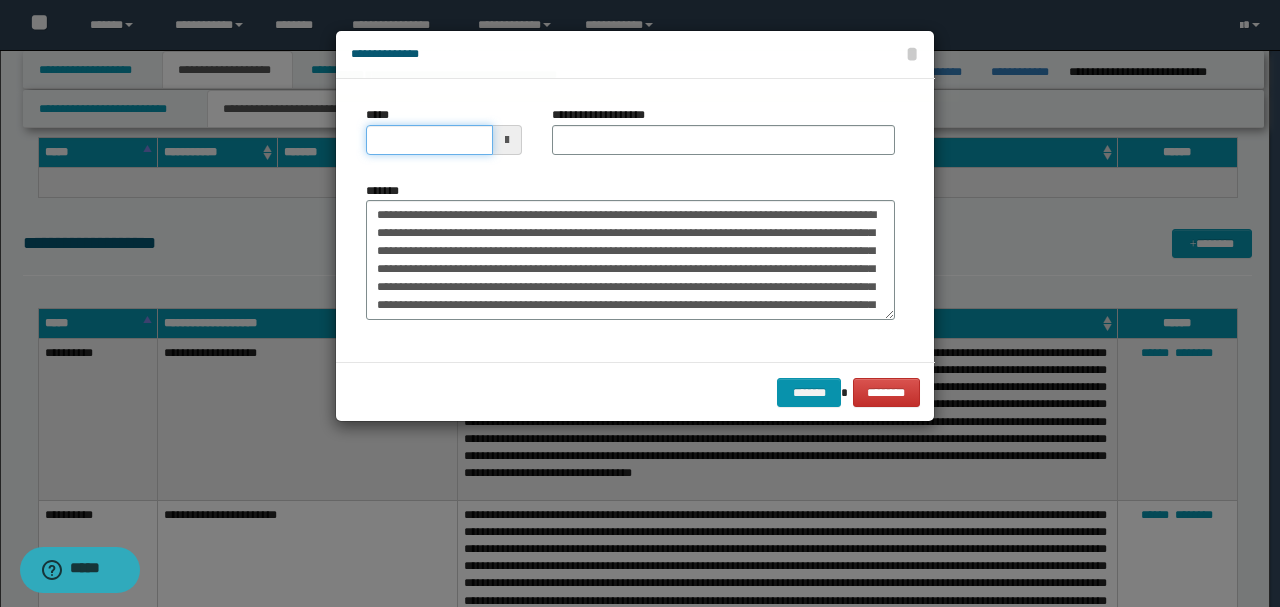 click on "*****" at bounding box center [429, 140] 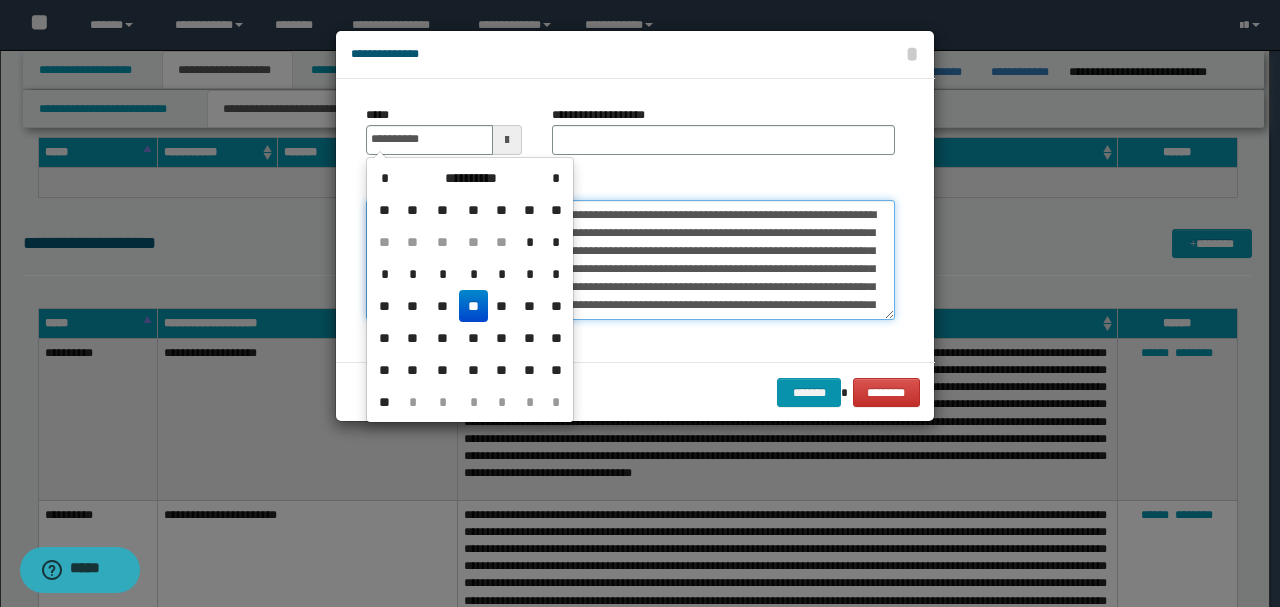 type on "**********" 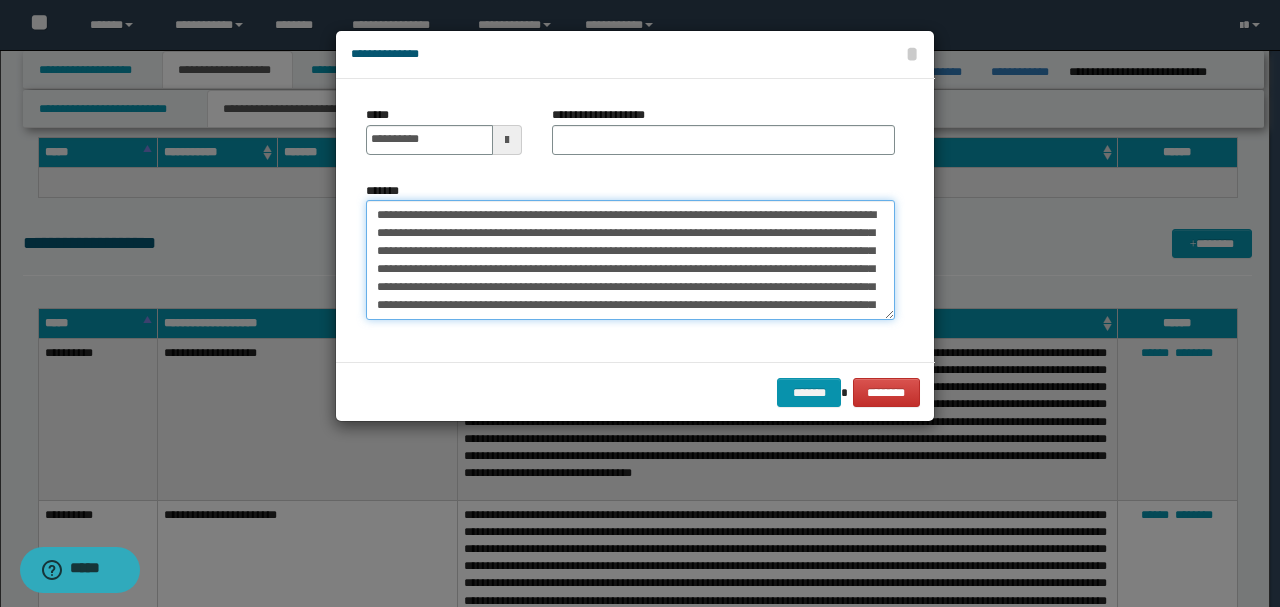 click on "*******" at bounding box center [630, 259] 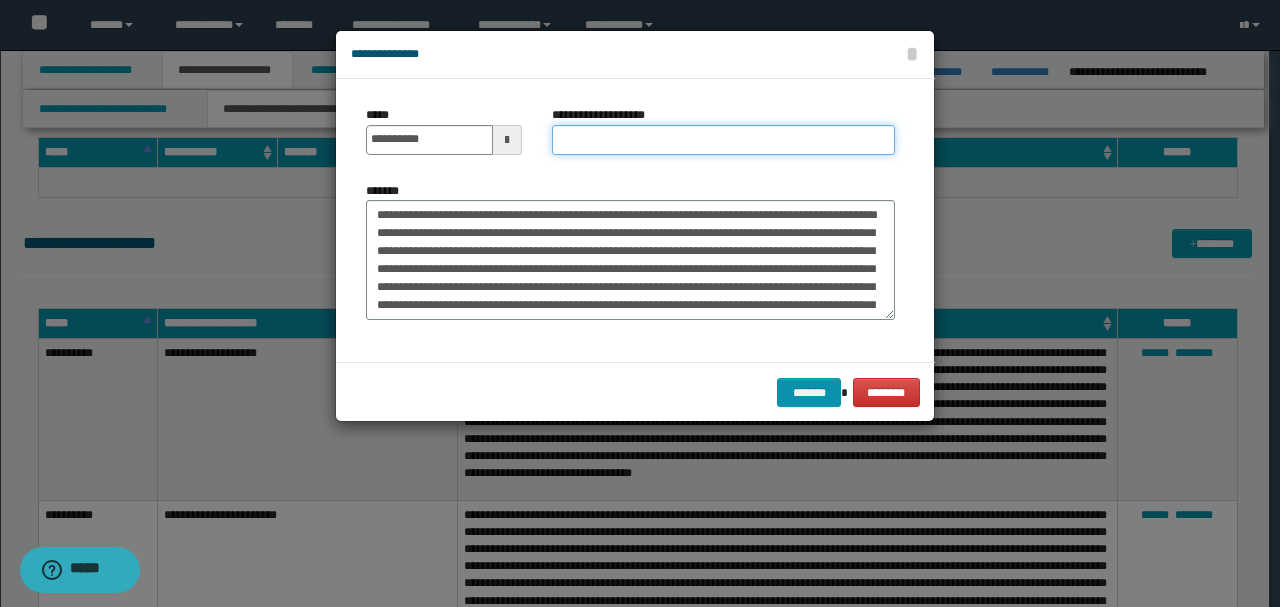 paste on "**********" 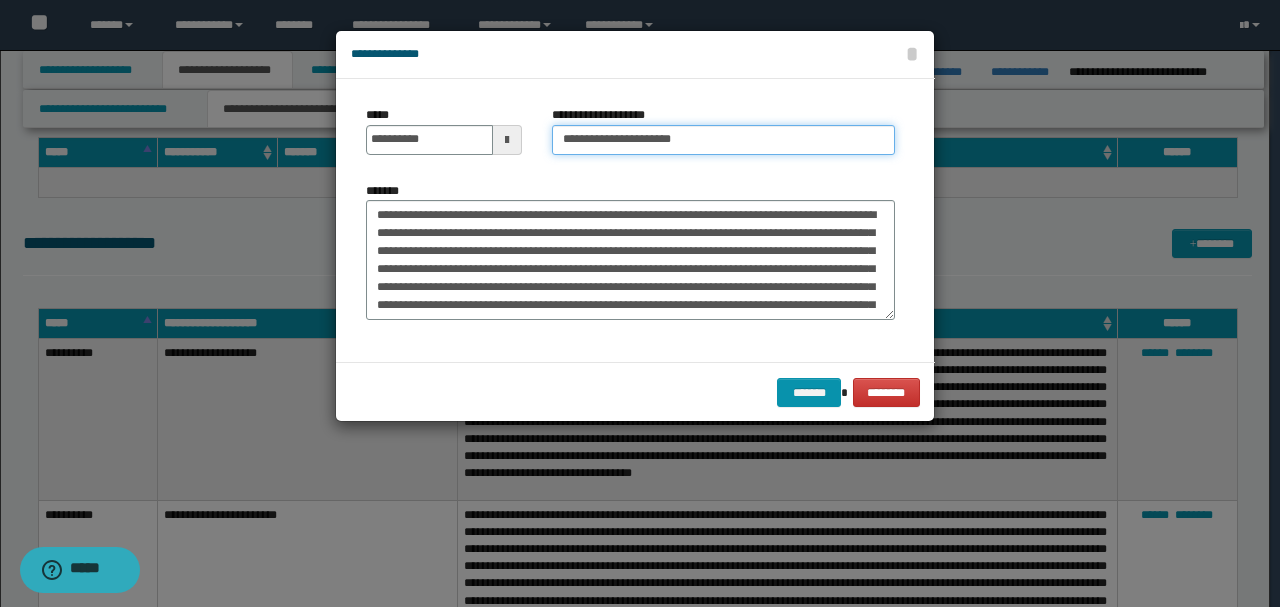 click on "**********" at bounding box center [723, 140] 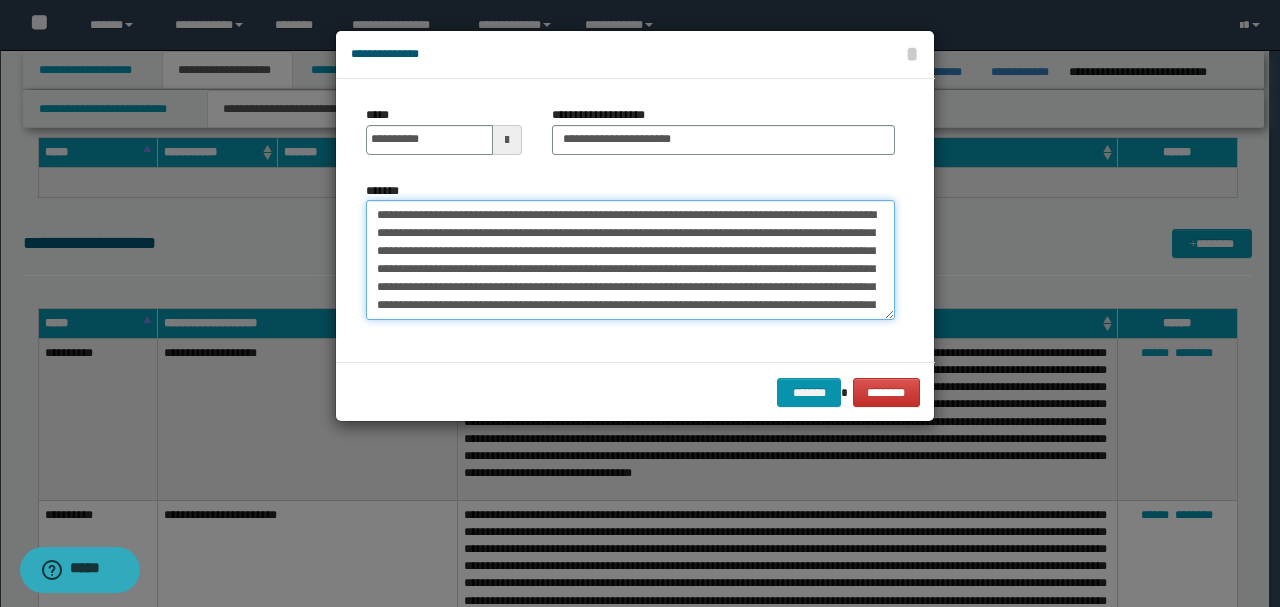 click on "*******" at bounding box center (630, 259) 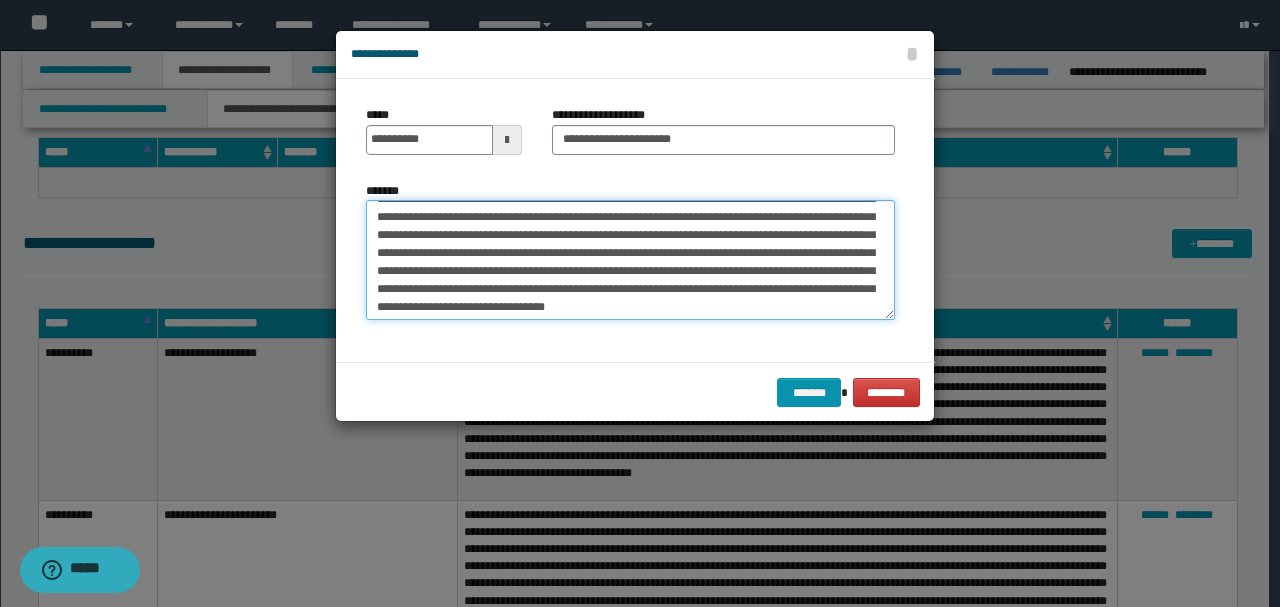 scroll, scrollTop: 126, scrollLeft: 0, axis: vertical 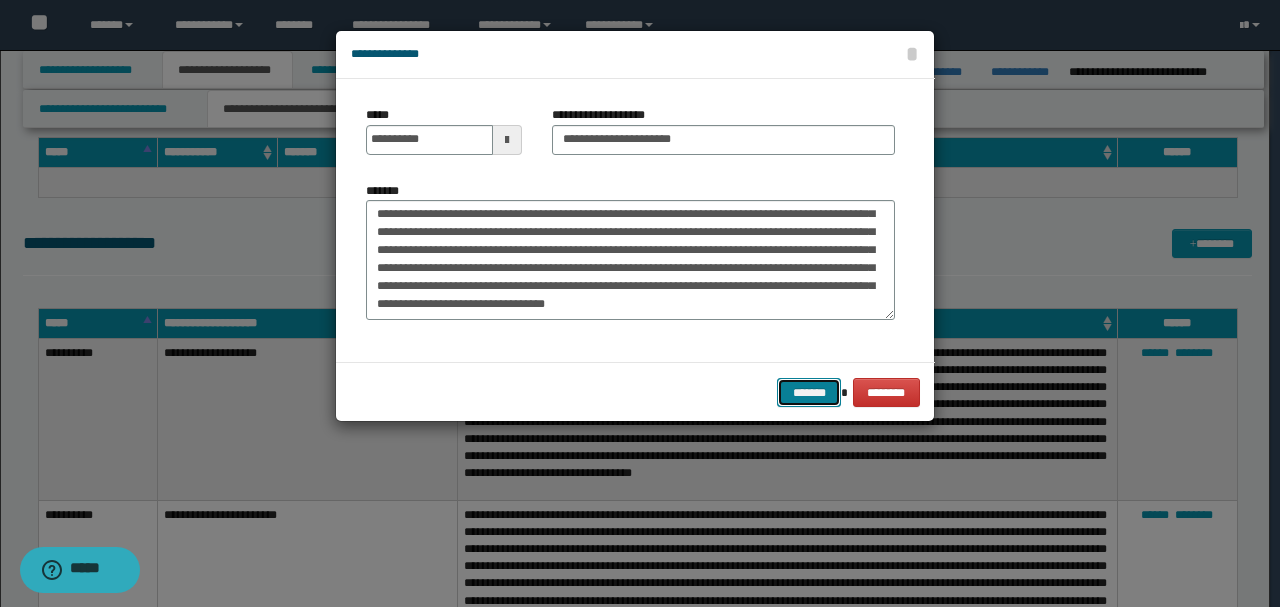 click on "*******" at bounding box center (809, 392) 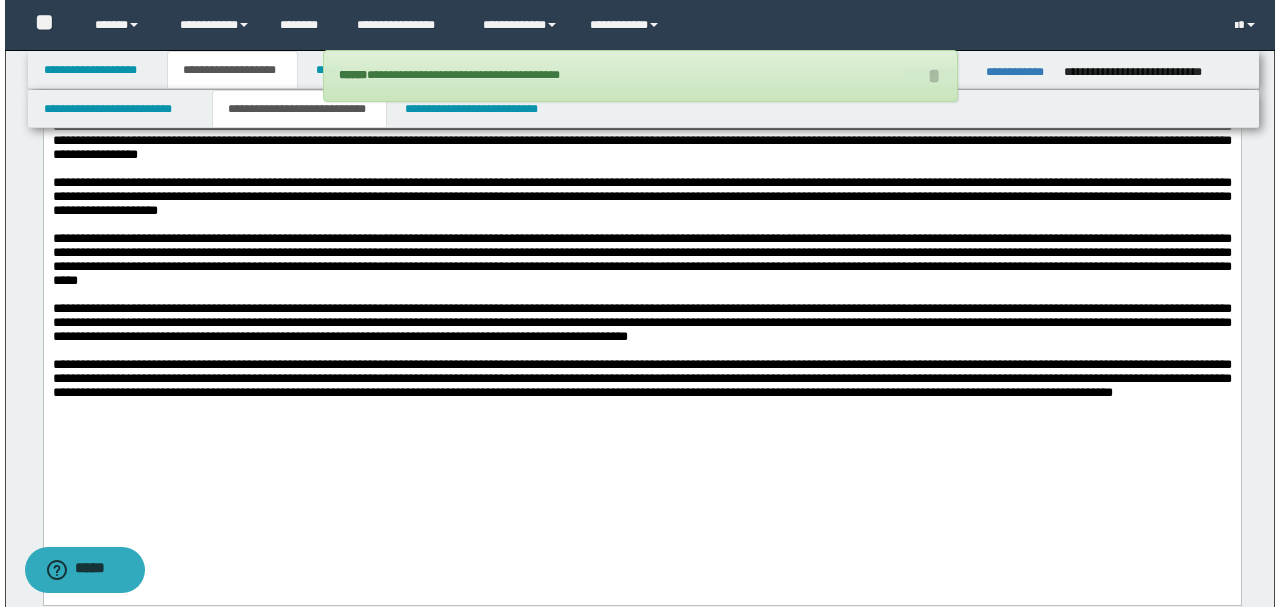 scroll, scrollTop: 7266, scrollLeft: 0, axis: vertical 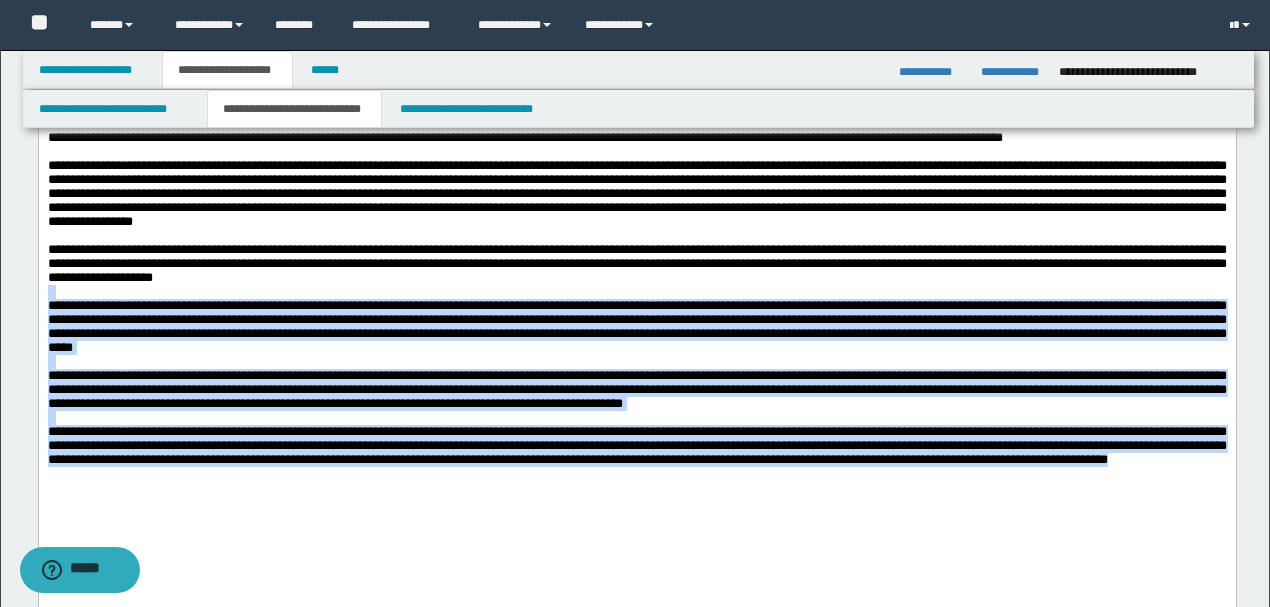 drag, startPoint x: 292, startPoint y: 554, endPoint x: 38, endPoint y: 288, distance: 367.79343 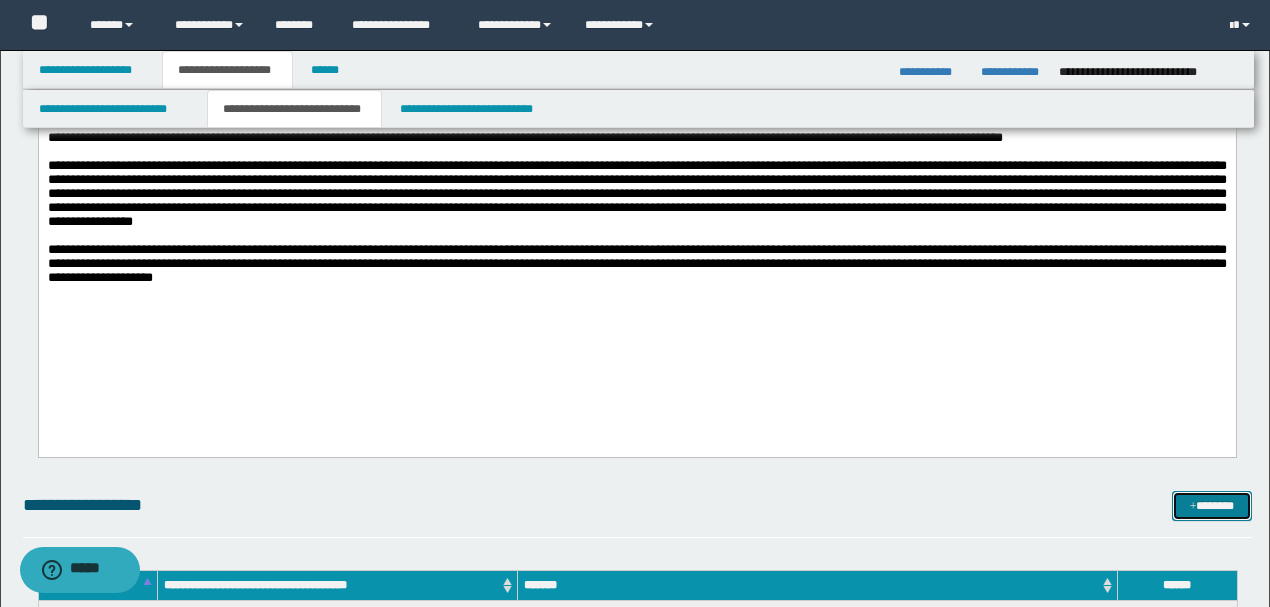 click at bounding box center [1193, 507] 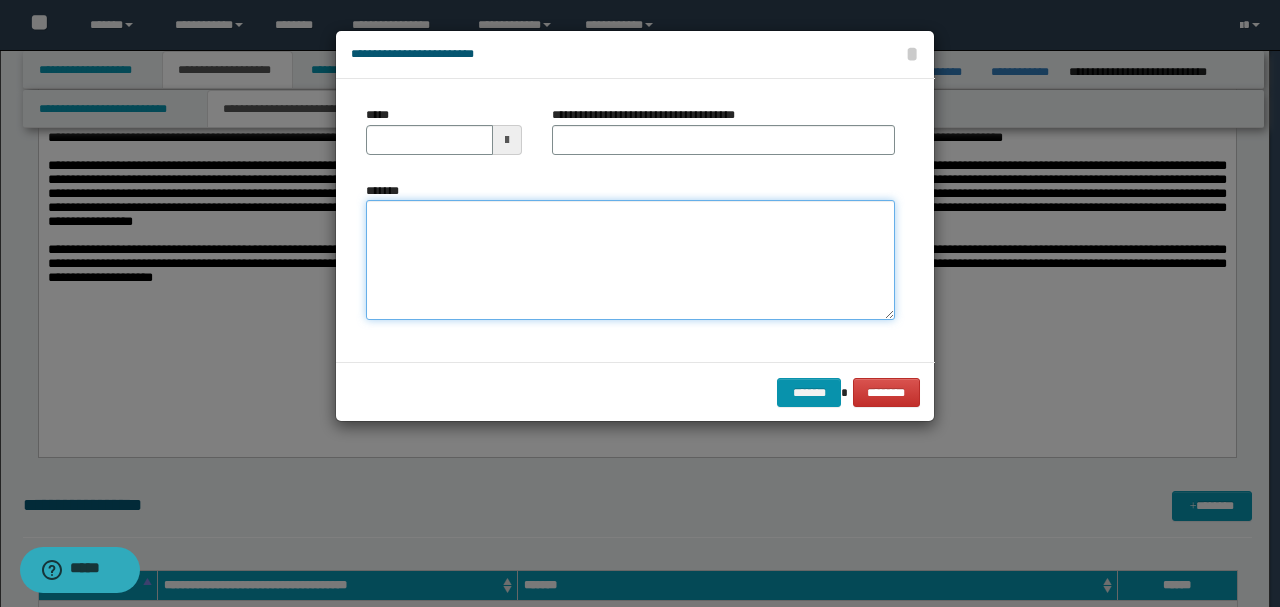 click on "*******" at bounding box center (630, 260) 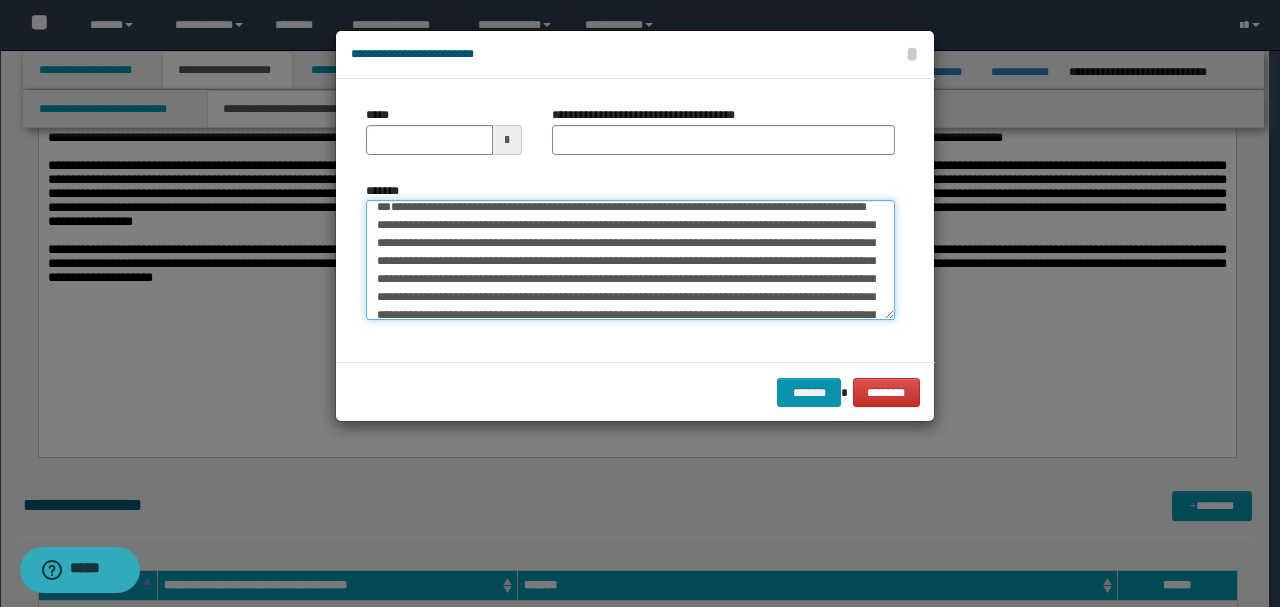 scroll, scrollTop: 0, scrollLeft: 0, axis: both 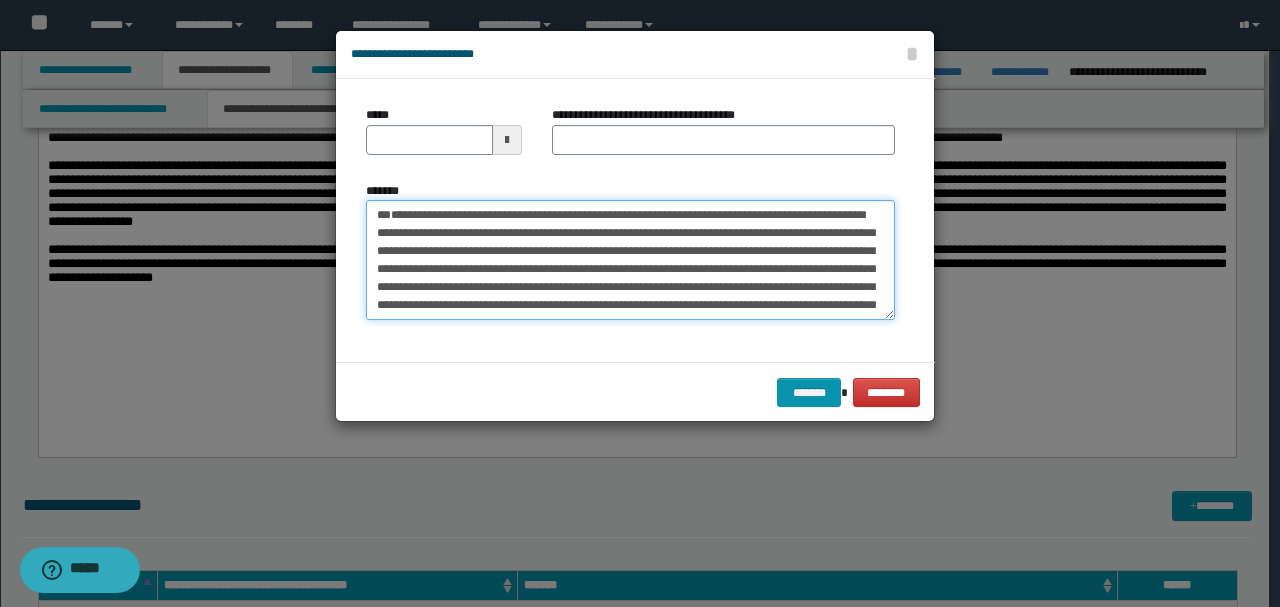 drag, startPoint x: 442, startPoint y: 246, endPoint x: 324, endPoint y: 160, distance: 146.0137 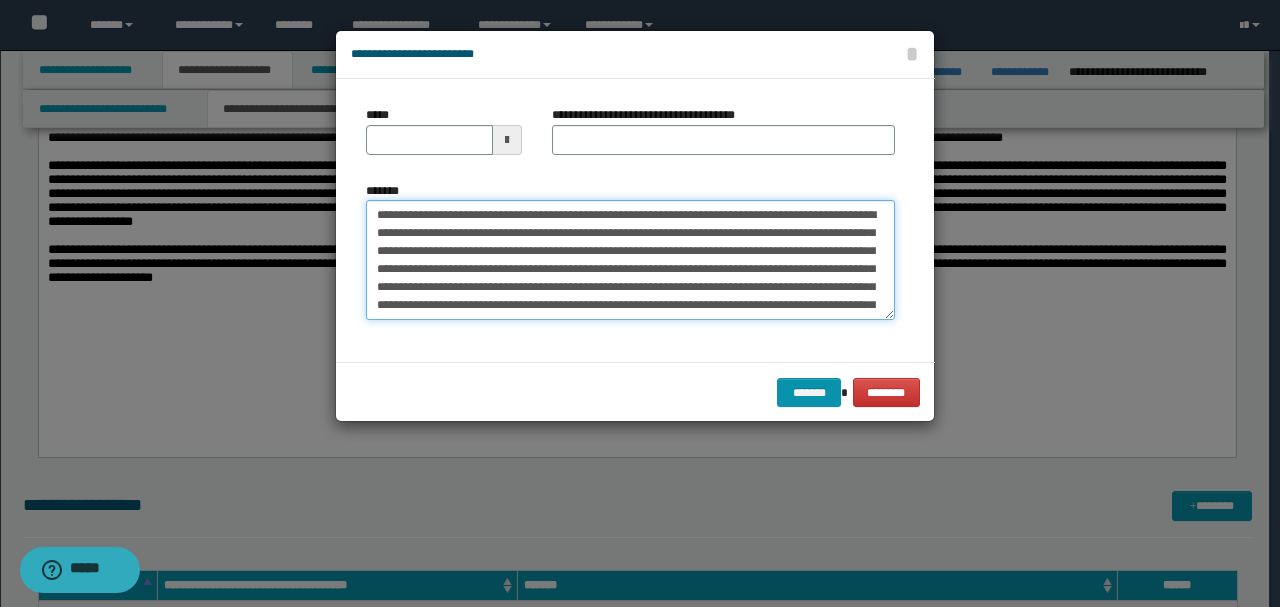 type 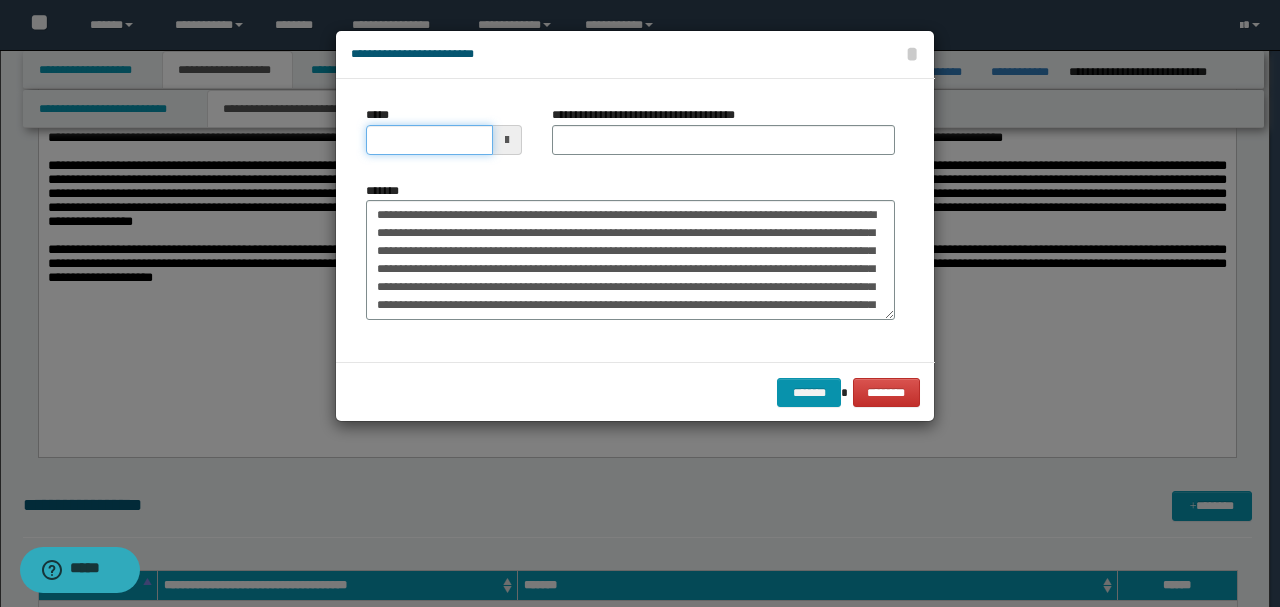 click on "*****" at bounding box center (429, 140) 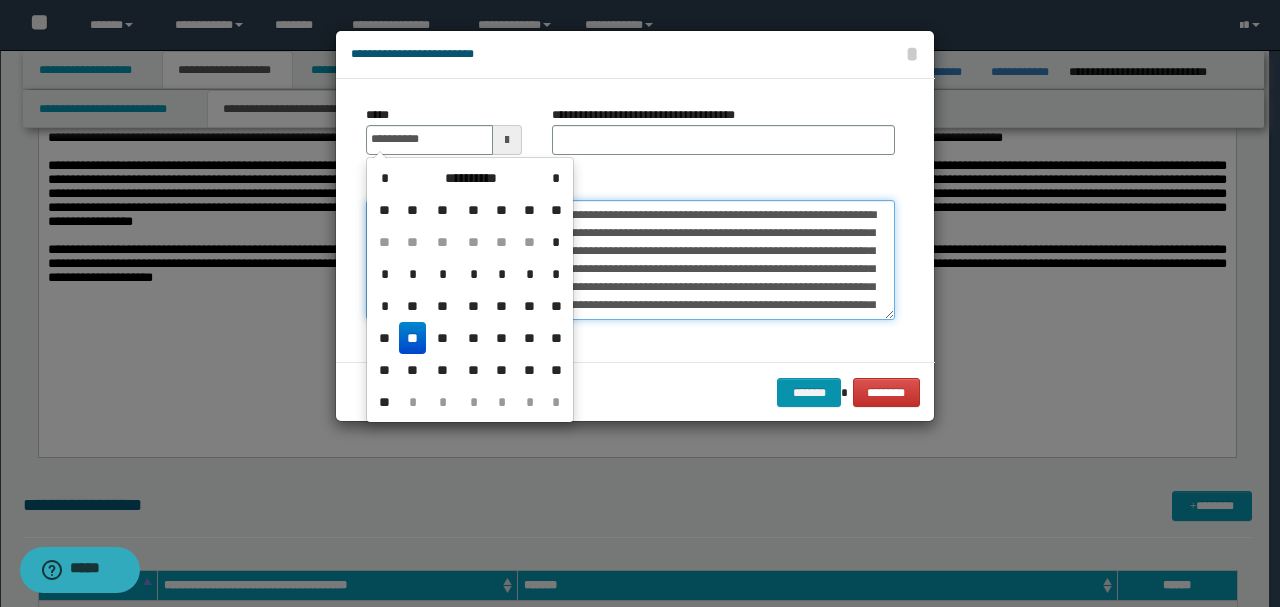 type on "**********" 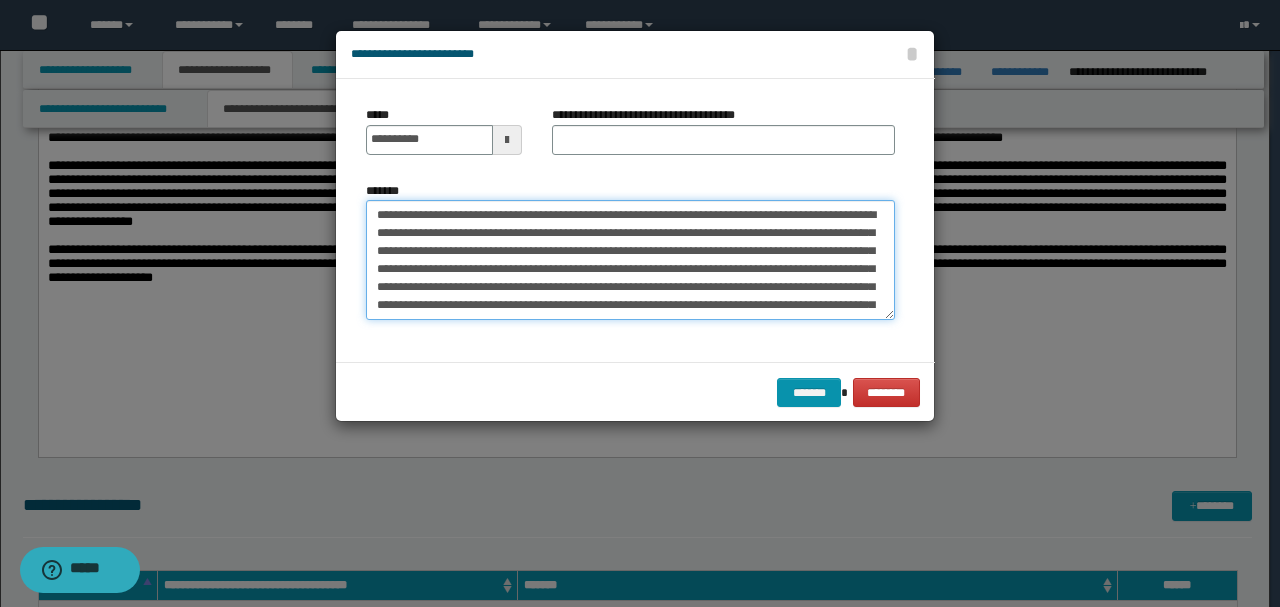 drag, startPoint x: 651, startPoint y: 222, endPoint x: 532, endPoint y: 221, distance: 119.0042 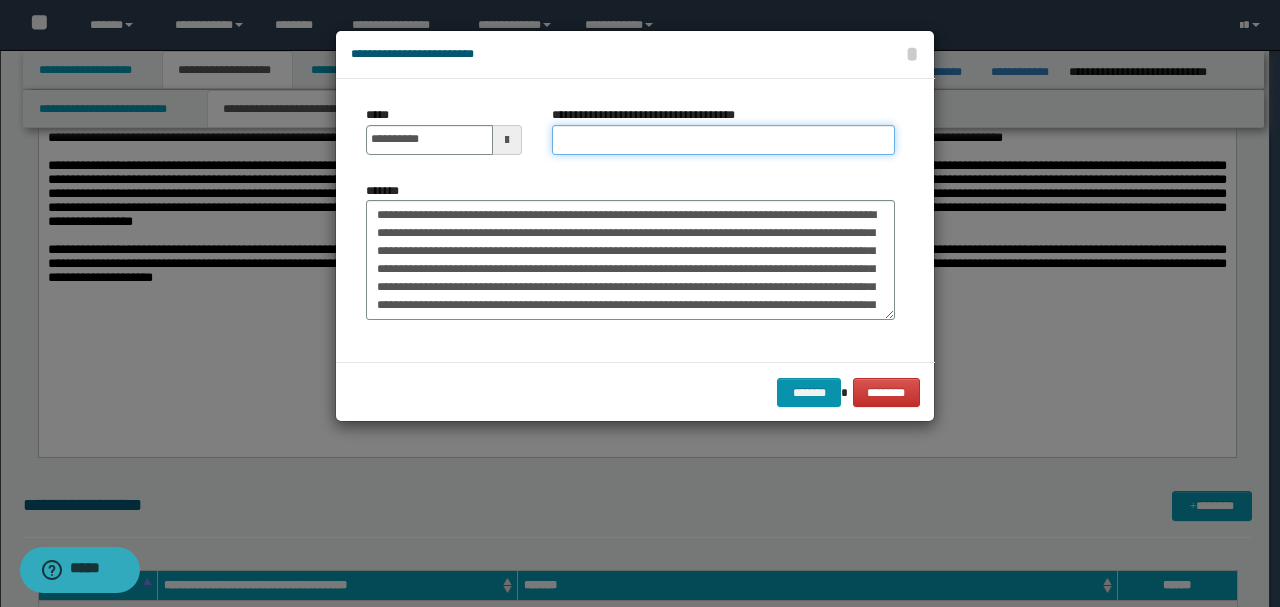 click on "**********" at bounding box center (723, 140) 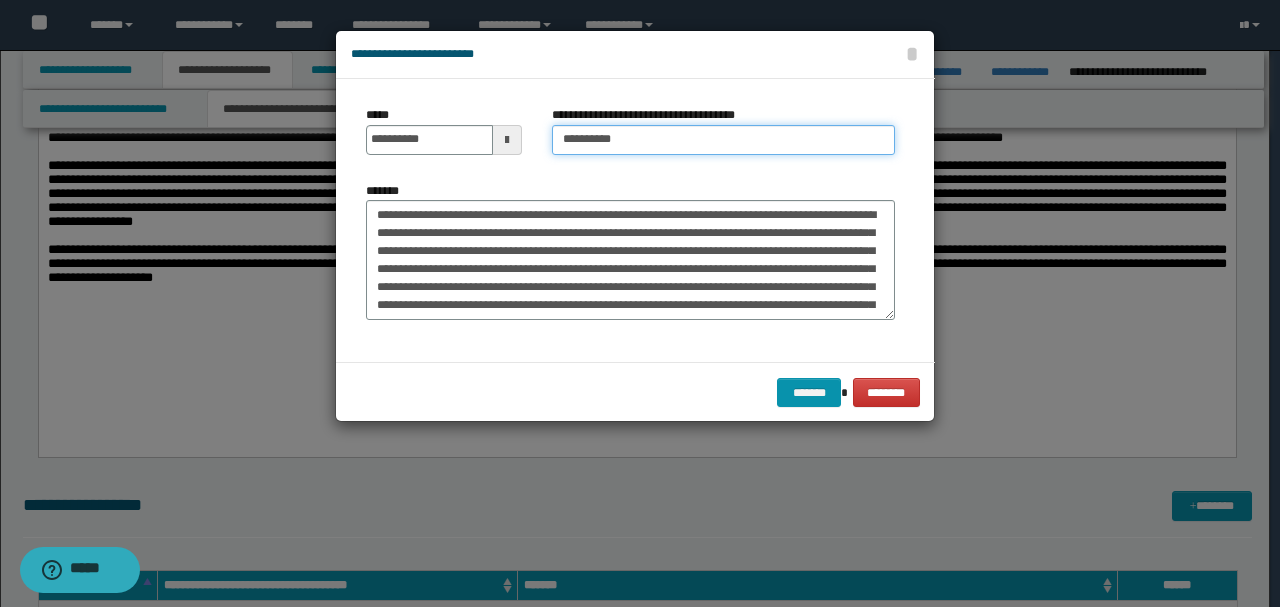 type on "*********" 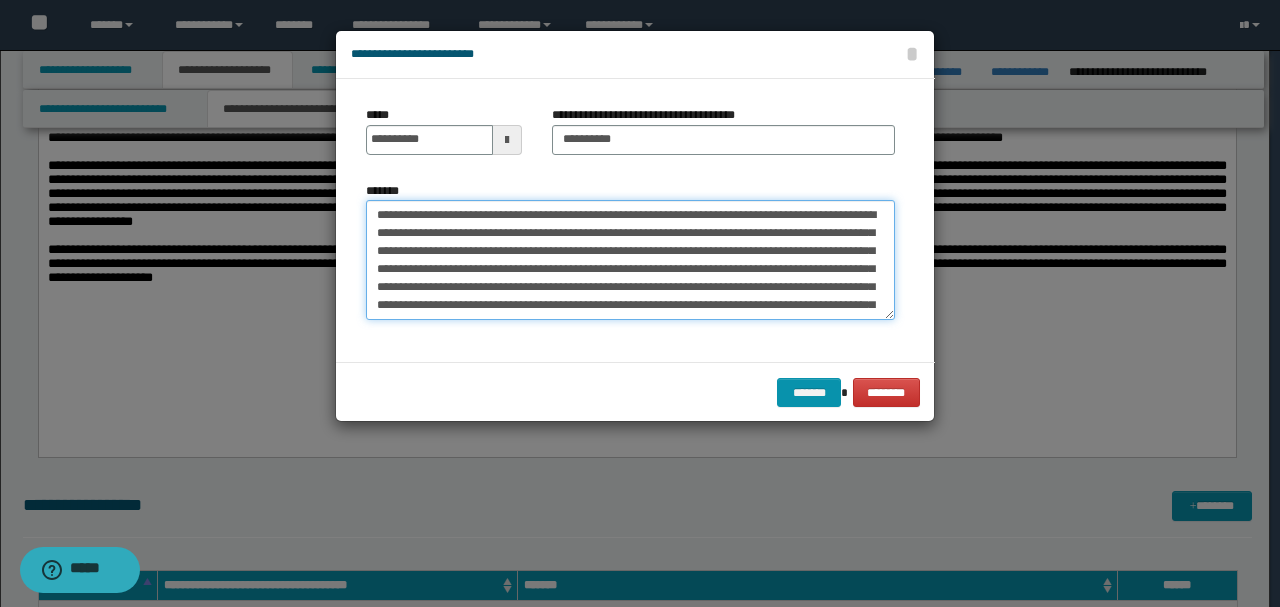 click on "*******" at bounding box center [630, 259] 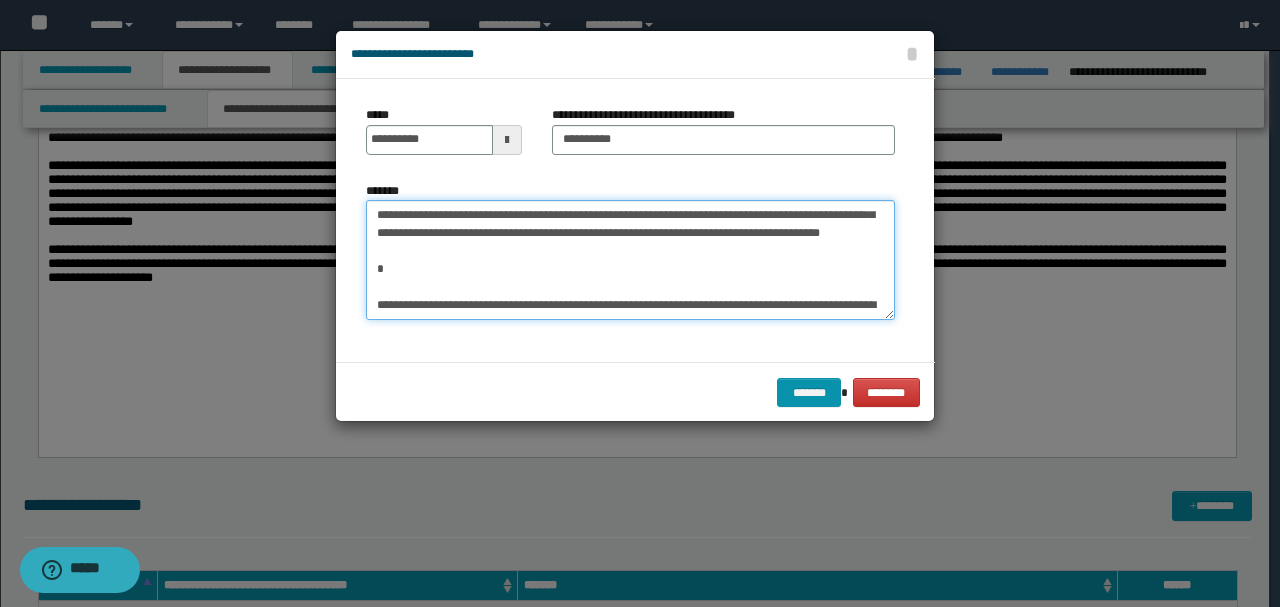 scroll, scrollTop: 133, scrollLeft: 0, axis: vertical 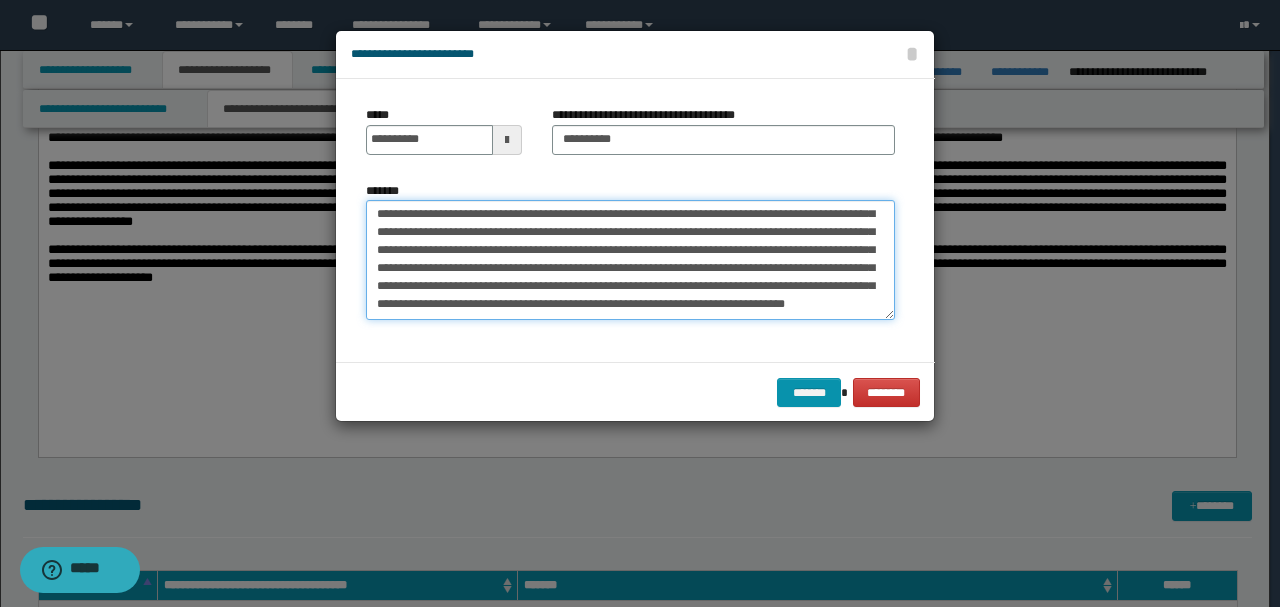 drag, startPoint x: 380, startPoint y: 222, endPoint x: 753, endPoint y: 370, distance: 401.28918 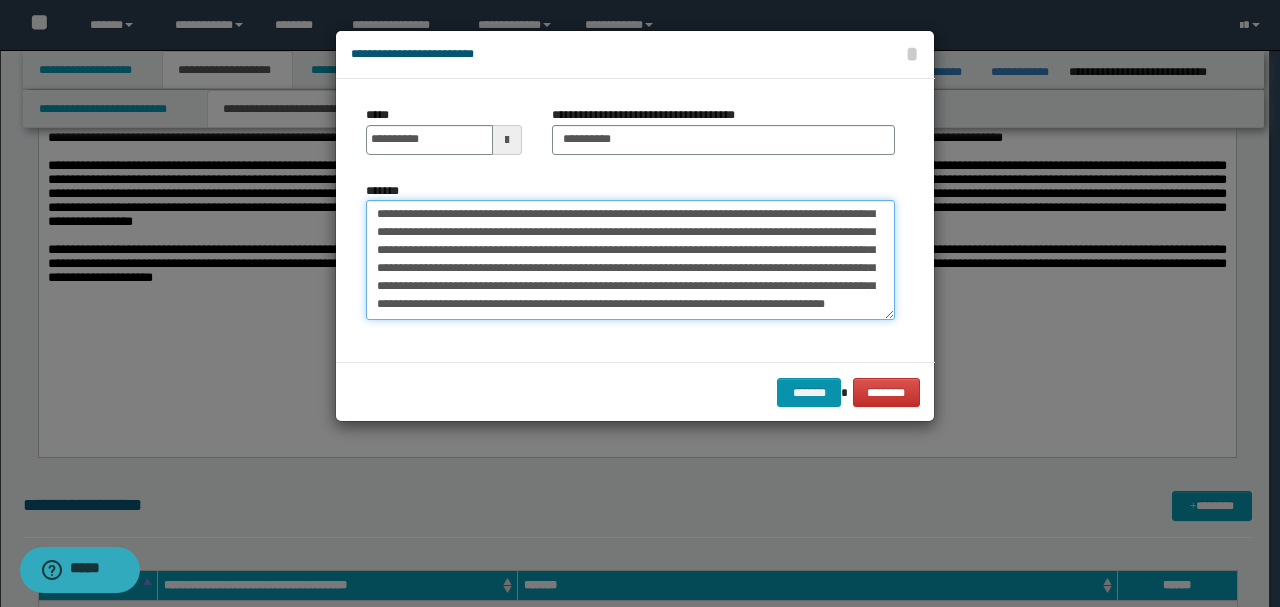 scroll, scrollTop: 54, scrollLeft: 0, axis: vertical 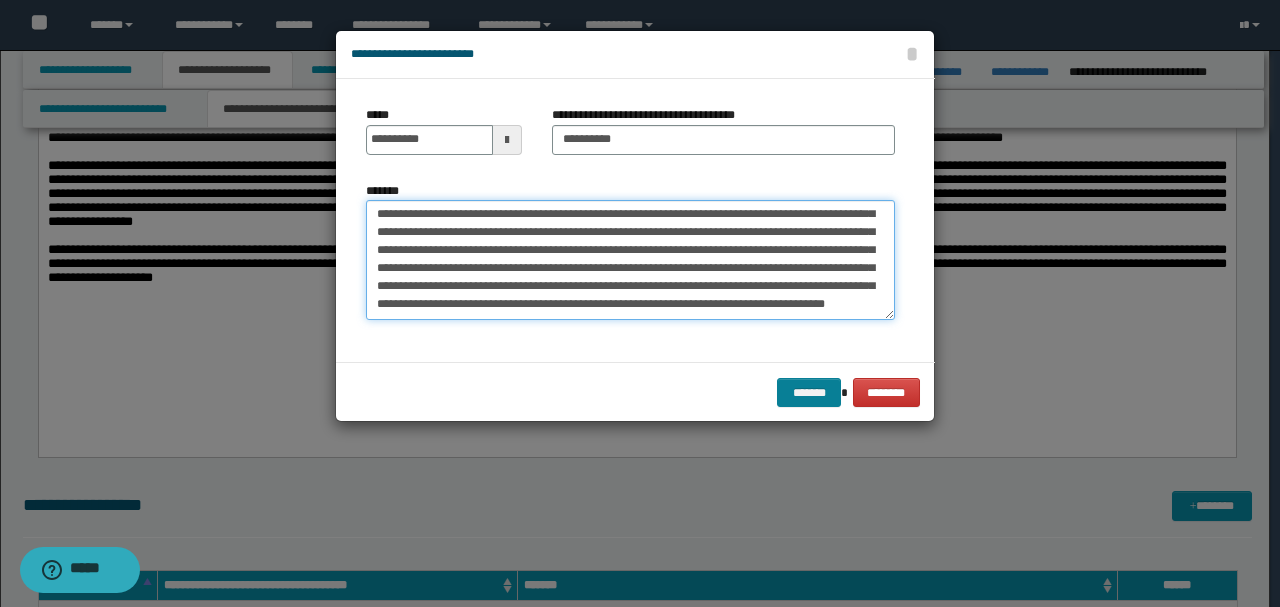 type on "**********" 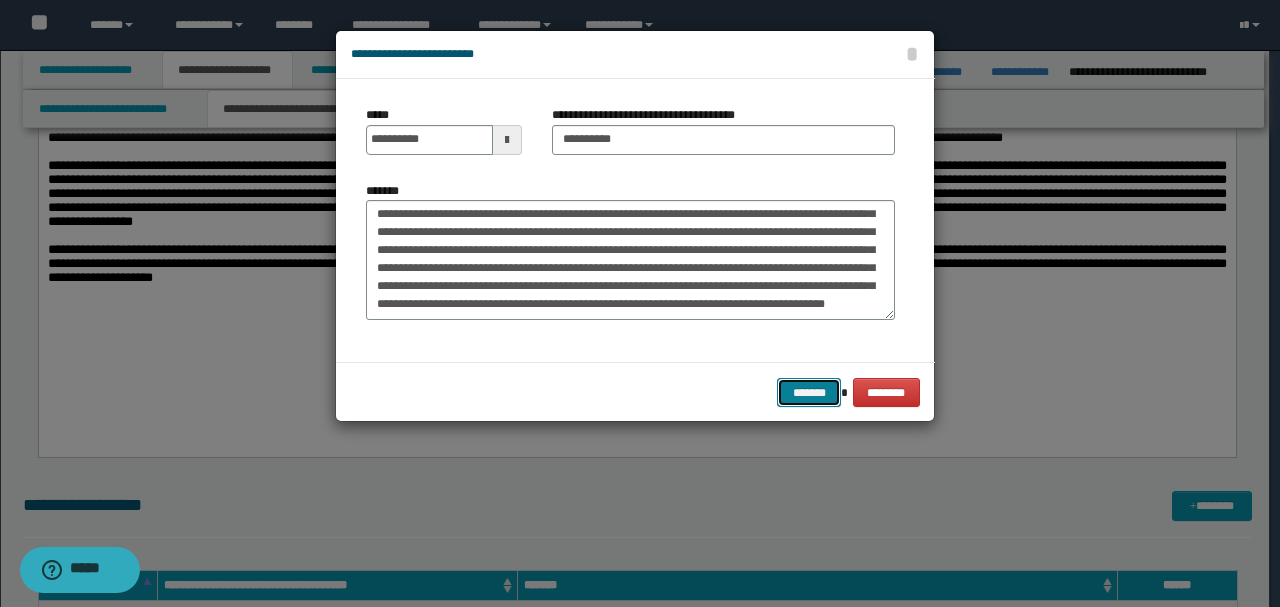 click on "*******" at bounding box center (809, 392) 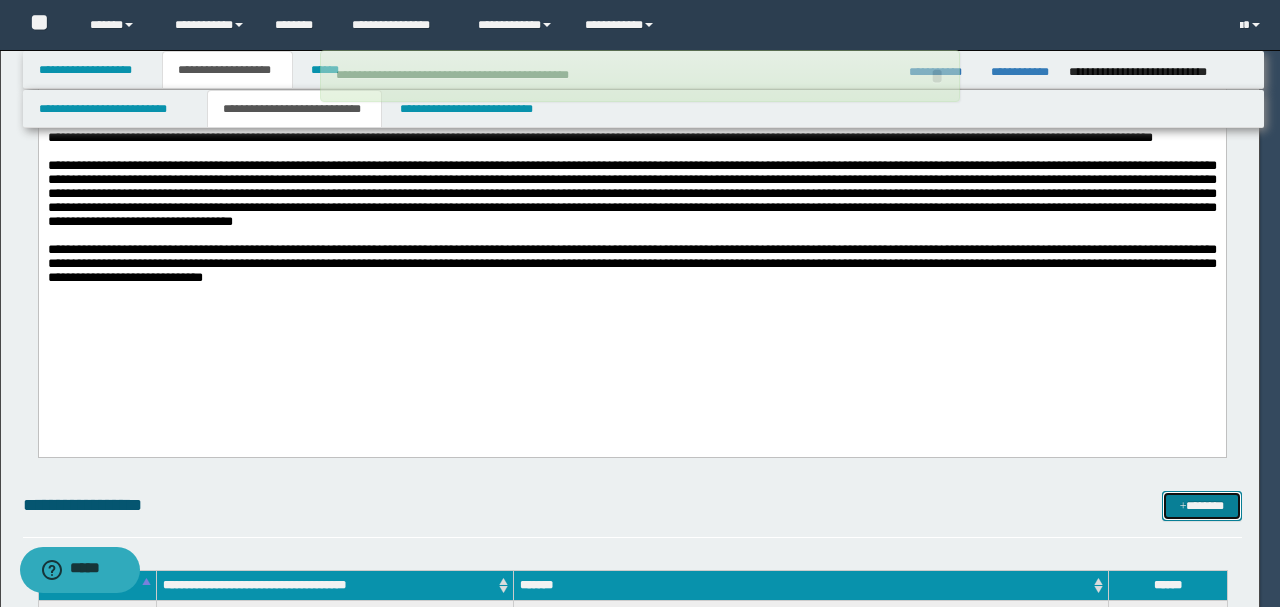 type 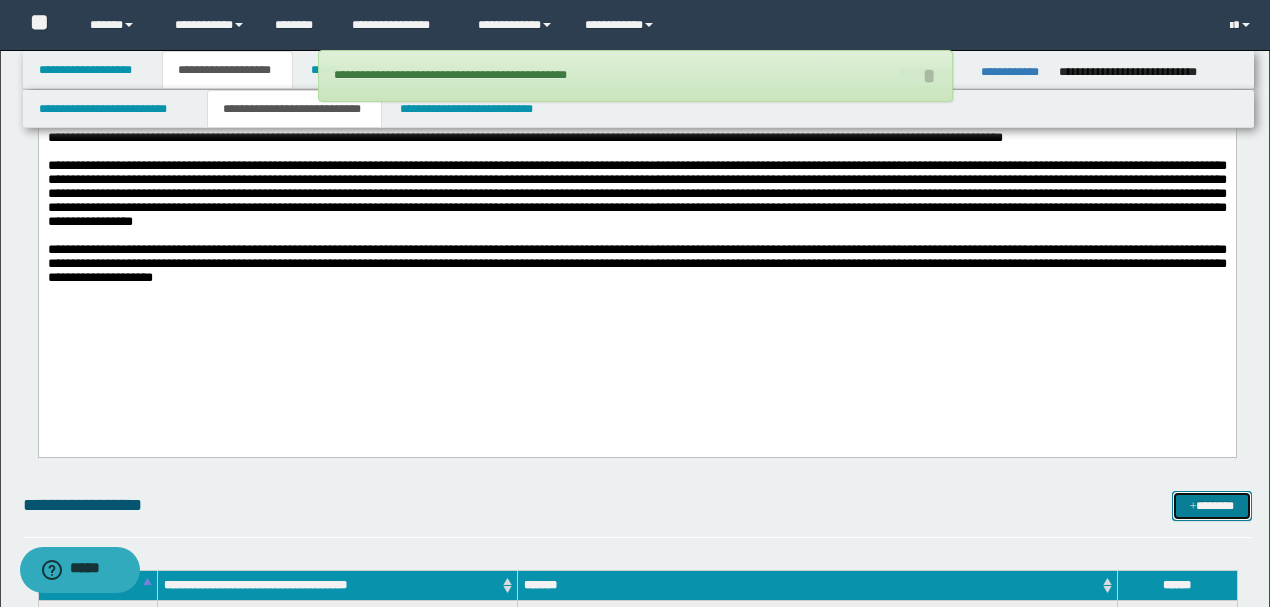 click on "*******" at bounding box center (1211, 505) 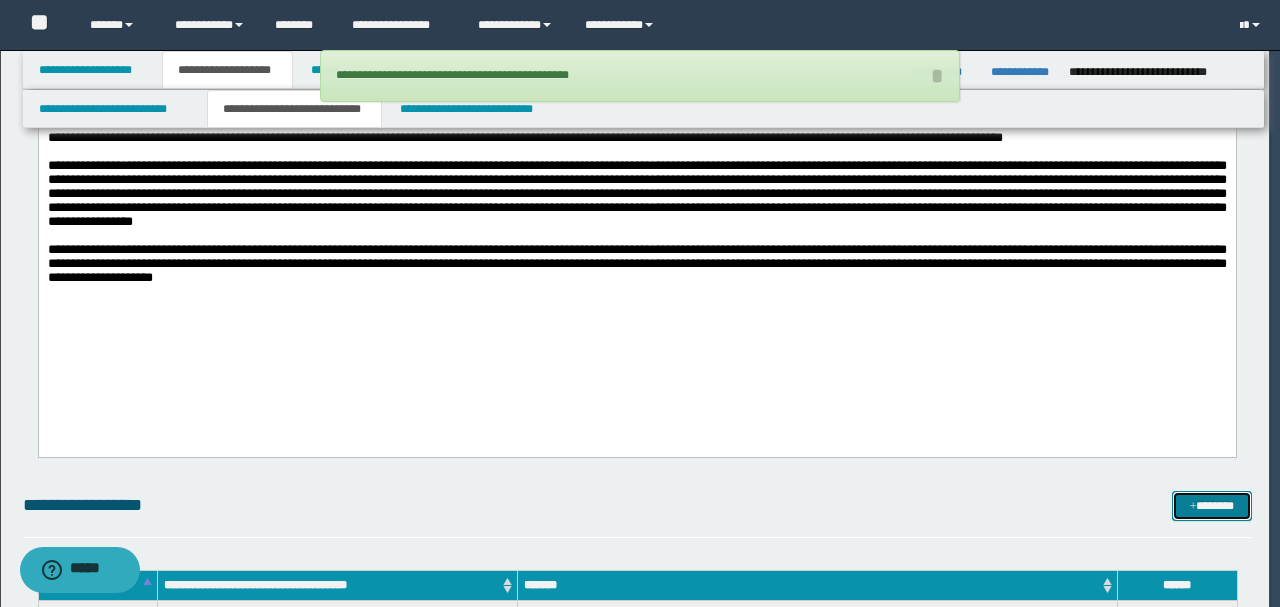 scroll, scrollTop: 0, scrollLeft: 0, axis: both 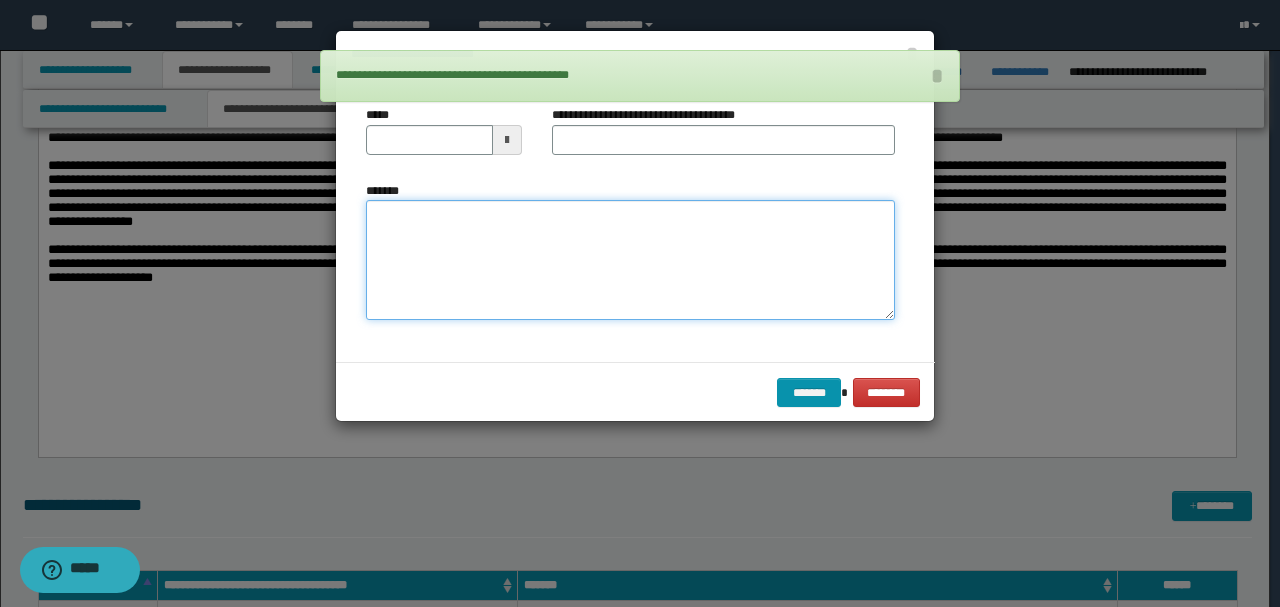 click on "*******" at bounding box center (630, 259) 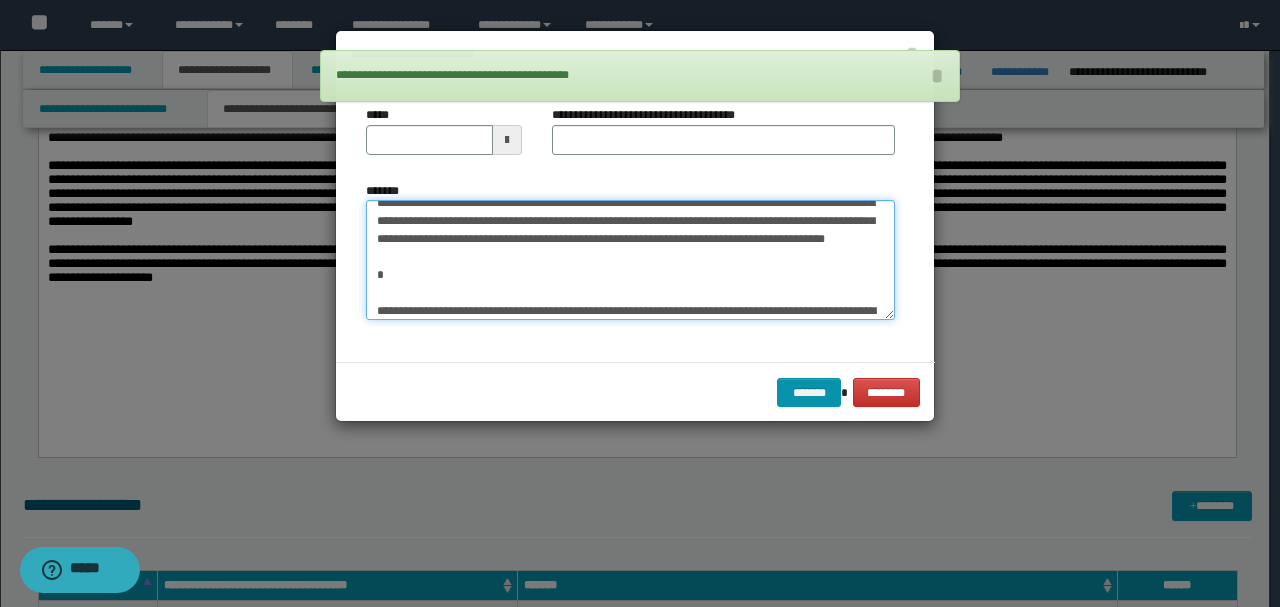 scroll, scrollTop: 0, scrollLeft: 0, axis: both 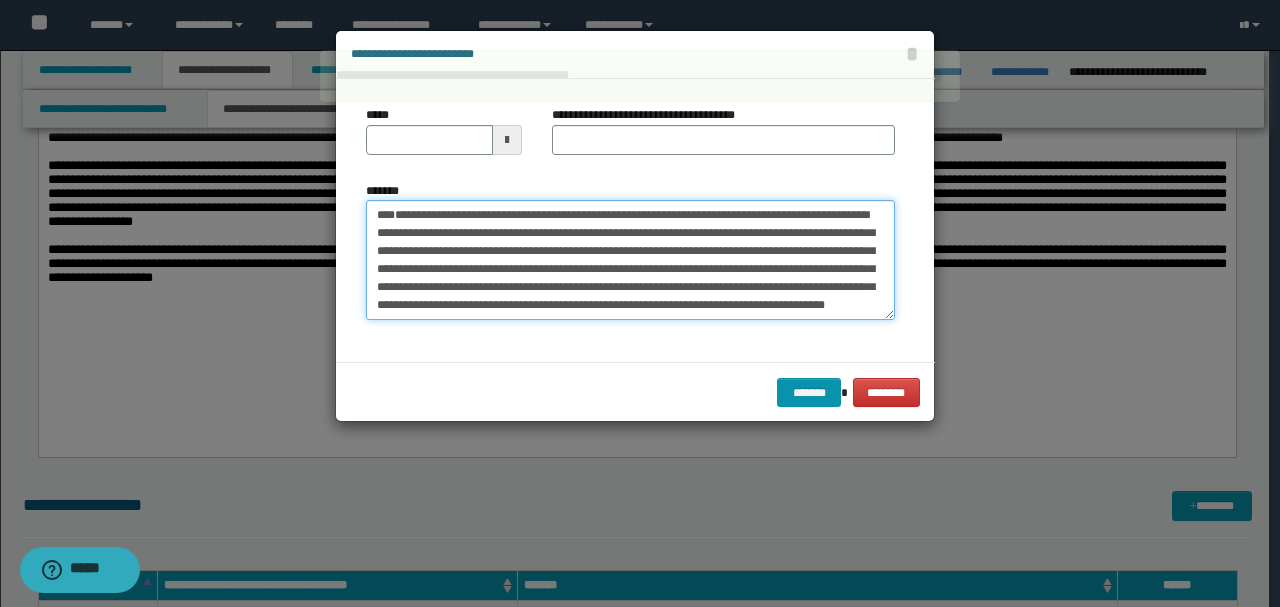 drag, startPoint x: 442, startPoint y: 268, endPoint x: 341, endPoint y: 156, distance: 150.81445 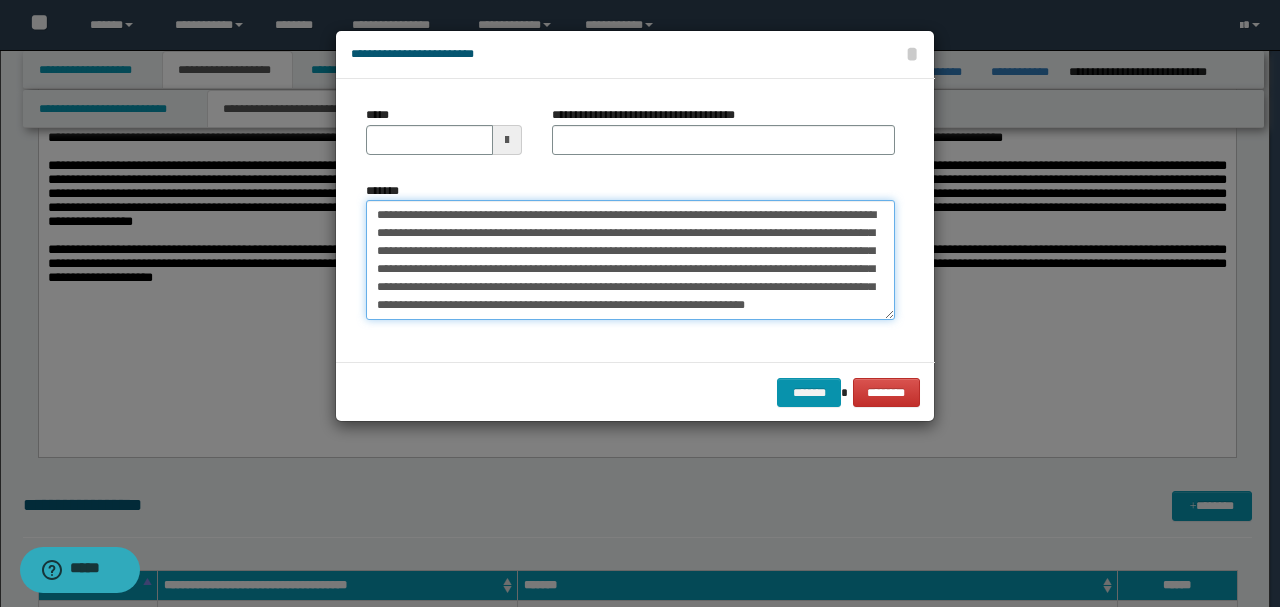 type 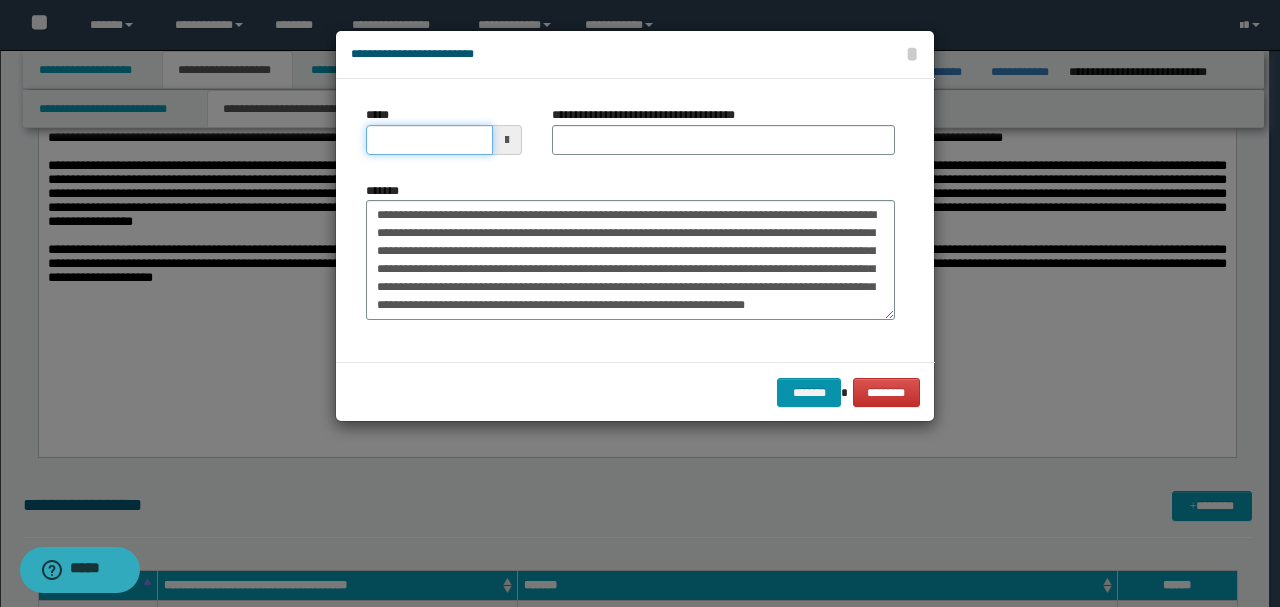 click on "*****" at bounding box center (429, 140) 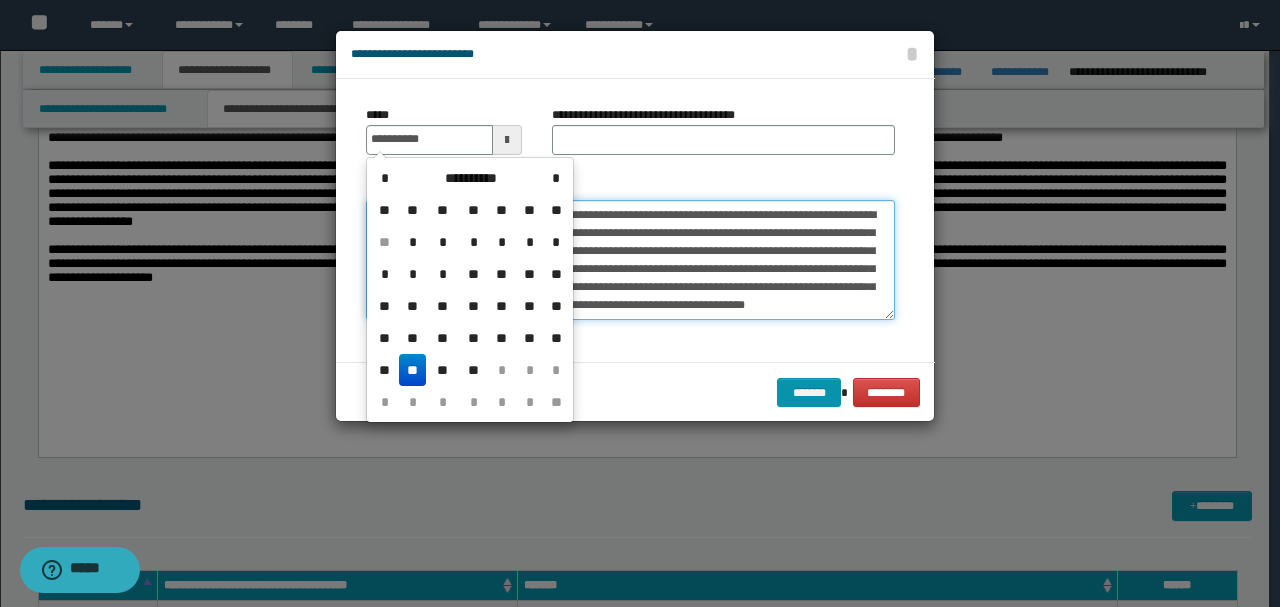 type on "**********" 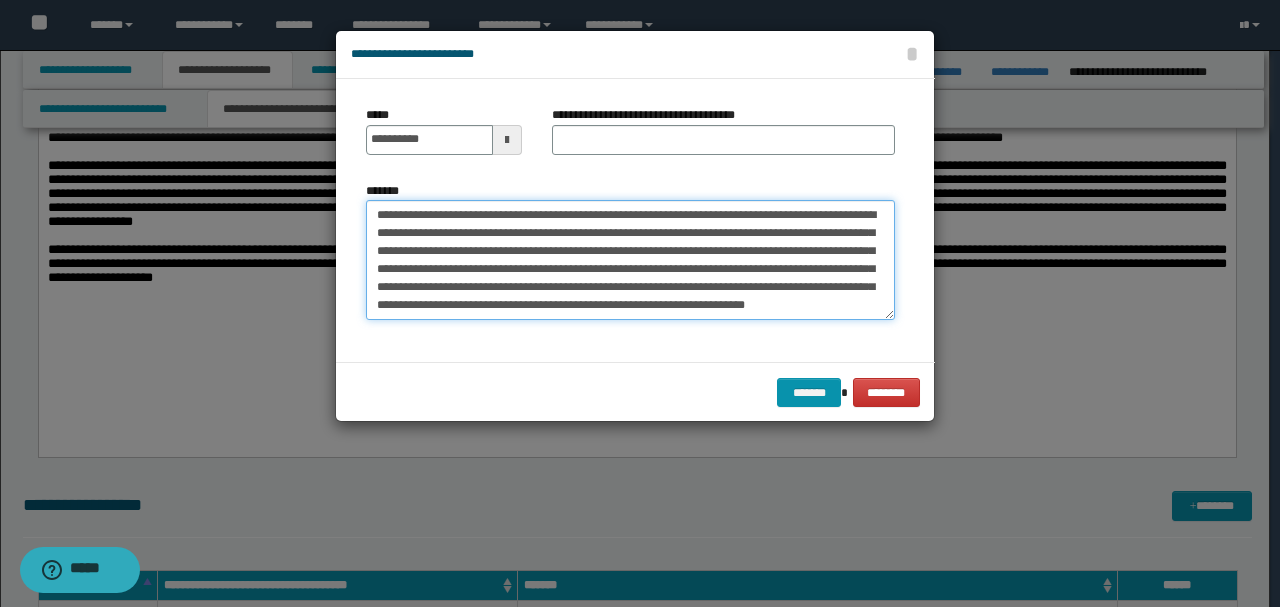 click on "*******" at bounding box center (630, 259) 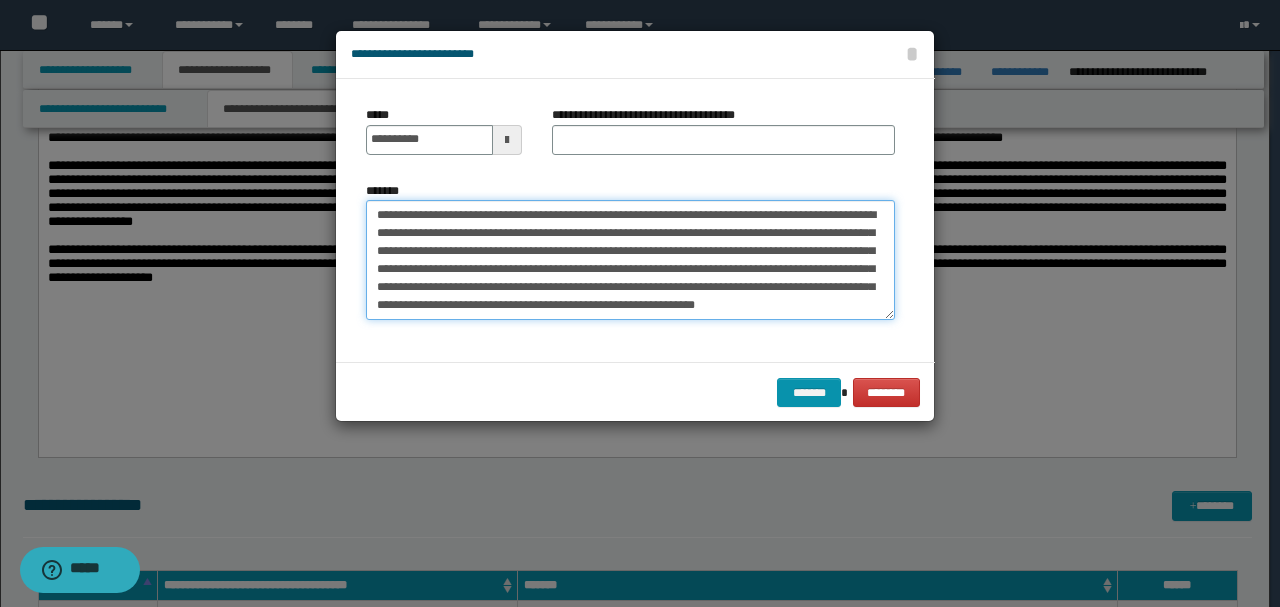 drag, startPoint x: 432, startPoint y: 206, endPoint x: 294, endPoint y: 206, distance: 138 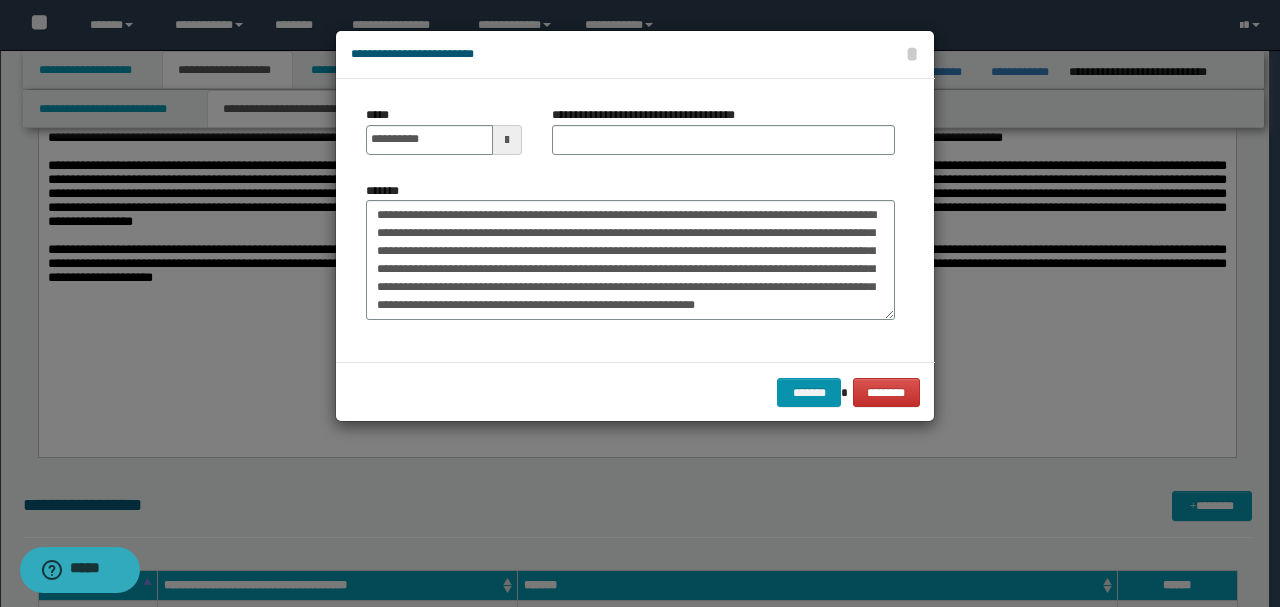 click on "**********" at bounding box center (723, 138) 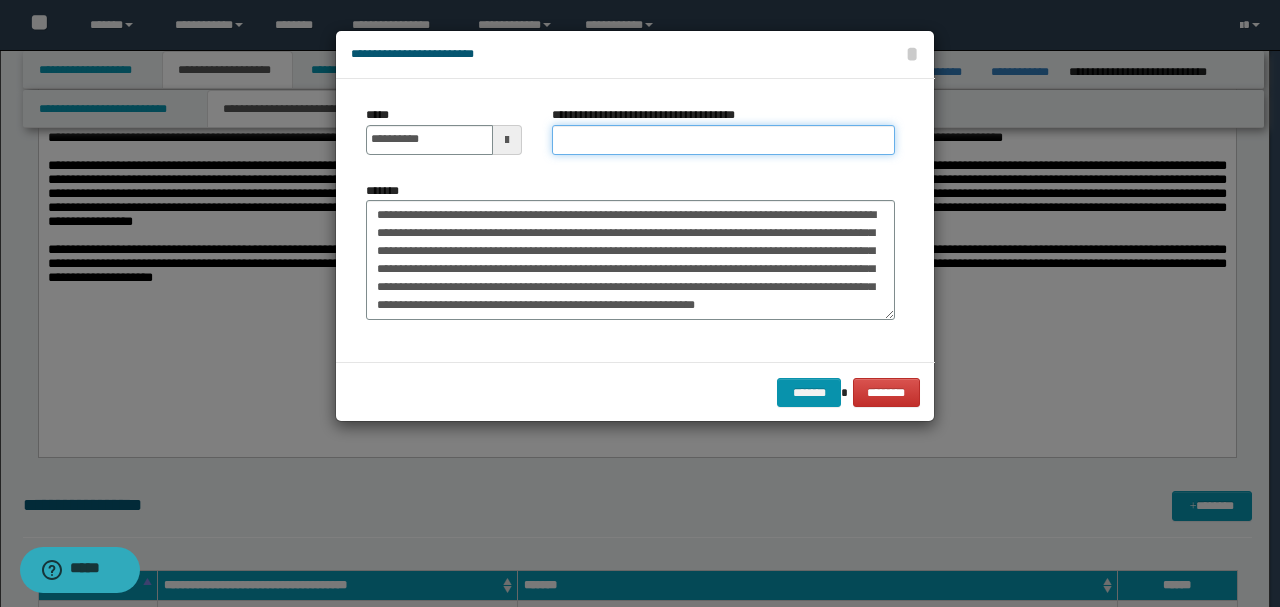 click on "**********" at bounding box center (723, 140) 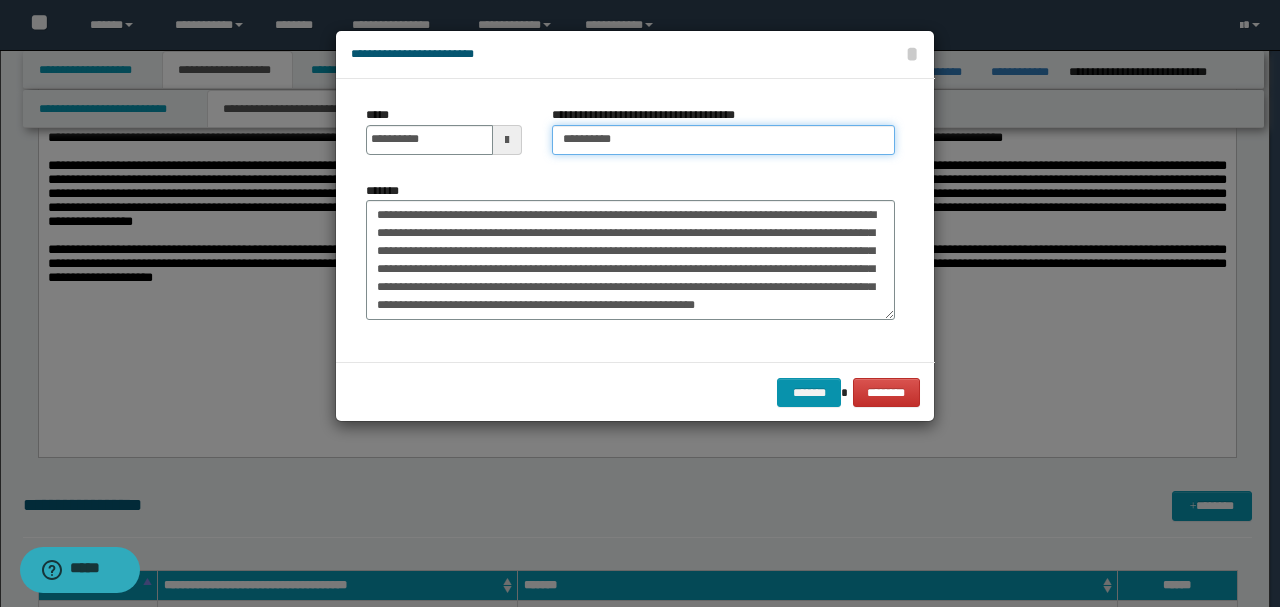 type on "*********" 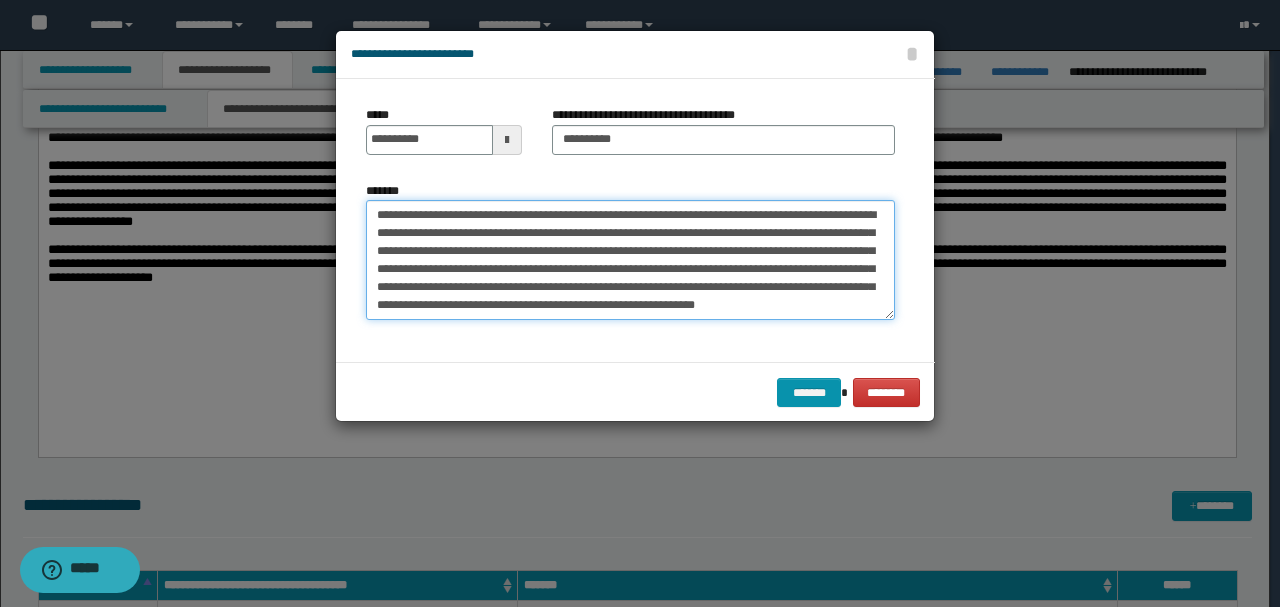 click on "*******" at bounding box center [630, 259] 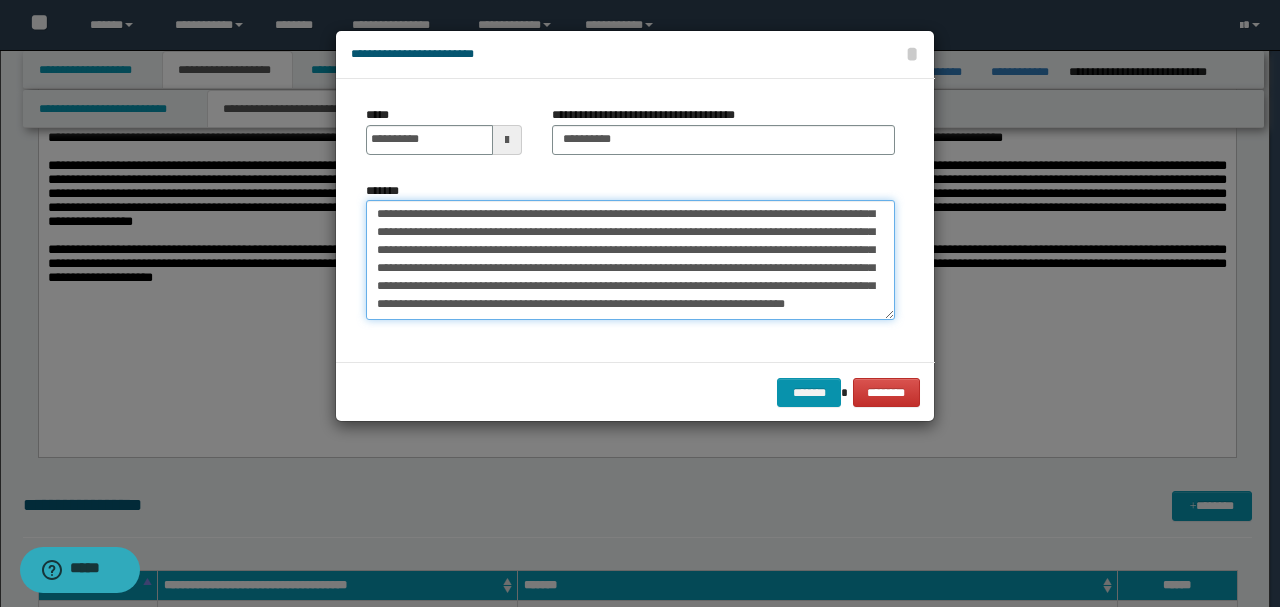 drag, startPoint x: 377, startPoint y: 276, endPoint x: 698, endPoint y: 368, distance: 333.92365 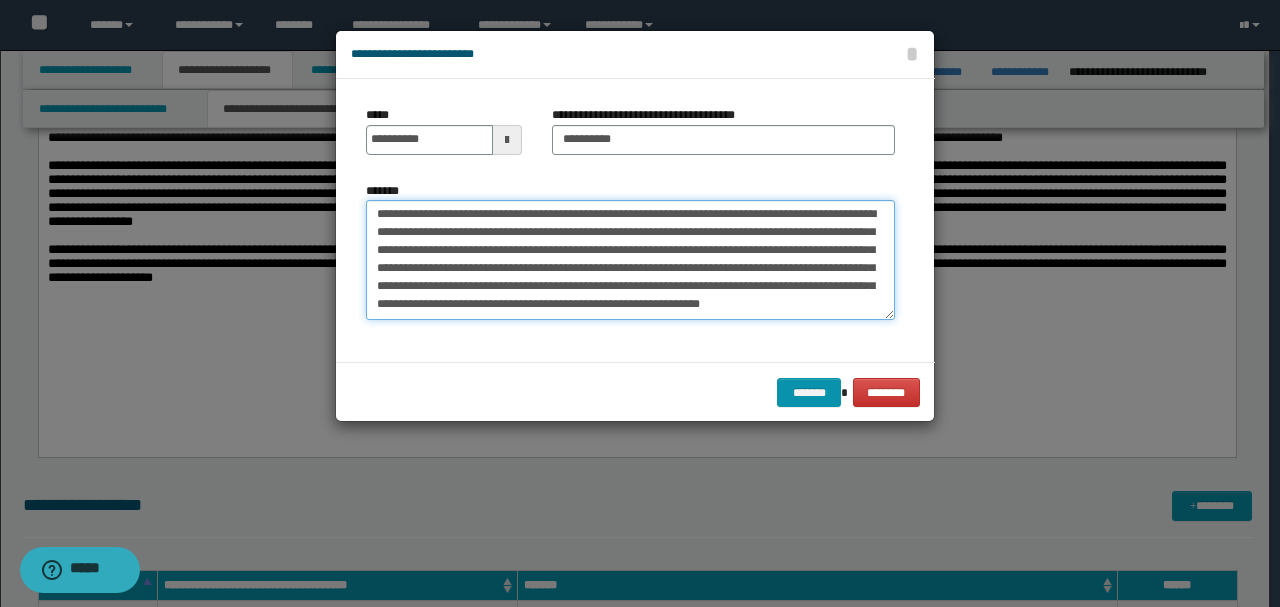 scroll, scrollTop: 36, scrollLeft: 0, axis: vertical 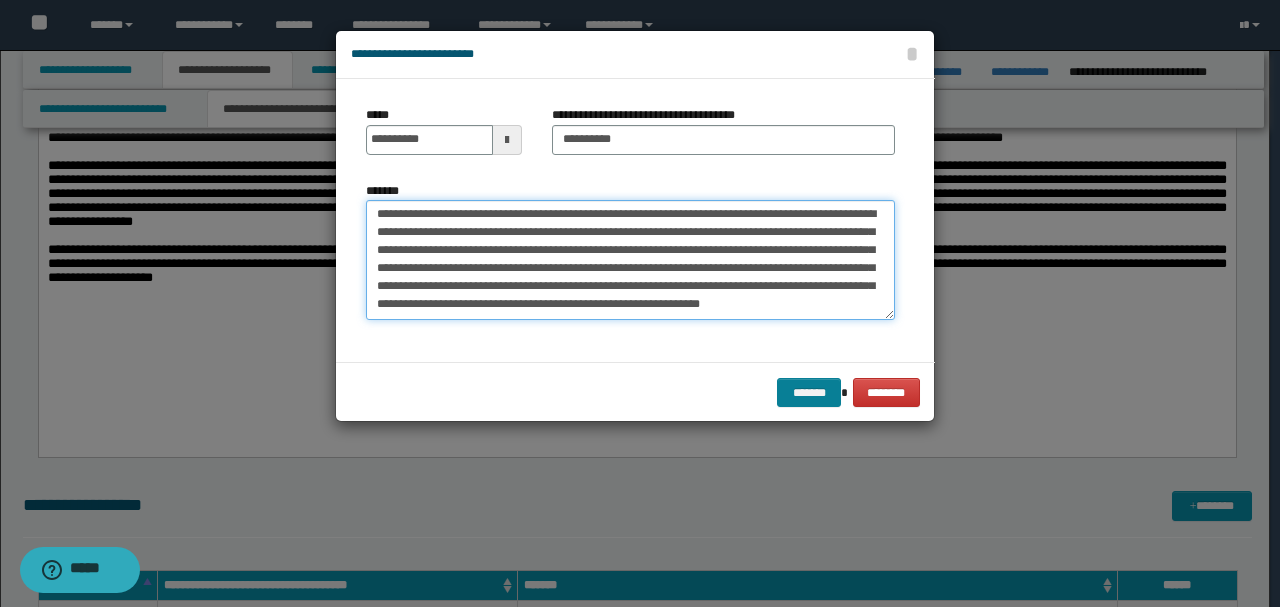 type on "**********" 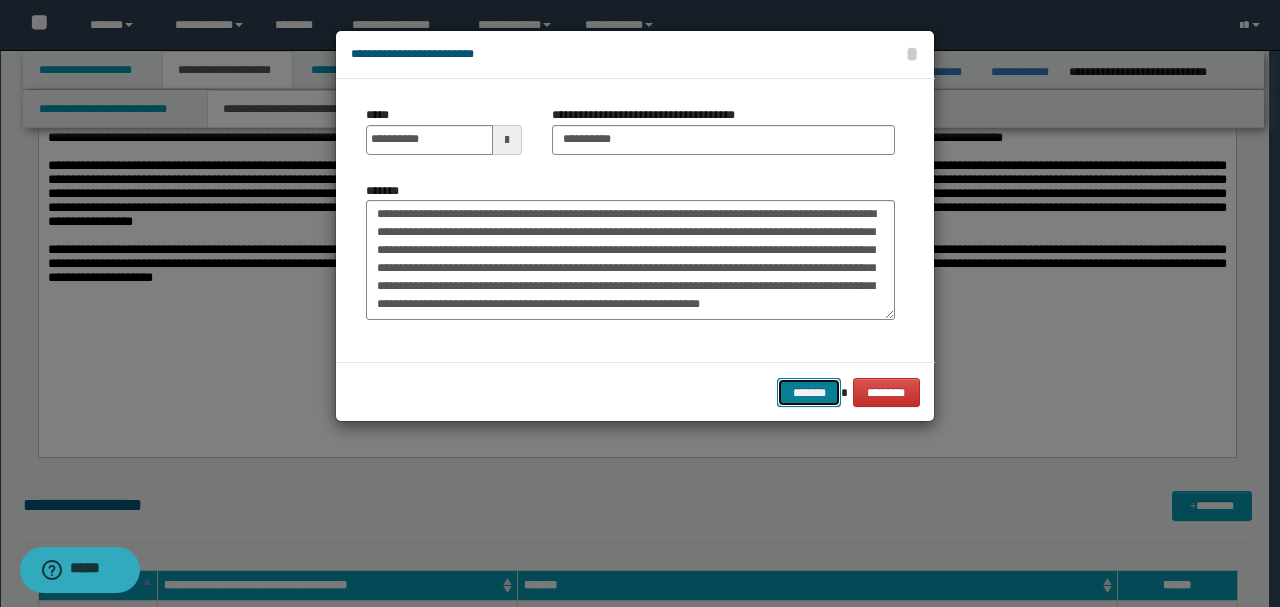 click on "*******" at bounding box center [809, 392] 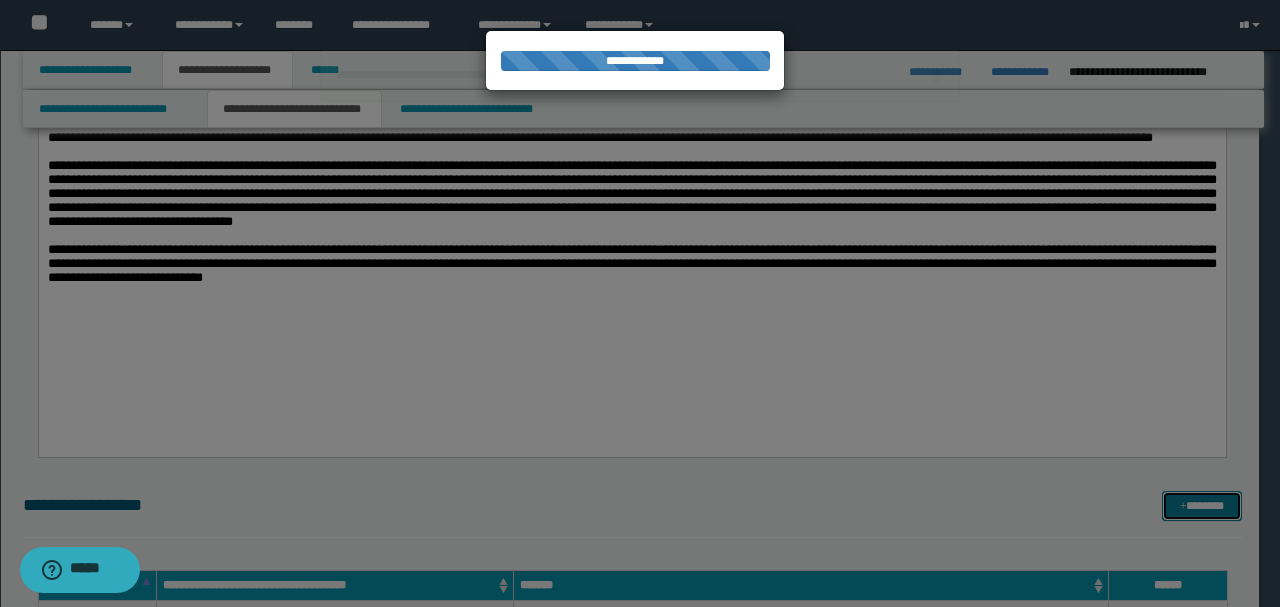 type 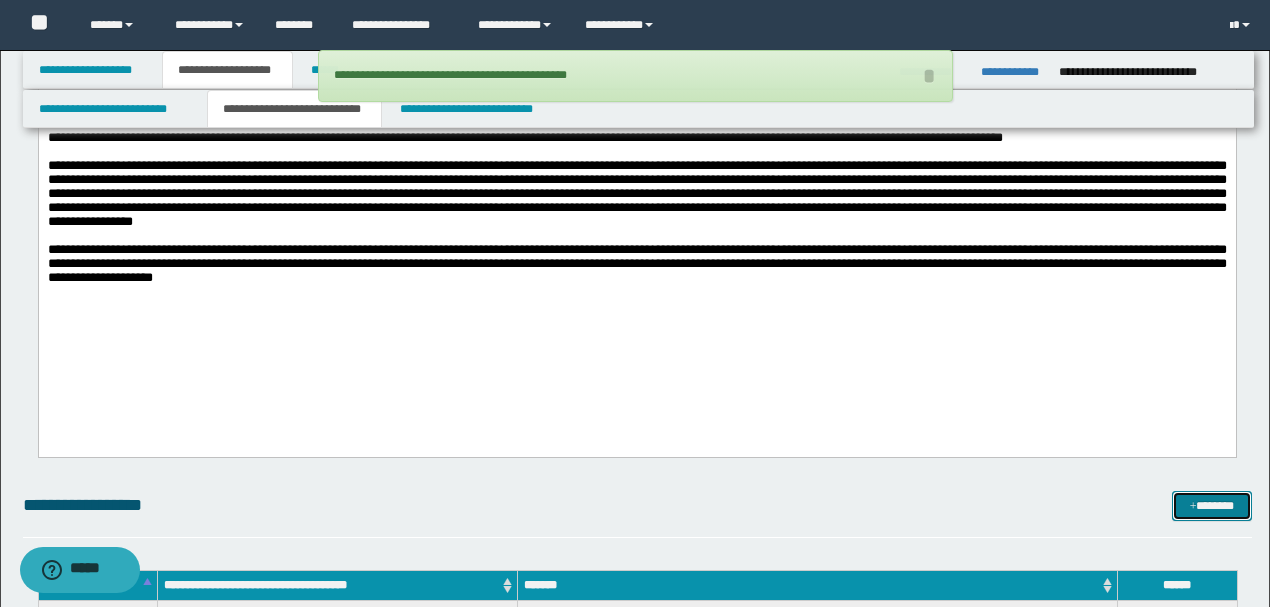 click on "*******" at bounding box center [1211, 505] 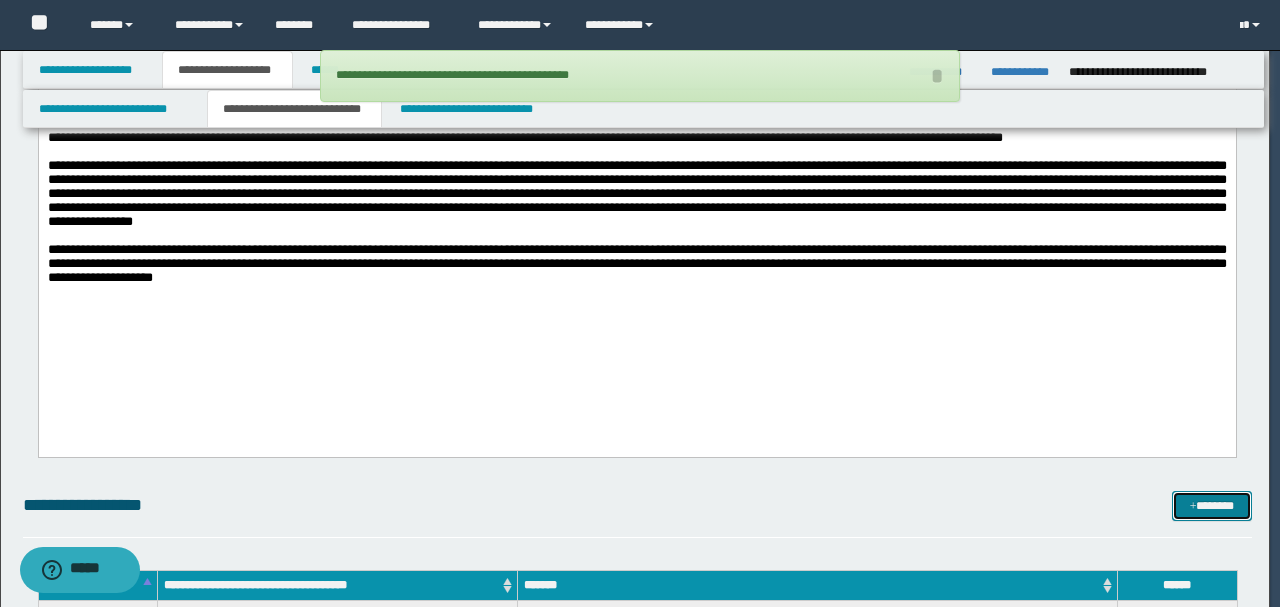 scroll, scrollTop: 0, scrollLeft: 0, axis: both 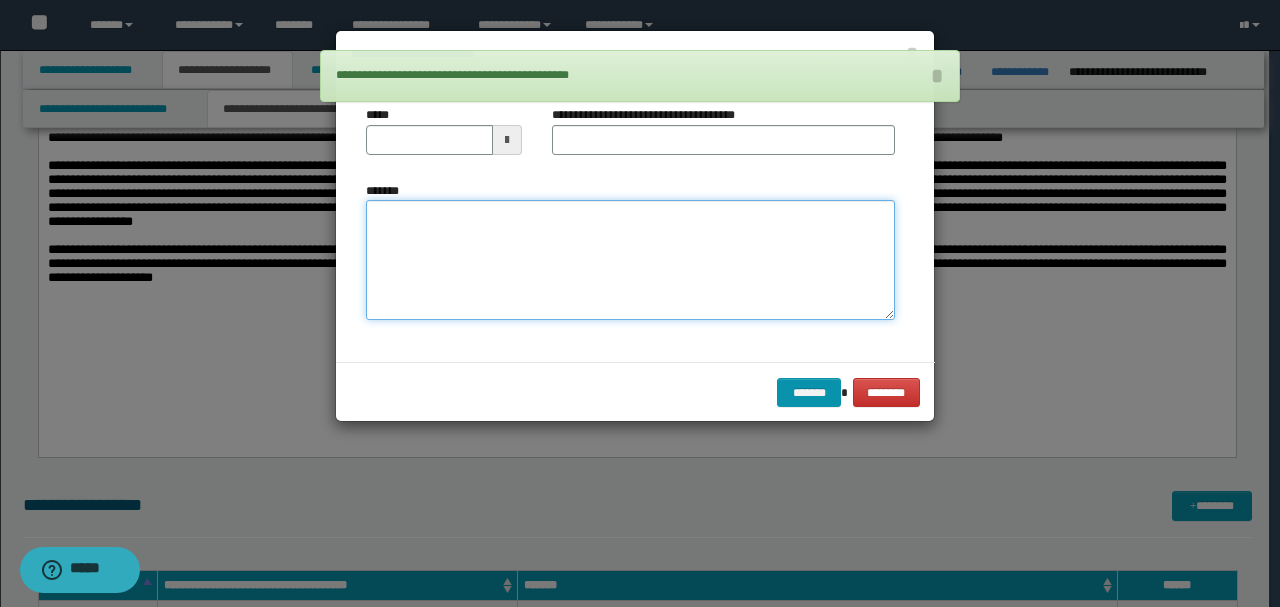 click on "*******" at bounding box center [630, 259] 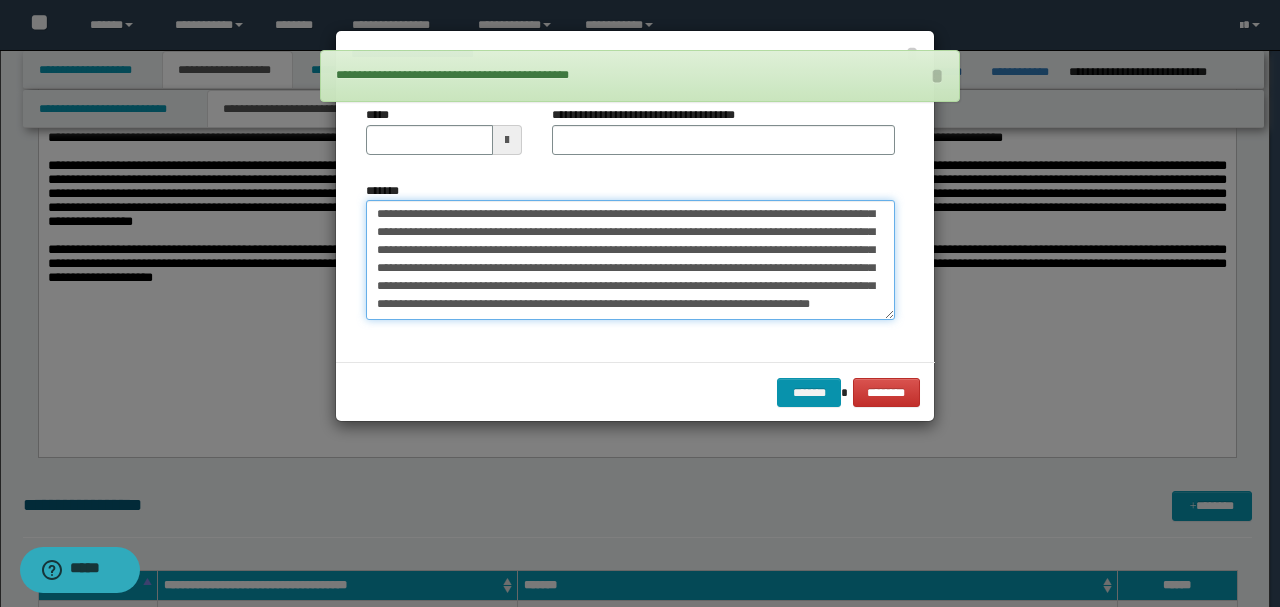 scroll, scrollTop: 0, scrollLeft: 0, axis: both 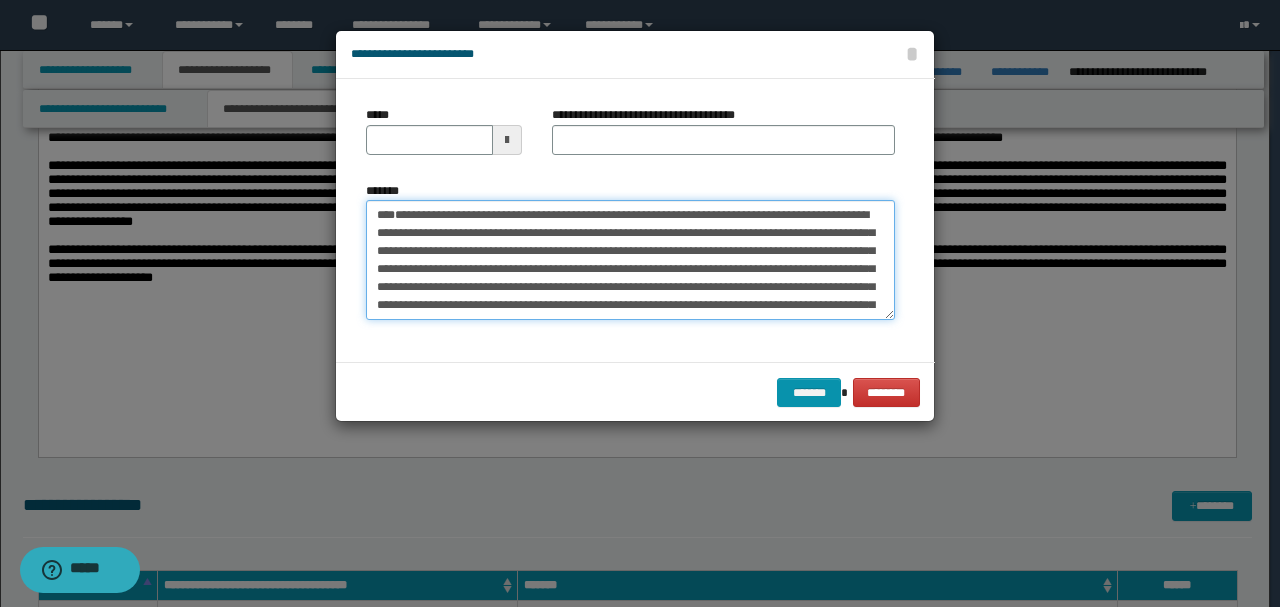 drag, startPoint x: 440, startPoint y: 267, endPoint x: 340, endPoint y: 166, distance: 142.13022 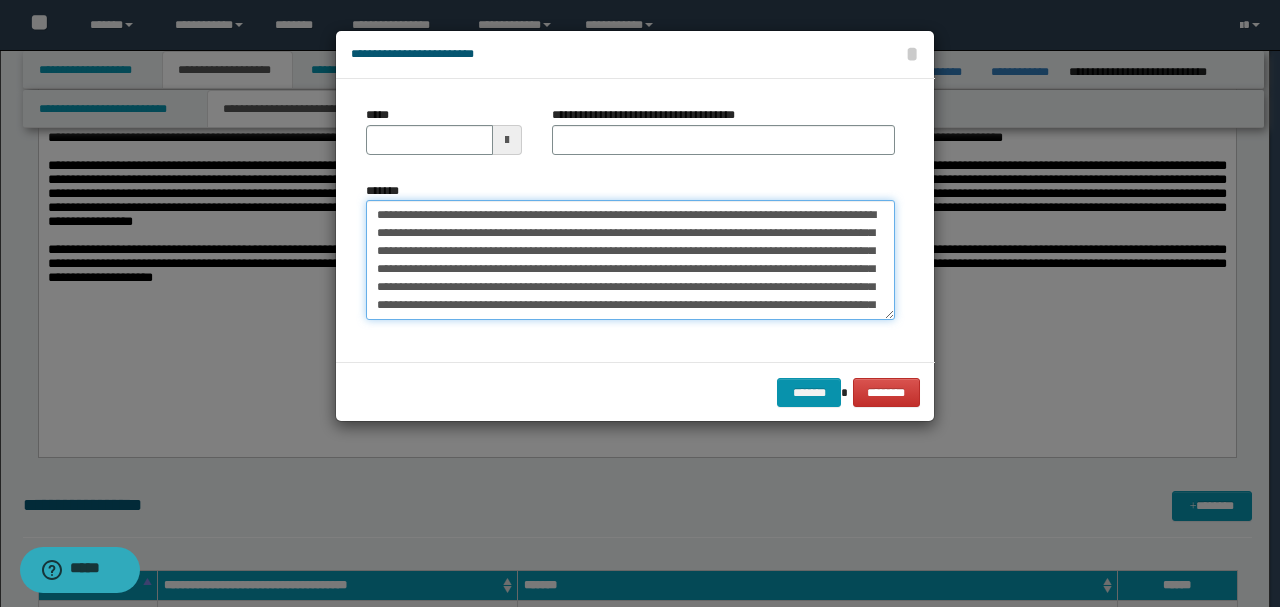 type 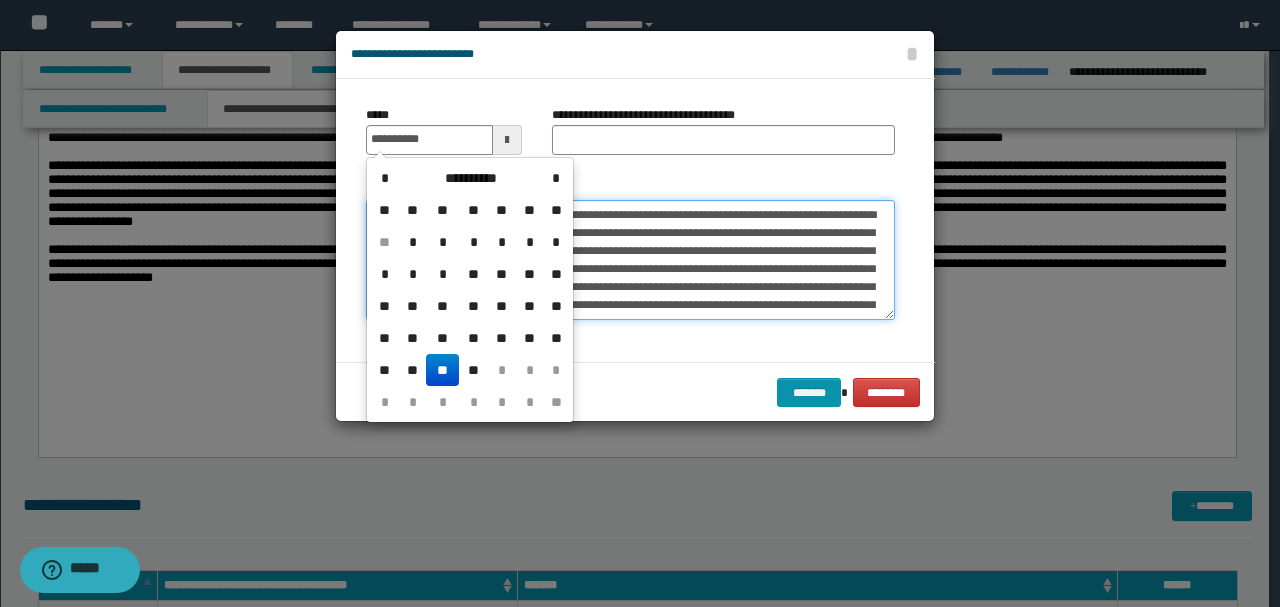 type on "**********" 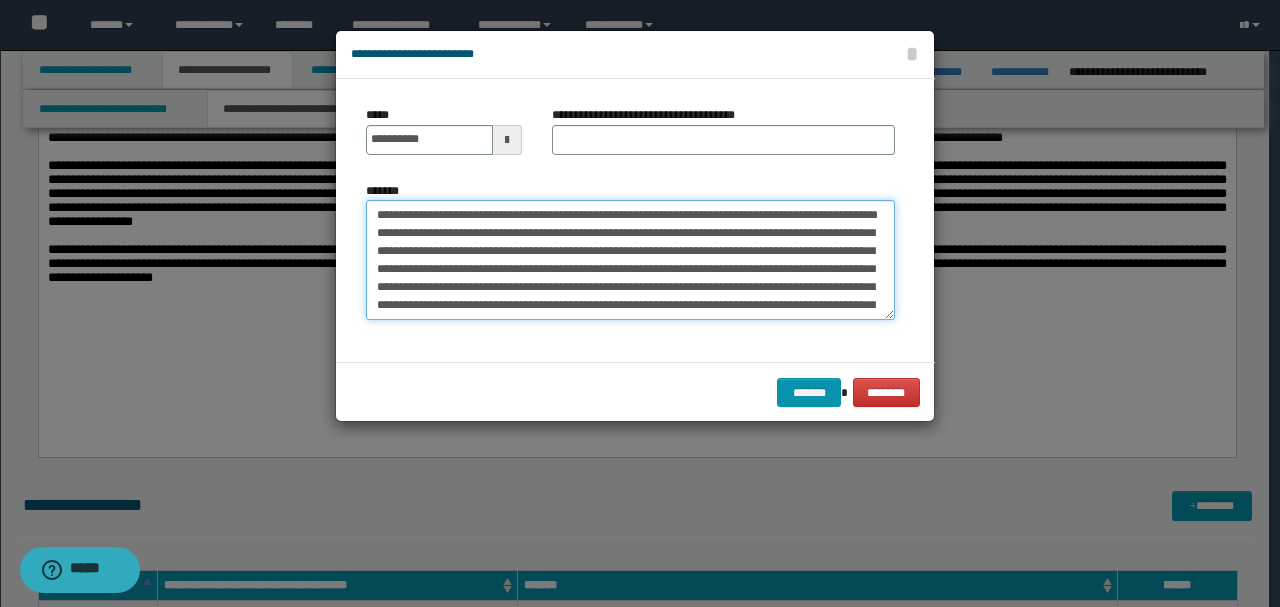 drag, startPoint x: 419, startPoint y: 211, endPoint x: 250, endPoint y: 208, distance: 169.02663 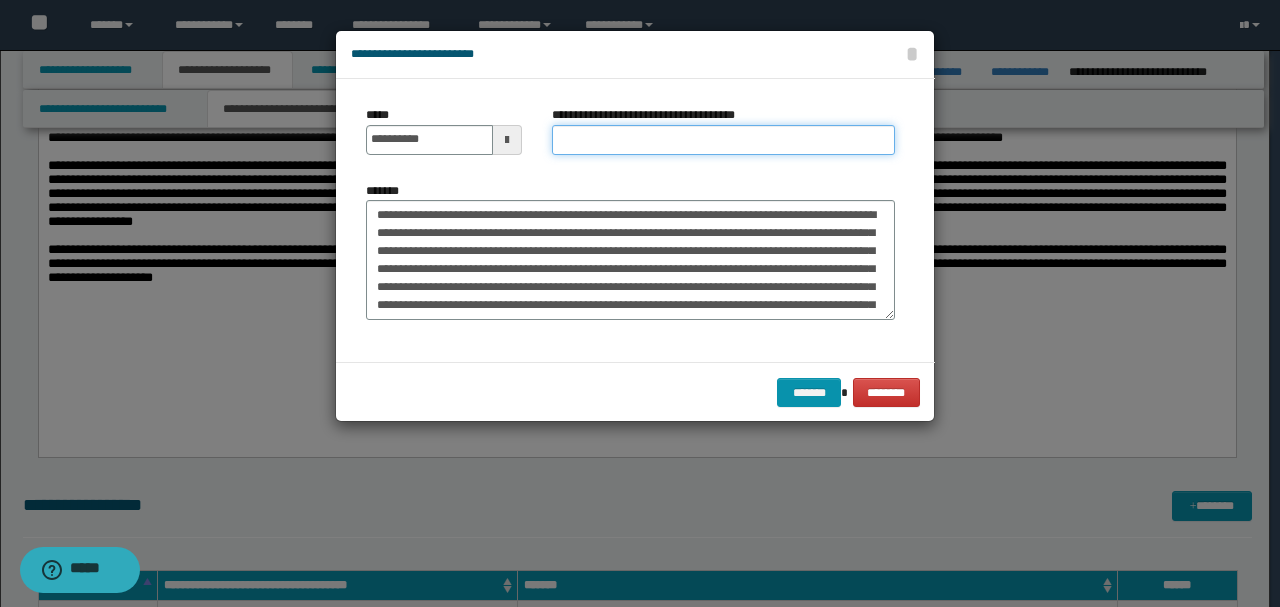 click on "**********" at bounding box center (723, 140) 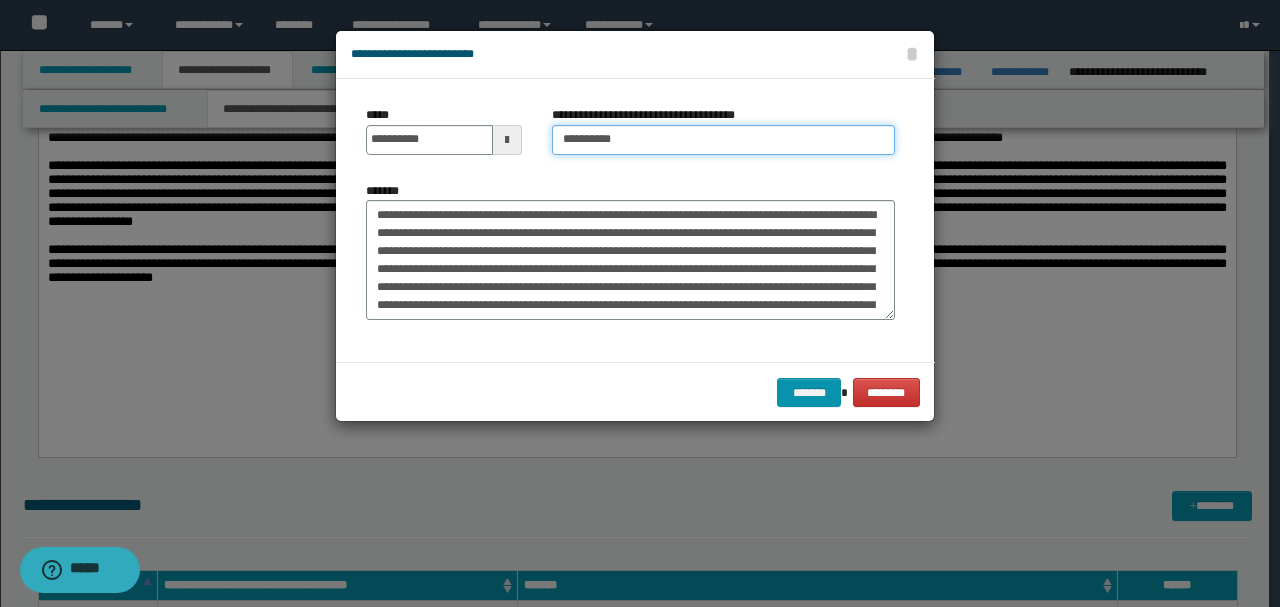 type on "*********" 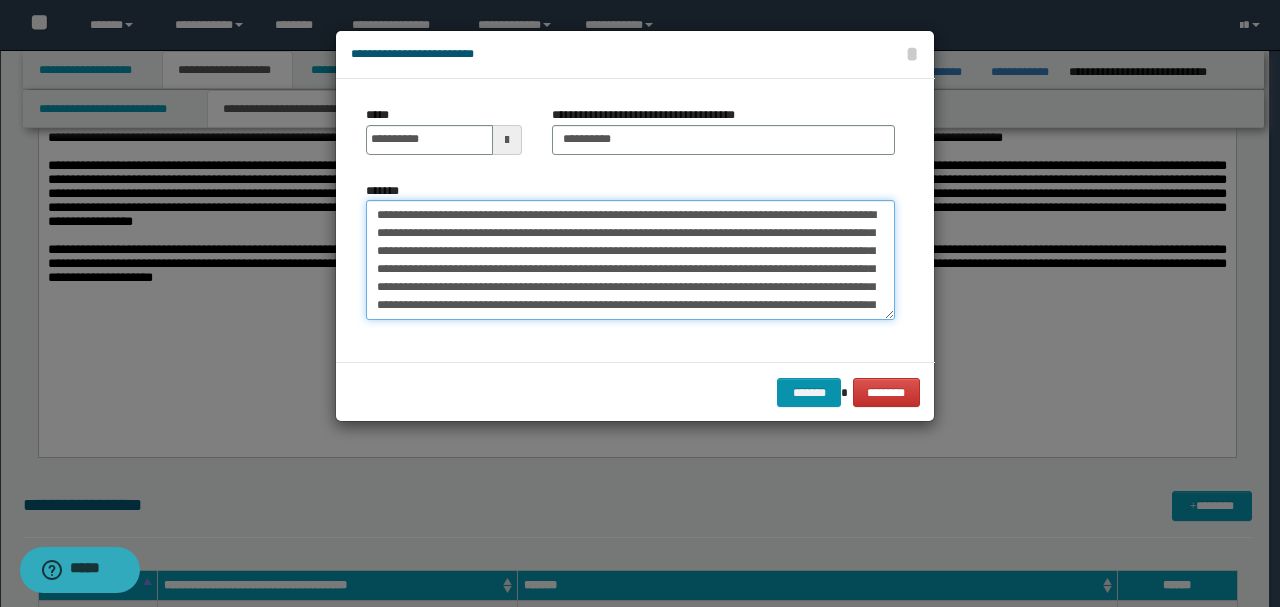 click on "**********" at bounding box center (630, 259) 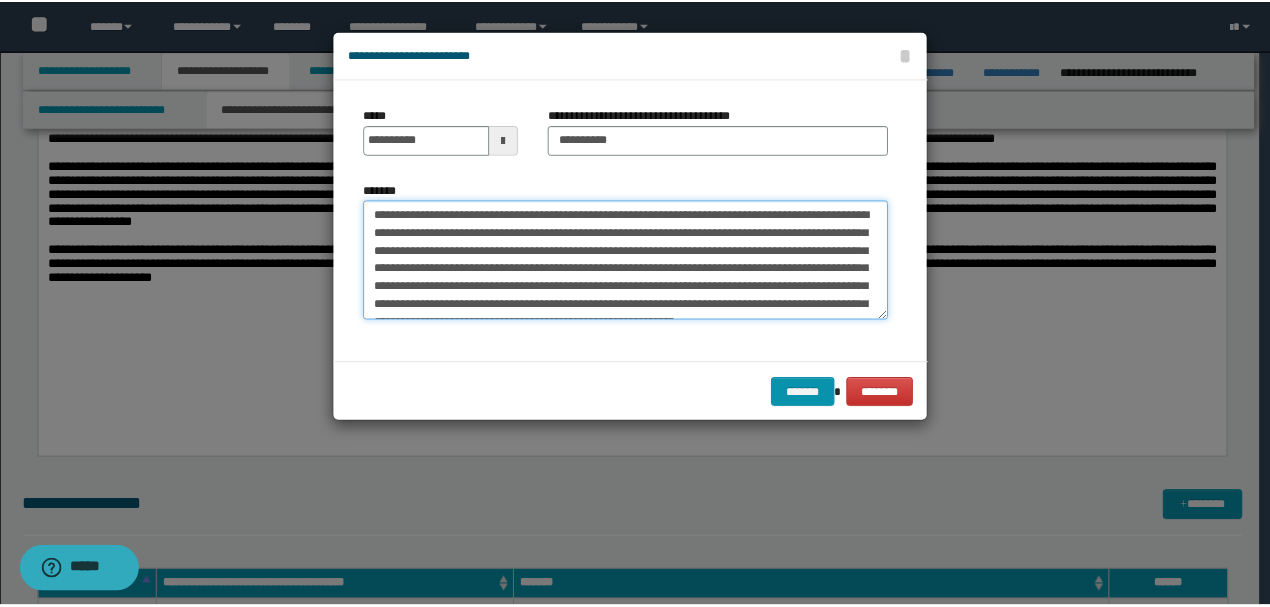 scroll, scrollTop: 36, scrollLeft: 0, axis: vertical 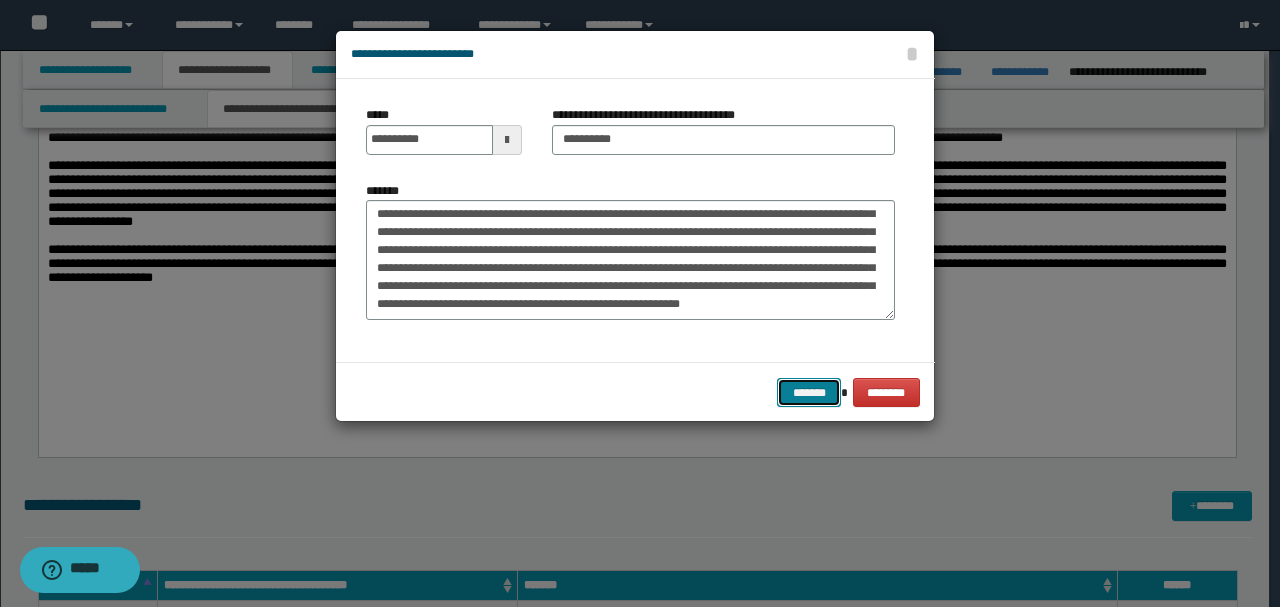 click on "*******" at bounding box center [809, 392] 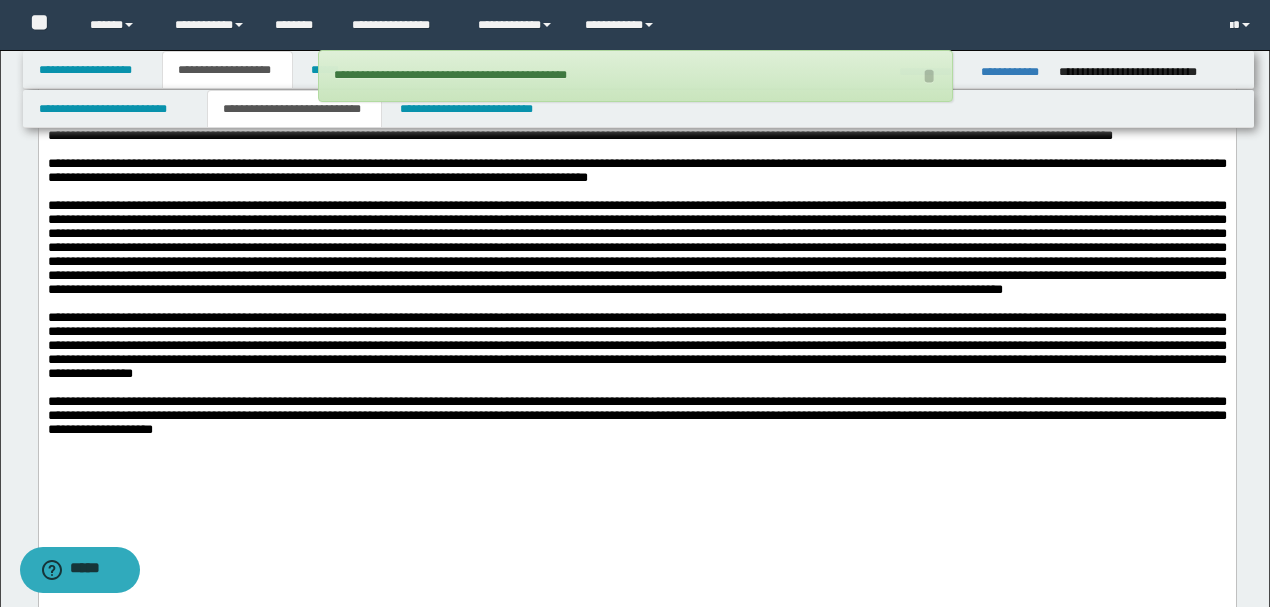 scroll, scrollTop: 7066, scrollLeft: 0, axis: vertical 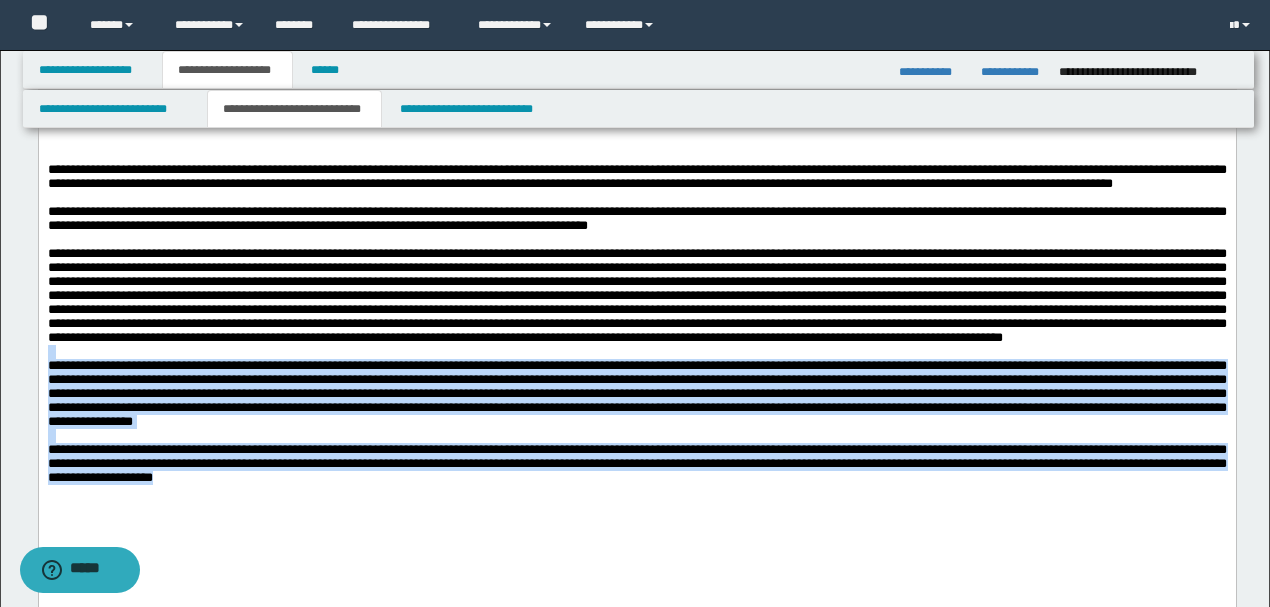 drag, startPoint x: 442, startPoint y: 546, endPoint x: 38, endPoint y: 526, distance: 404.49475 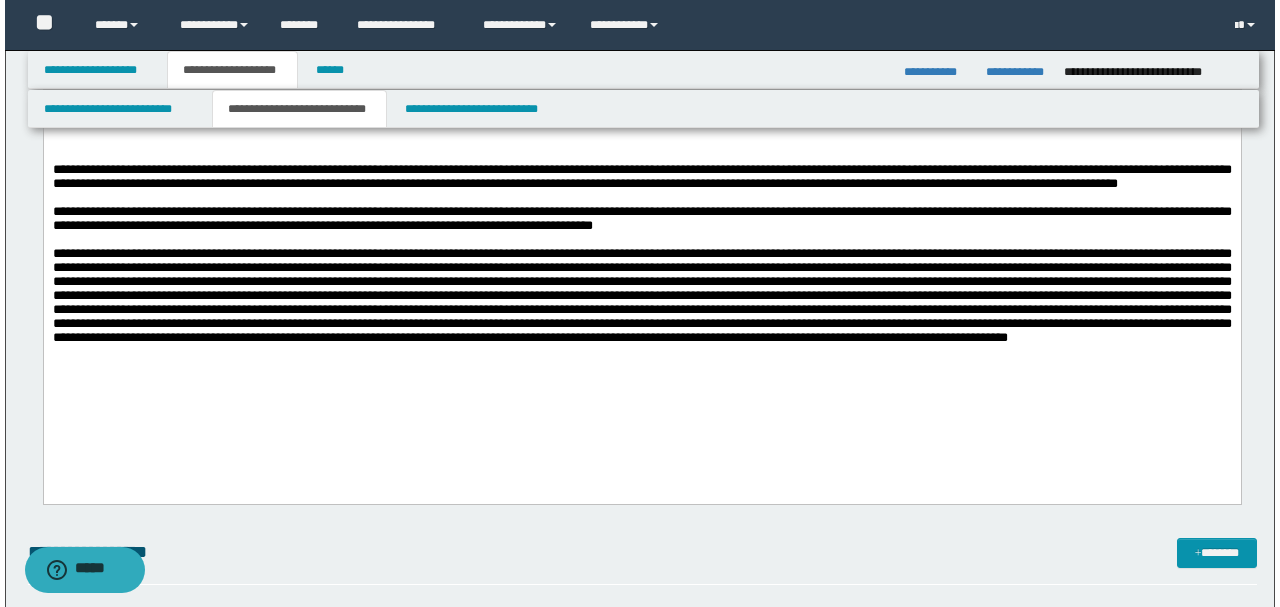 scroll, scrollTop: 7066, scrollLeft: 0, axis: vertical 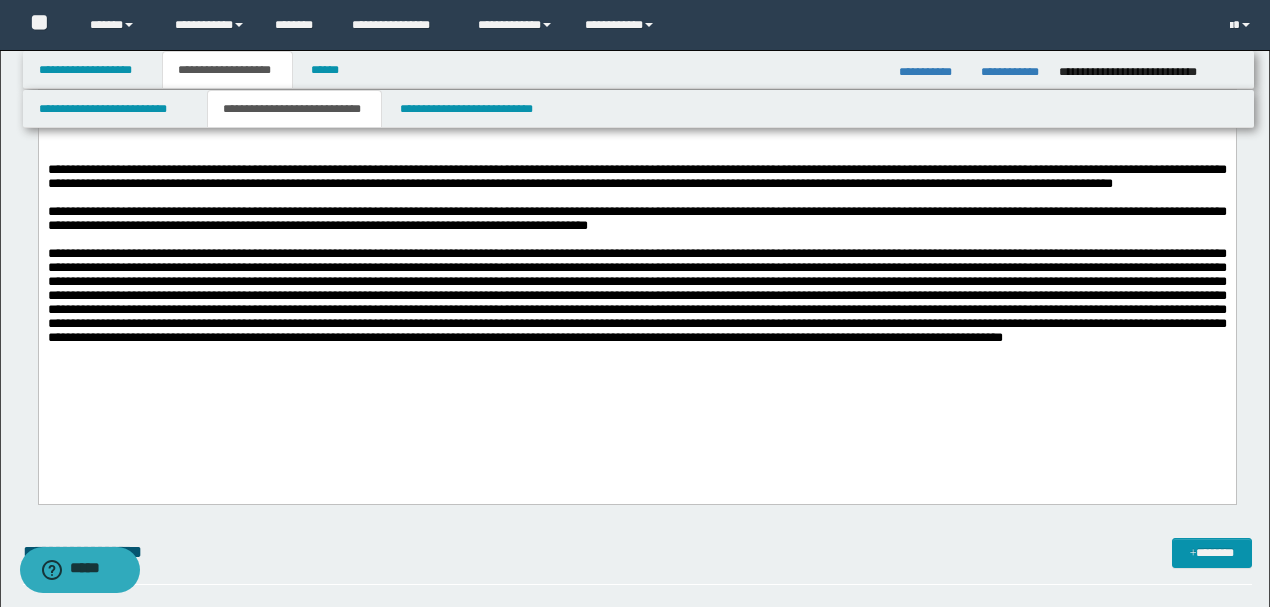 click on "**********" at bounding box center (637, 552) 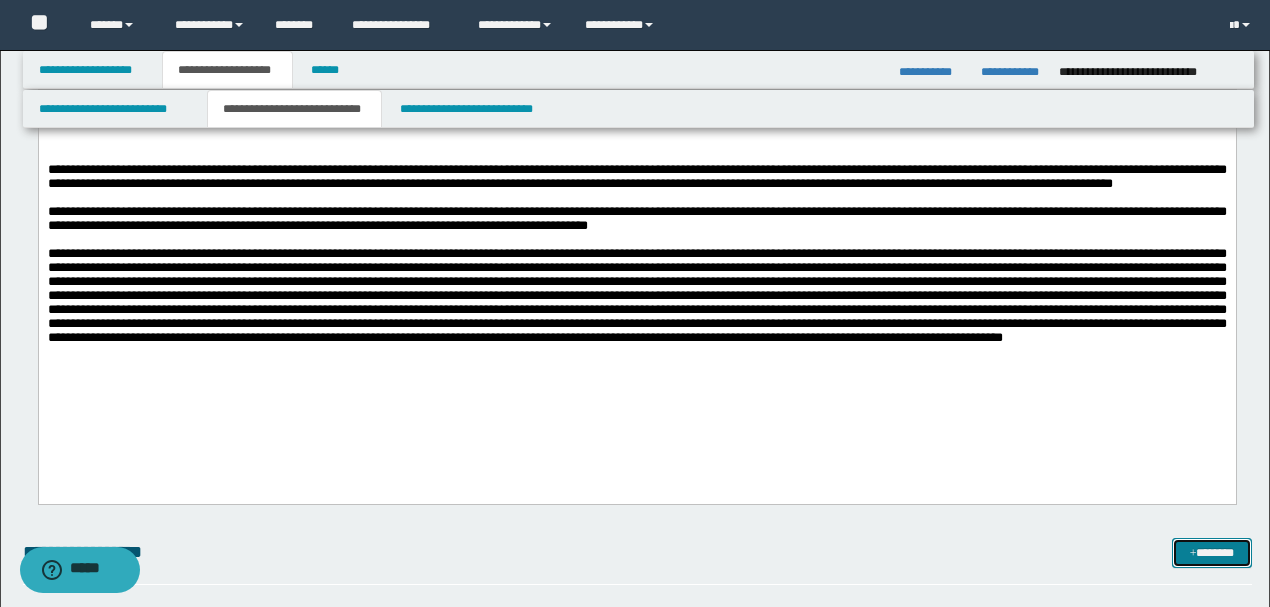 click at bounding box center [1193, 554] 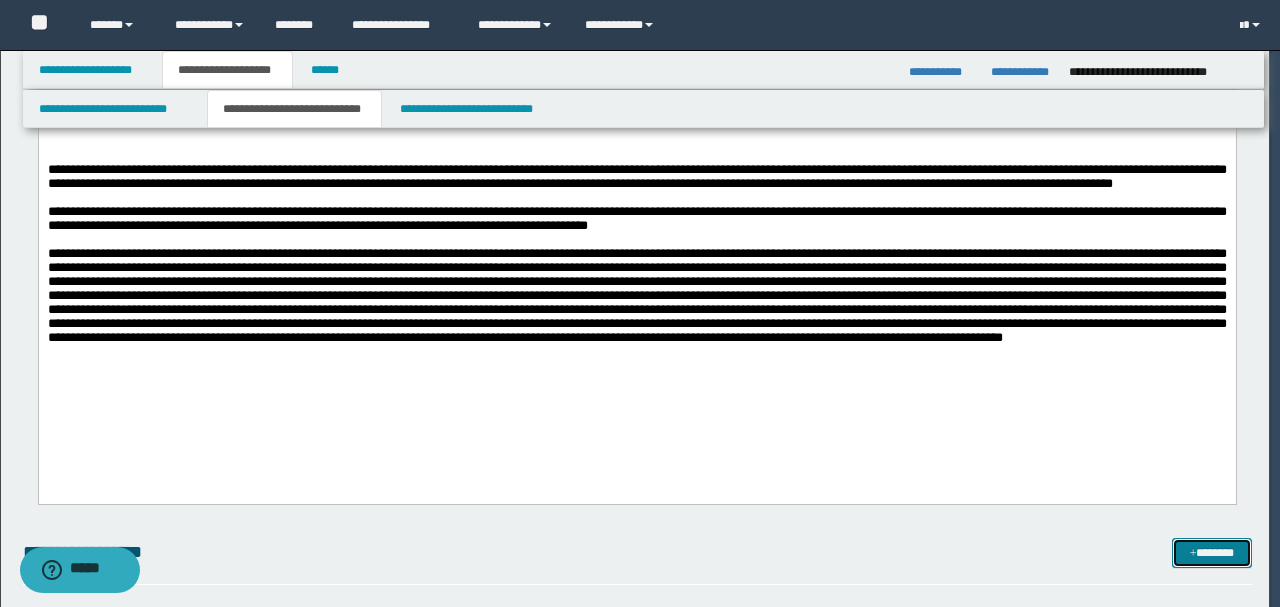 scroll, scrollTop: 0, scrollLeft: 0, axis: both 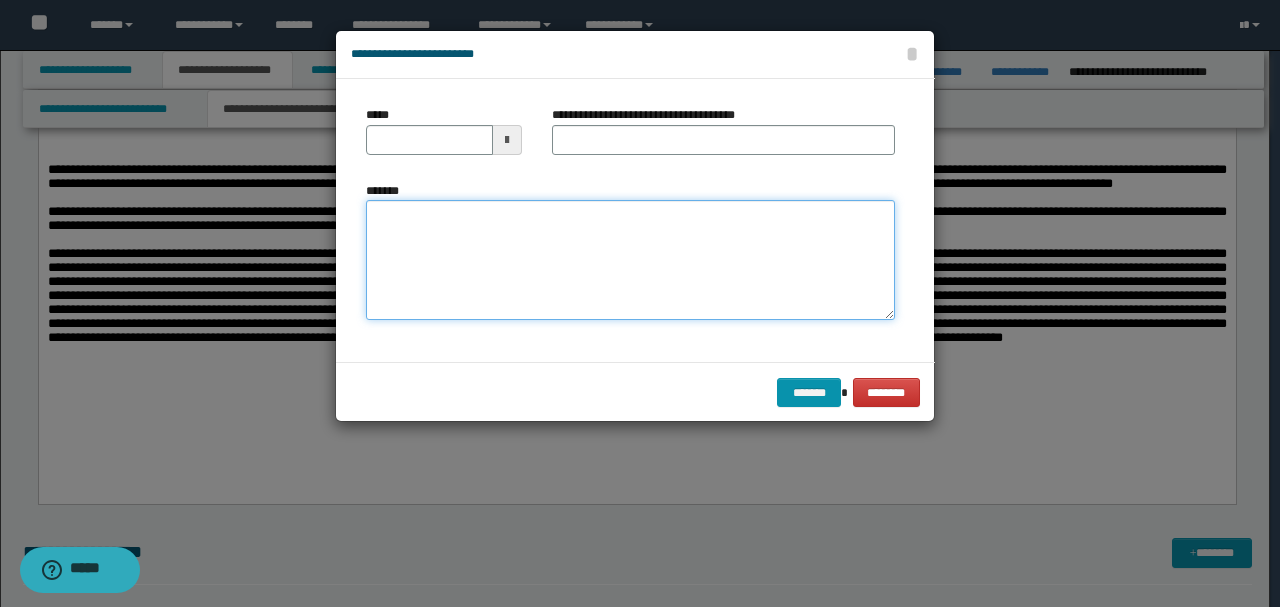 click on "*******" at bounding box center (630, 259) 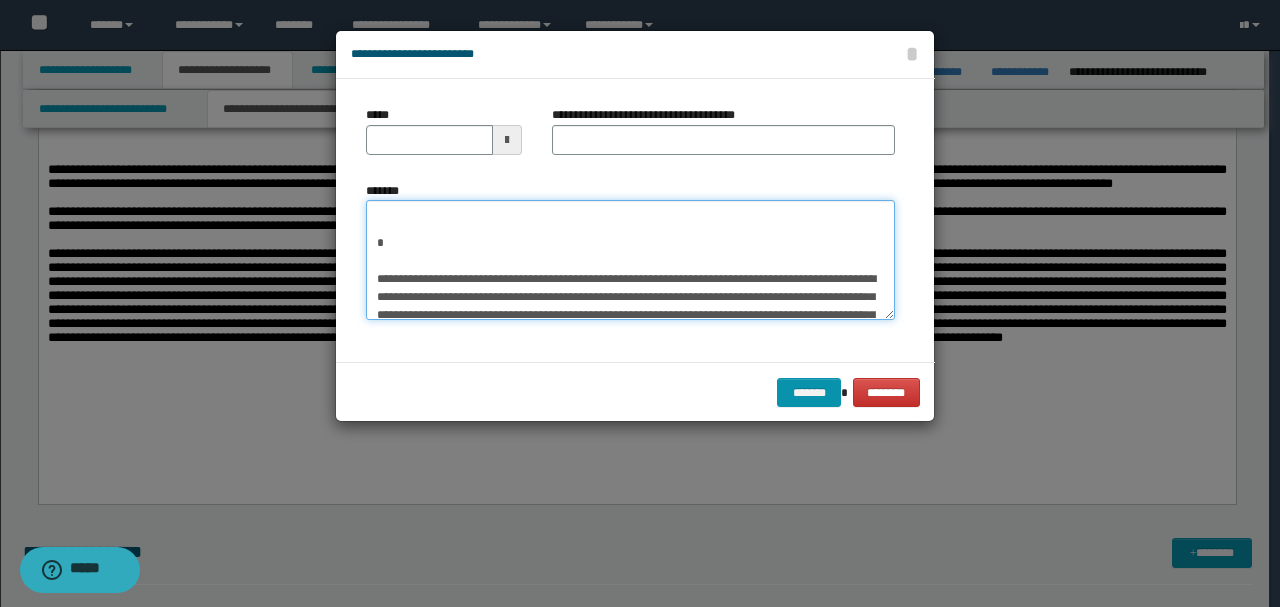 scroll, scrollTop: 0, scrollLeft: 0, axis: both 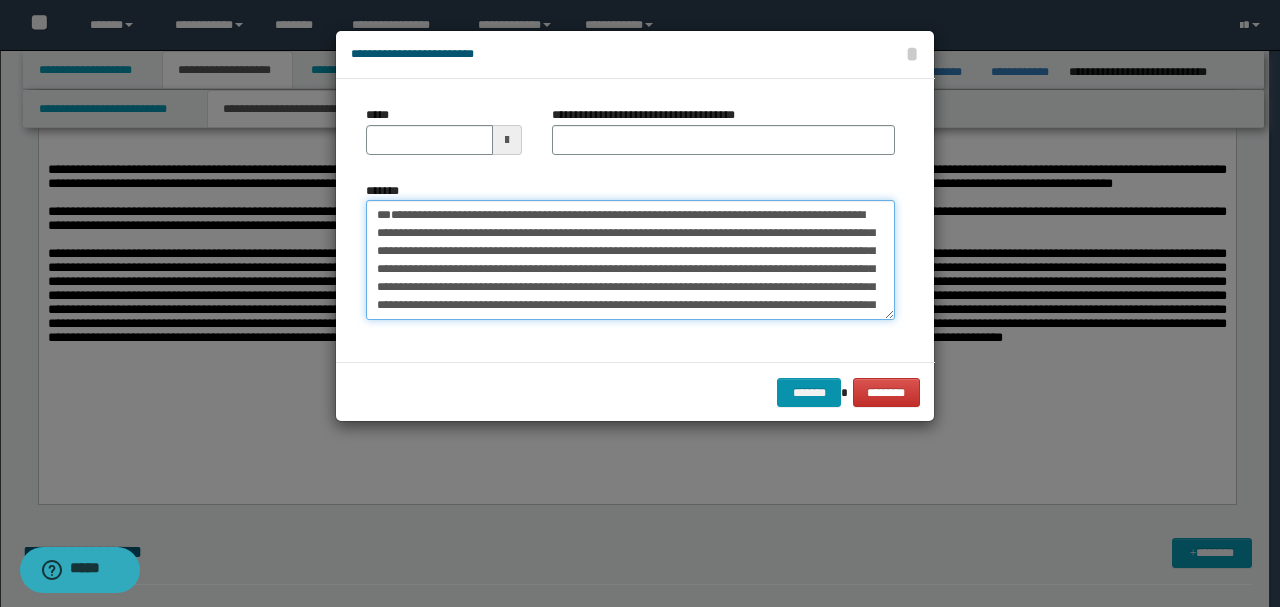 type on "**********" 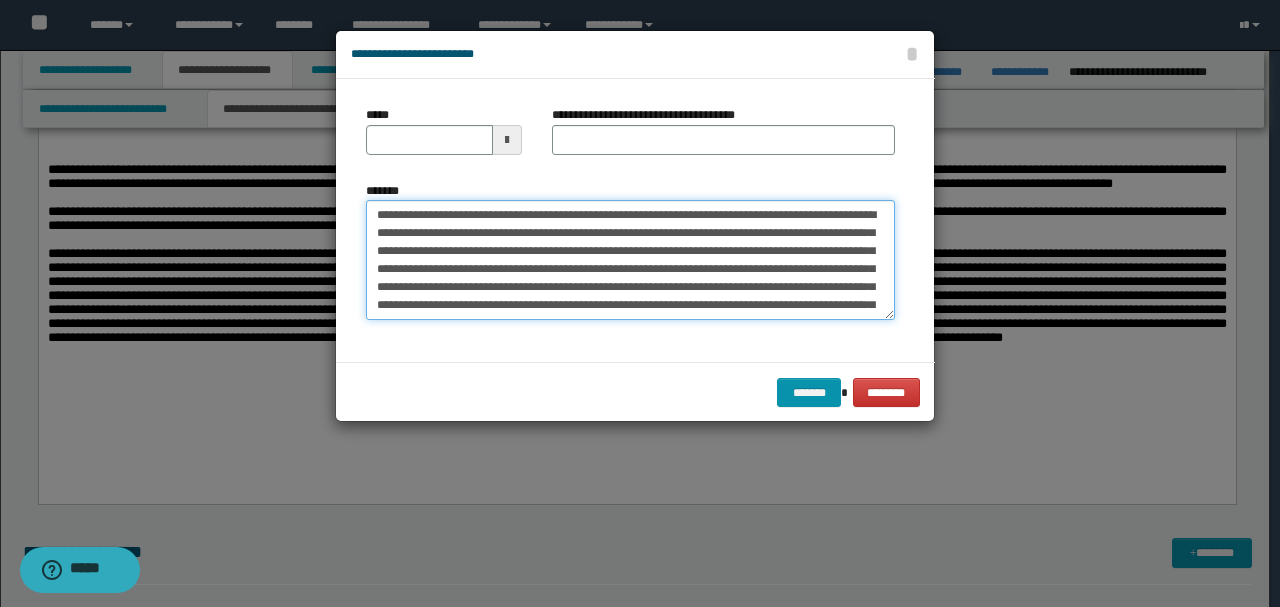 drag, startPoint x: 441, startPoint y: 251, endPoint x: 356, endPoint y: 152, distance: 130.48372 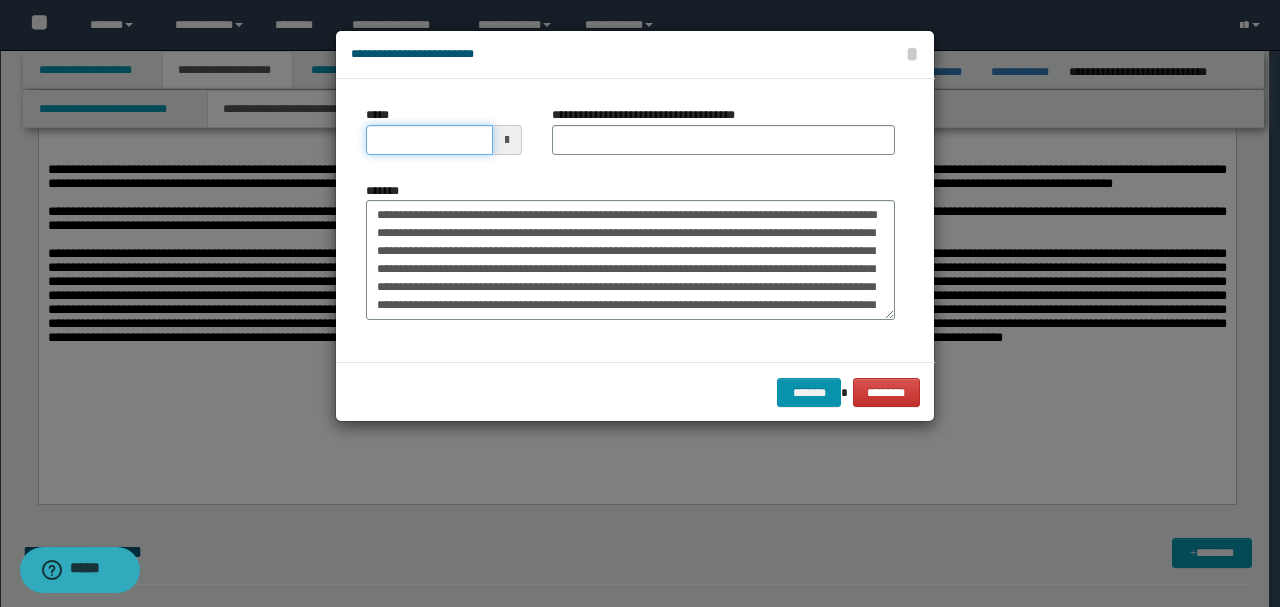 click on "*****" at bounding box center [429, 140] 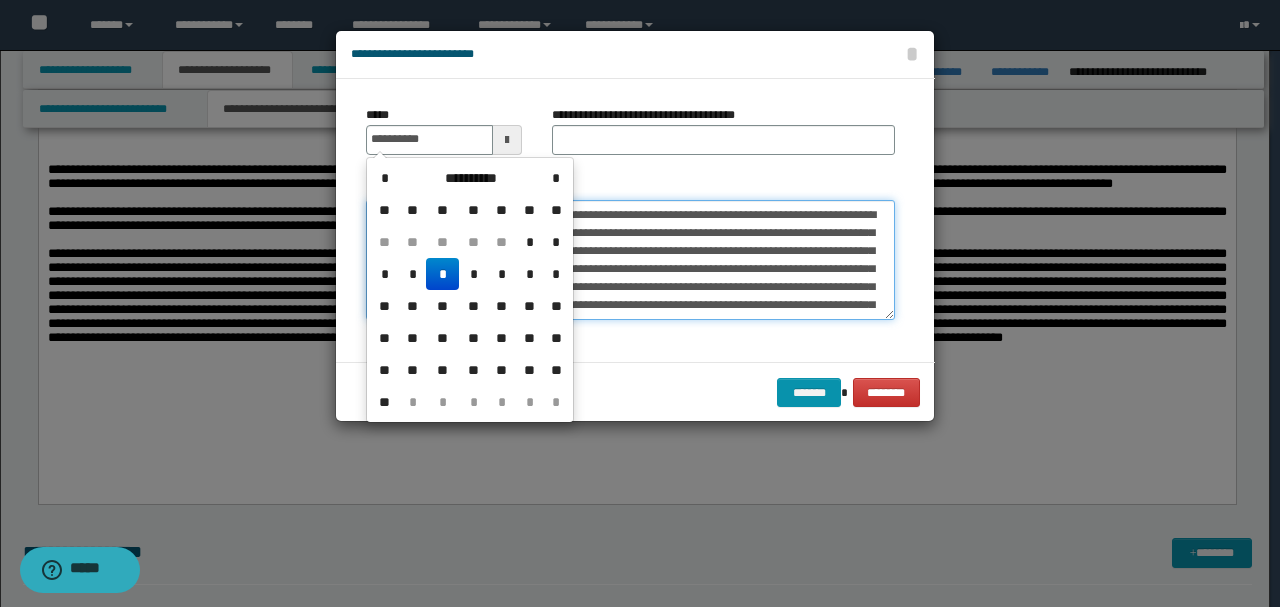 type on "**********" 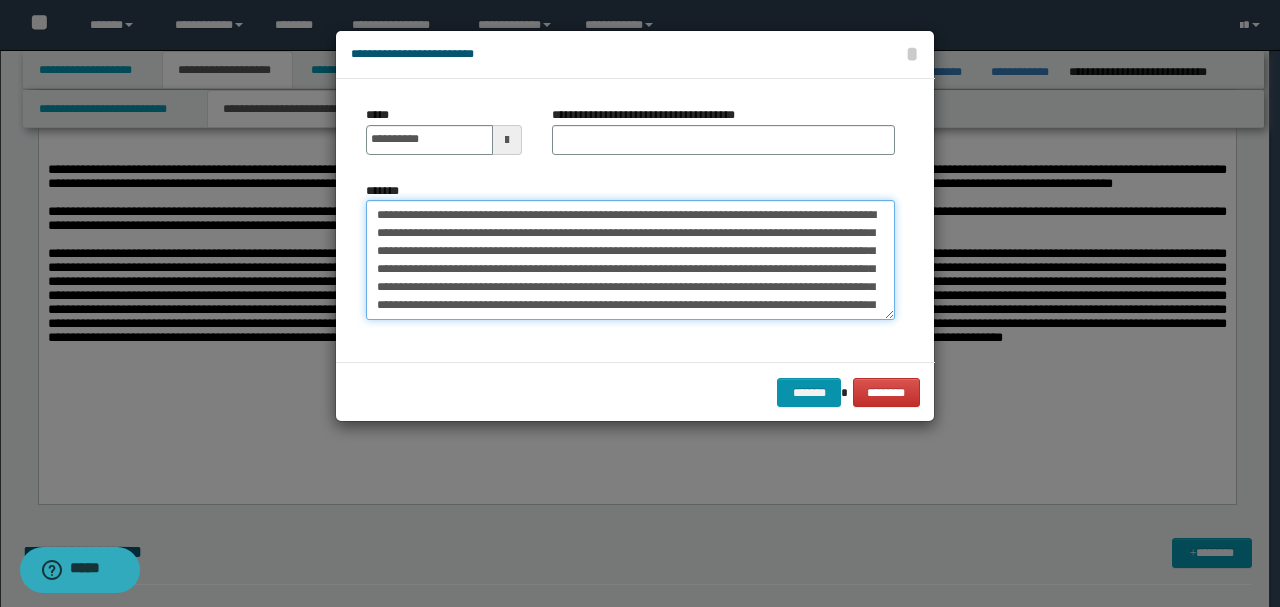 drag, startPoint x: 362, startPoint y: 203, endPoint x: 274, endPoint y: 194, distance: 88.45903 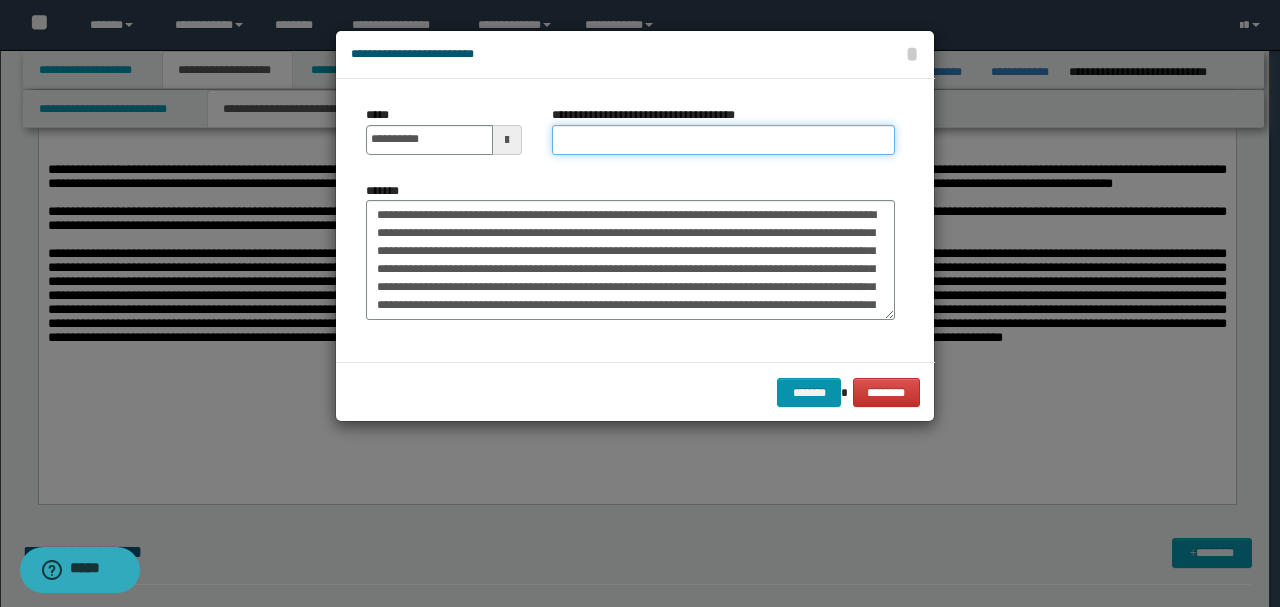 paste on "*********" 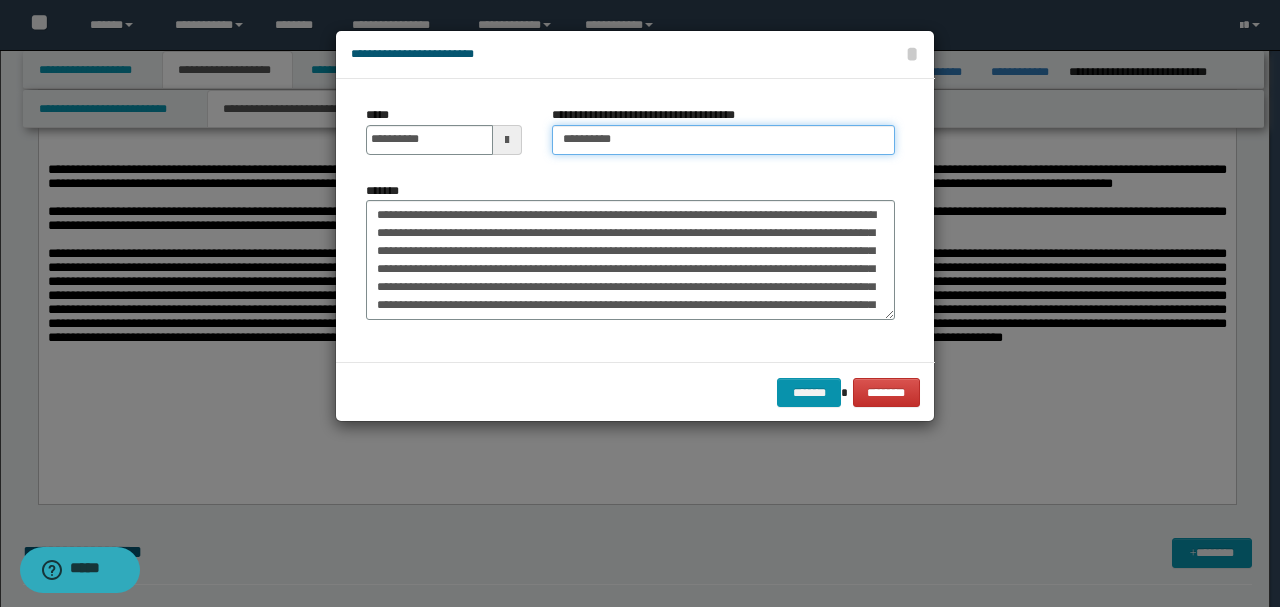 type on "*********" 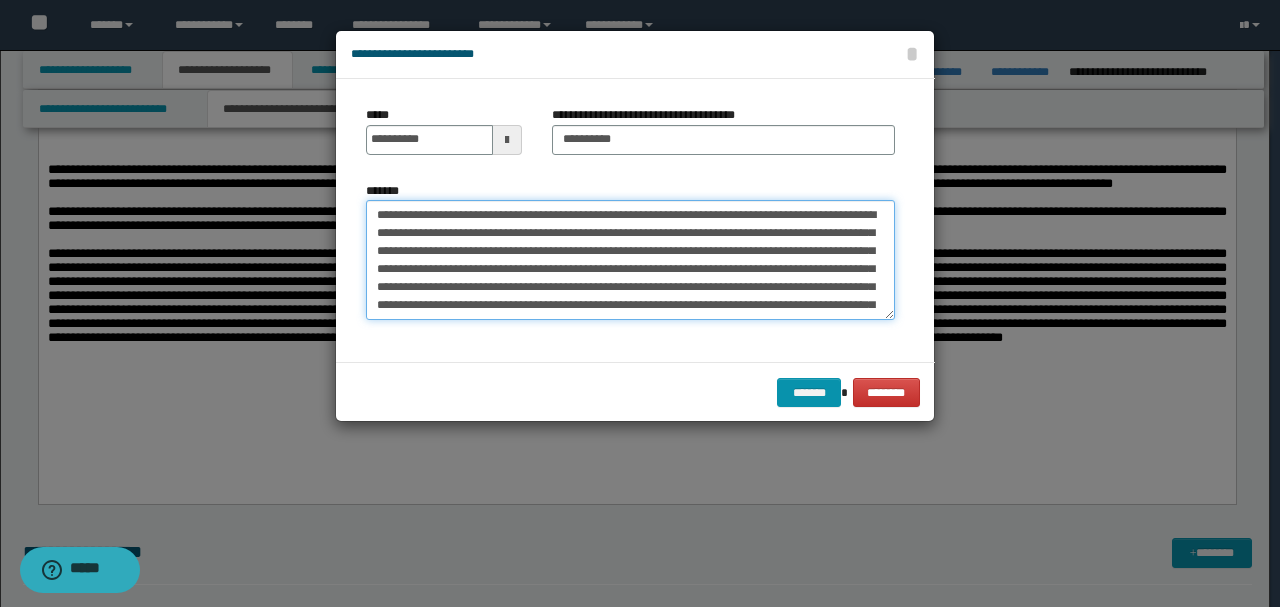click on "*******" at bounding box center [630, 259] 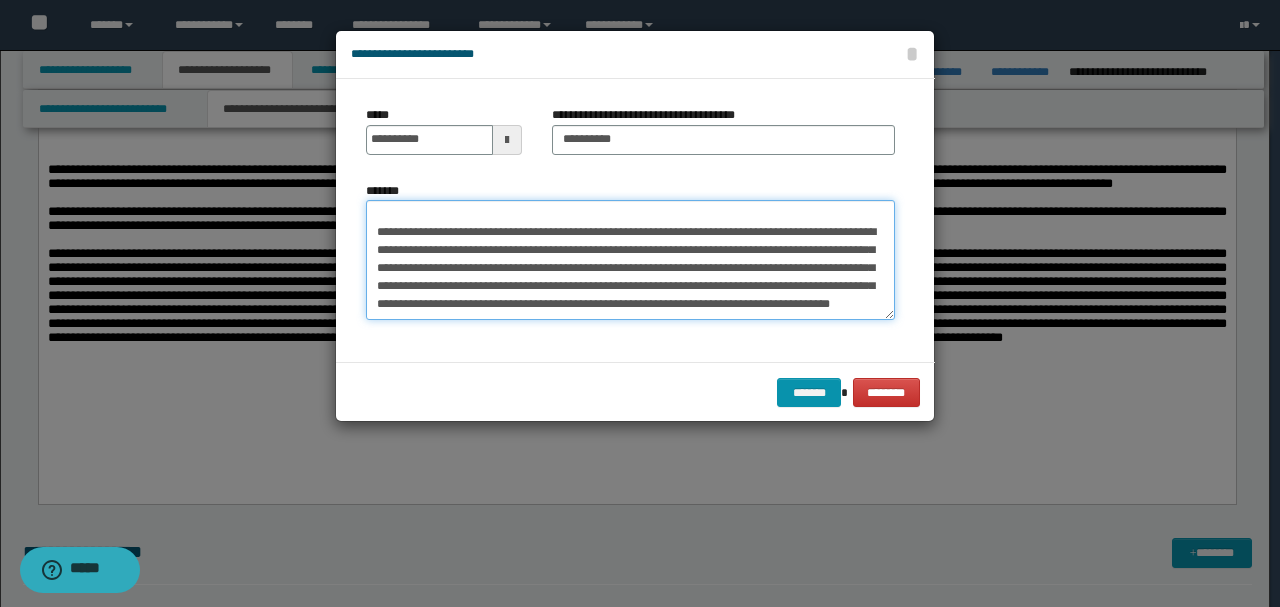 drag, startPoint x: 380, startPoint y: 280, endPoint x: 726, endPoint y: 395, distance: 364.61075 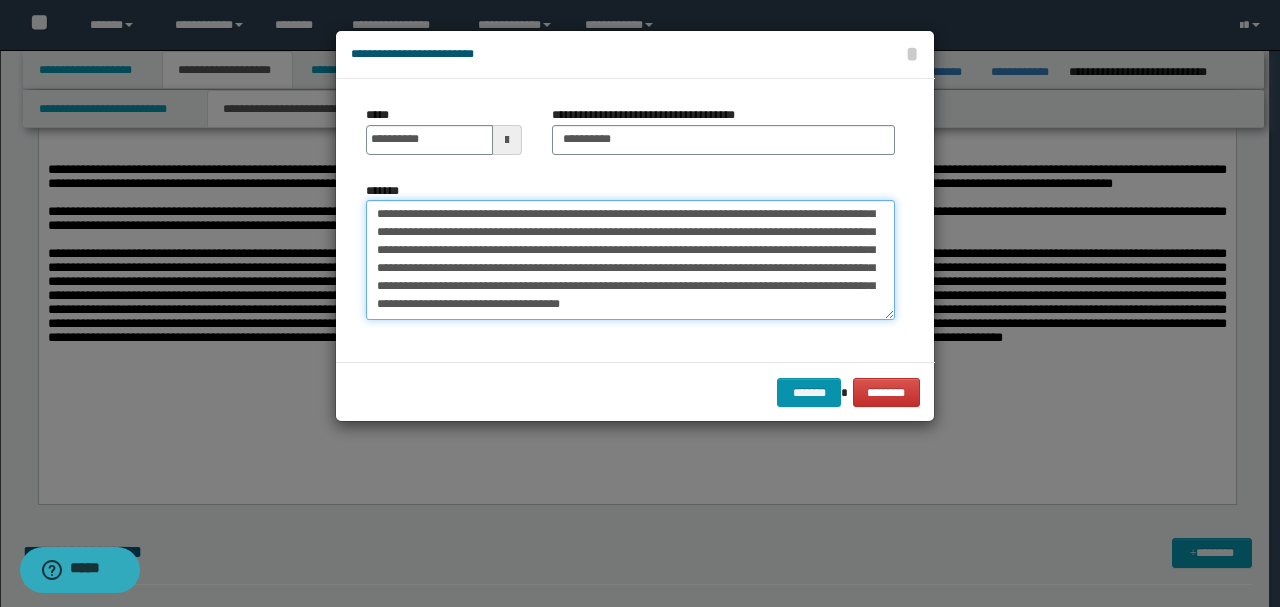 scroll, scrollTop: 108, scrollLeft: 0, axis: vertical 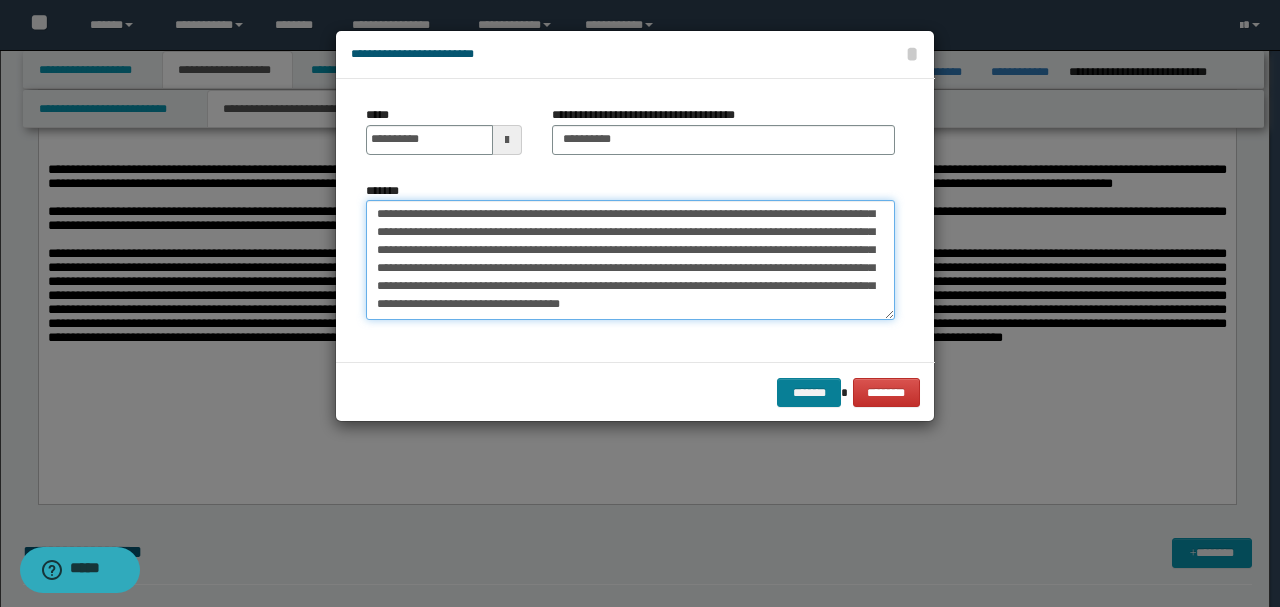 type on "**********" 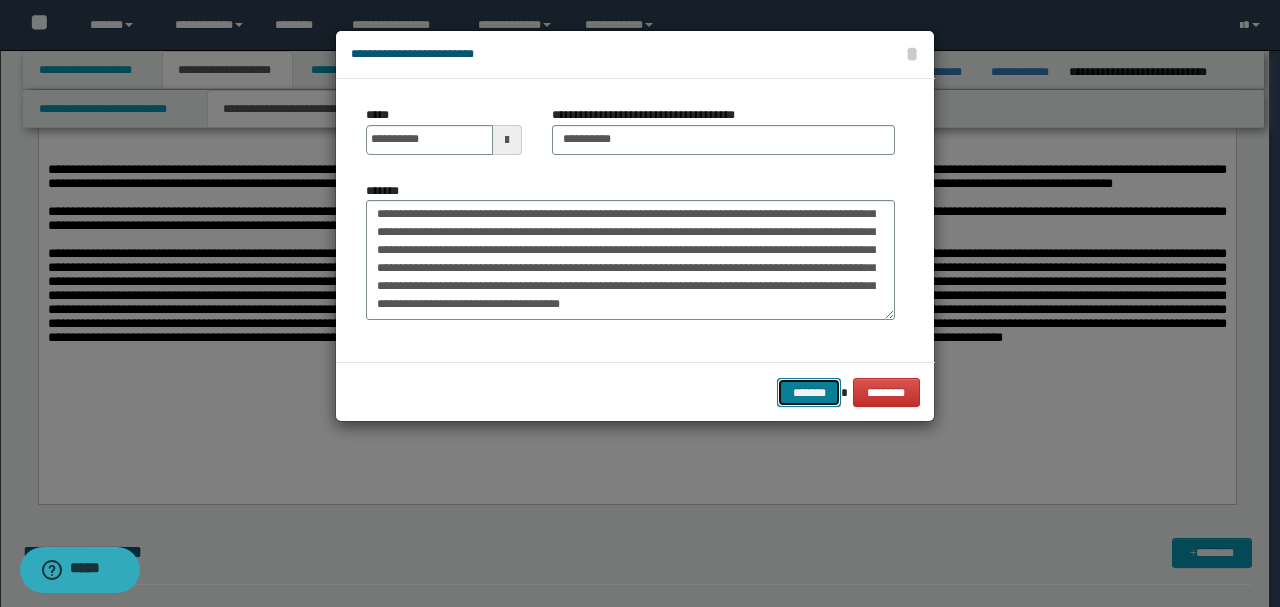 click on "*******" at bounding box center (809, 392) 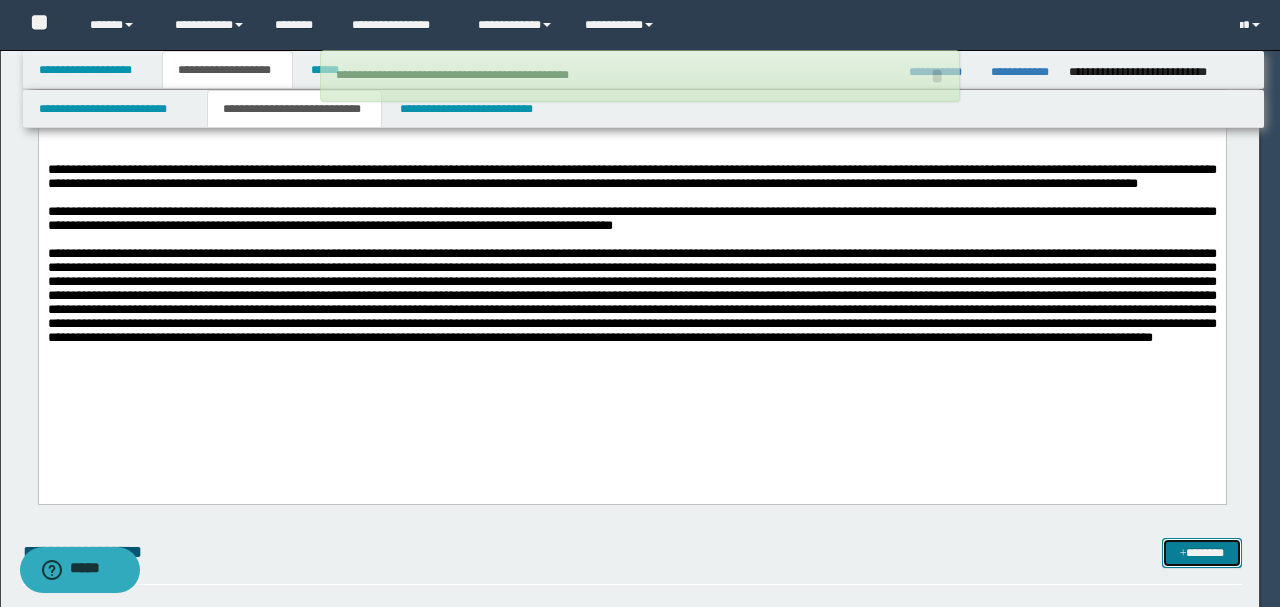 type 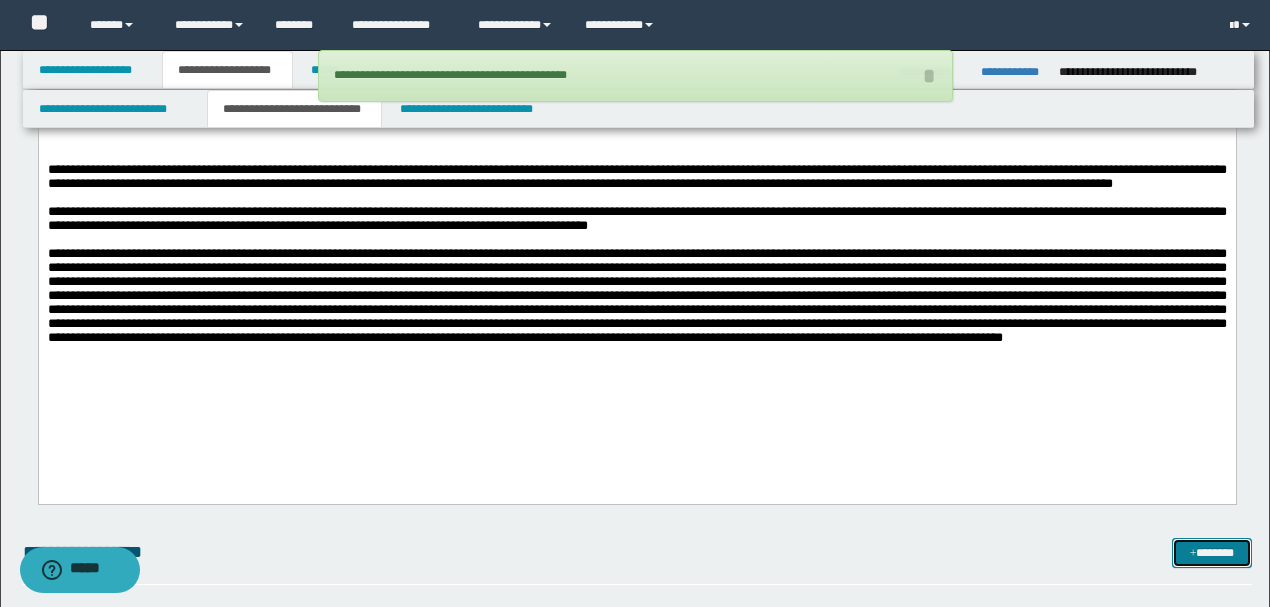 click at bounding box center [1193, 554] 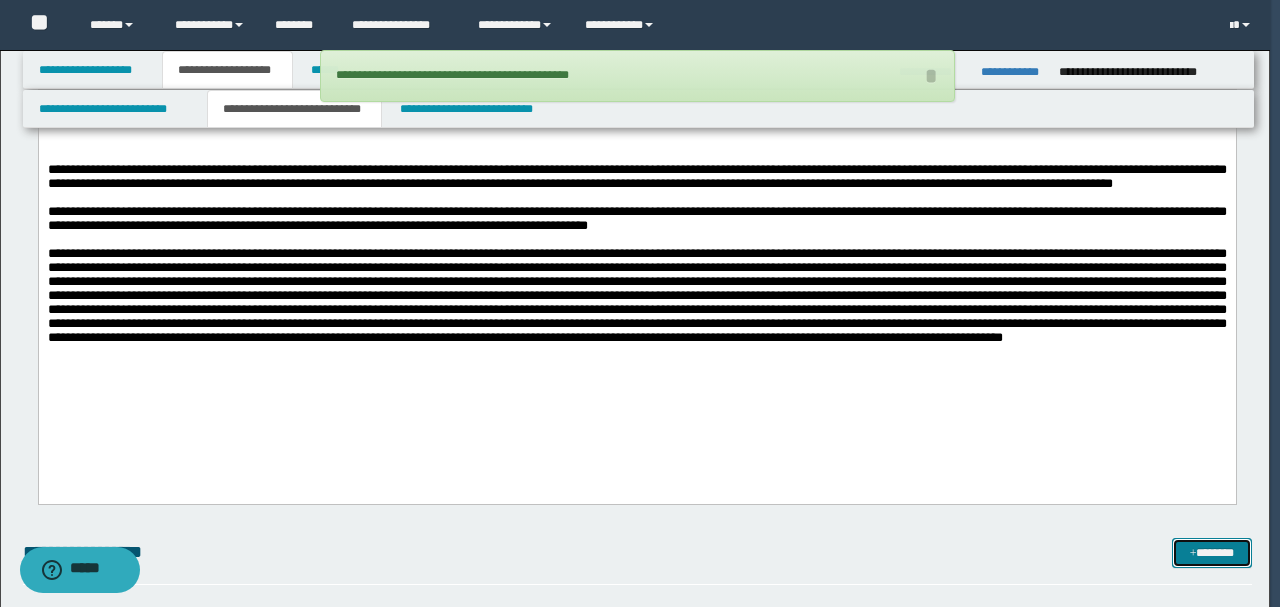 click at bounding box center (1193, 554) 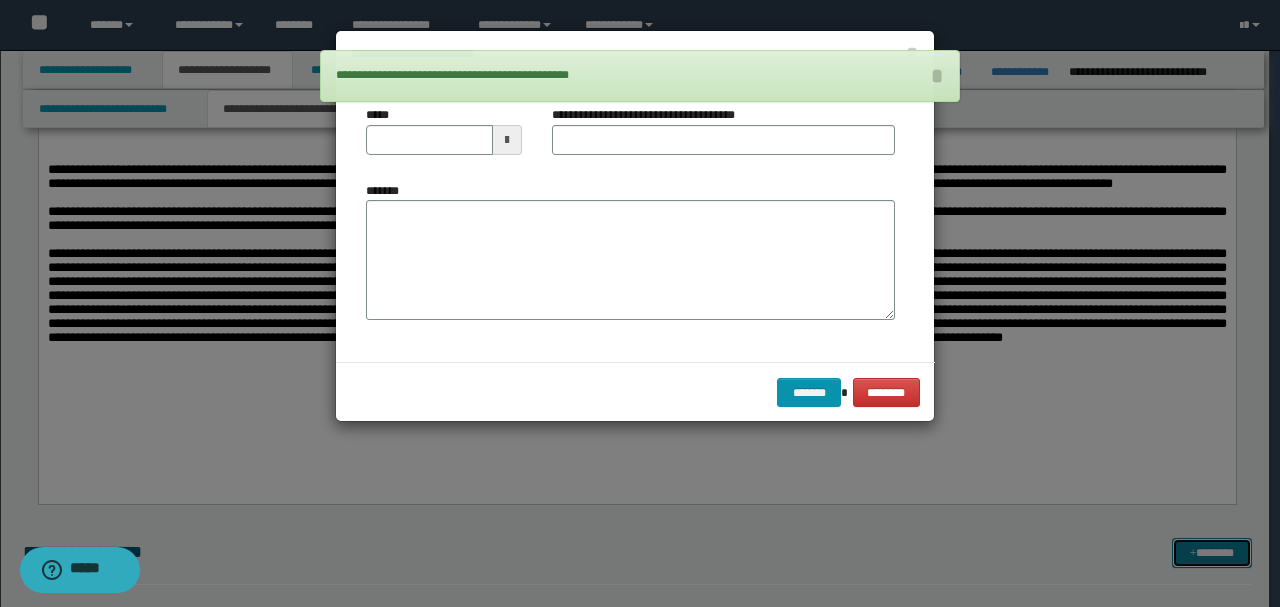 scroll, scrollTop: 0, scrollLeft: 0, axis: both 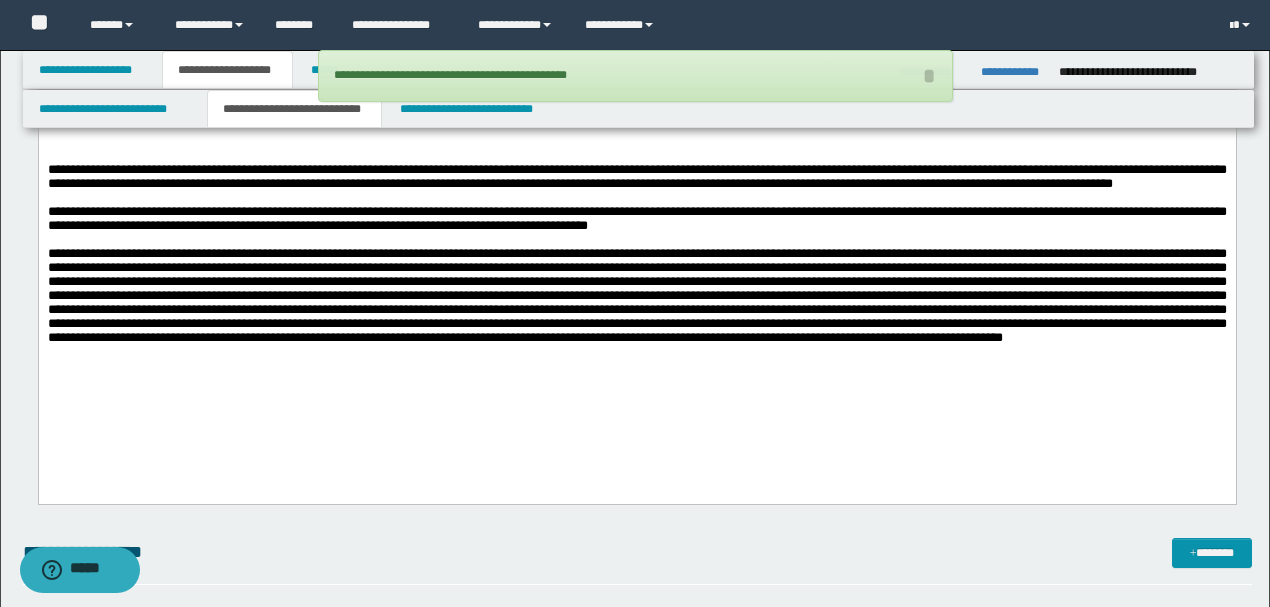 click on "**********" at bounding box center [637, 561] 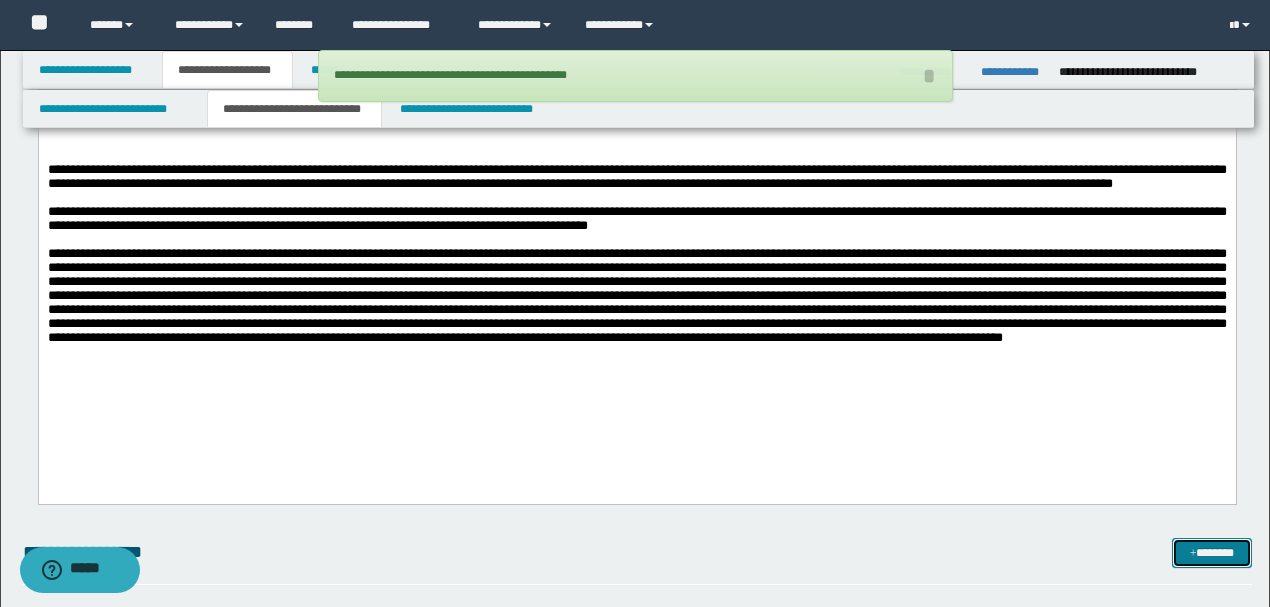 click on "*******" at bounding box center [1211, 552] 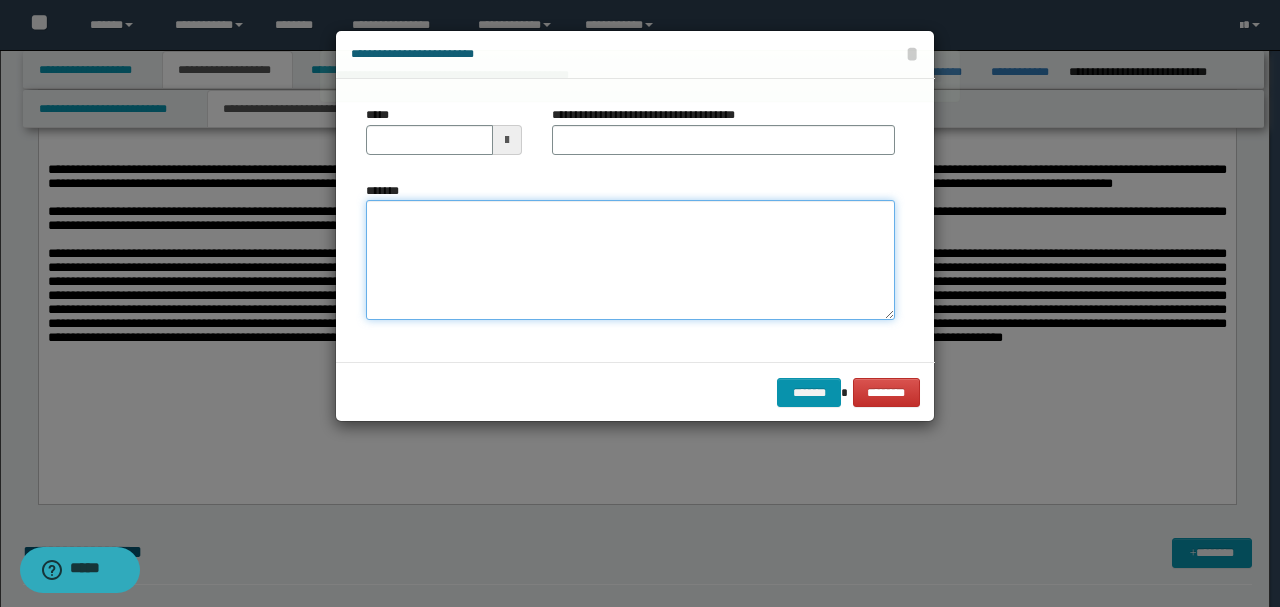 click on "*******" at bounding box center [630, 259] 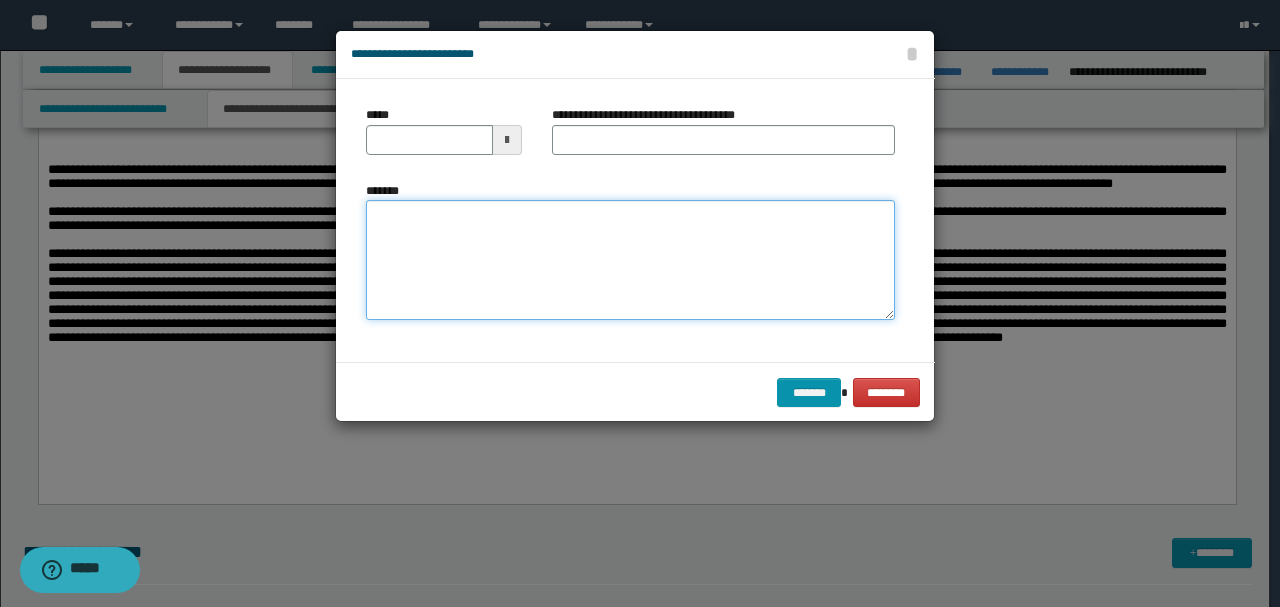 paste on "**********" 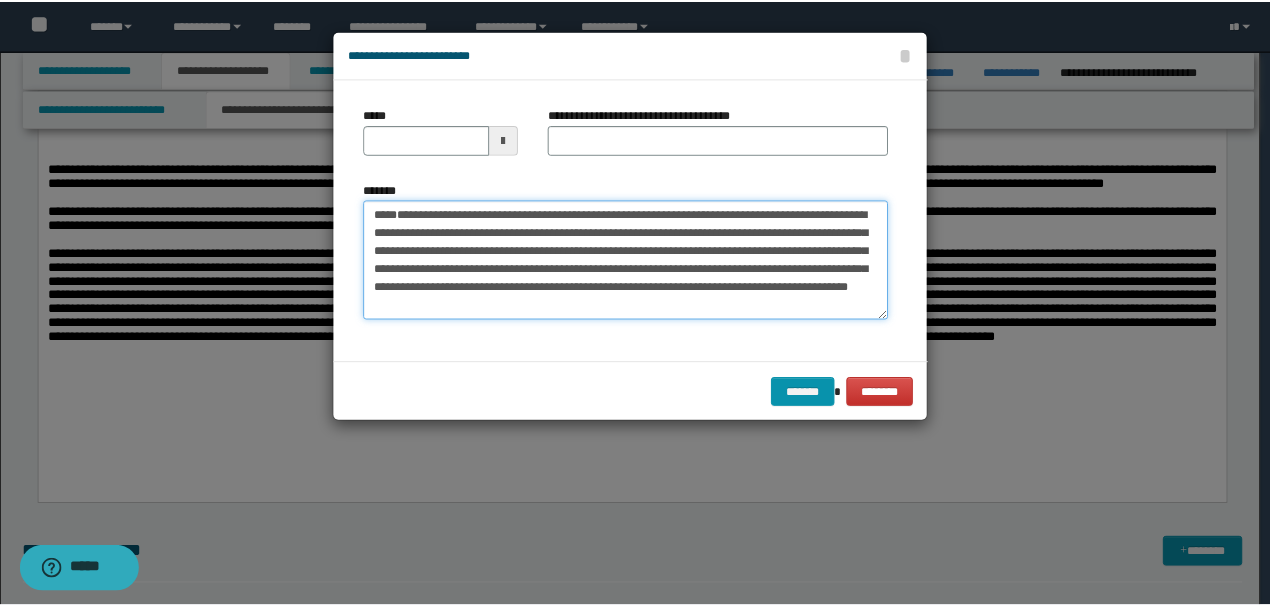 scroll, scrollTop: 0, scrollLeft: 0, axis: both 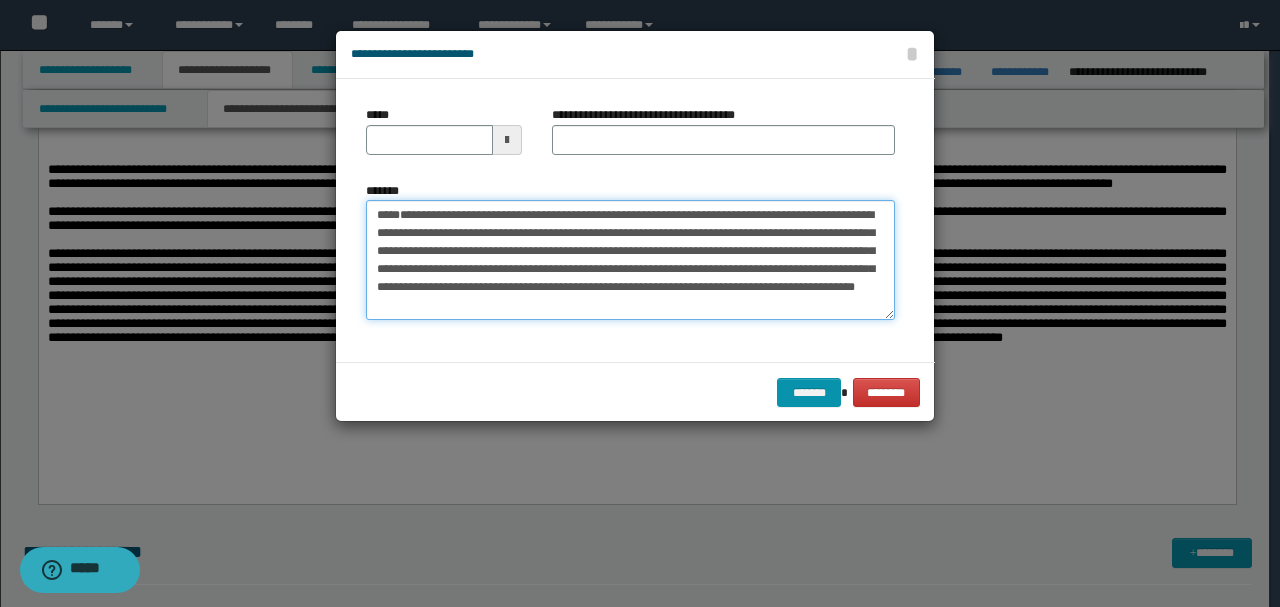 type on "**********" 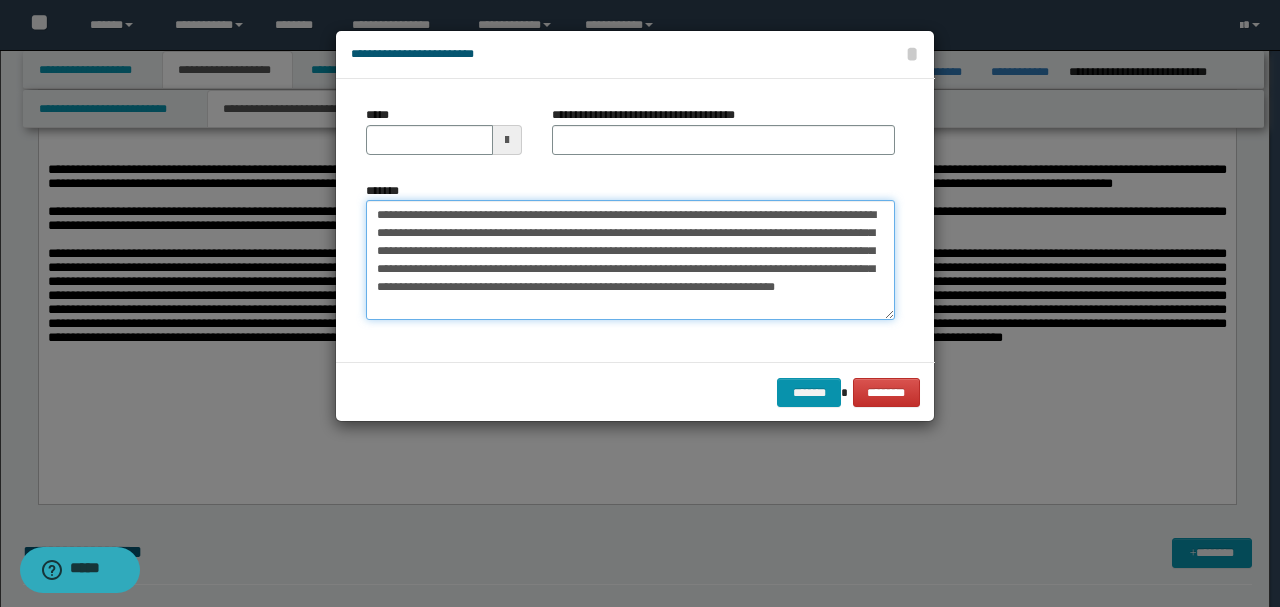 drag, startPoint x: 442, startPoint y: 282, endPoint x: 327, endPoint y: 173, distance: 158.44873 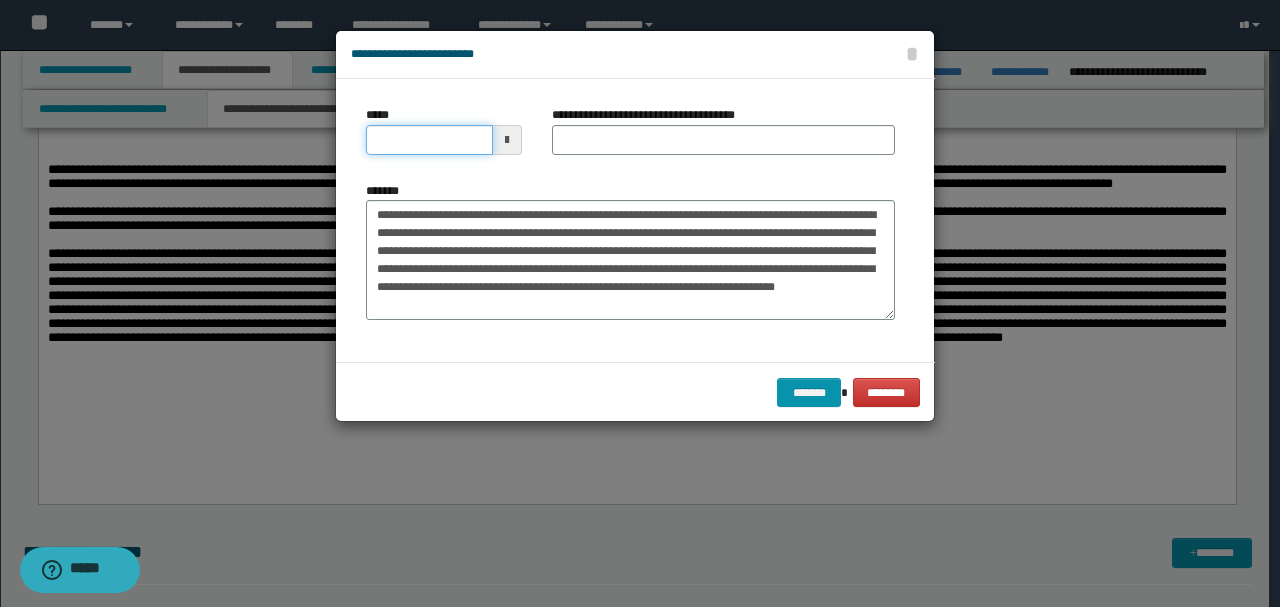click on "*****" at bounding box center [429, 140] 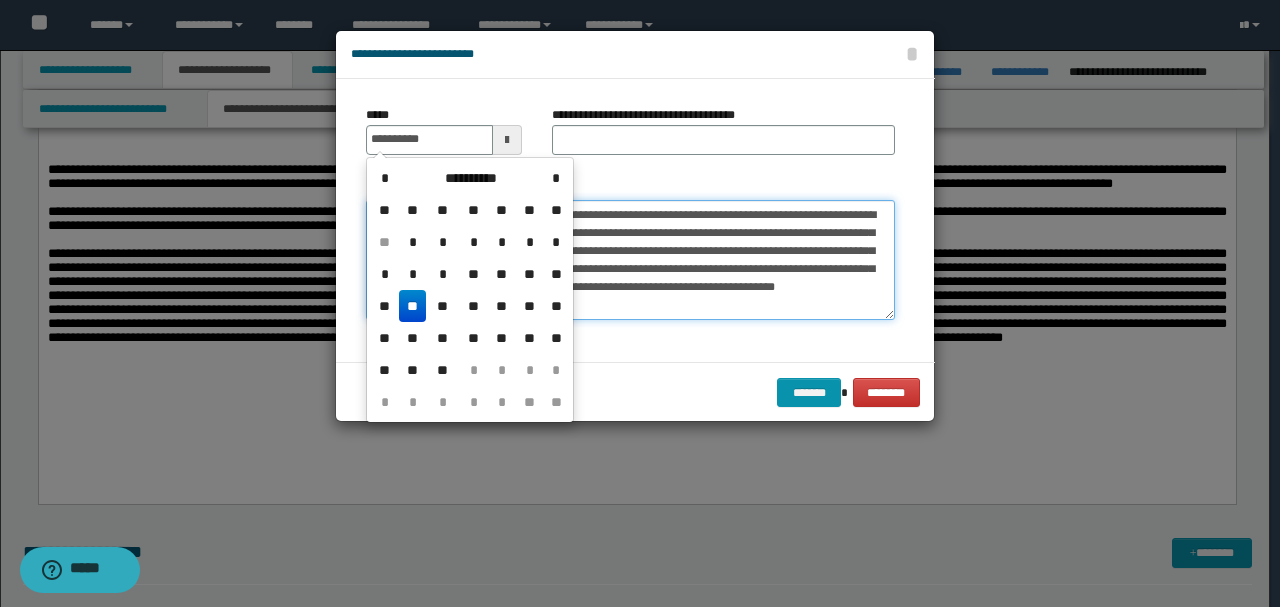 type on "**********" 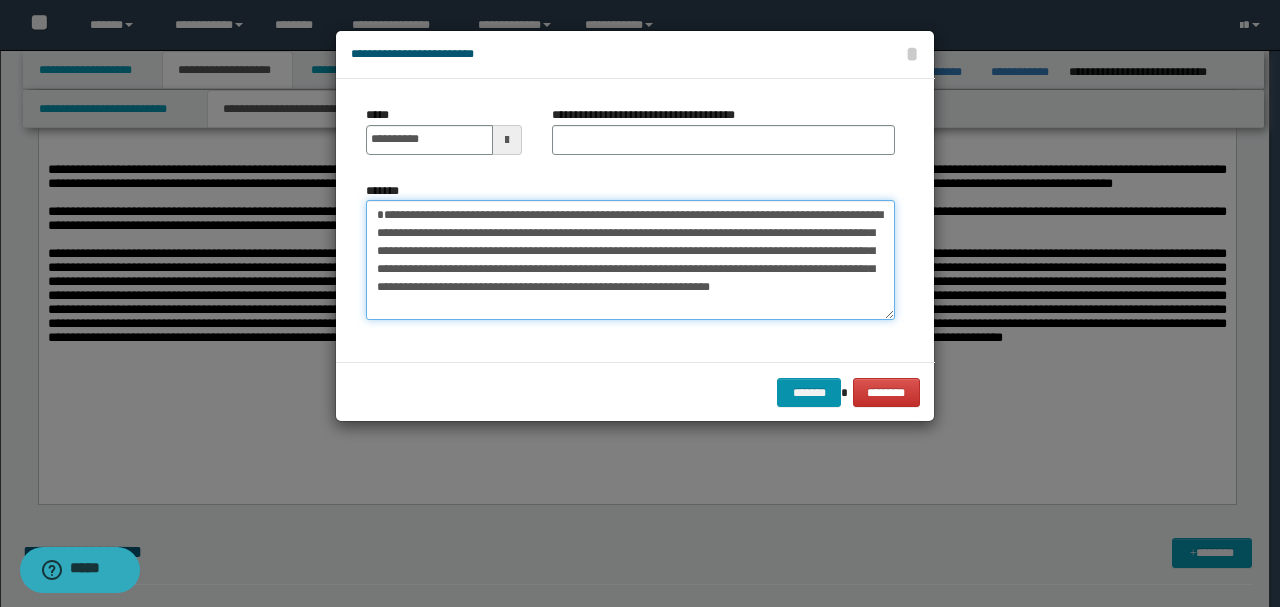 drag, startPoint x: 446, startPoint y: 210, endPoint x: 621, endPoint y: 168, distance: 179.96944 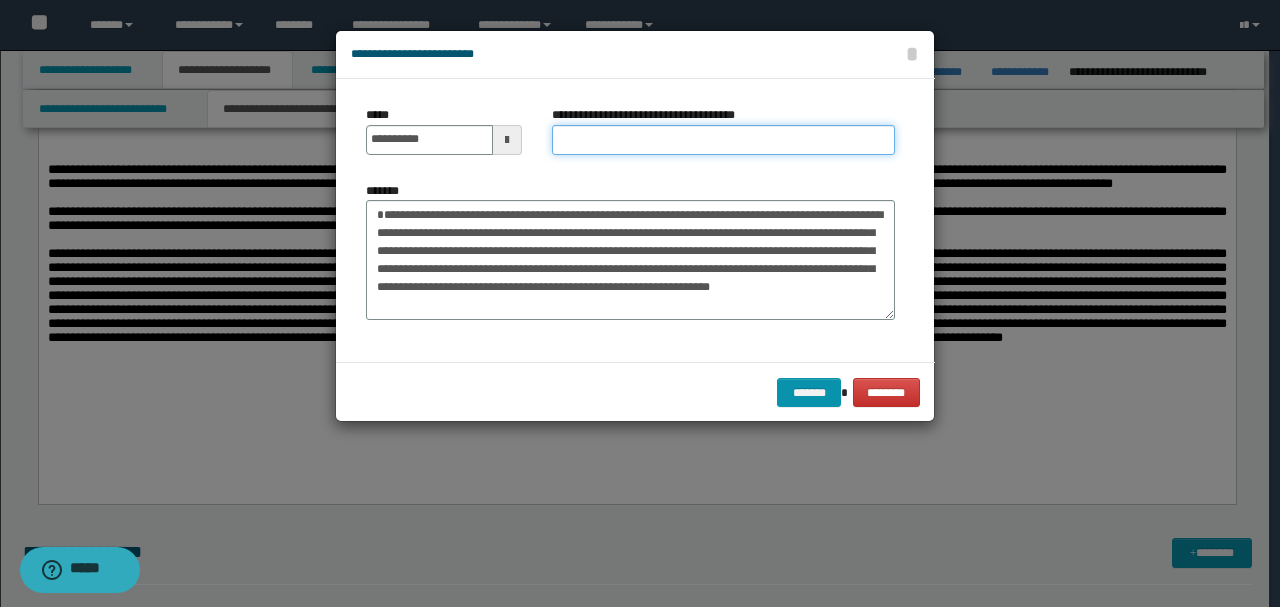 click on "**********" at bounding box center (723, 140) 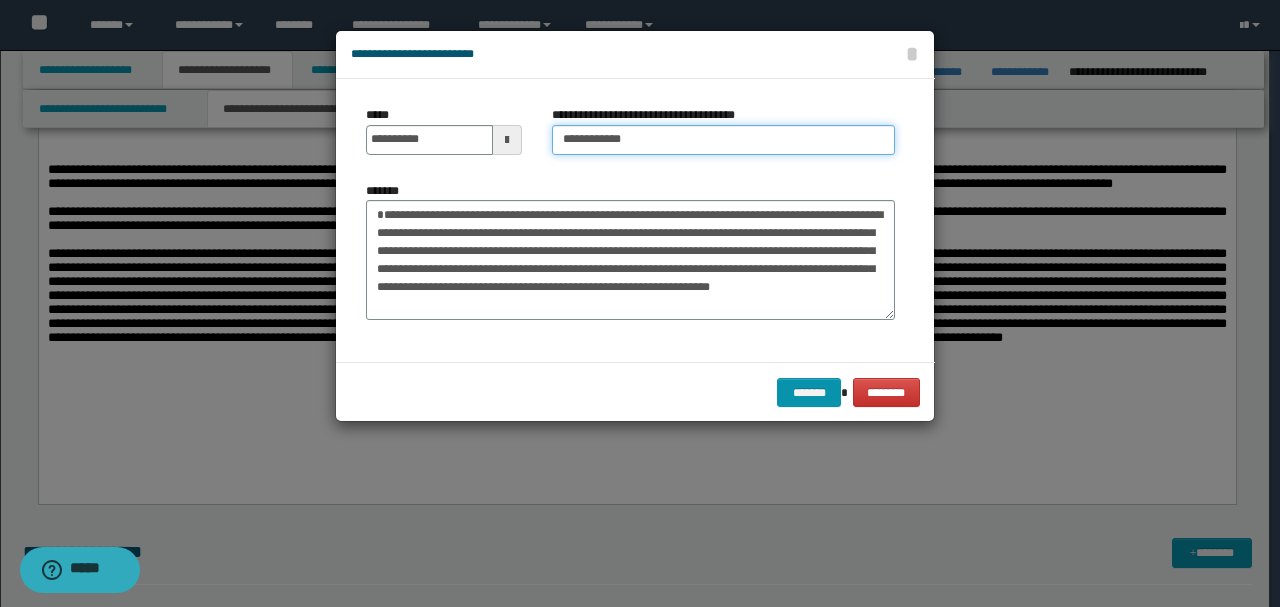 type on "**********" 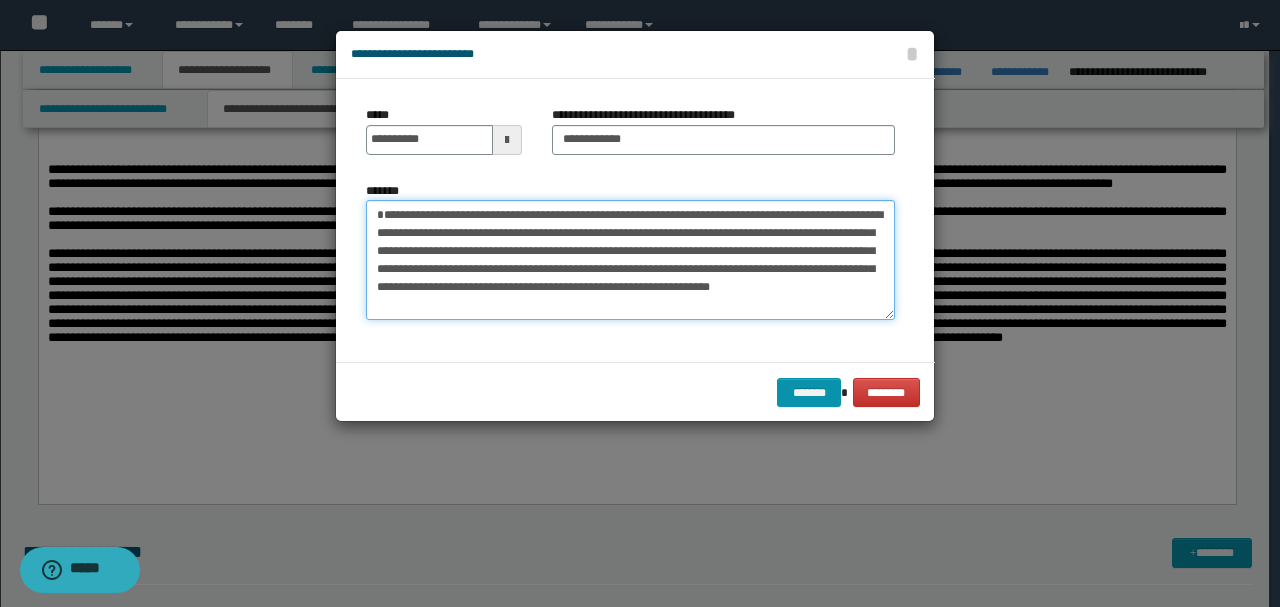 click on "**********" at bounding box center [630, 259] 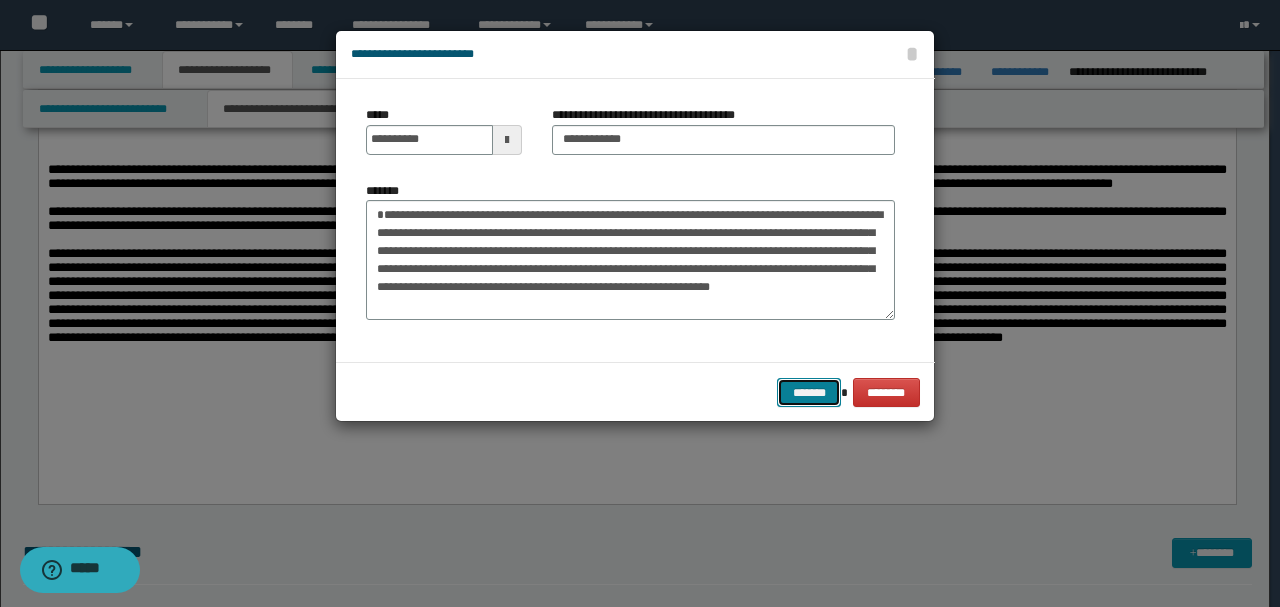 click on "*******" at bounding box center (809, 392) 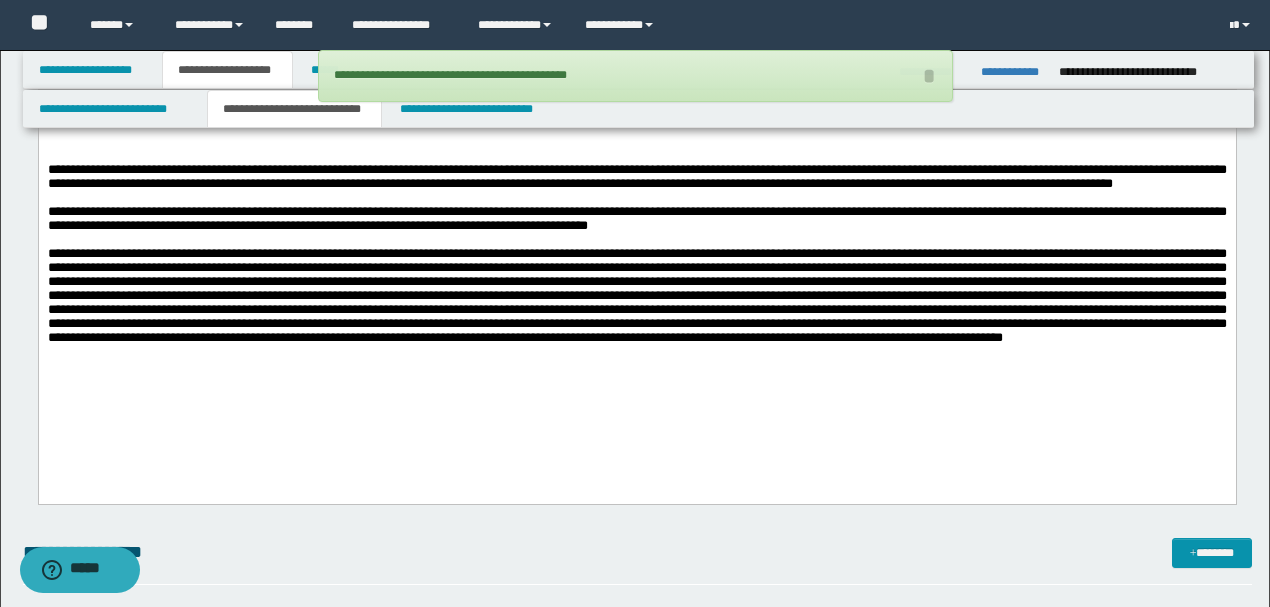 click at bounding box center [636, 295] 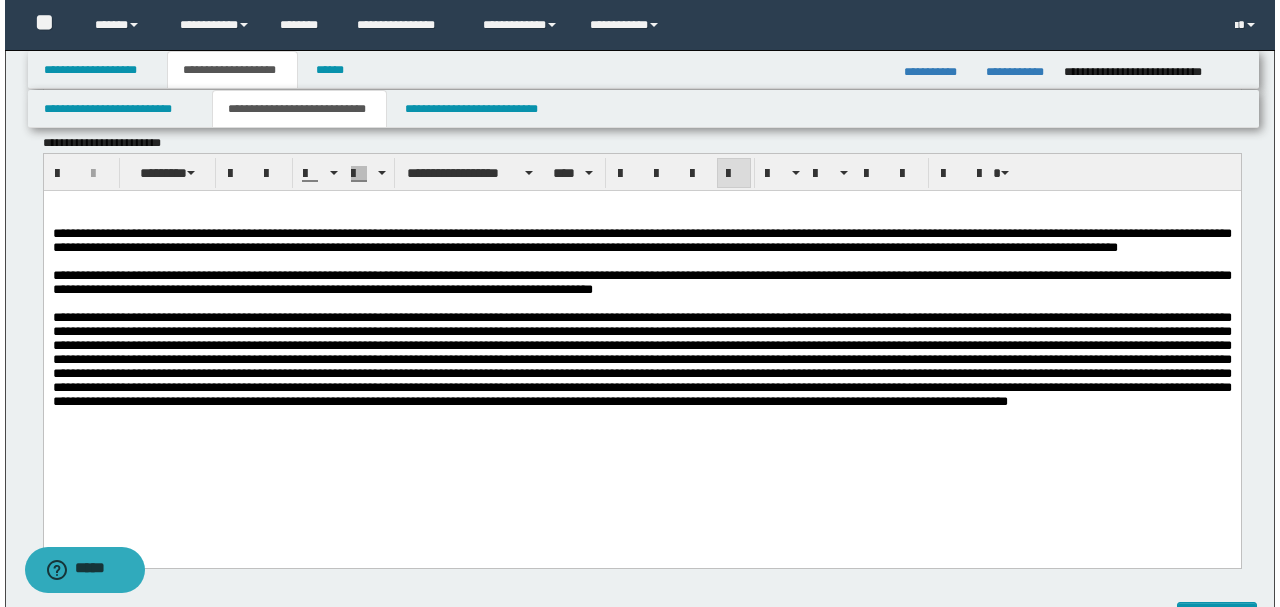 scroll, scrollTop: 7000, scrollLeft: 0, axis: vertical 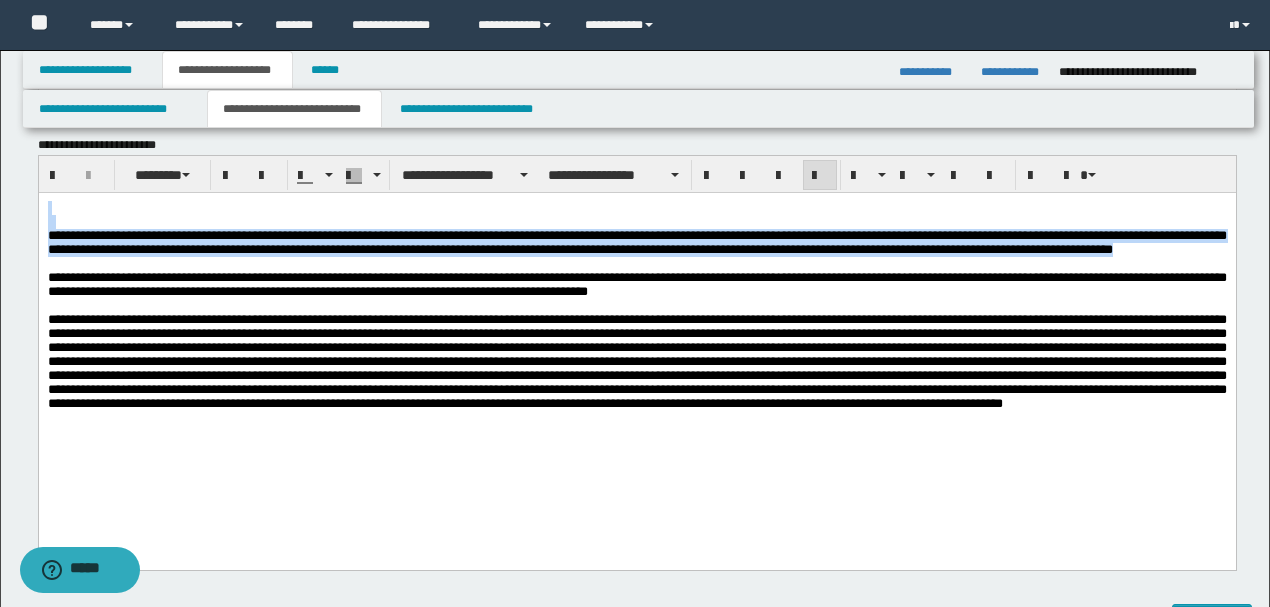 drag, startPoint x: 229, startPoint y: 270, endPoint x: 92, endPoint y: 372, distance: 170.80106 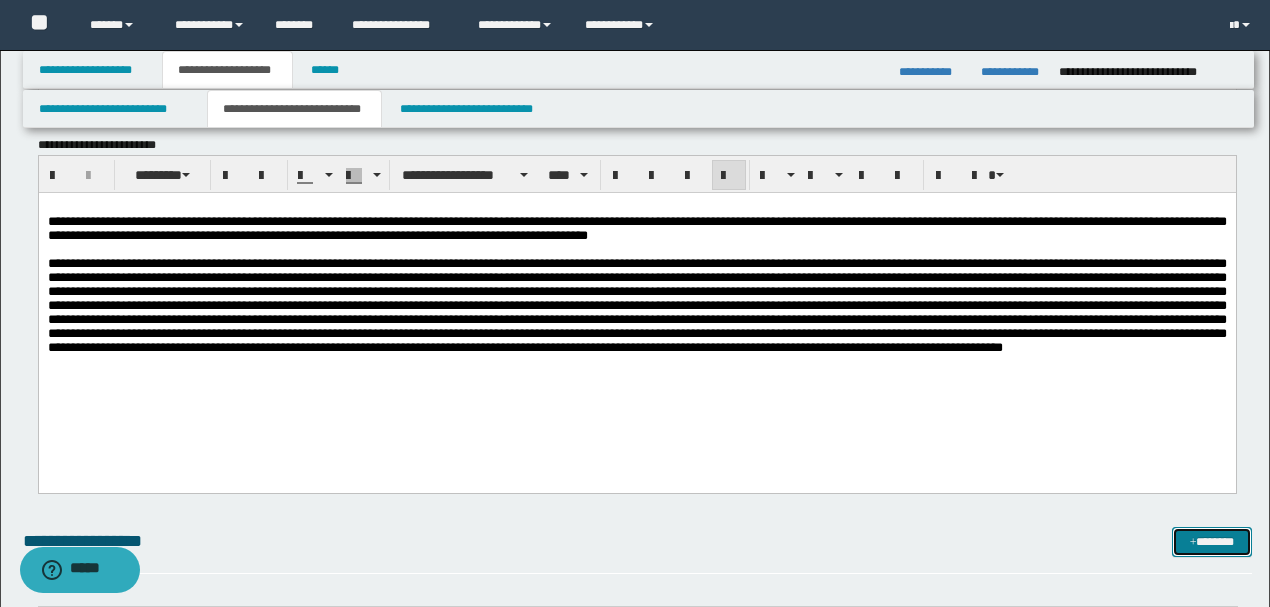 click on "*******" at bounding box center [1211, 541] 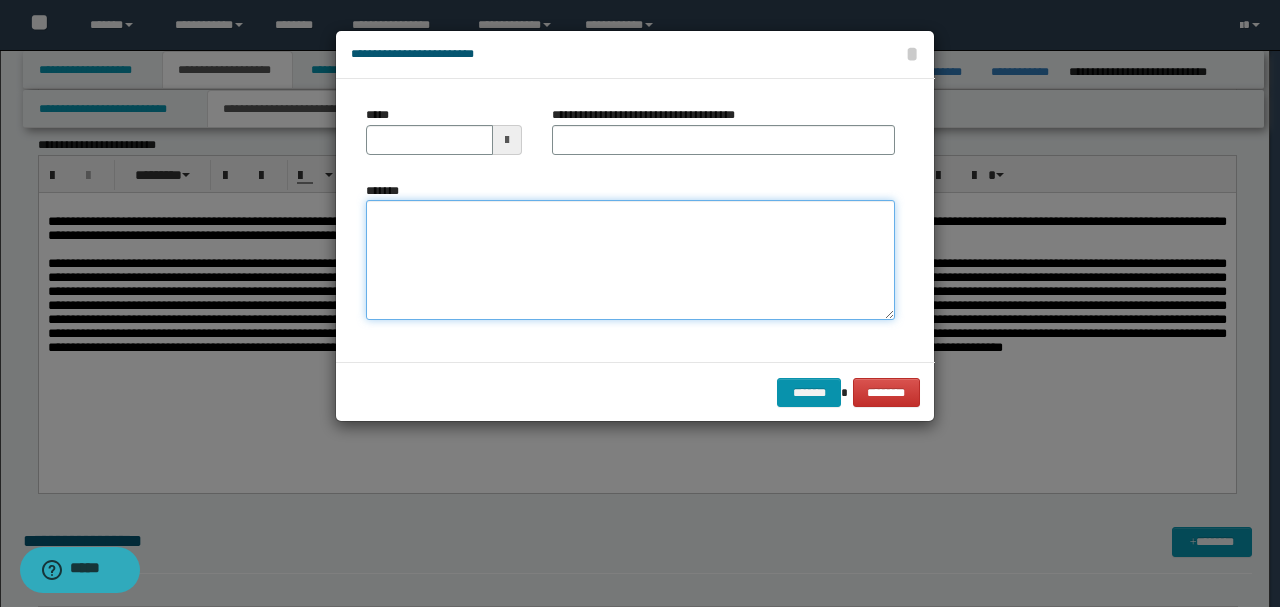 click on "*******" at bounding box center (630, 259) 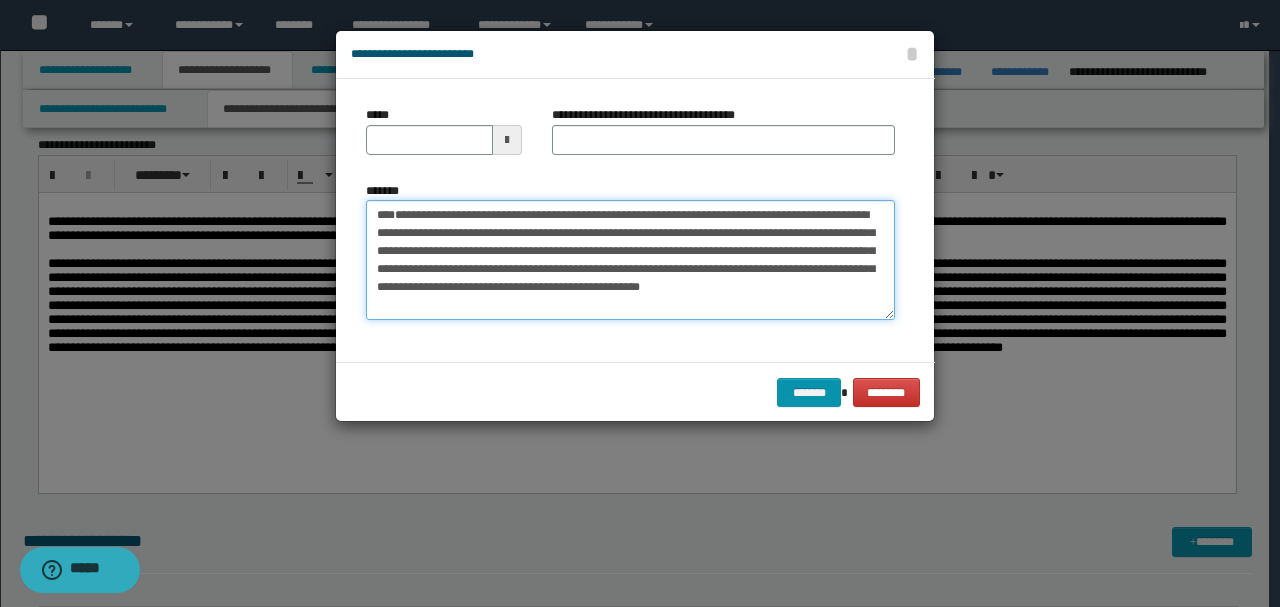 scroll, scrollTop: 0, scrollLeft: 0, axis: both 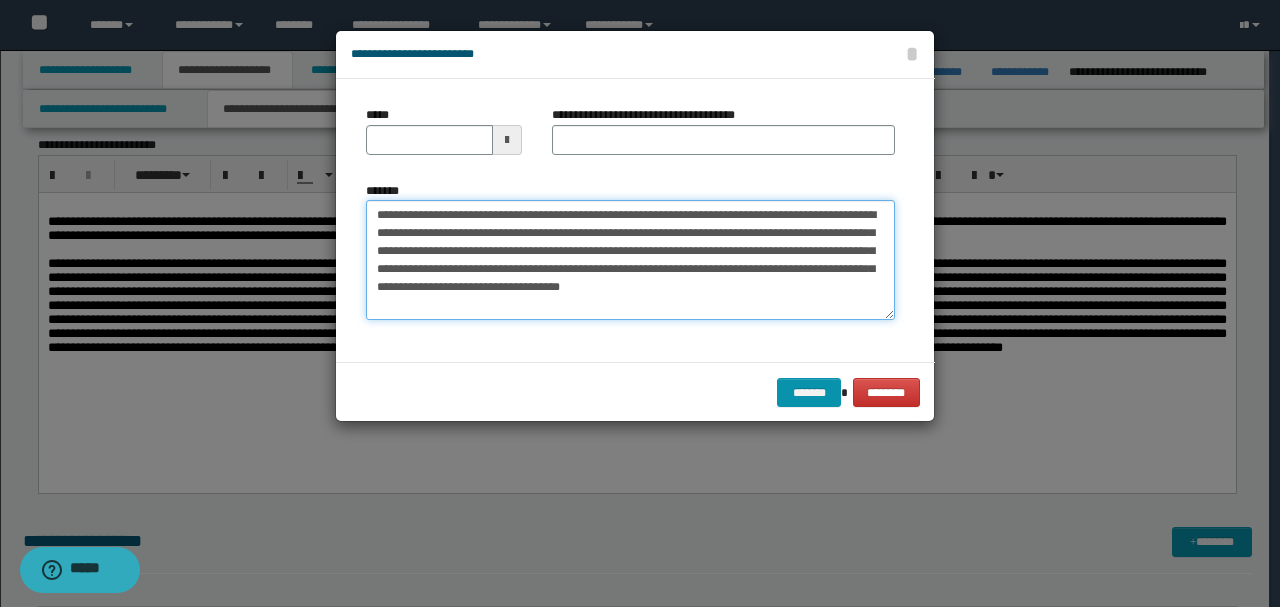 type 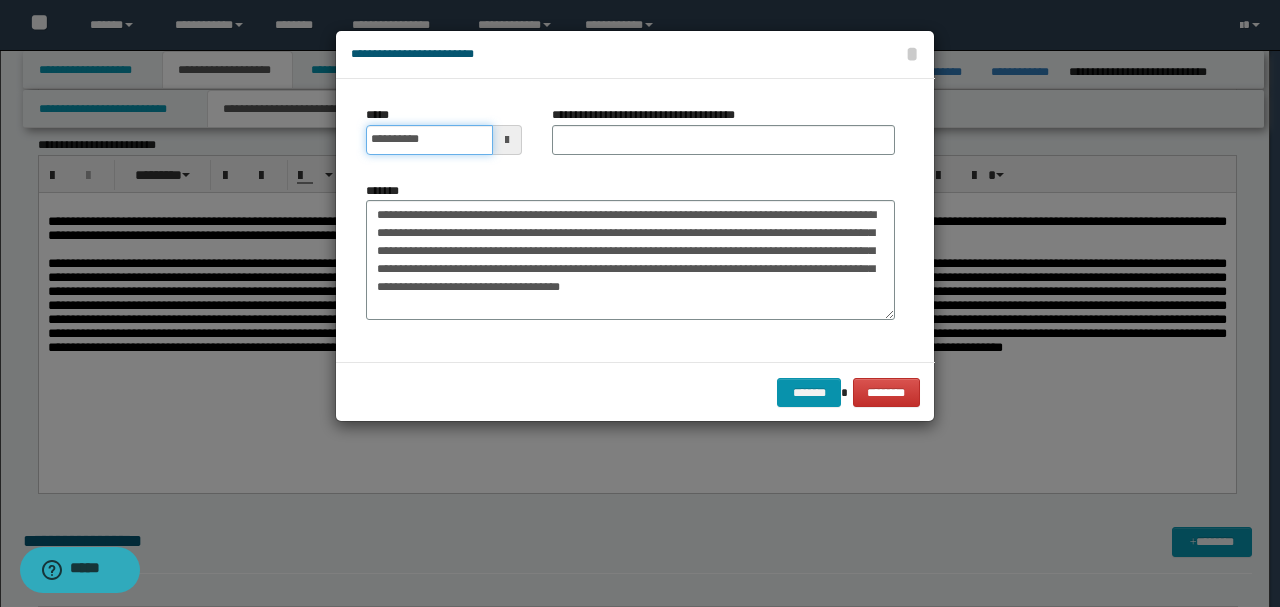 click on "**********" at bounding box center [429, 140] 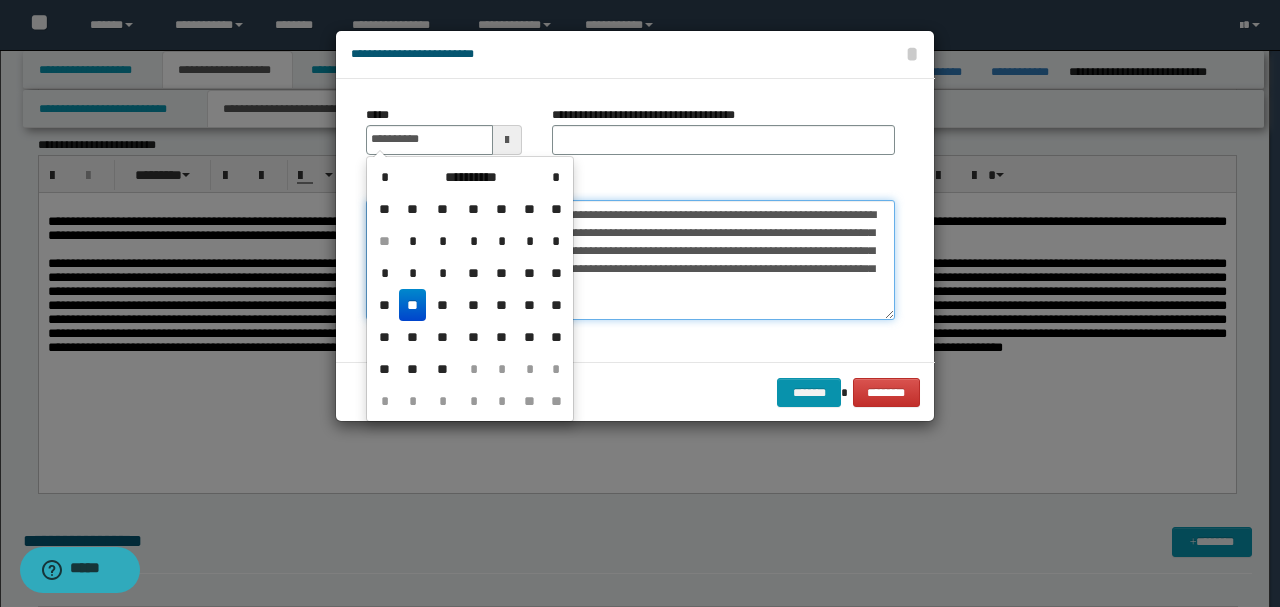 type on "**********" 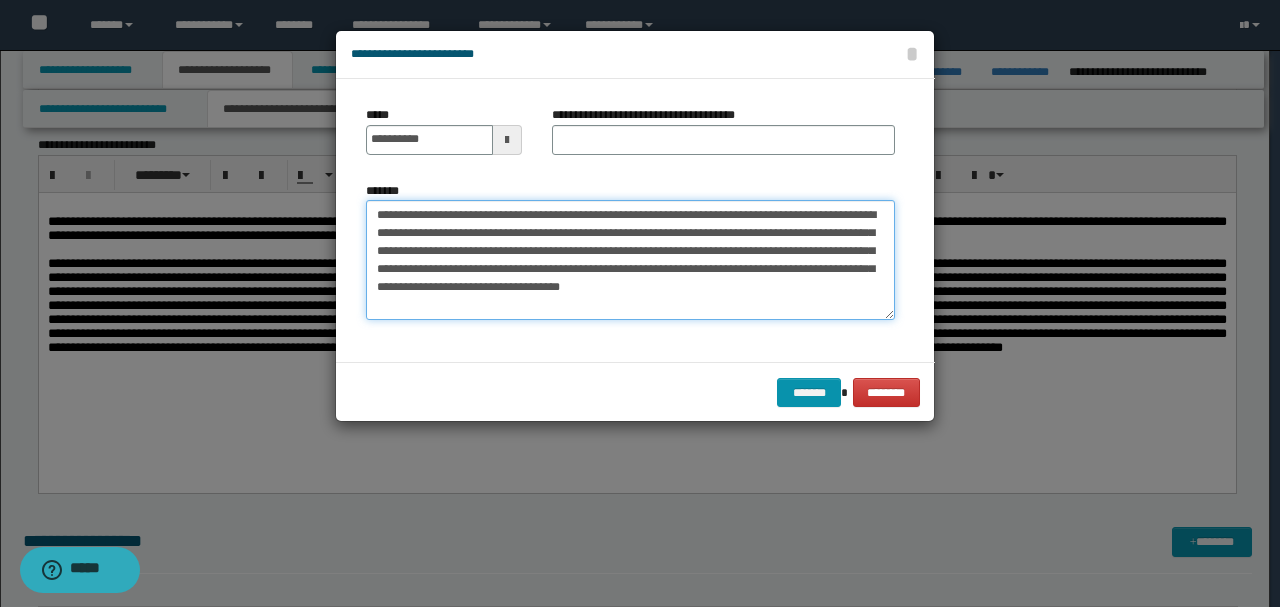 click on "**********" at bounding box center (630, 259) 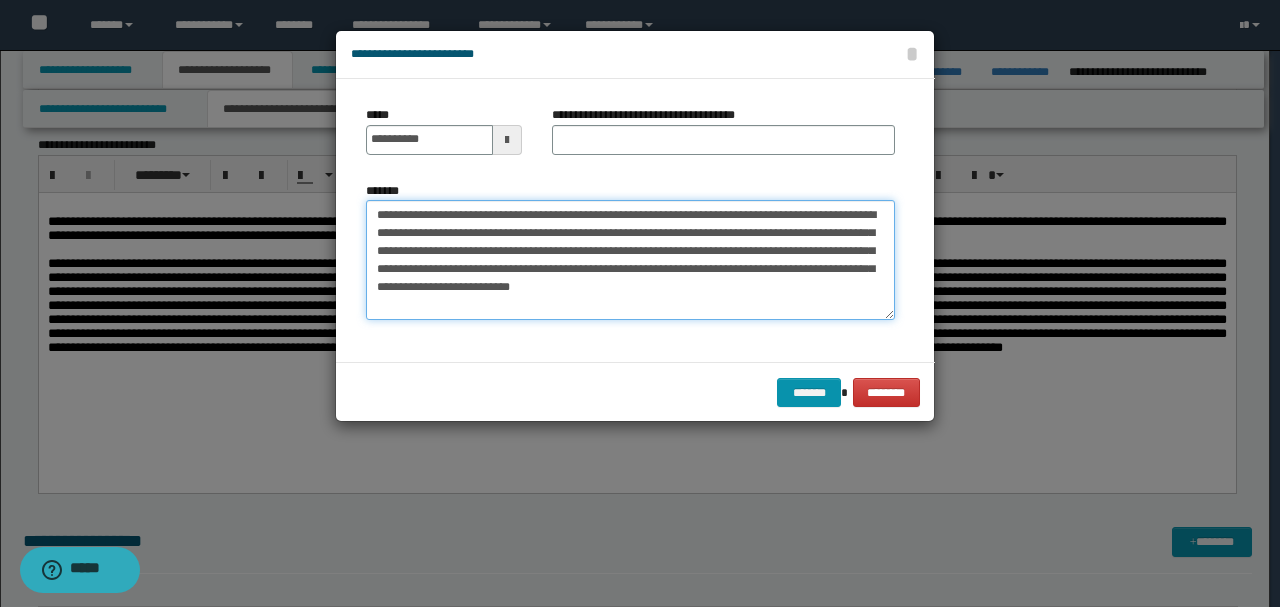 type on "**********" 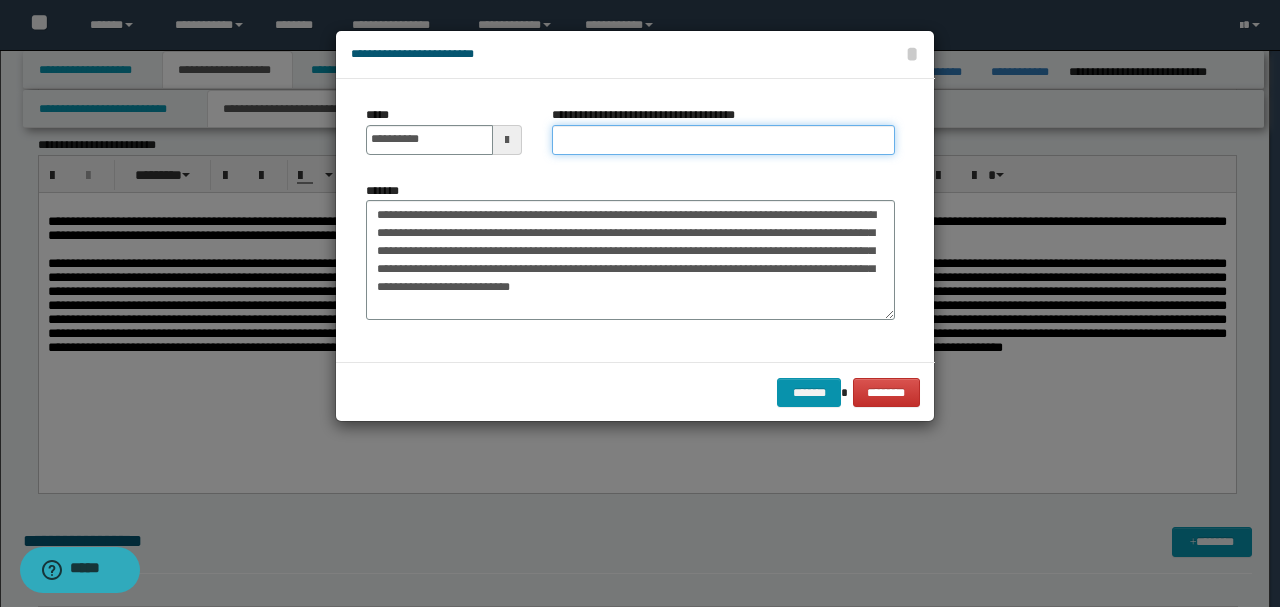 click on "**********" at bounding box center [723, 140] 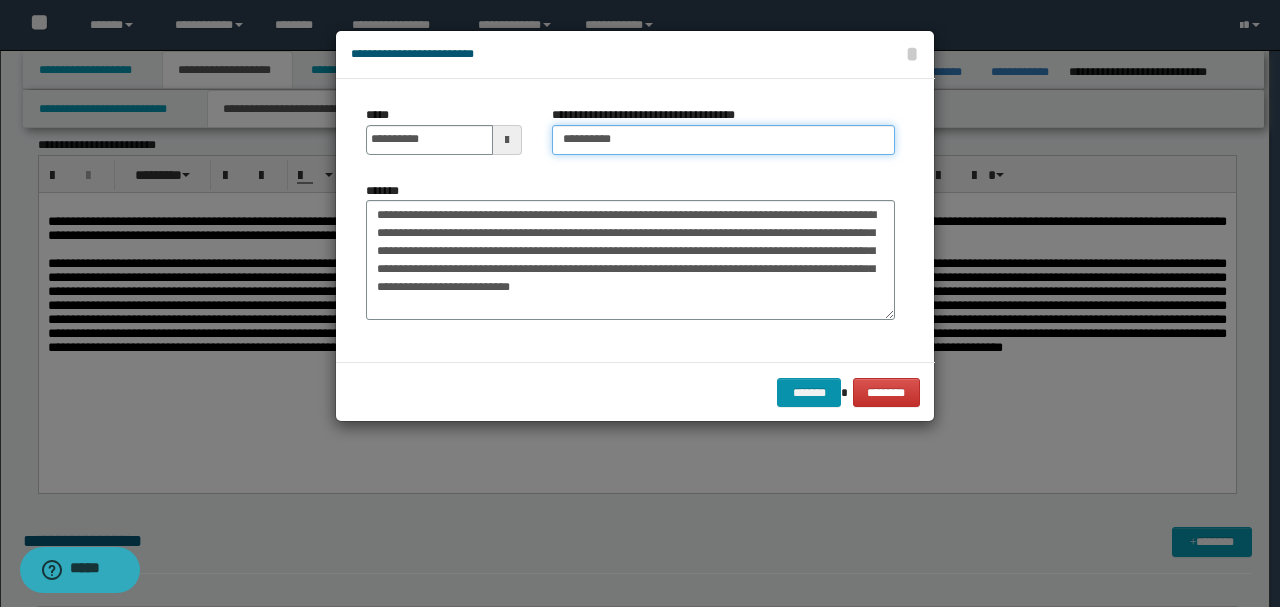 type on "*********" 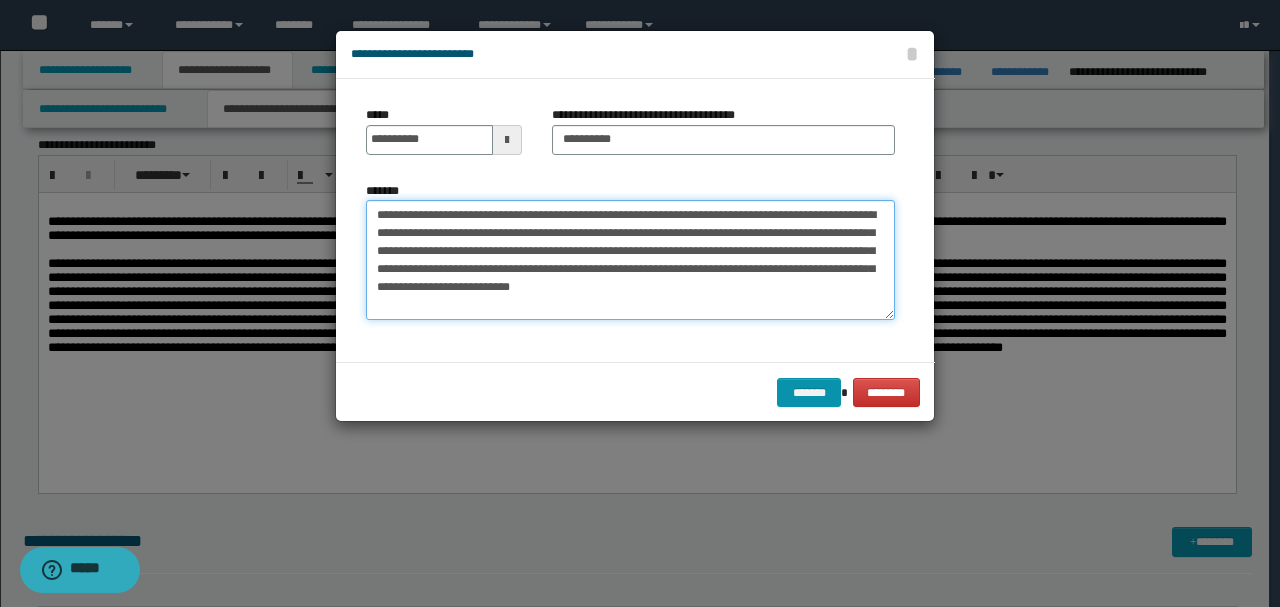 drag, startPoint x: 535, startPoint y: 241, endPoint x: 600, endPoint y: 258, distance: 67.18631 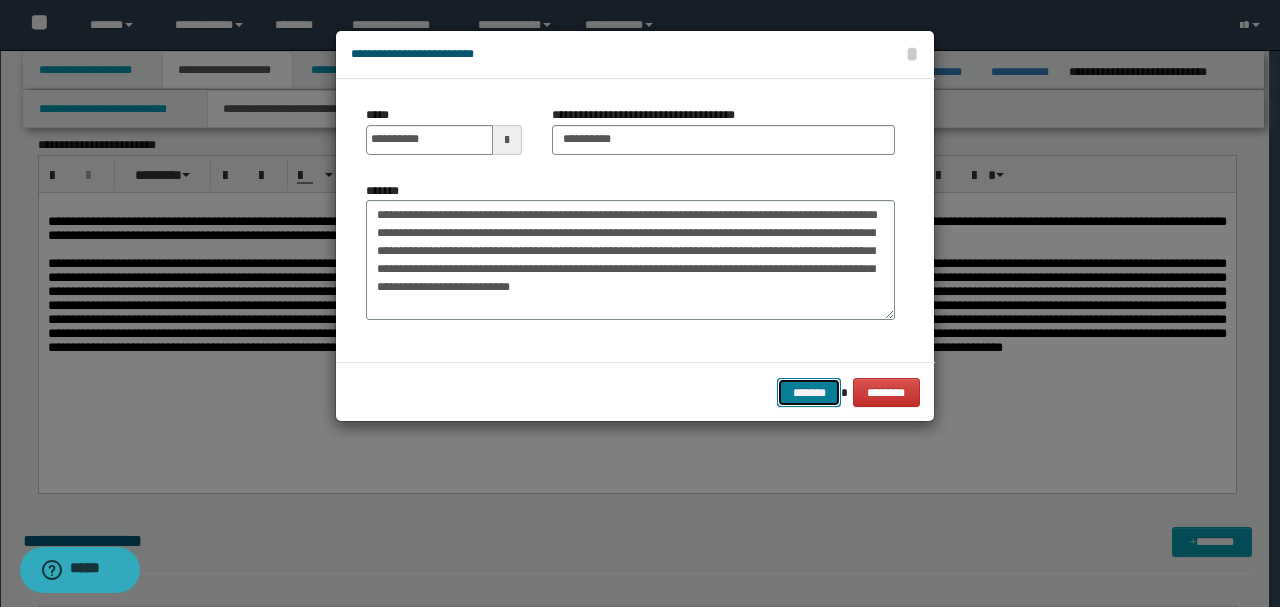 click on "*******" at bounding box center [809, 392] 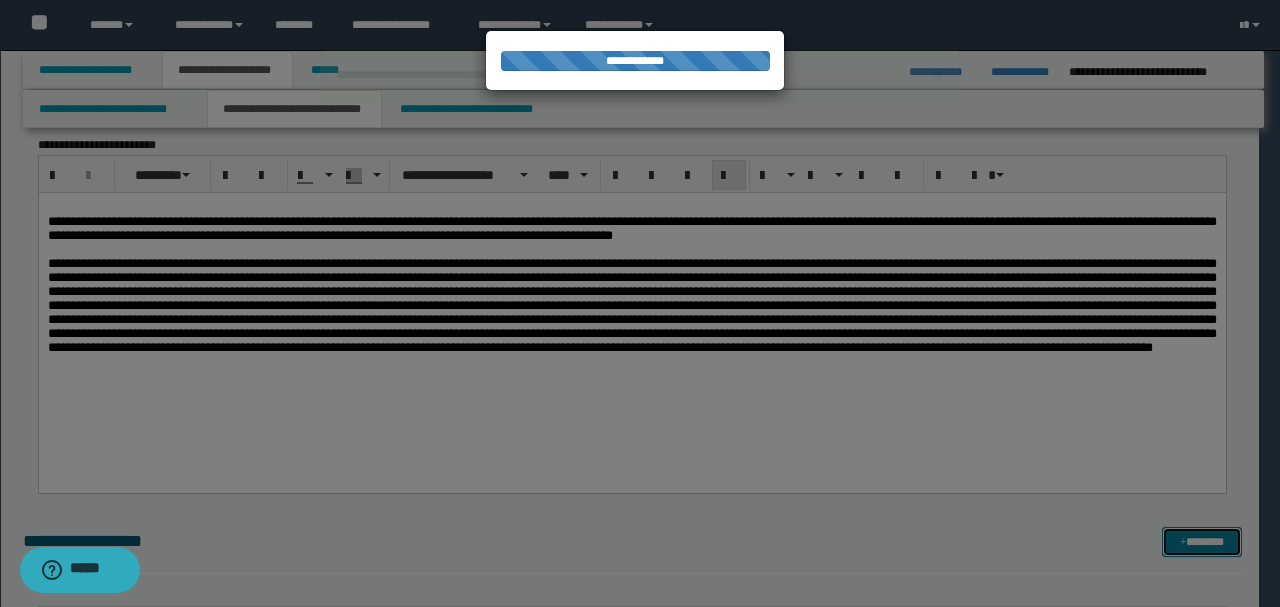 type 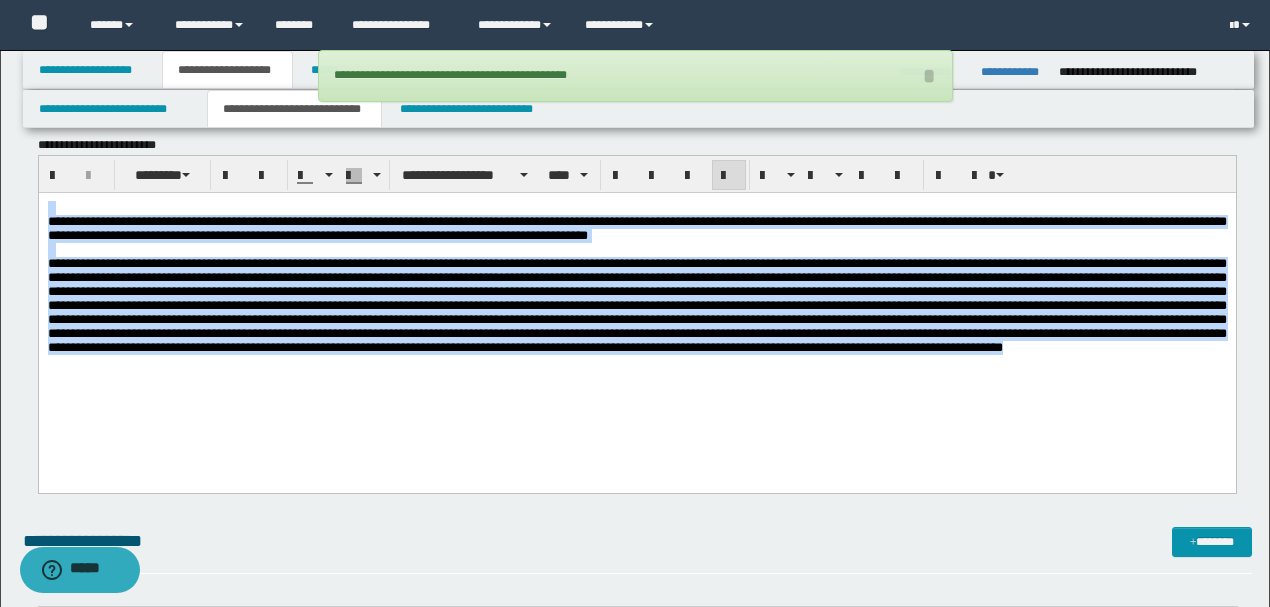 drag, startPoint x: 549, startPoint y: 375, endPoint x: 38, endPoint y: 334, distance: 512.64215 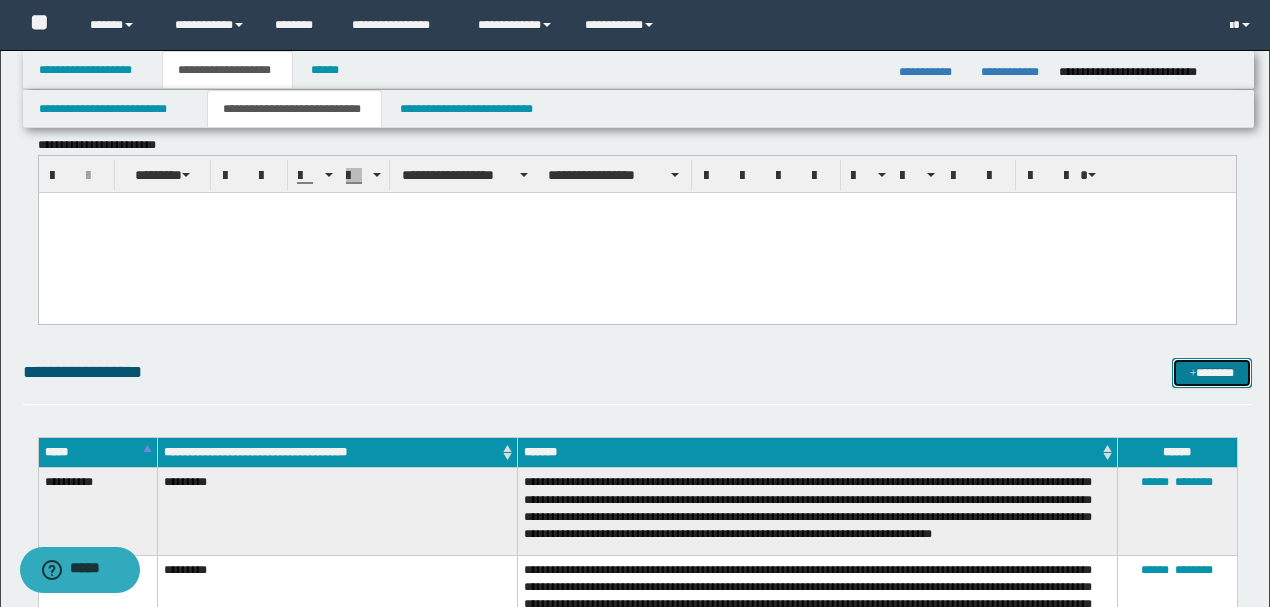 click on "*******" at bounding box center (1211, 372) 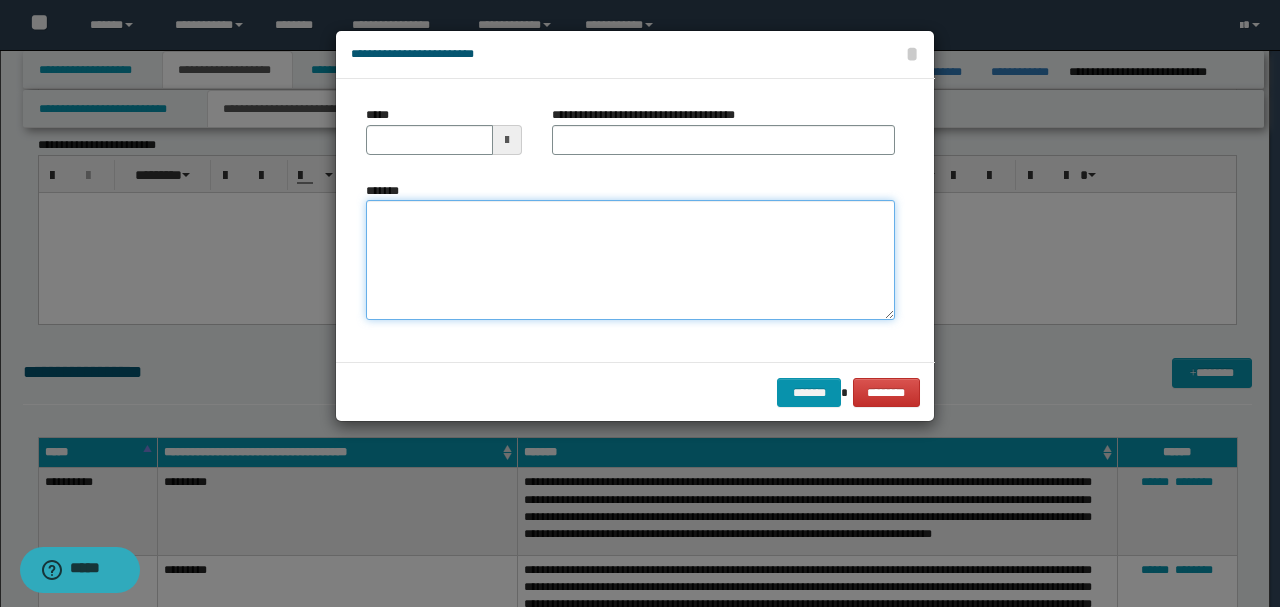 click on "*******" at bounding box center (630, 259) 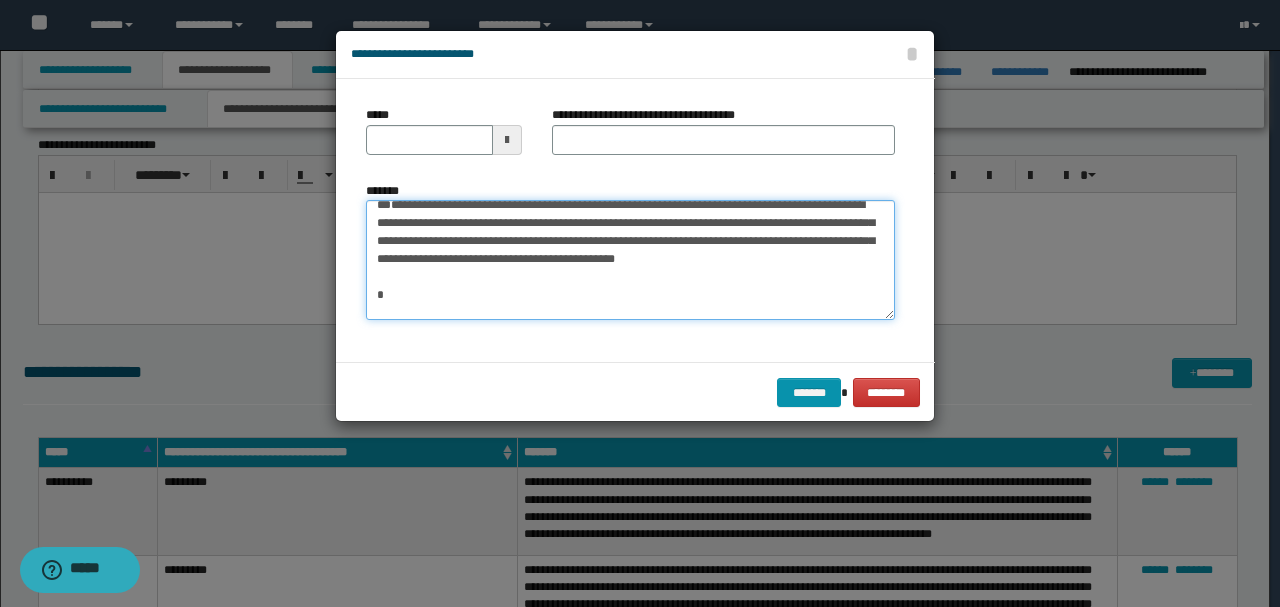 scroll, scrollTop: 0, scrollLeft: 0, axis: both 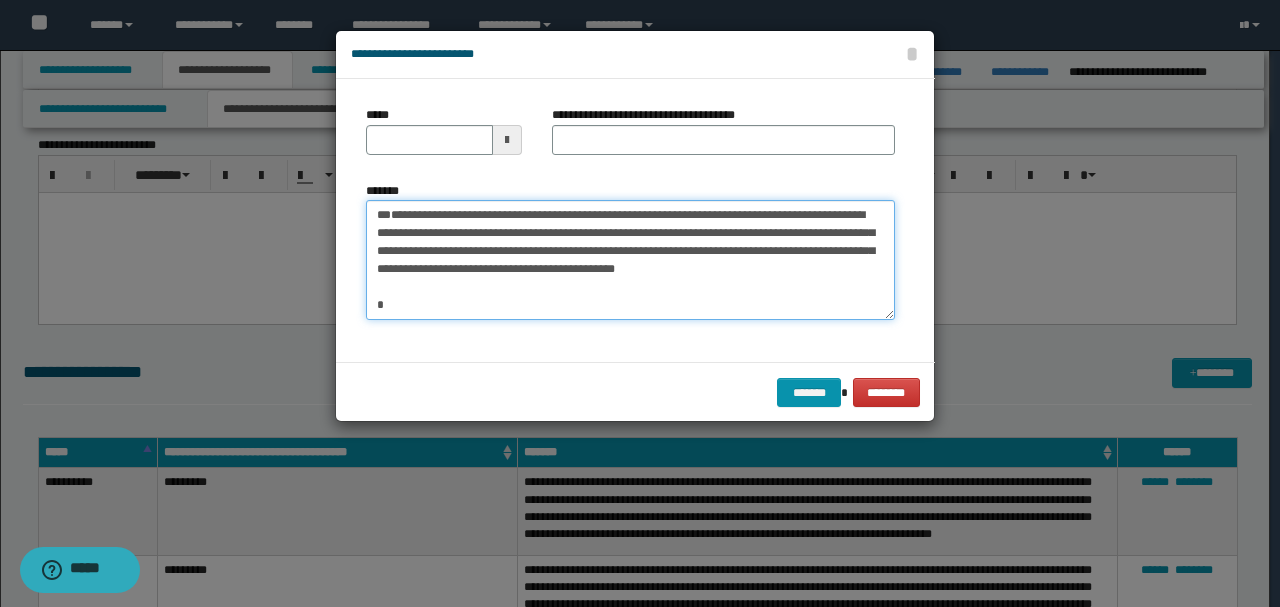 drag, startPoint x: 444, startPoint y: 251, endPoint x: 220, endPoint y: 154, distance: 244.10039 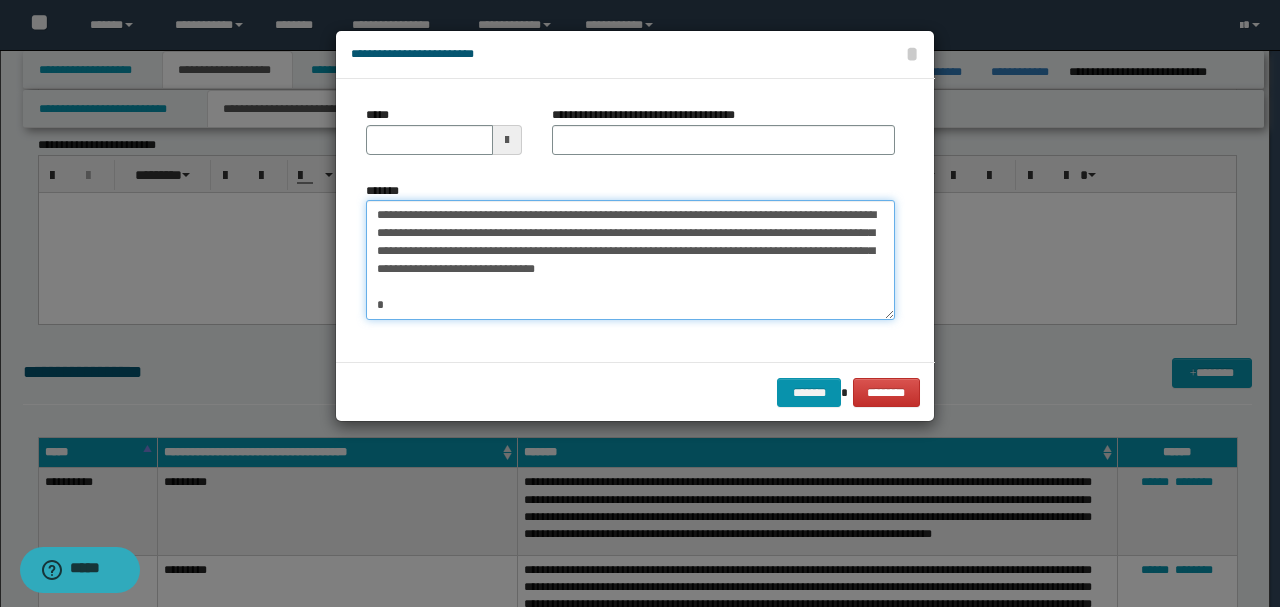 type 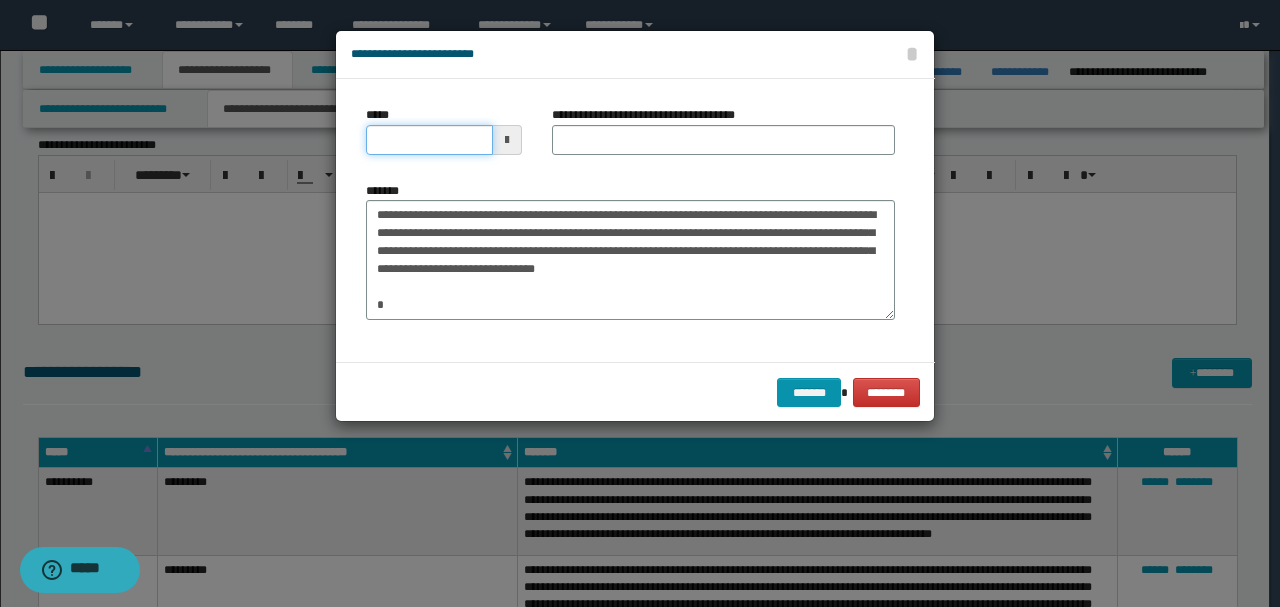click on "*****" at bounding box center (429, 140) 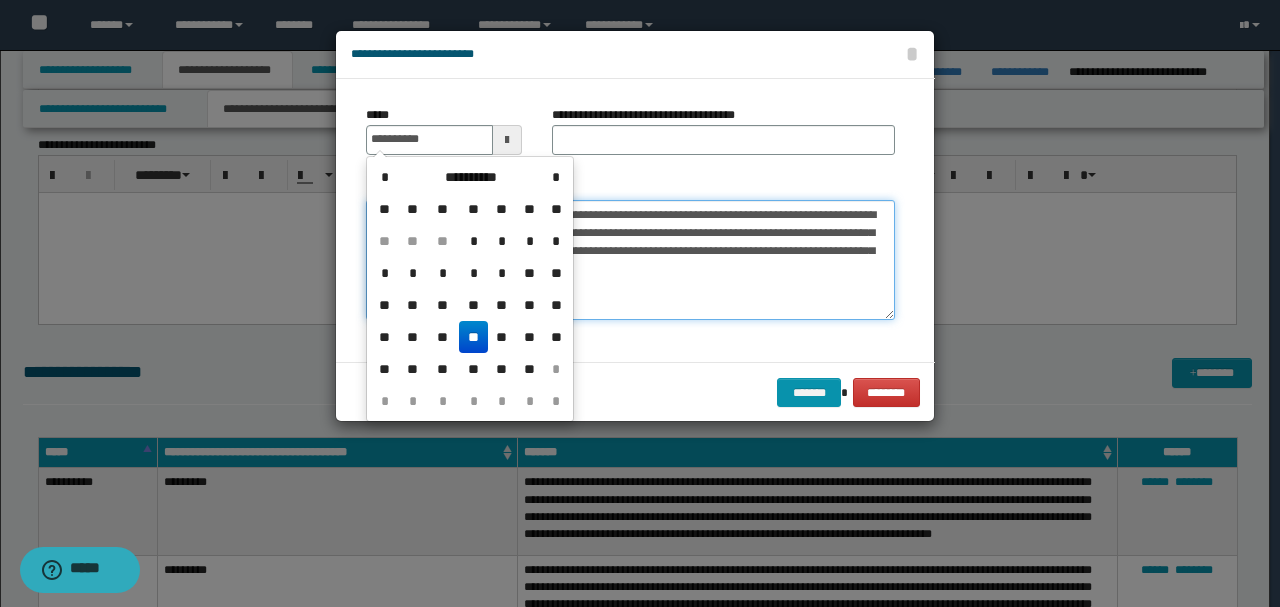 type on "**********" 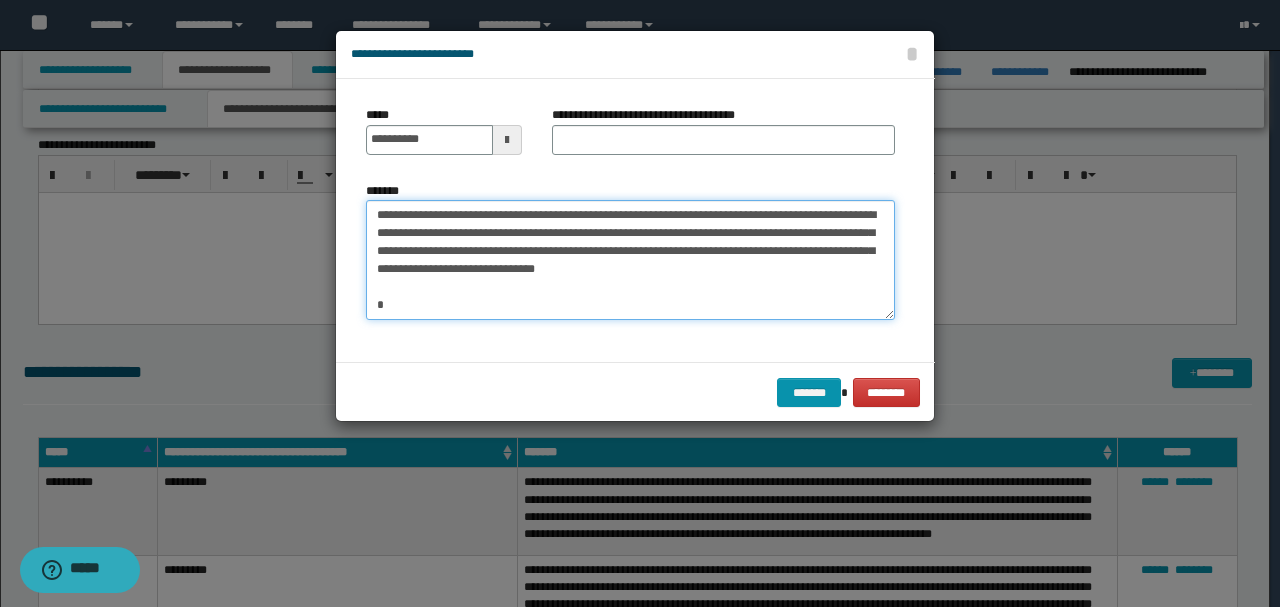 drag, startPoint x: 547, startPoint y: 212, endPoint x: 273, endPoint y: 194, distance: 274.5906 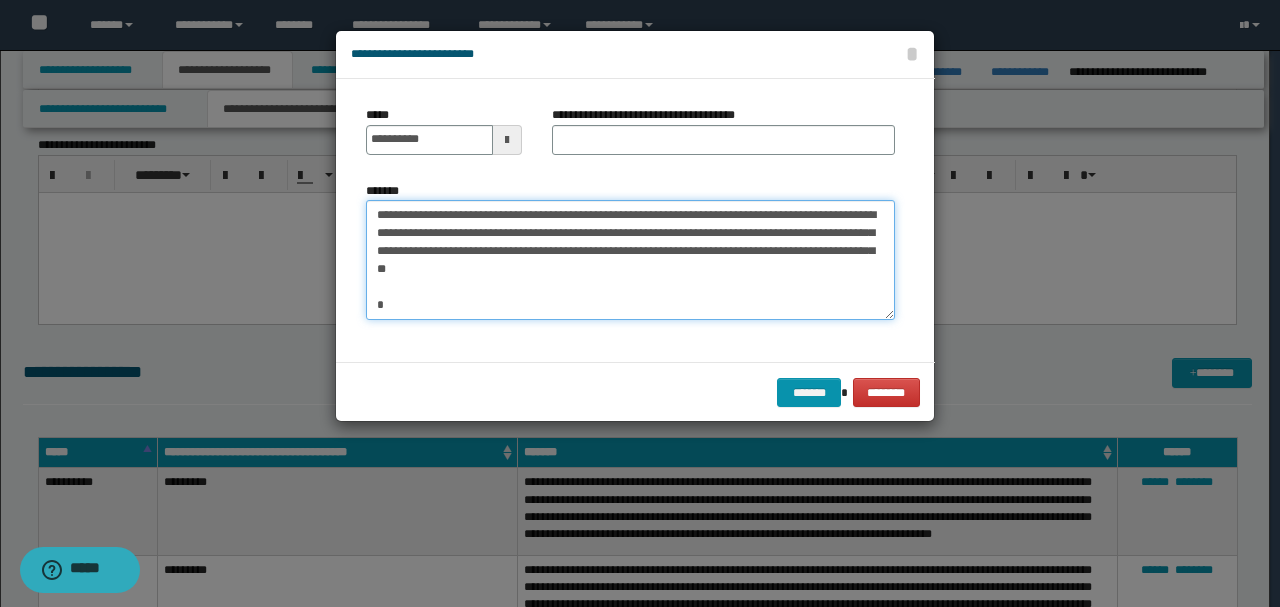 type on "**********" 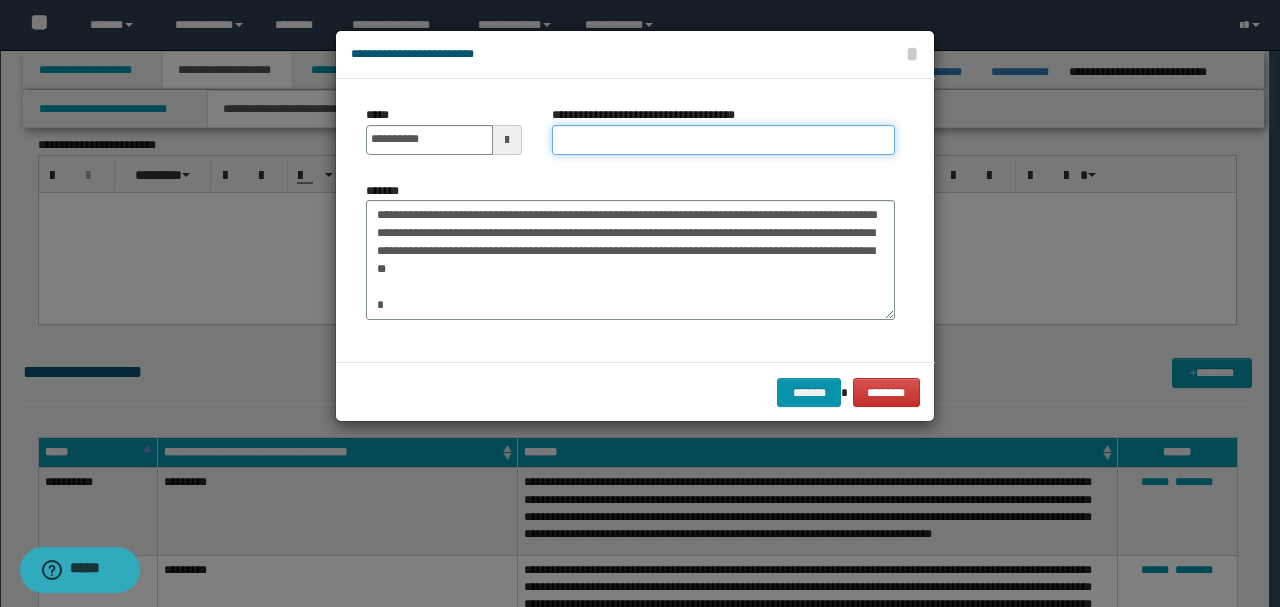 drag, startPoint x: 598, startPoint y: 134, endPoint x: 530, endPoint y: 190, distance: 88.09086 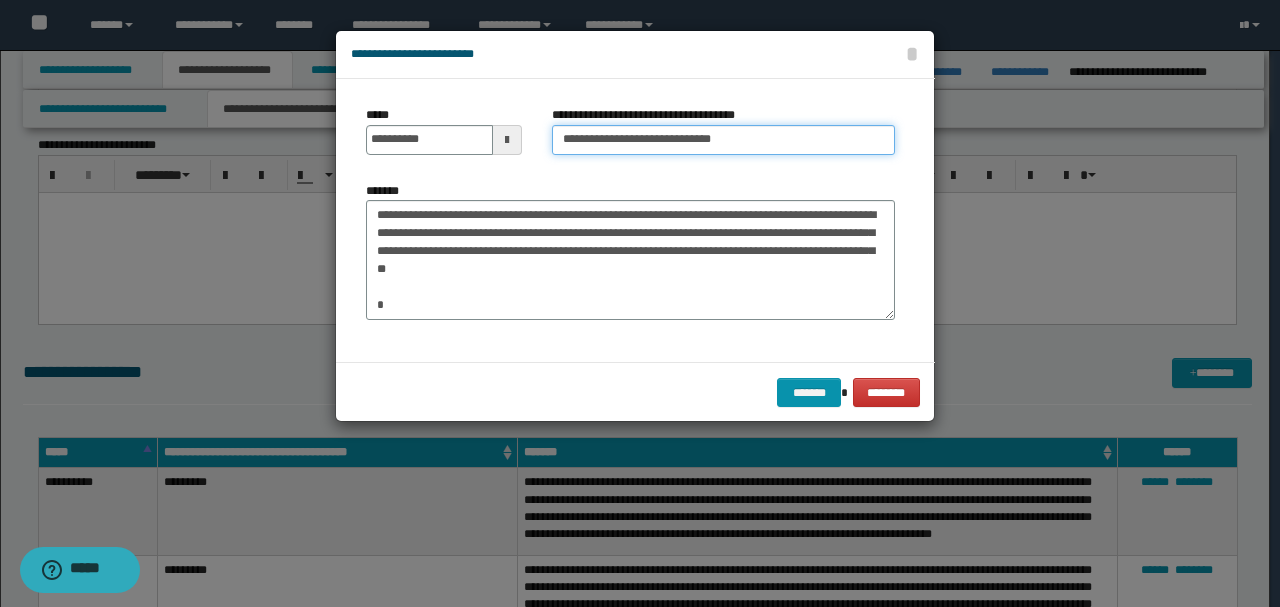 type on "**********" 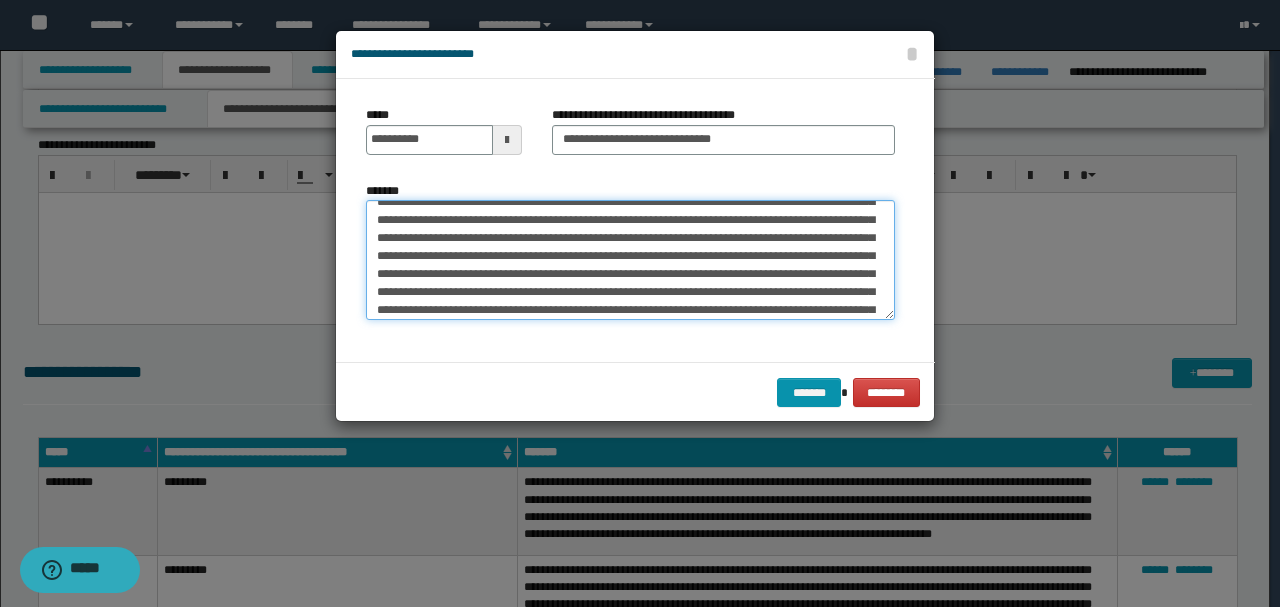 scroll, scrollTop: 342, scrollLeft: 0, axis: vertical 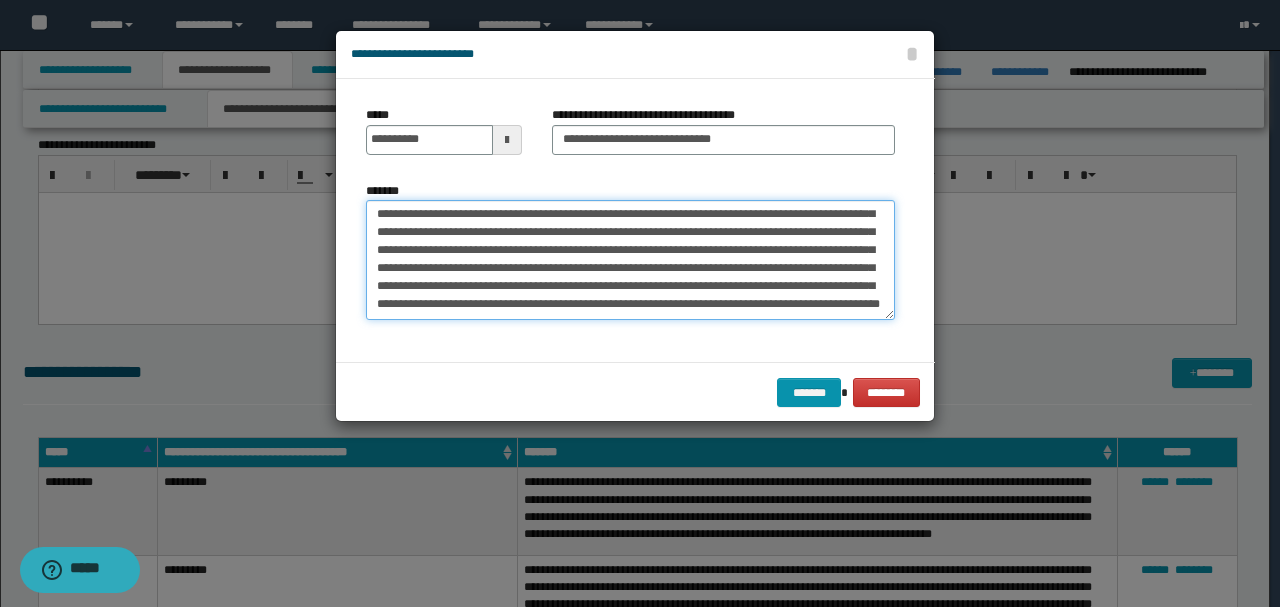 drag, startPoint x: 382, startPoint y: 294, endPoint x: 789, endPoint y: 344, distance: 410.05975 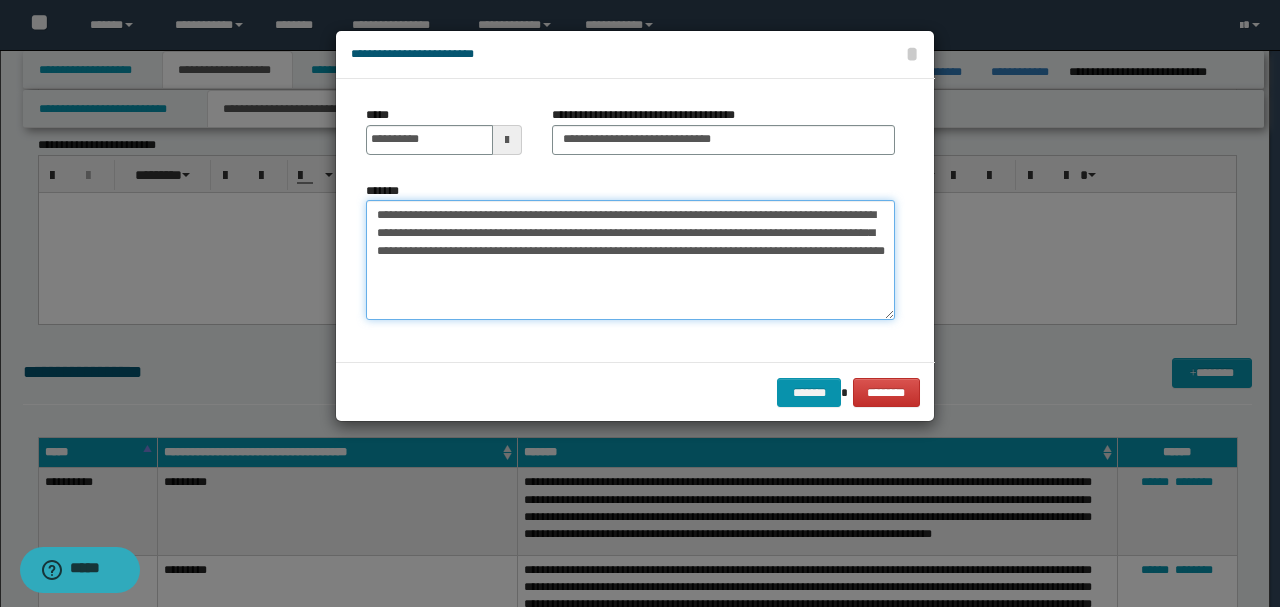scroll, scrollTop: 0, scrollLeft: 0, axis: both 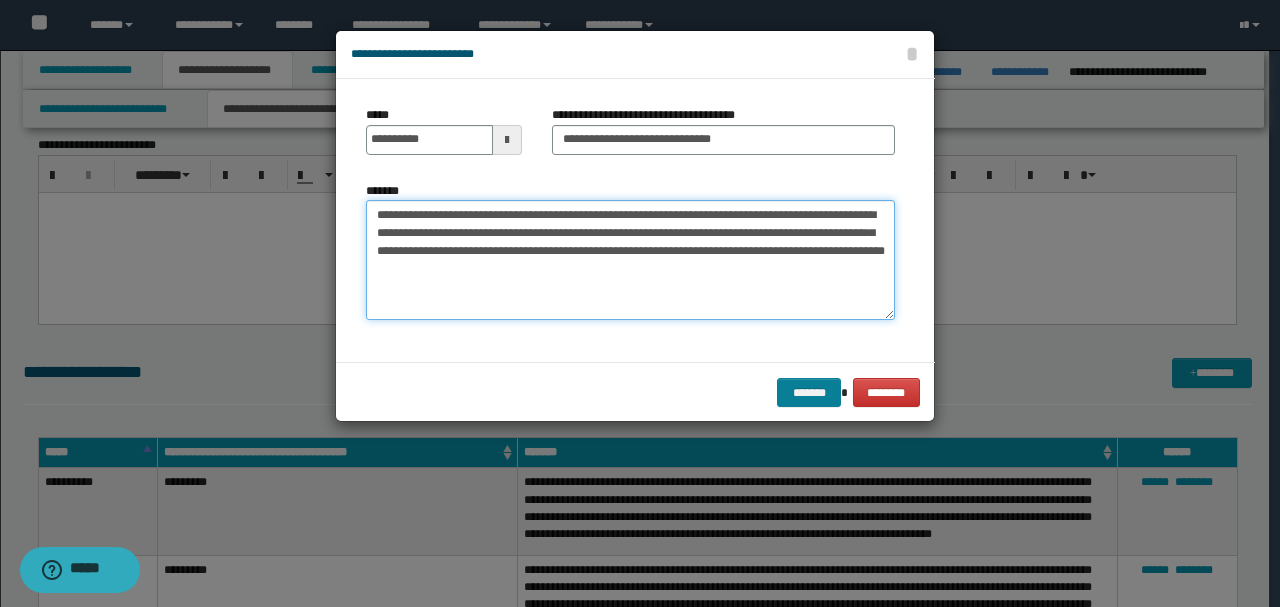 type on "**********" 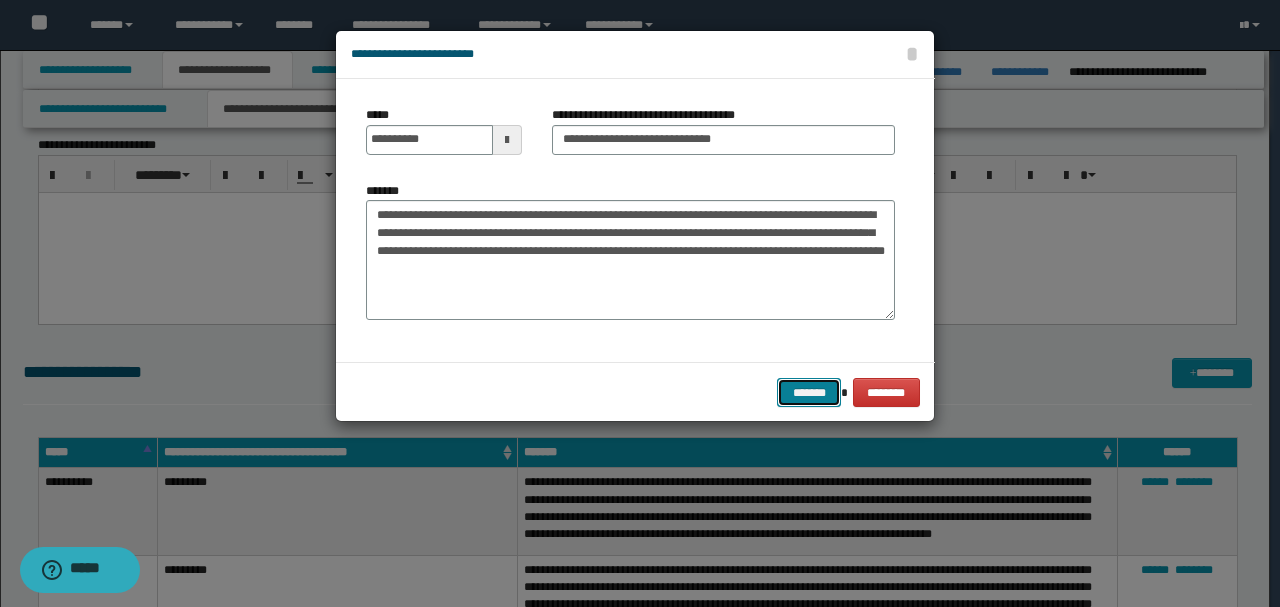 click on "*******" at bounding box center (809, 392) 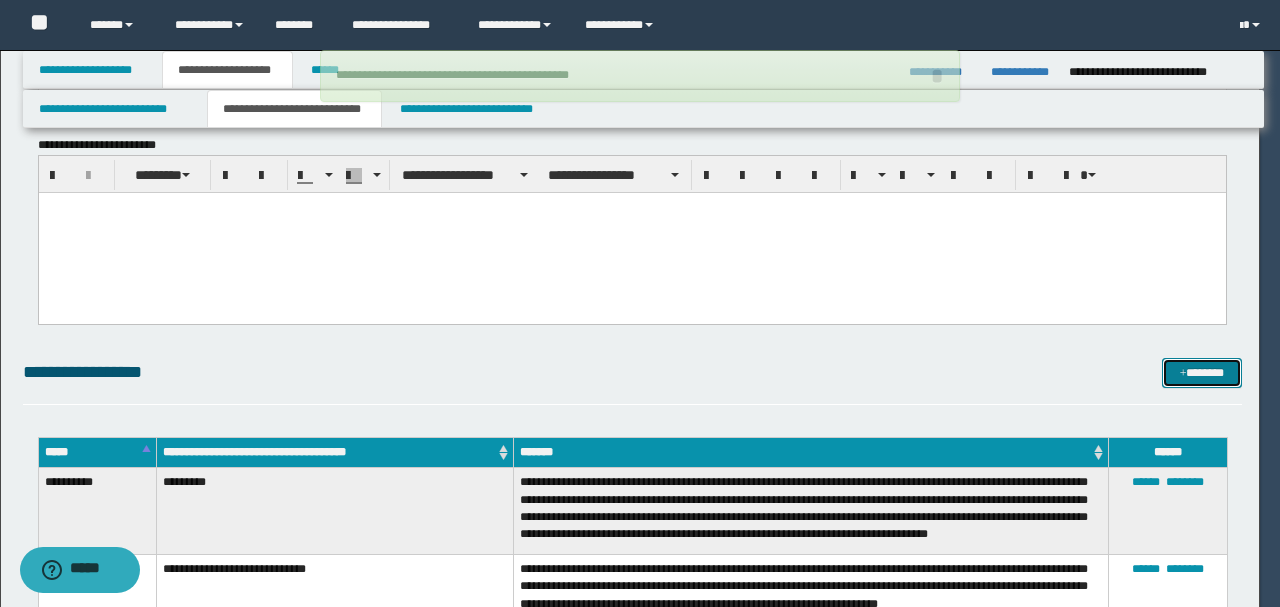 type 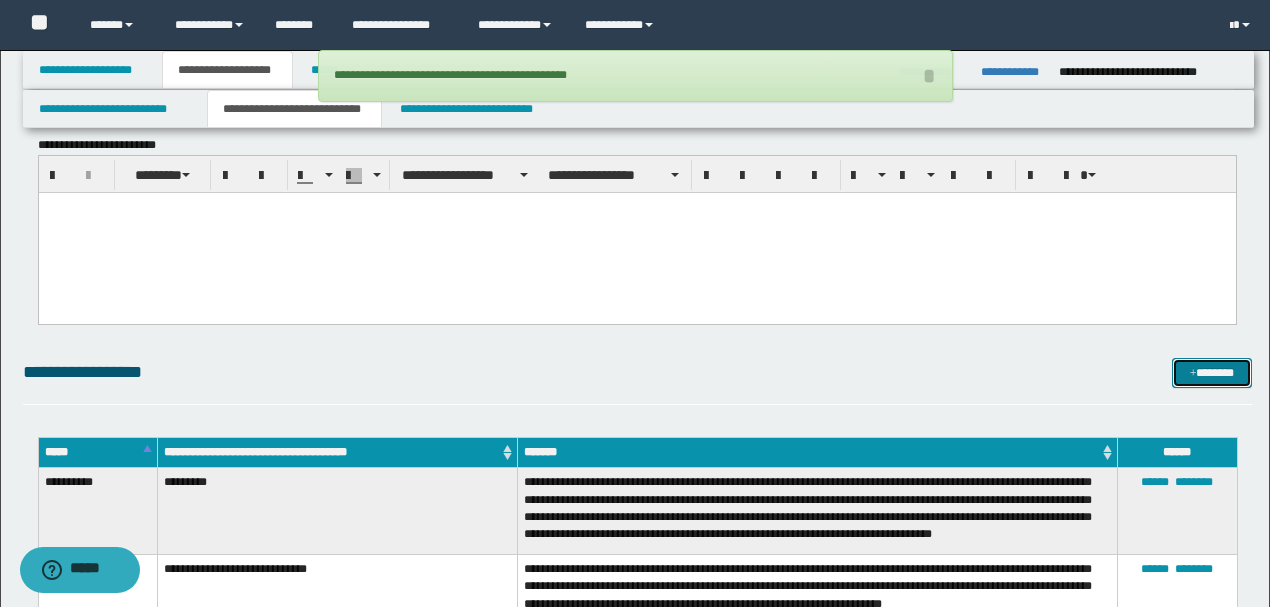 click on "*******" at bounding box center [1211, 372] 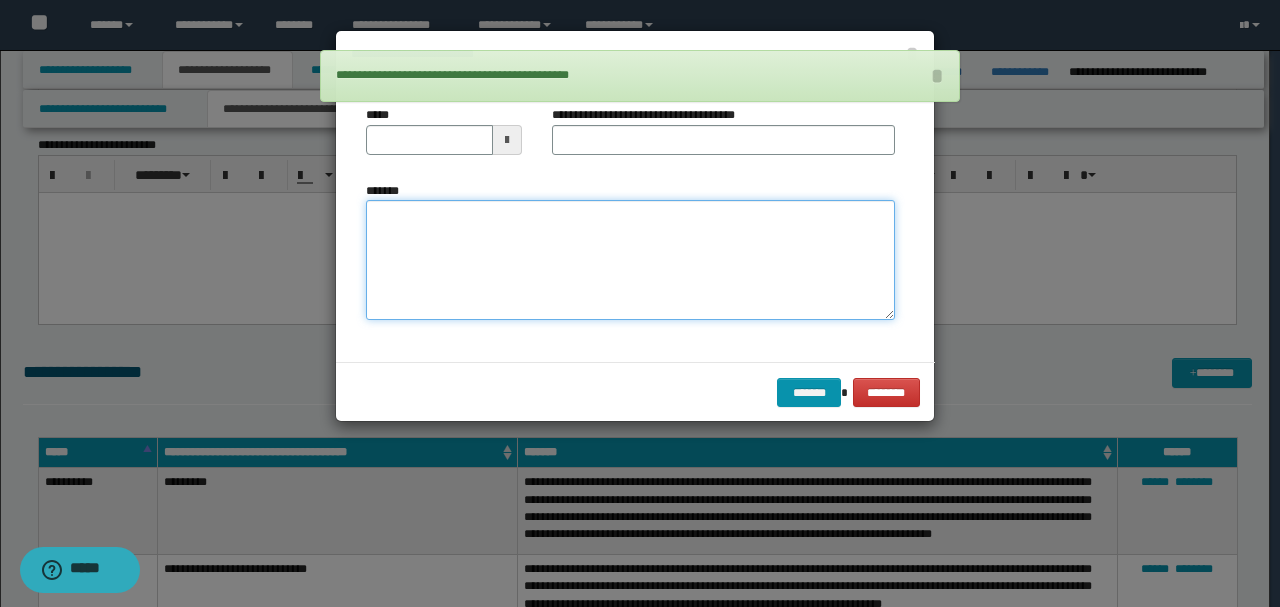 click on "*******" at bounding box center [630, 259] 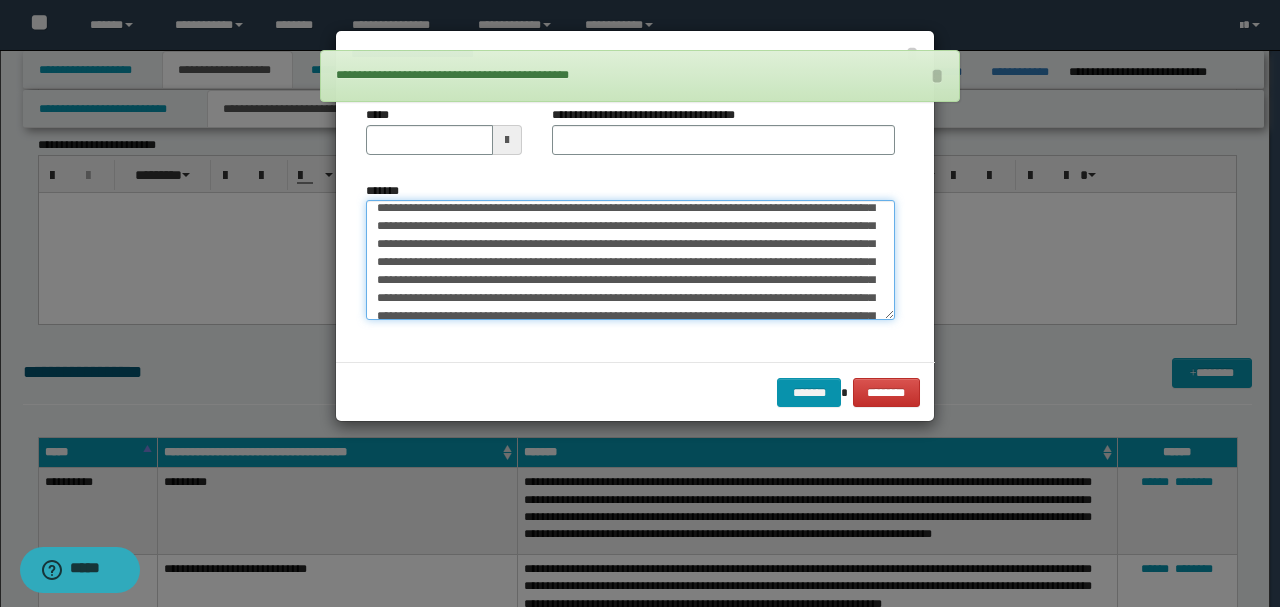 scroll, scrollTop: 0, scrollLeft: 0, axis: both 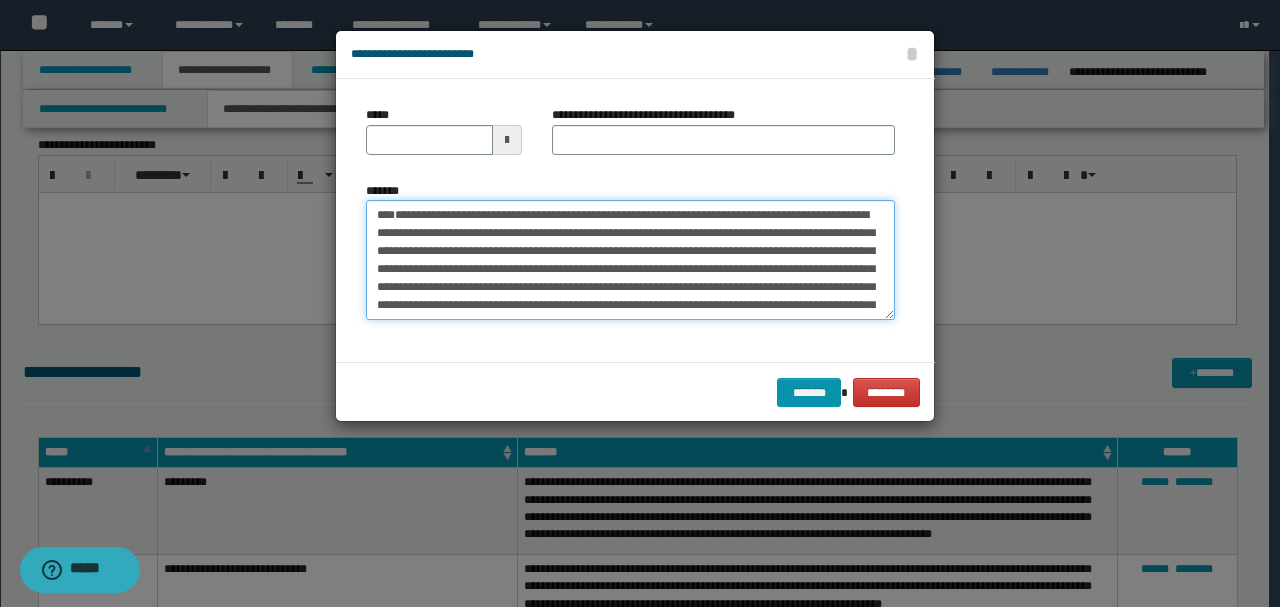 drag, startPoint x: 440, startPoint y: 265, endPoint x: 341, endPoint y: 176, distance: 133.12401 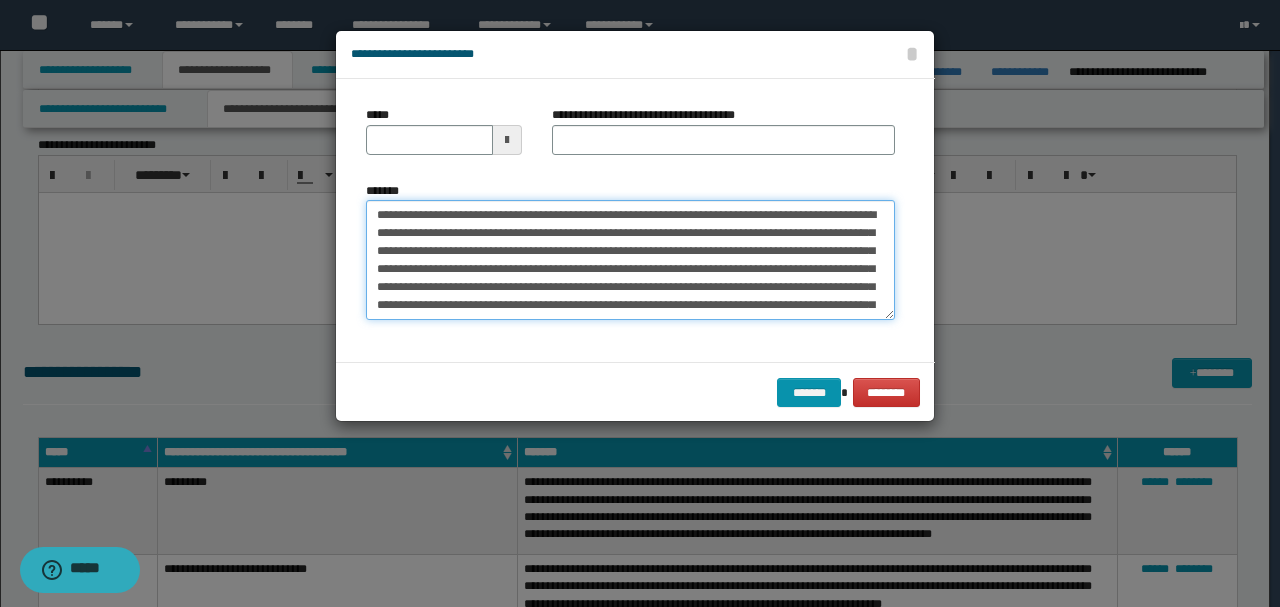 type 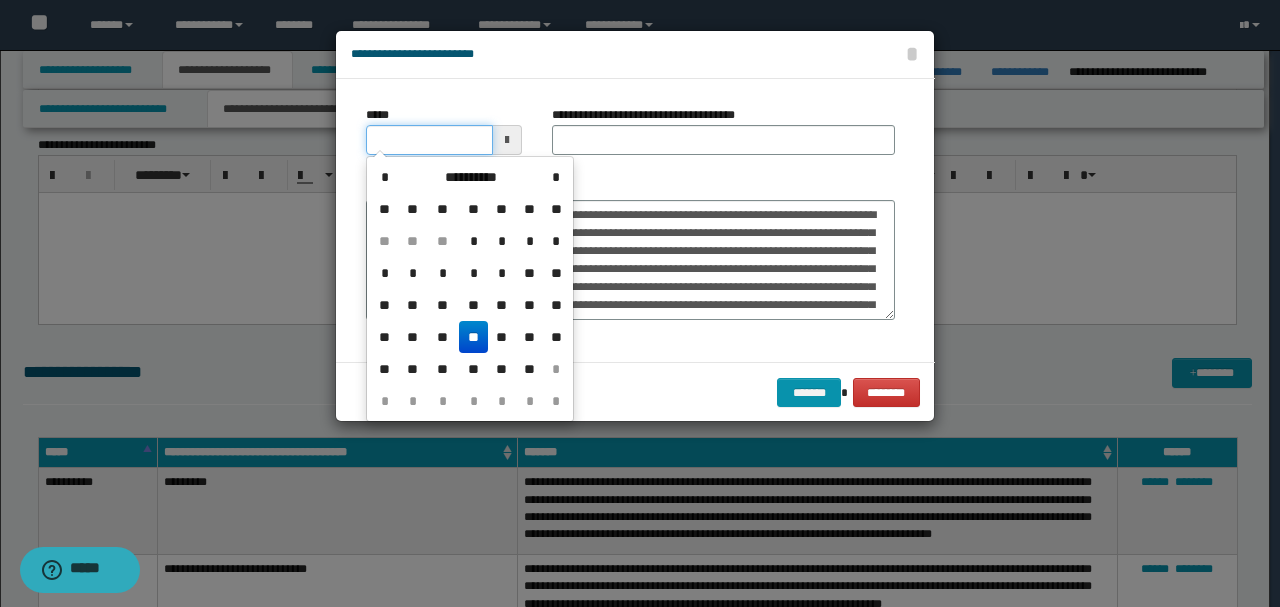click on "*****" at bounding box center (429, 140) 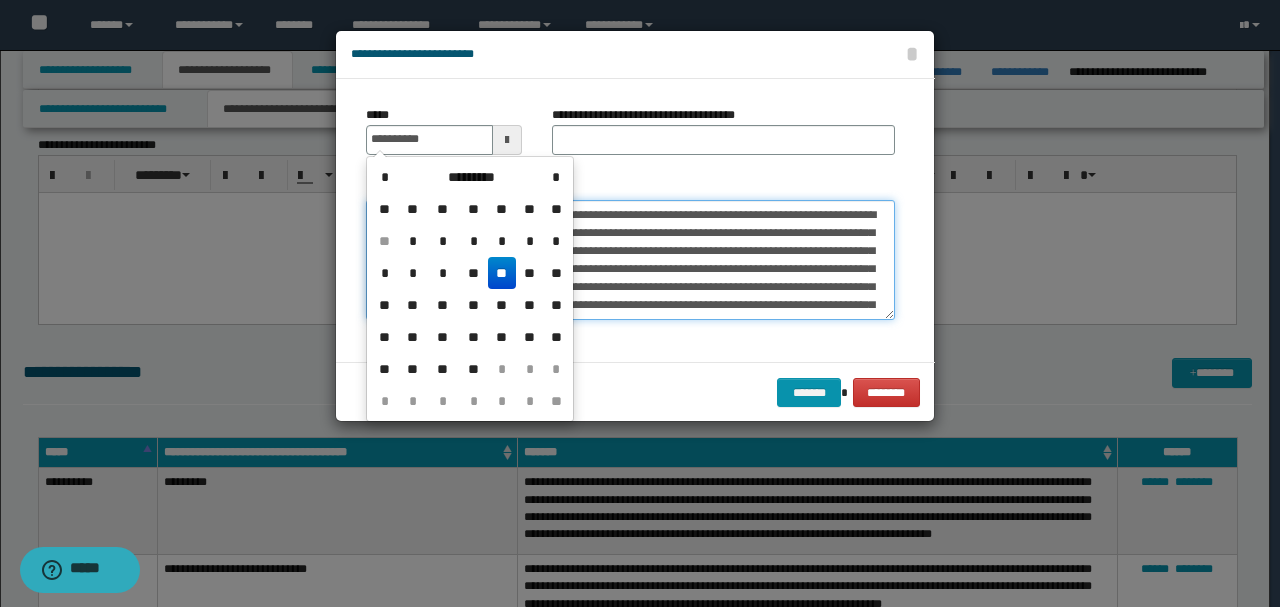 type on "**********" 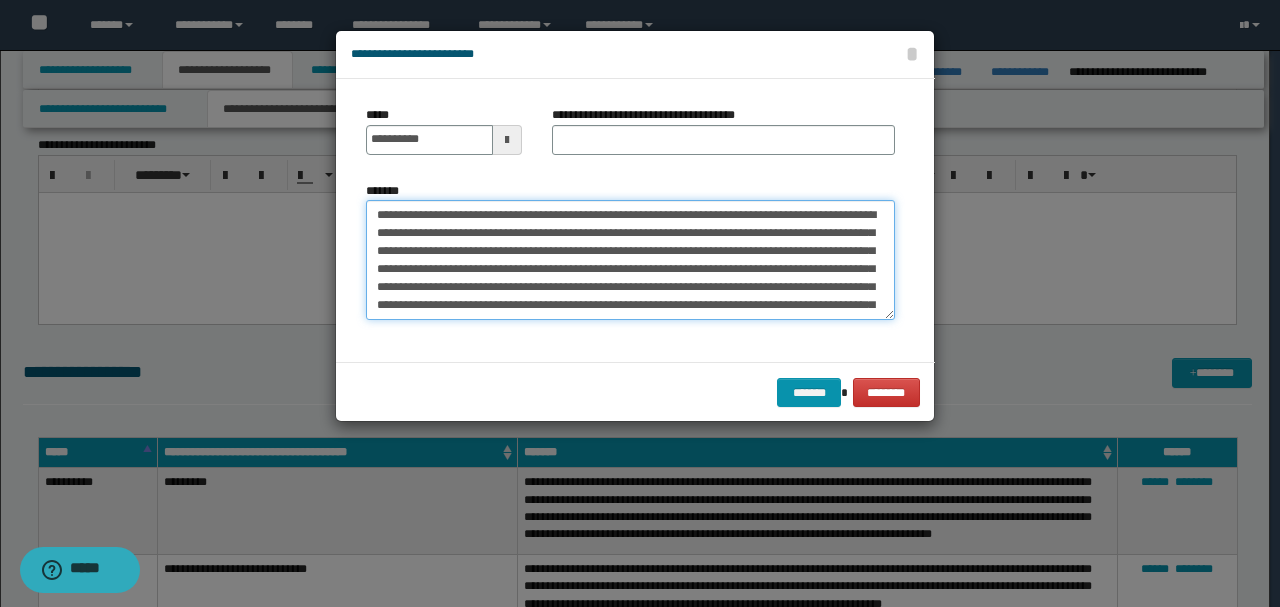 drag, startPoint x: 504, startPoint y: 206, endPoint x: 340, endPoint y: 206, distance: 164 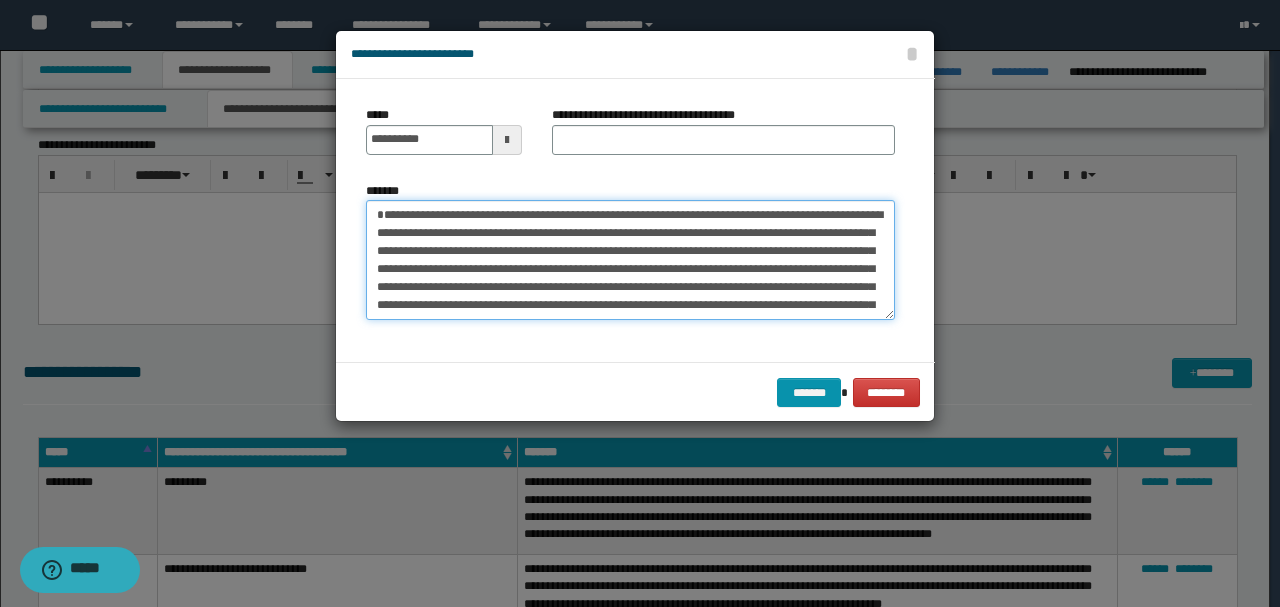 type on "**********" 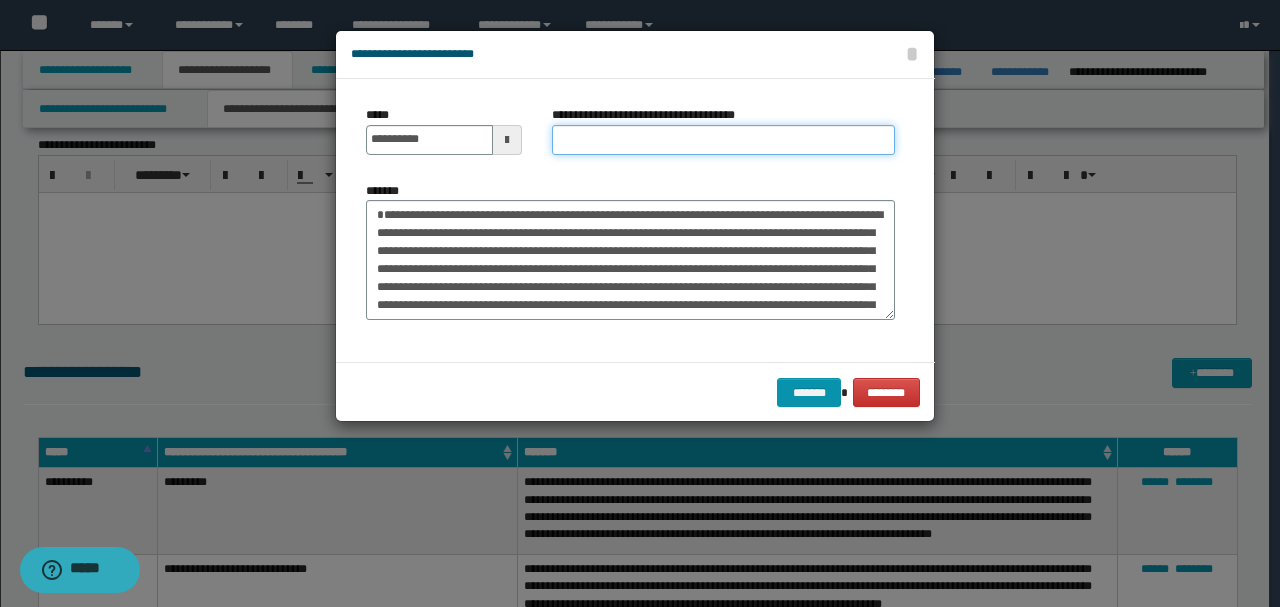 click on "**********" at bounding box center [723, 140] 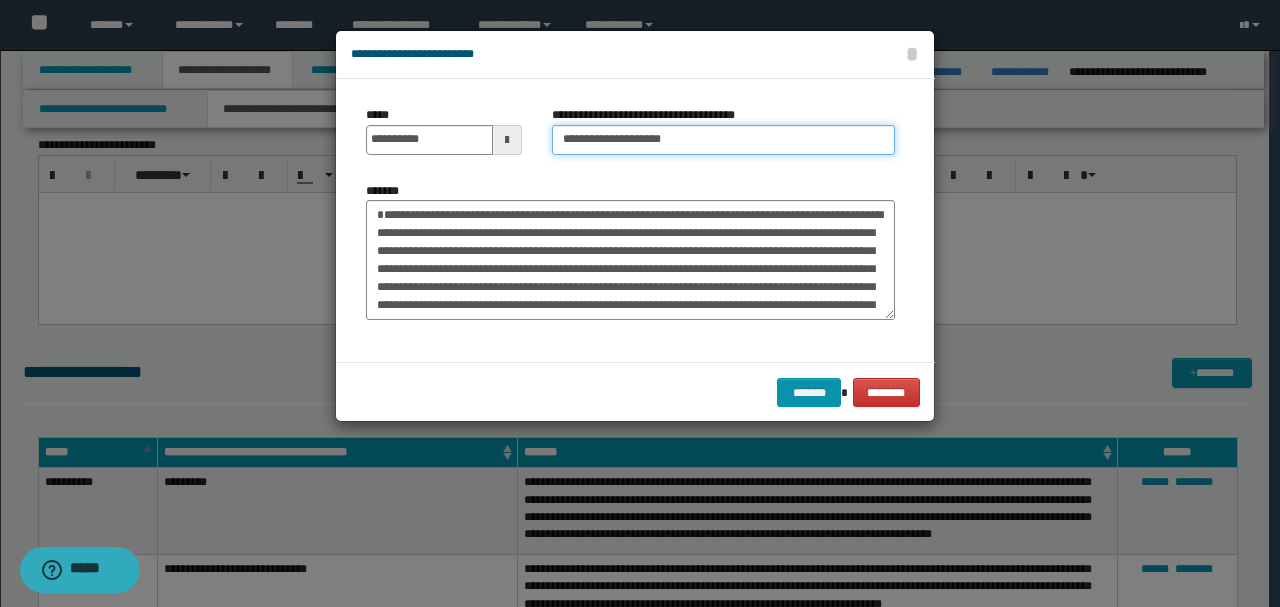 type on "**********" 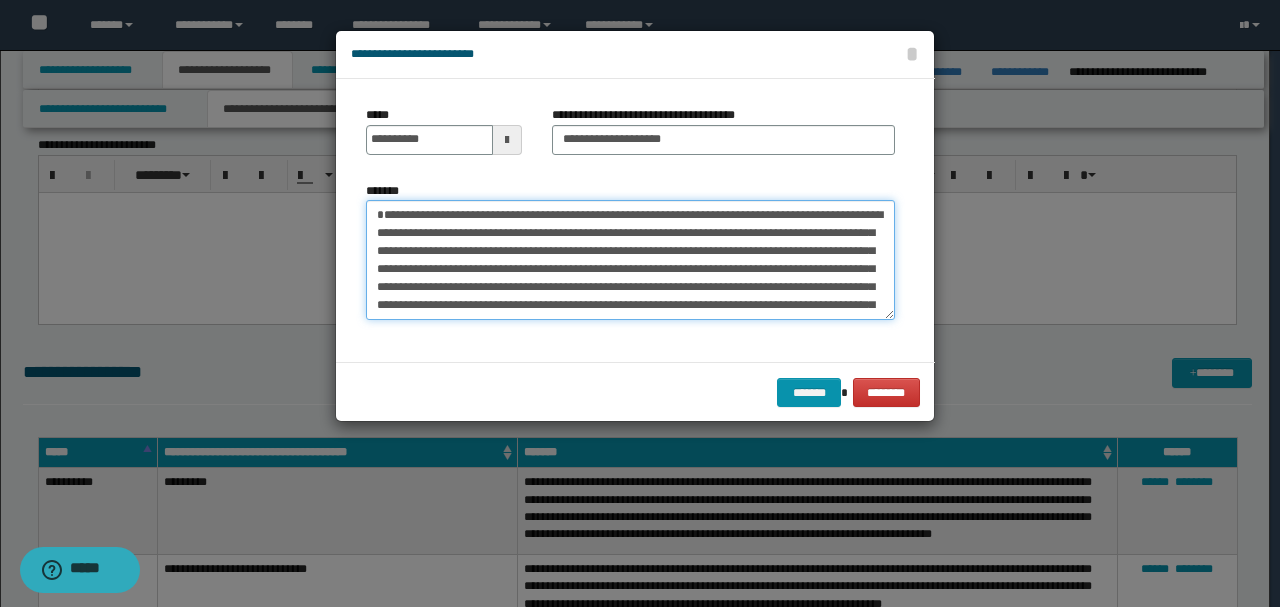 click on "*******" at bounding box center (630, 259) 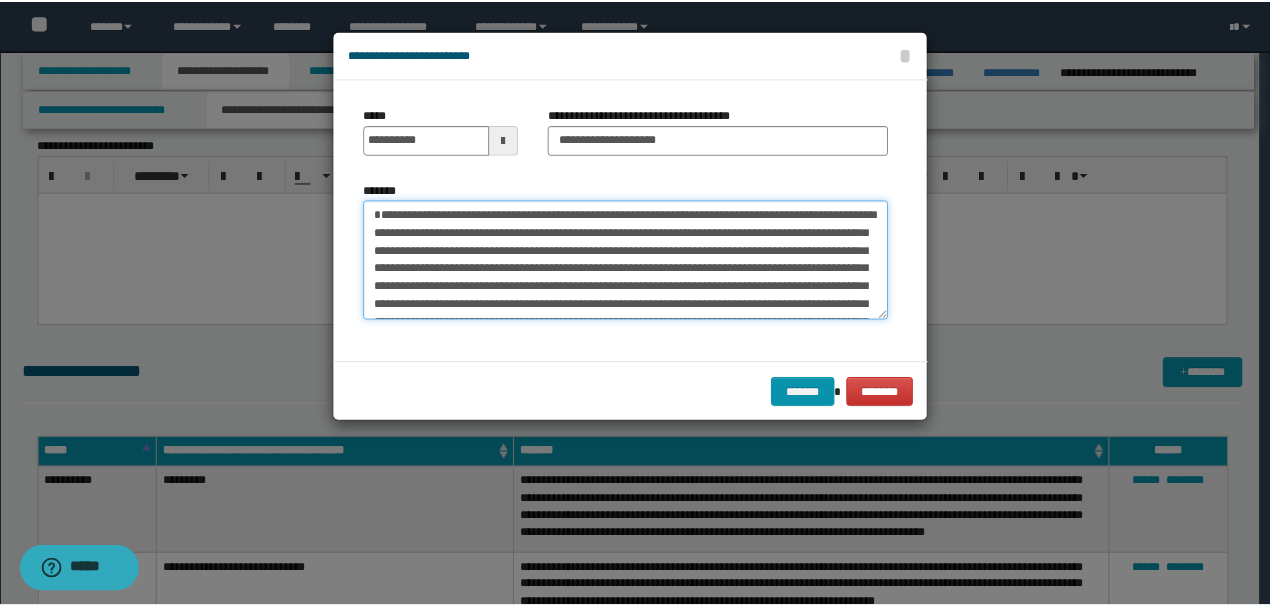 scroll, scrollTop: 216, scrollLeft: 0, axis: vertical 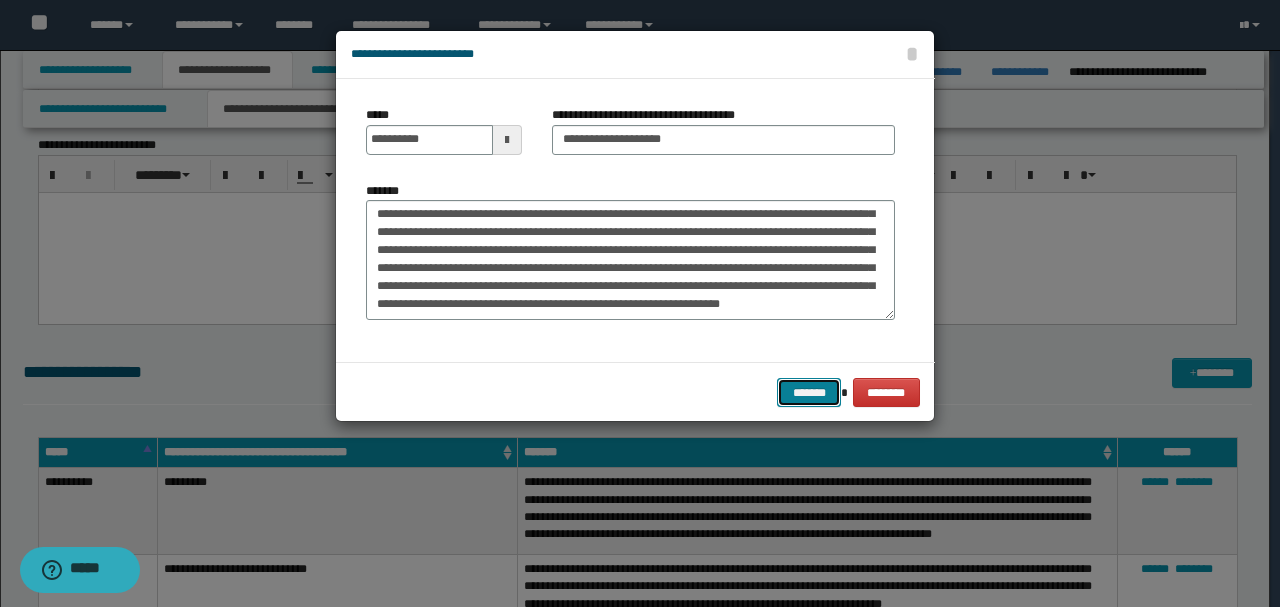 click on "*******" at bounding box center (809, 392) 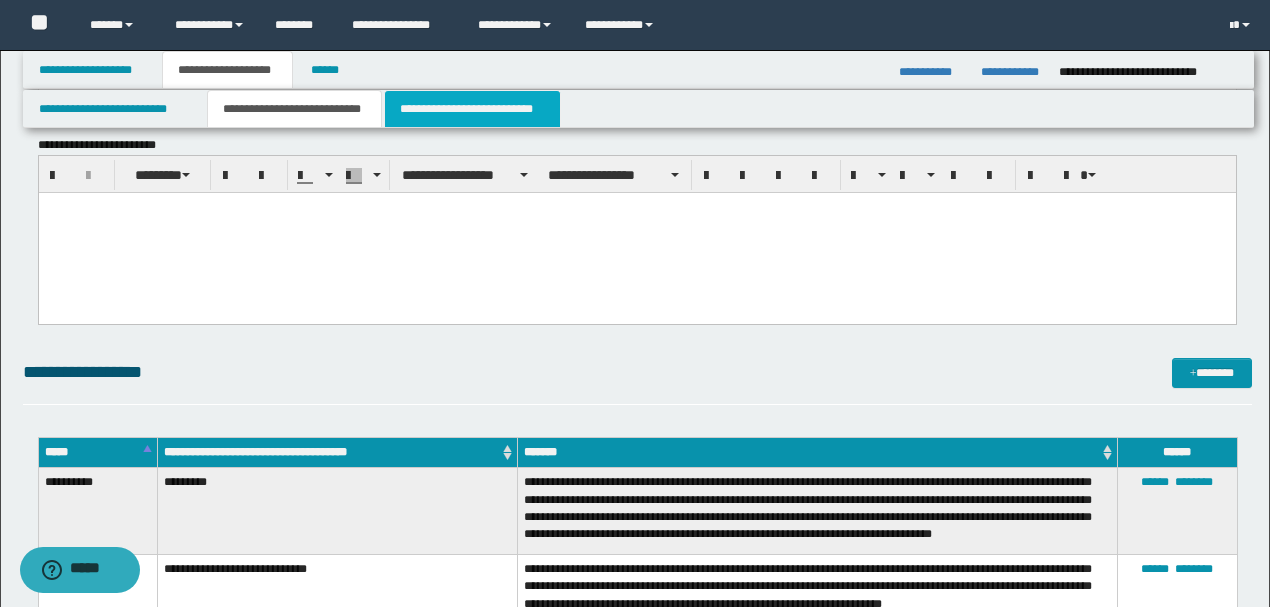 click on "**********" at bounding box center [472, 109] 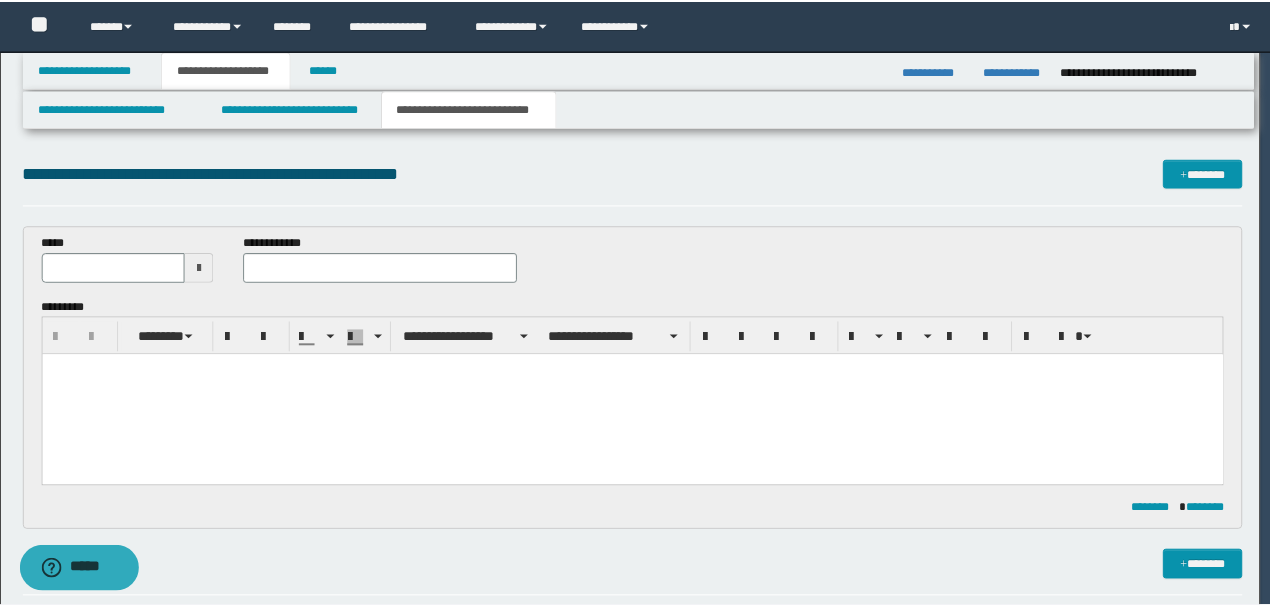 scroll, scrollTop: 0, scrollLeft: 0, axis: both 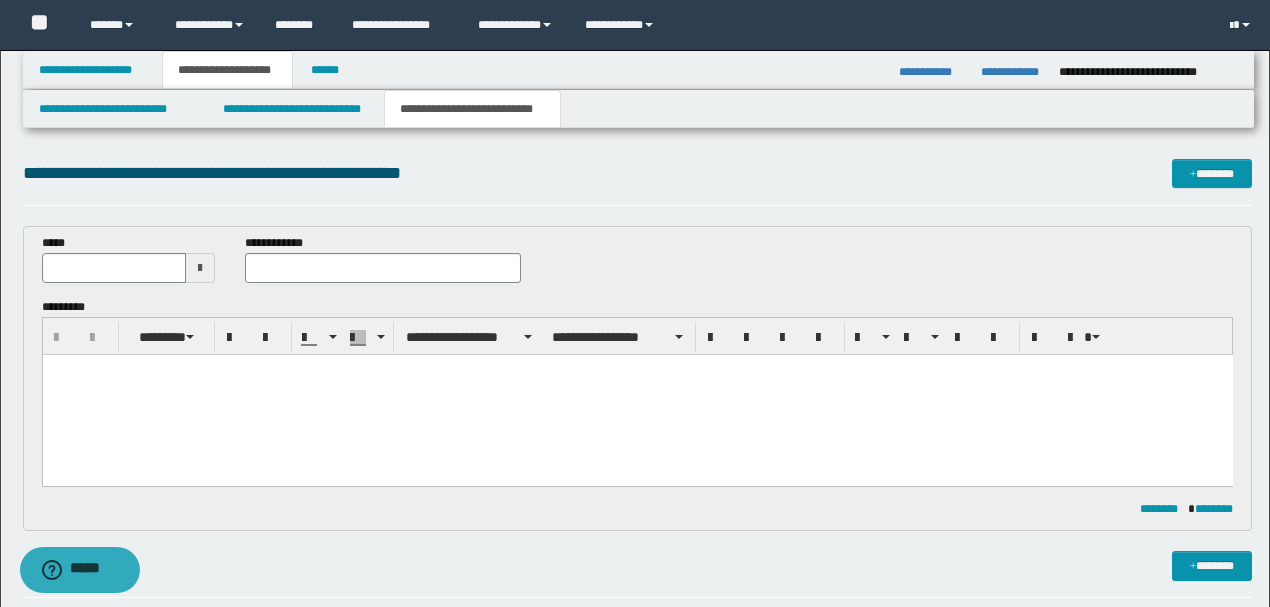 click at bounding box center (200, 268) 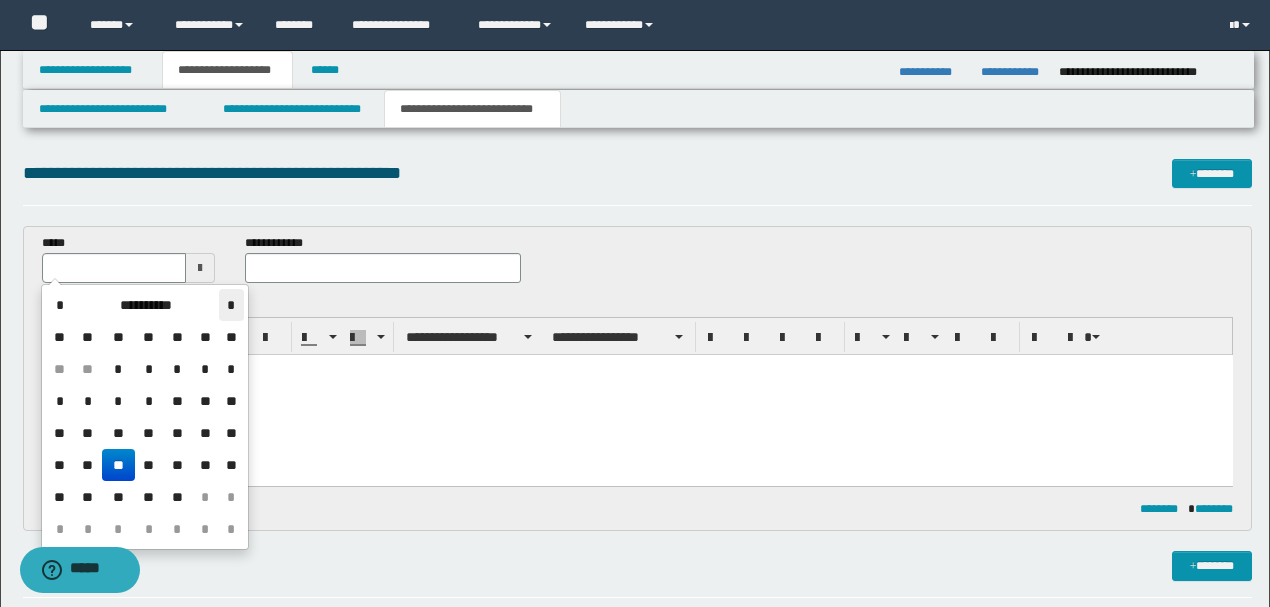 click on "*" at bounding box center (231, 305) 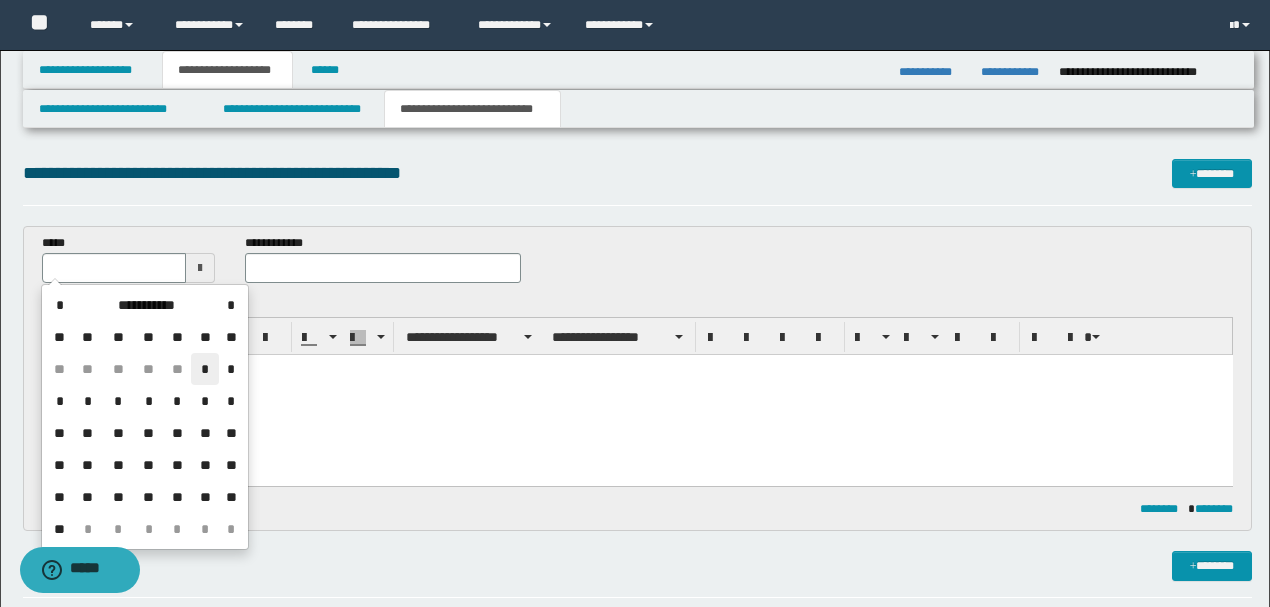 click on "*" at bounding box center (205, 369) 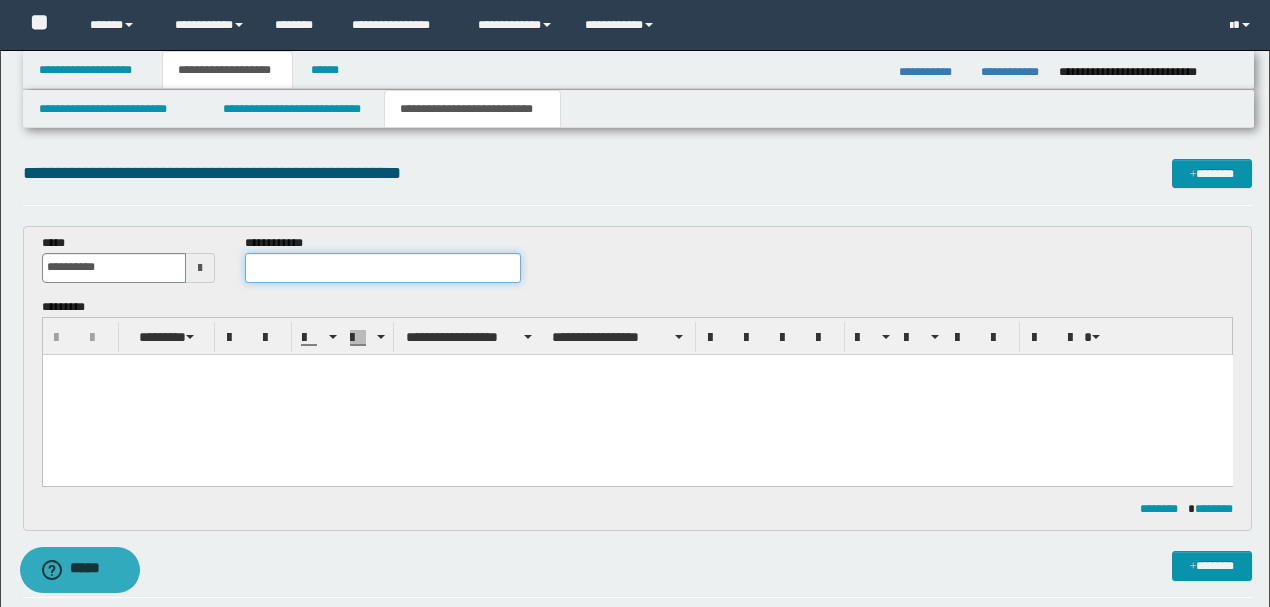 click at bounding box center [382, 268] 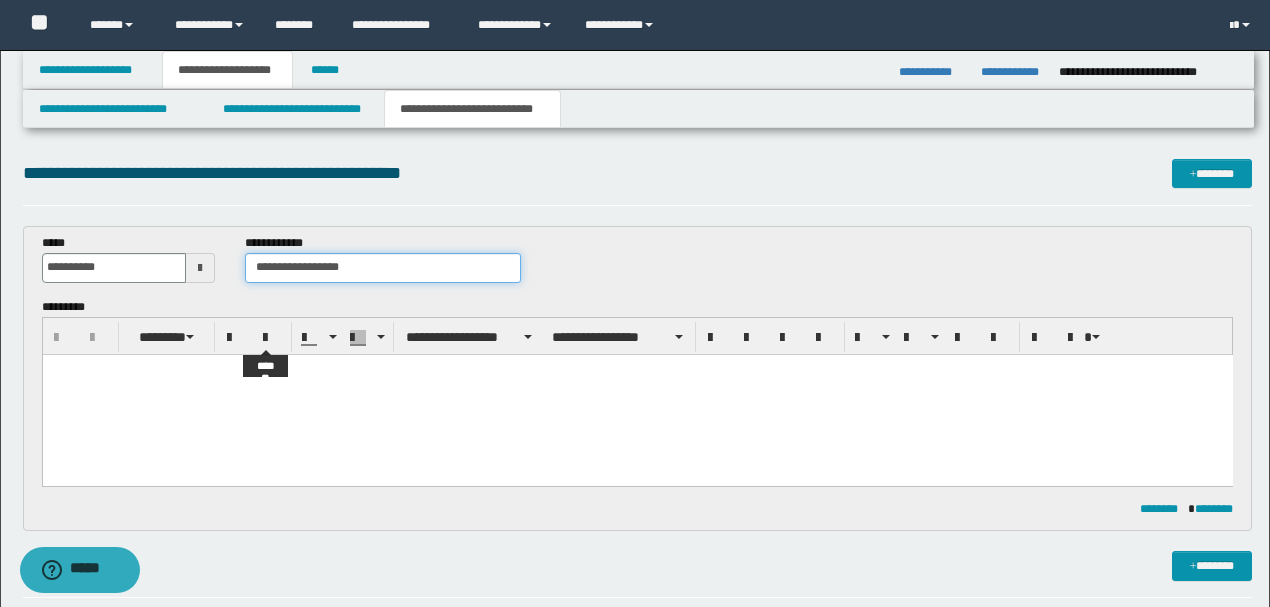 type on "**********" 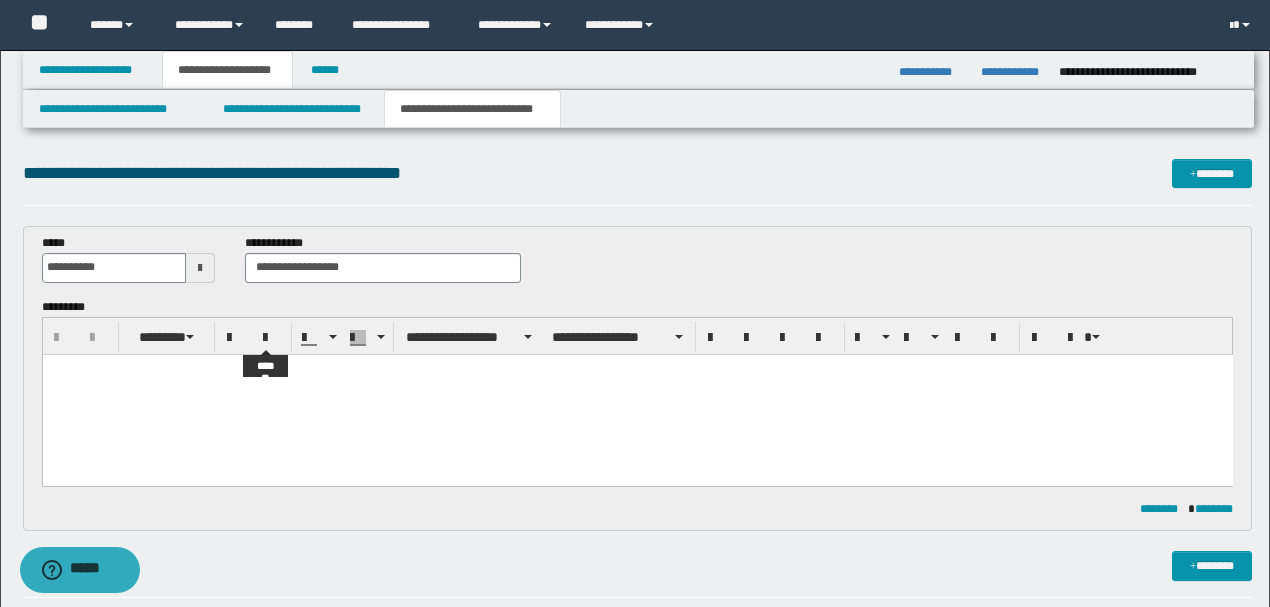 click at bounding box center (637, 394) 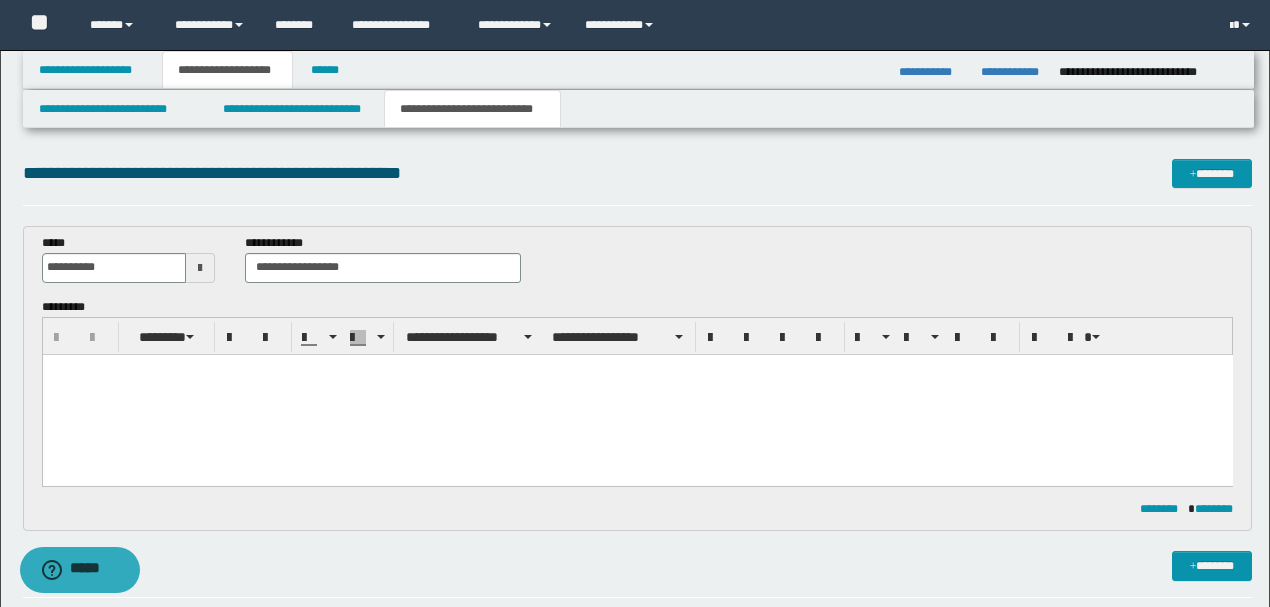 click at bounding box center (637, 394) 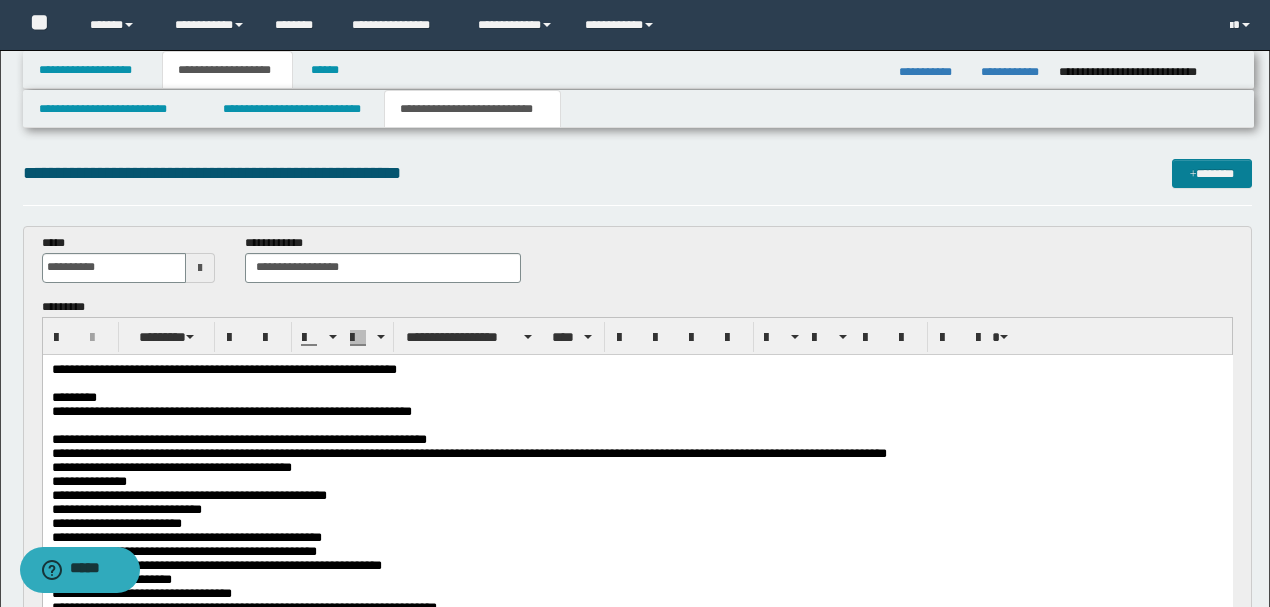 click on "*******" at bounding box center (1211, 173) 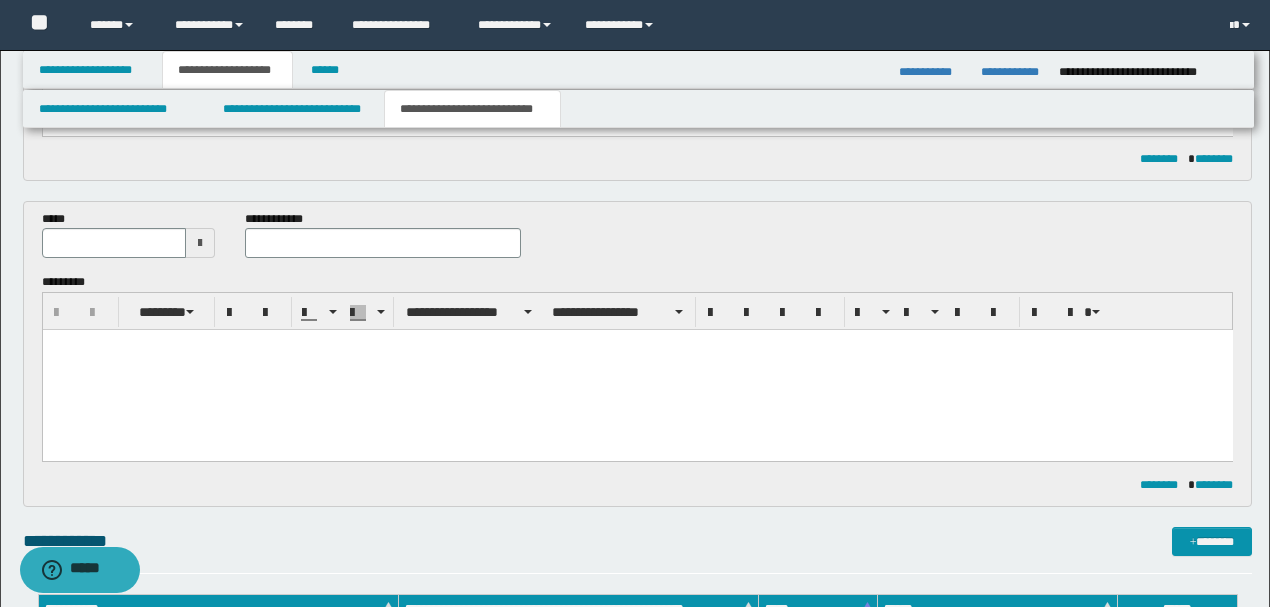 scroll, scrollTop: 728, scrollLeft: 0, axis: vertical 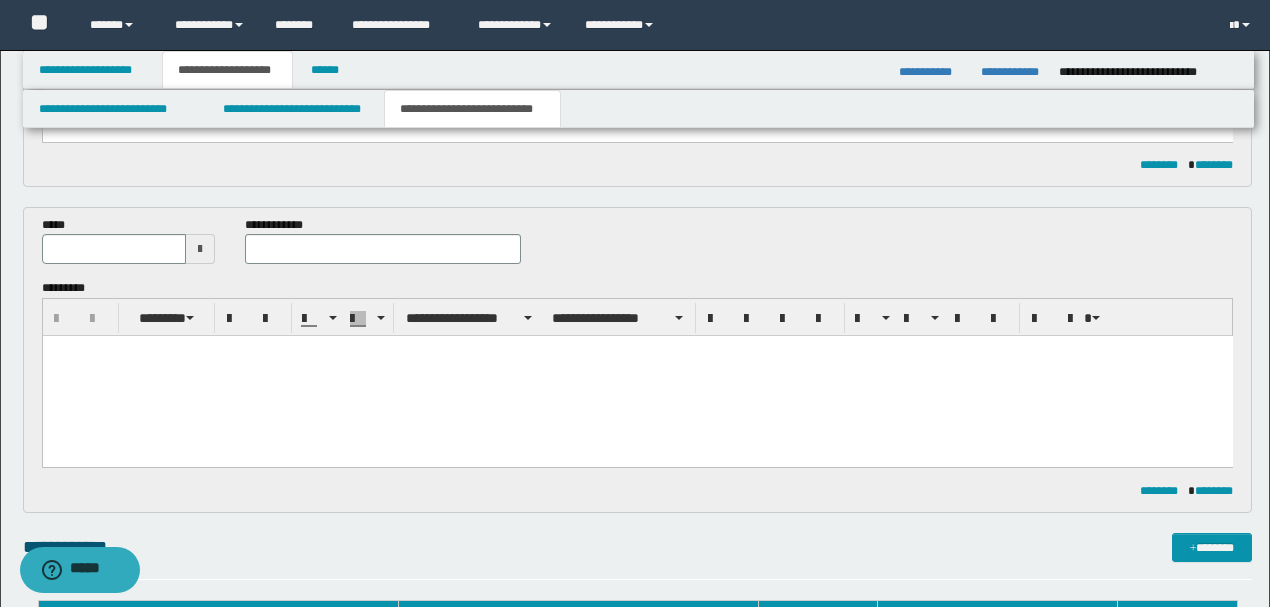 click on "*****" at bounding box center (129, 248) 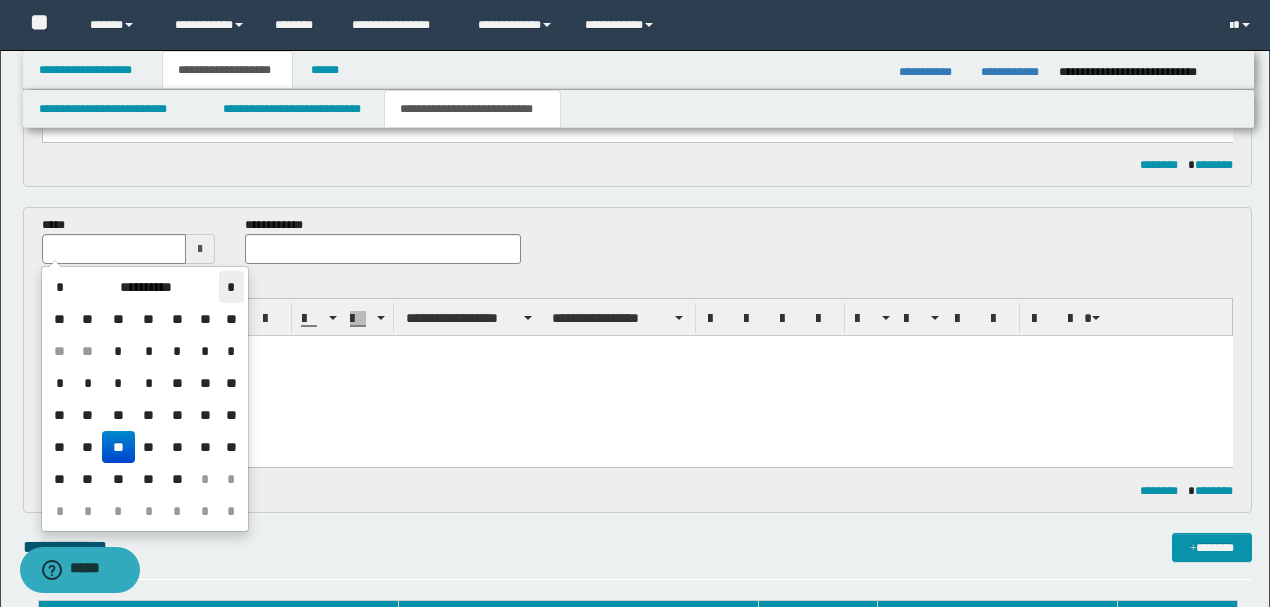 click on "*" at bounding box center (231, 287) 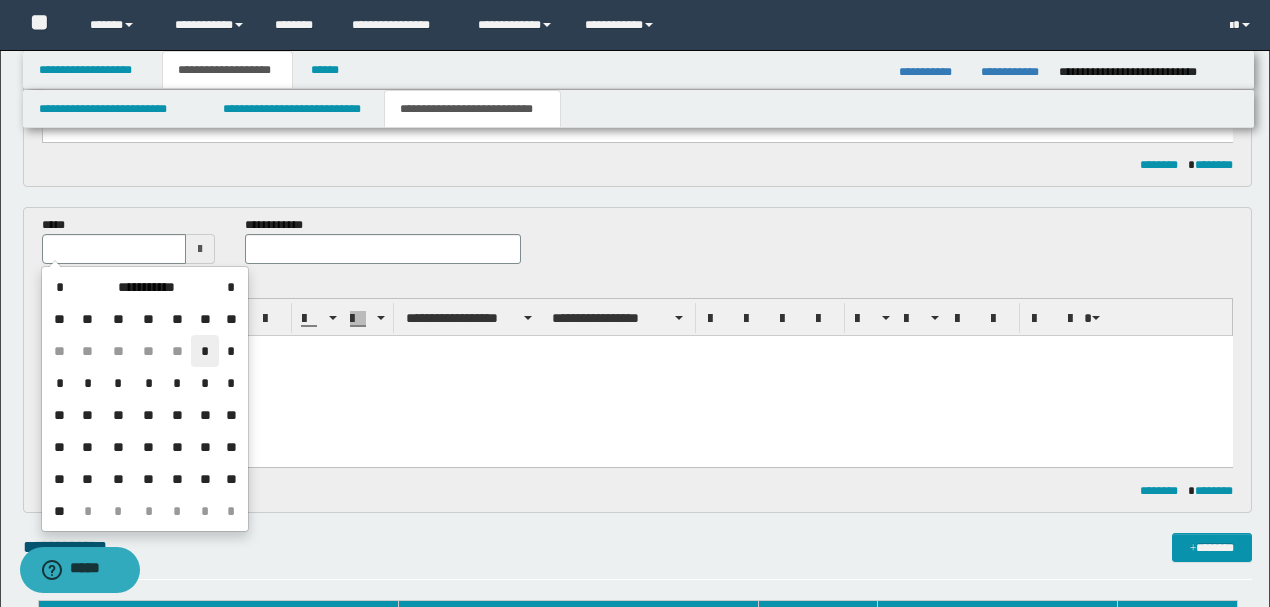 click on "*" at bounding box center [205, 351] 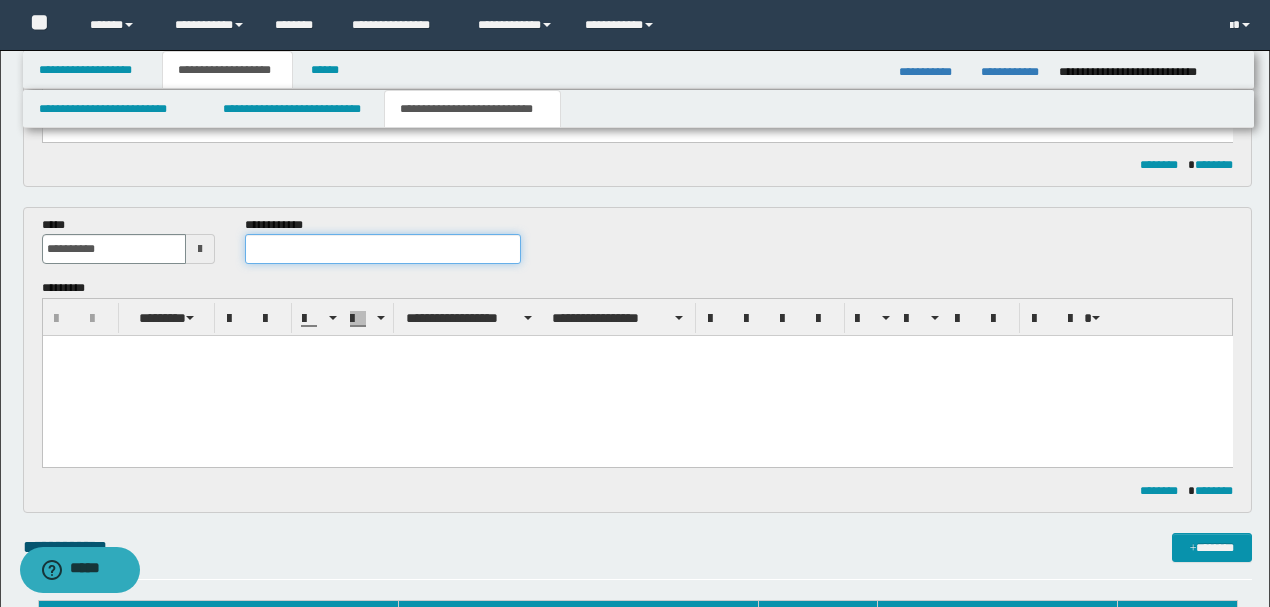 click at bounding box center [382, 249] 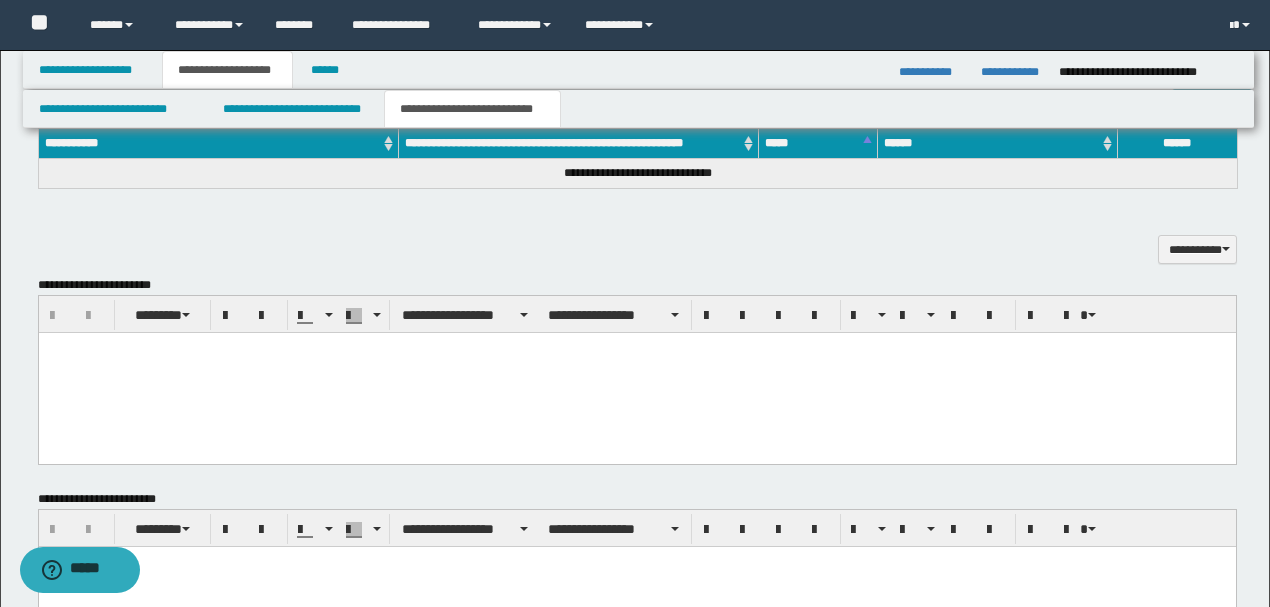 scroll, scrollTop: 1328, scrollLeft: 0, axis: vertical 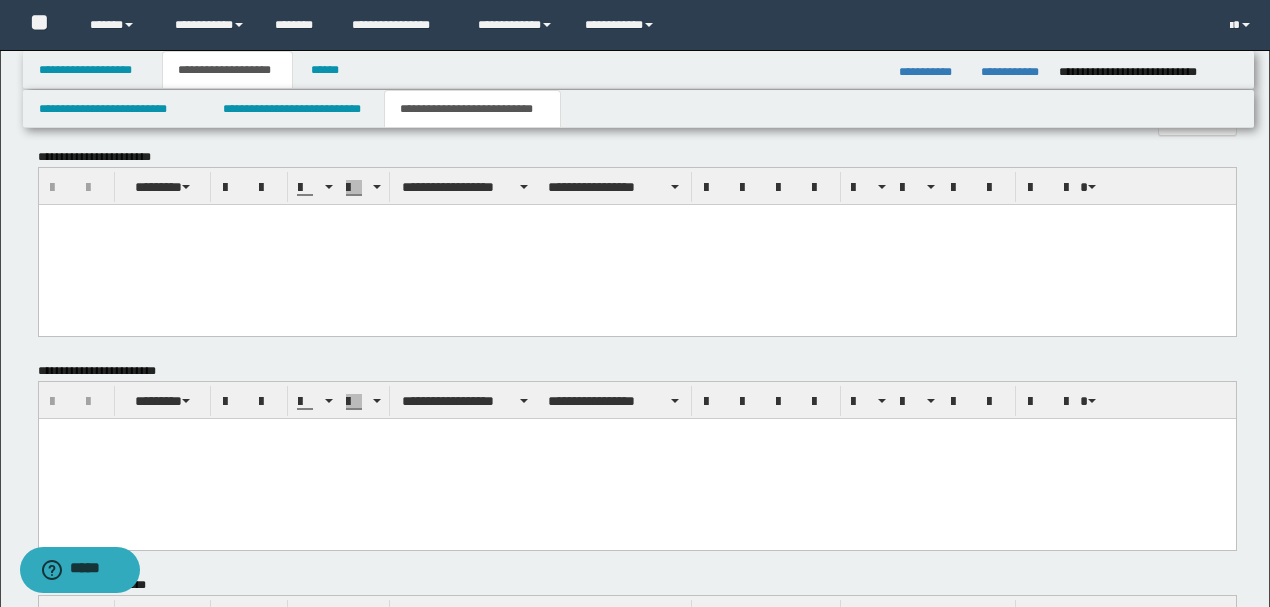 type on "**********" 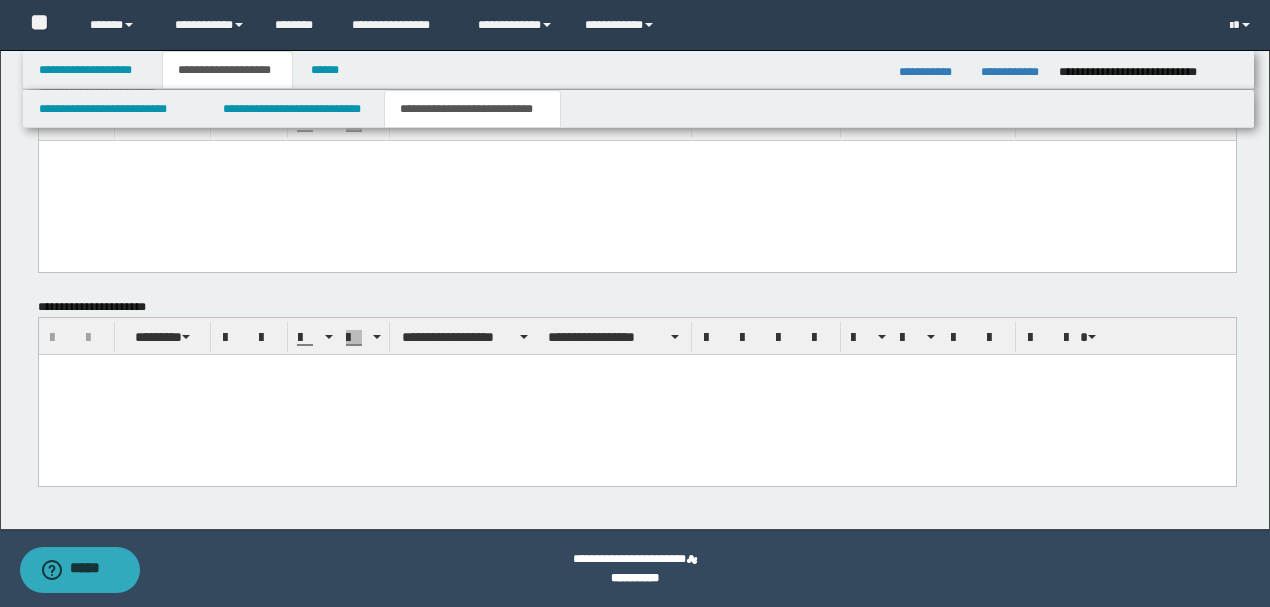 click at bounding box center (636, 395) 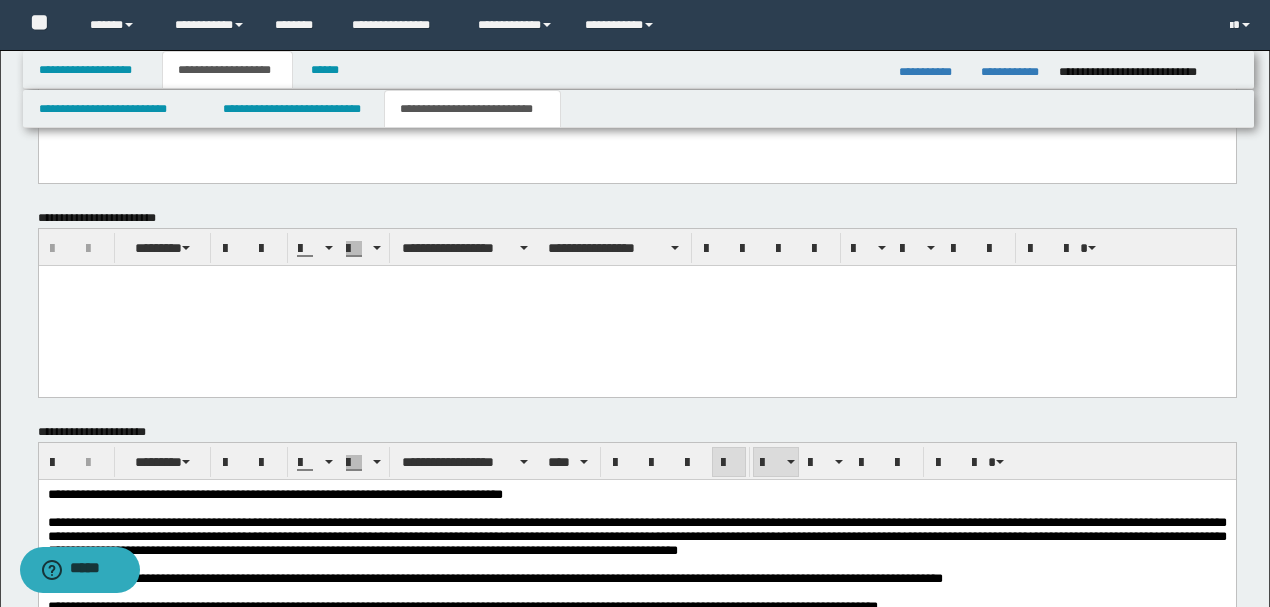 scroll, scrollTop: 1272, scrollLeft: 0, axis: vertical 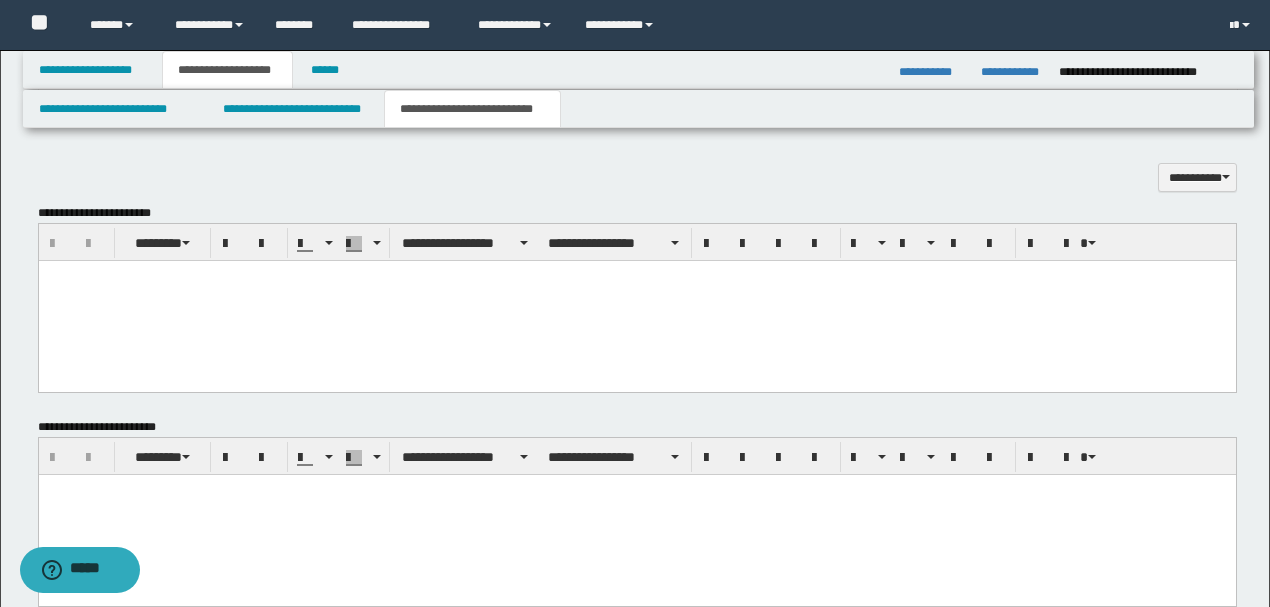 click at bounding box center (636, 300) 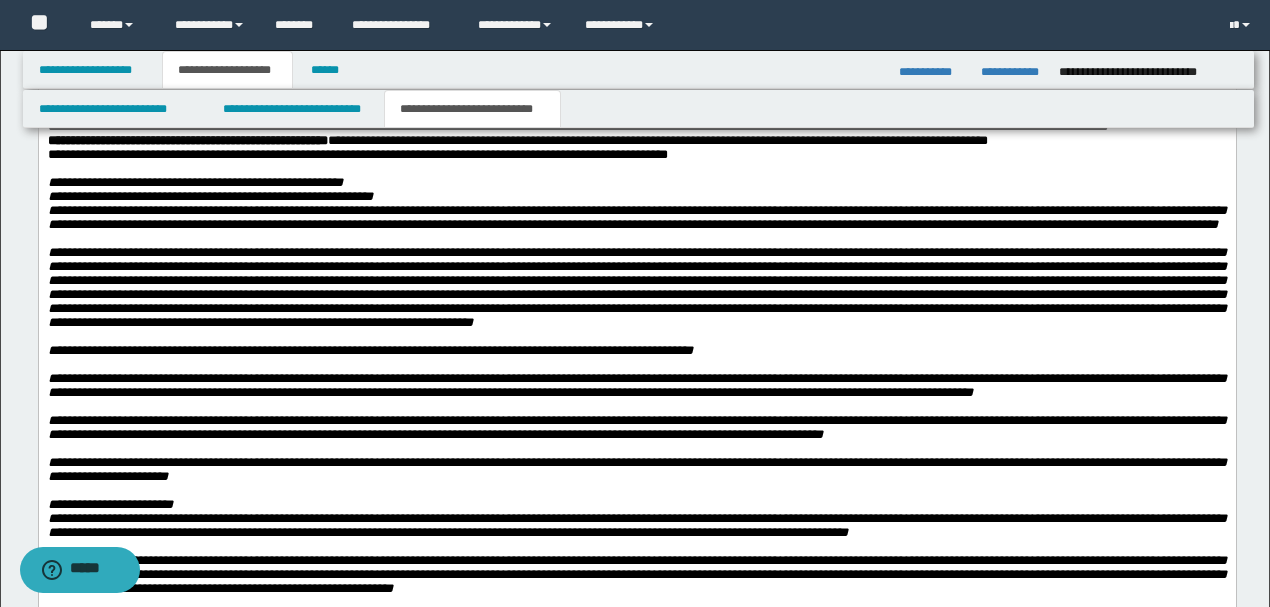 scroll, scrollTop: 2272, scrollLeft: 0, axis: vertical 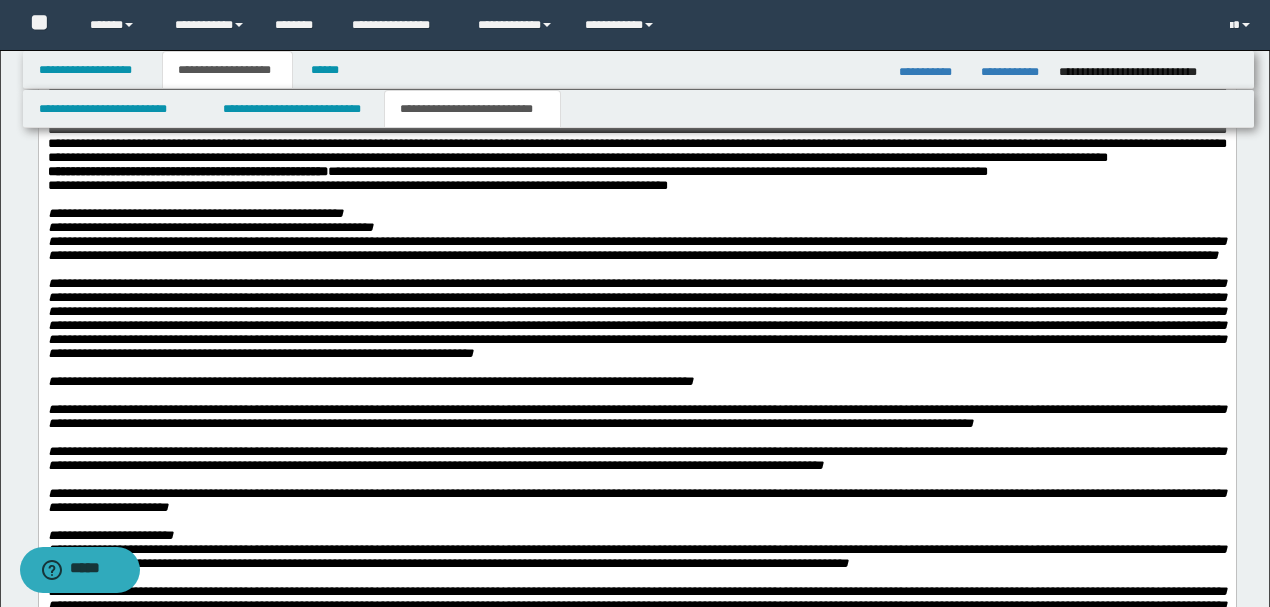 click on "**********" at bounding box center (636, 144) 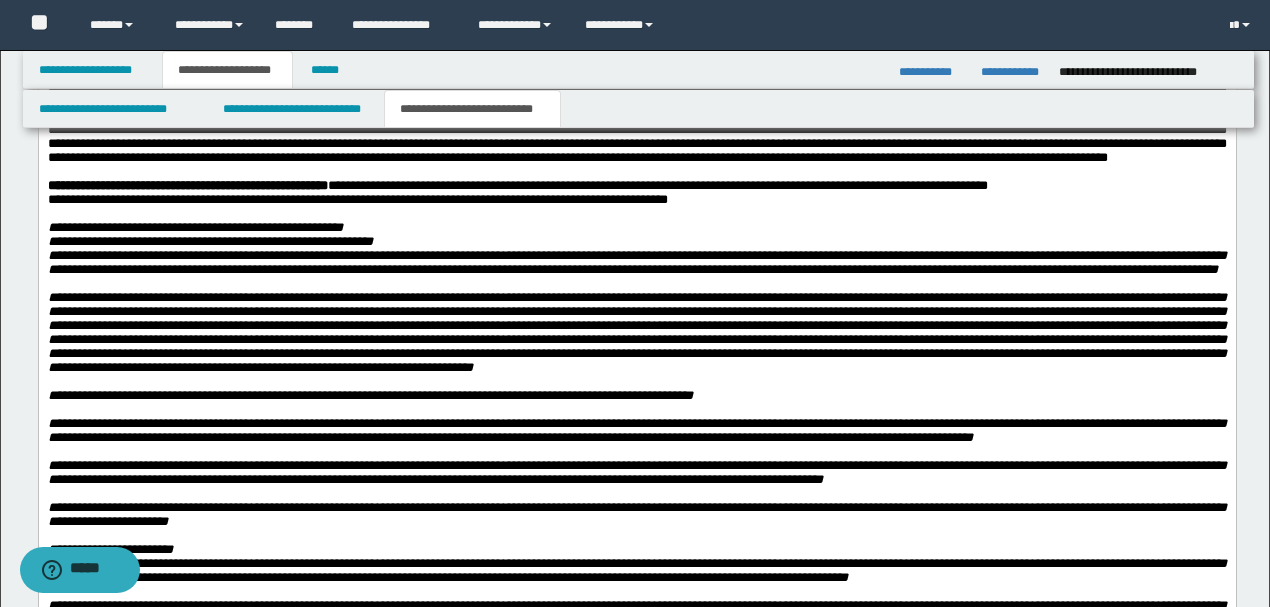 click on "**********" at bounding box center (636, 186) 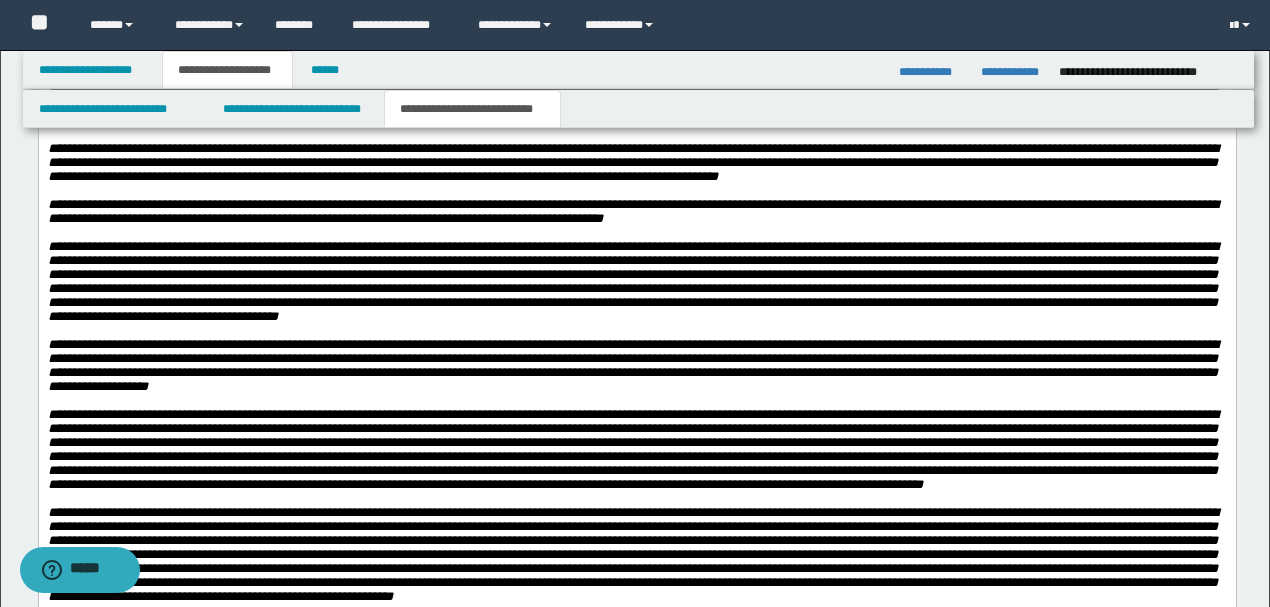scroll, scrollTop: 6272, scrollLeft: 0, axis: vertical 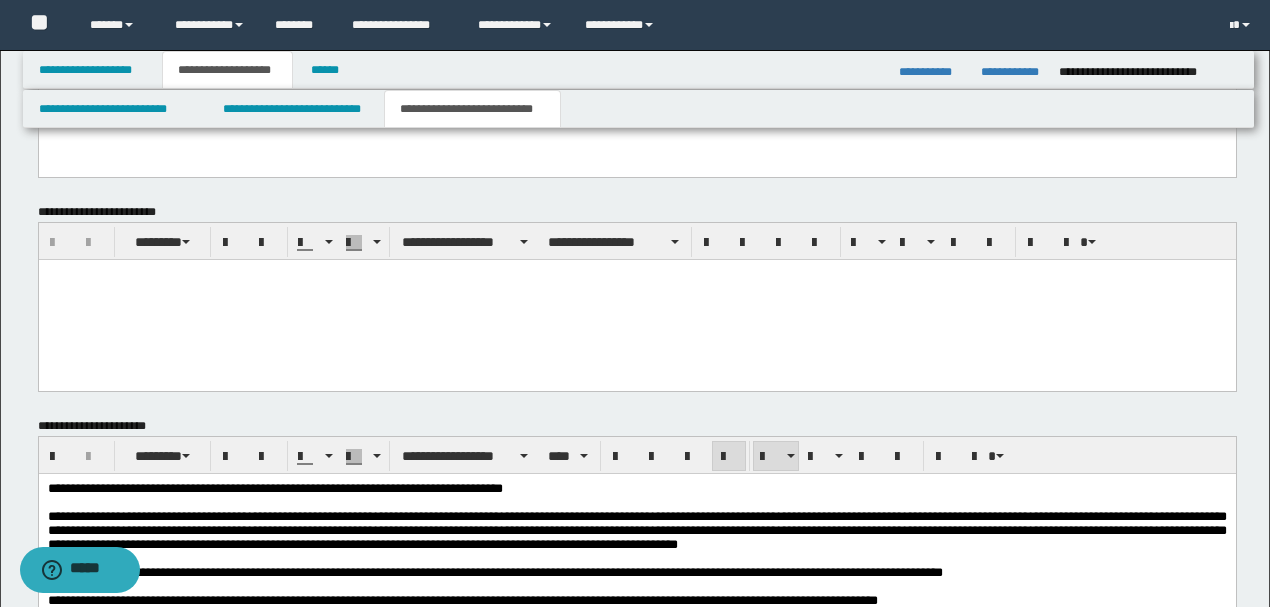 drag, startPoint x: 588, startPoint y: -1538, endPoint x: 622, endPoint y: -6332, distance: 4794.1206 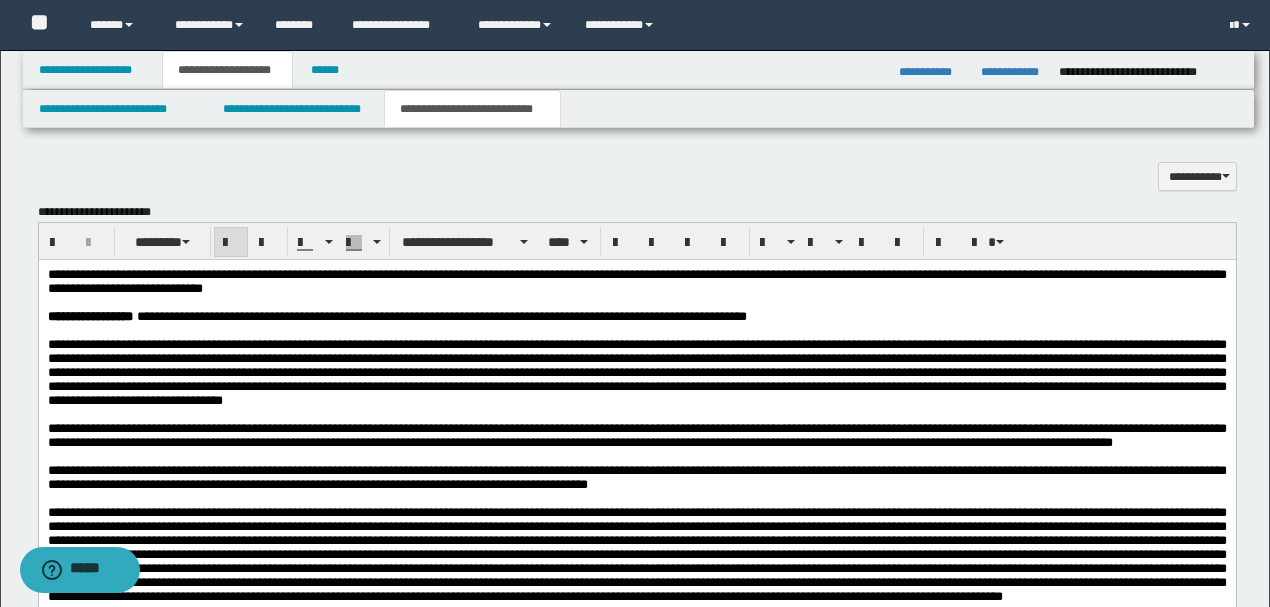 scroll, scrollTop: 1210, scrollLeft: 0, axis: vertical 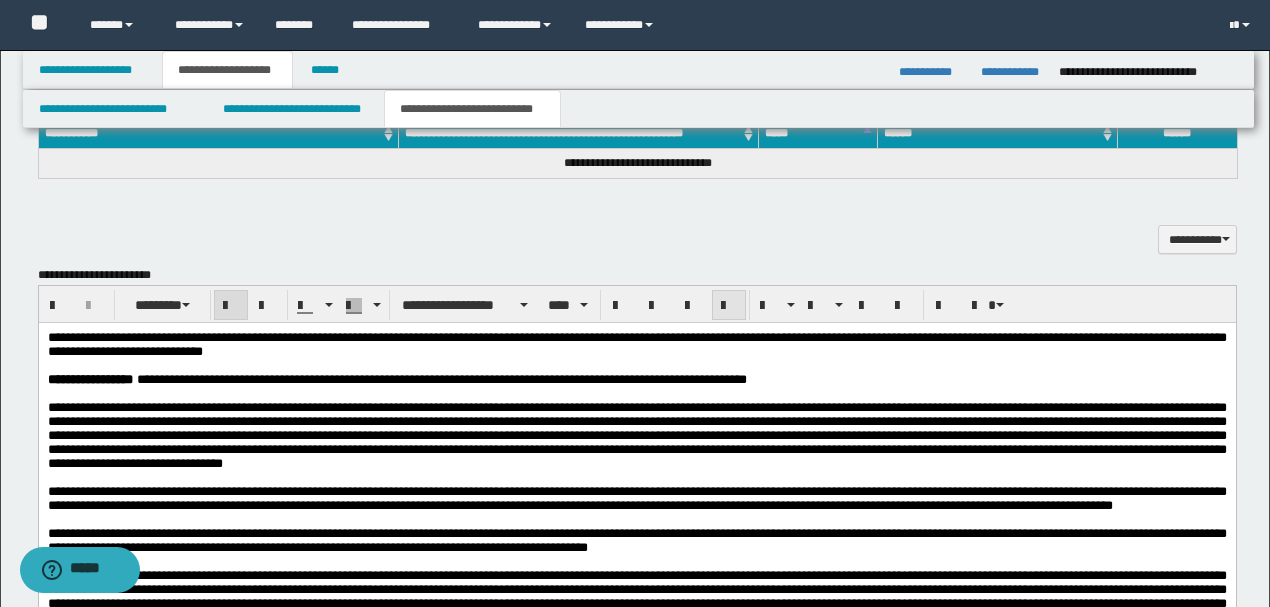 click at bounding box center (729, 306) 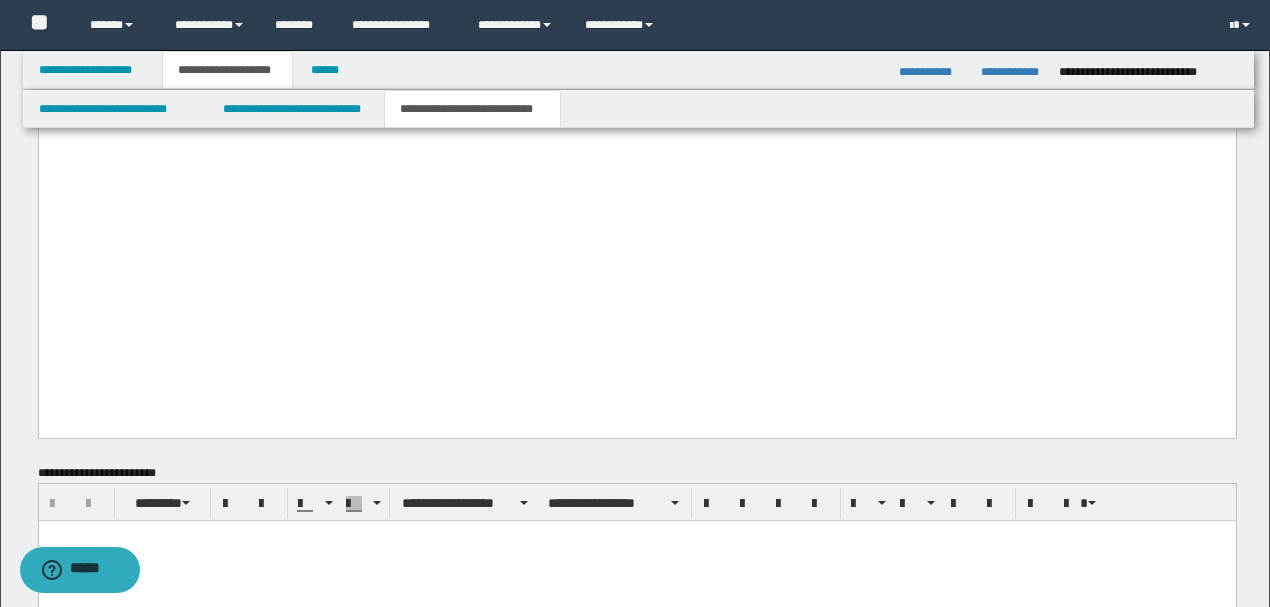 scroll, scrollTop: 7595, scrollLeft: 0, axis: vertical 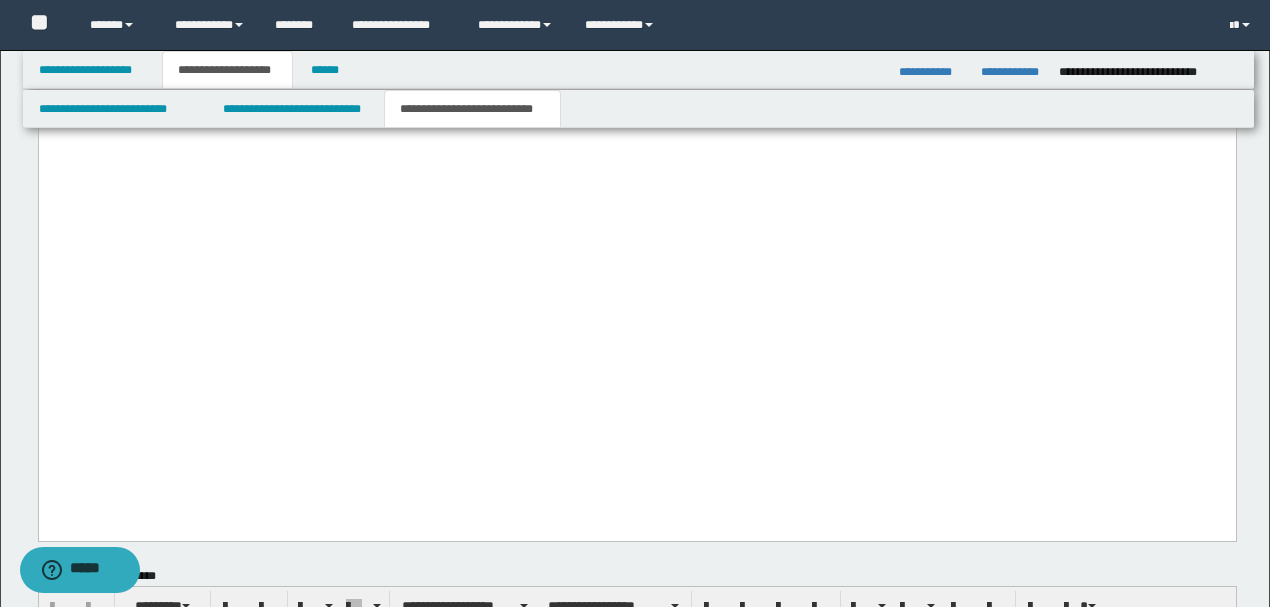 click on "**********" at bounding box center (636, -3207) 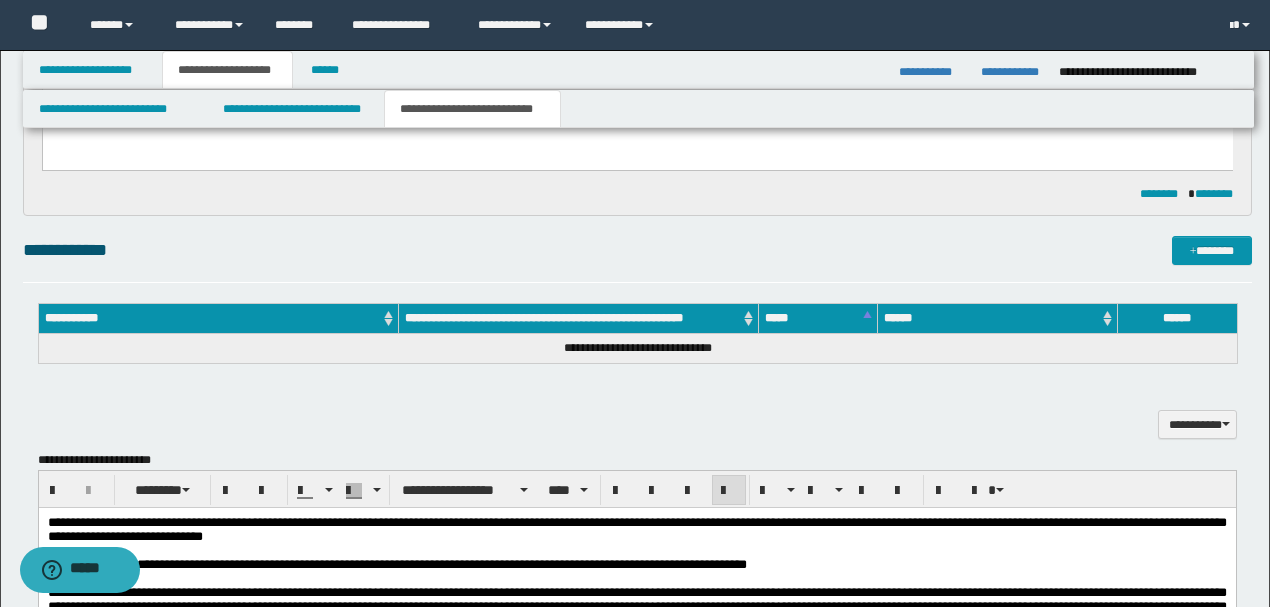 scroll, scrollTop: 880, scrollLeft: 0, axis: vertical 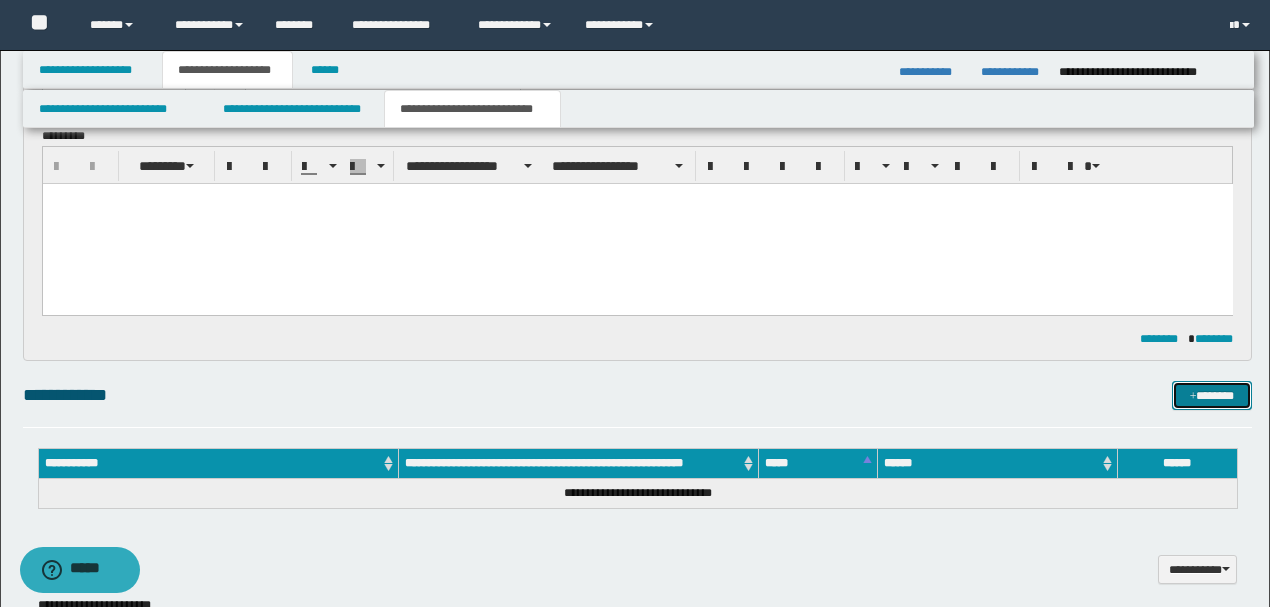 click on "*******" at bounding box center [1211, 395] 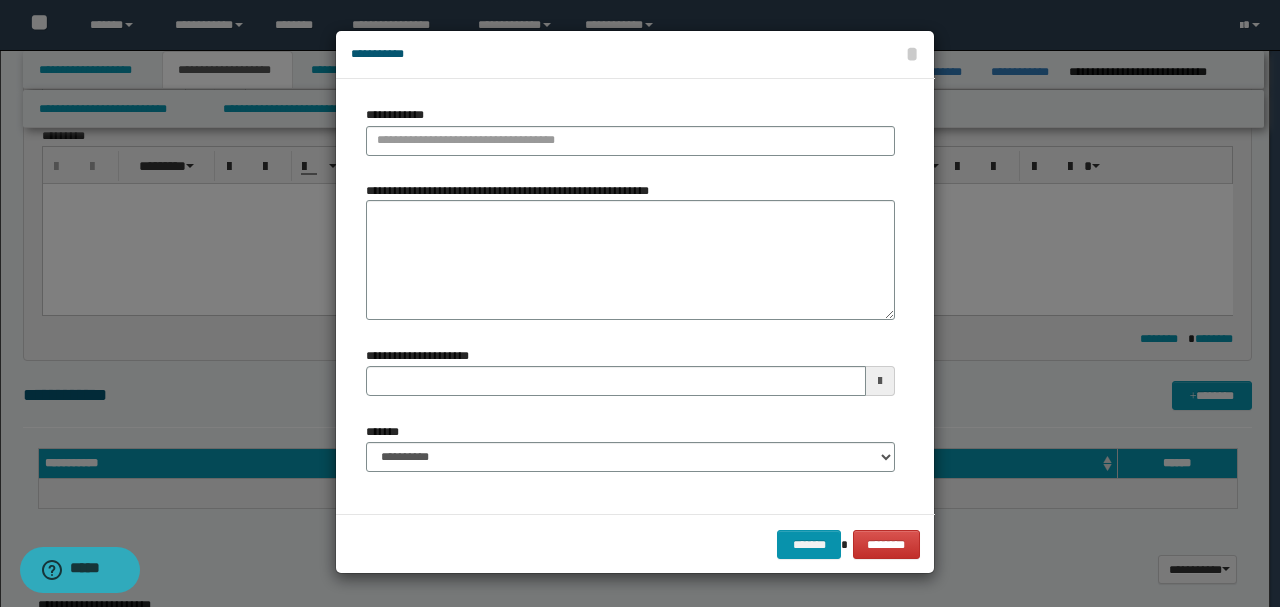 type 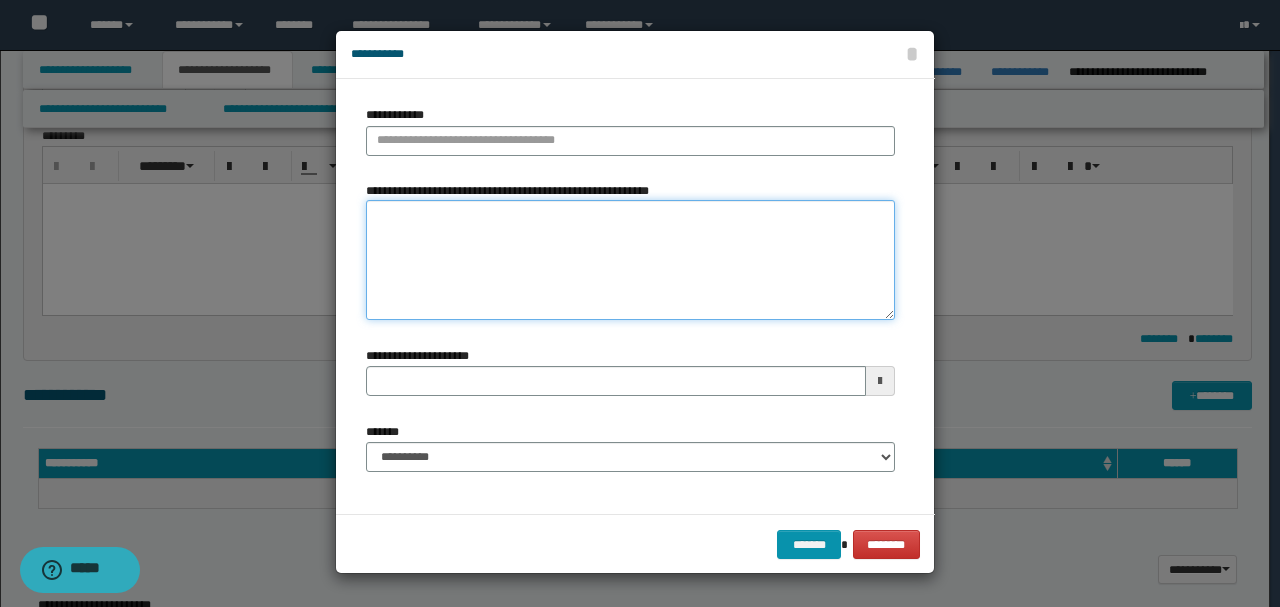 click on "**********" at bounding box center [630, 260] 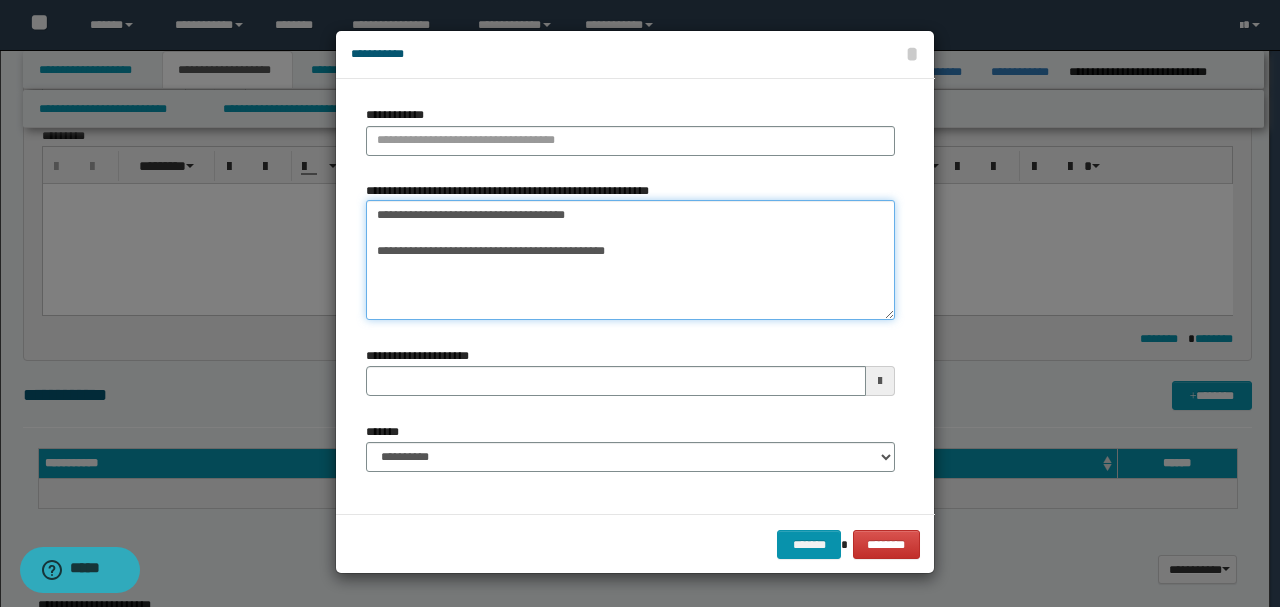 drag, startPoint x: 552, startPoint y: 213, endPoint x: 244, endPoint y: 192, distance: 308.7151 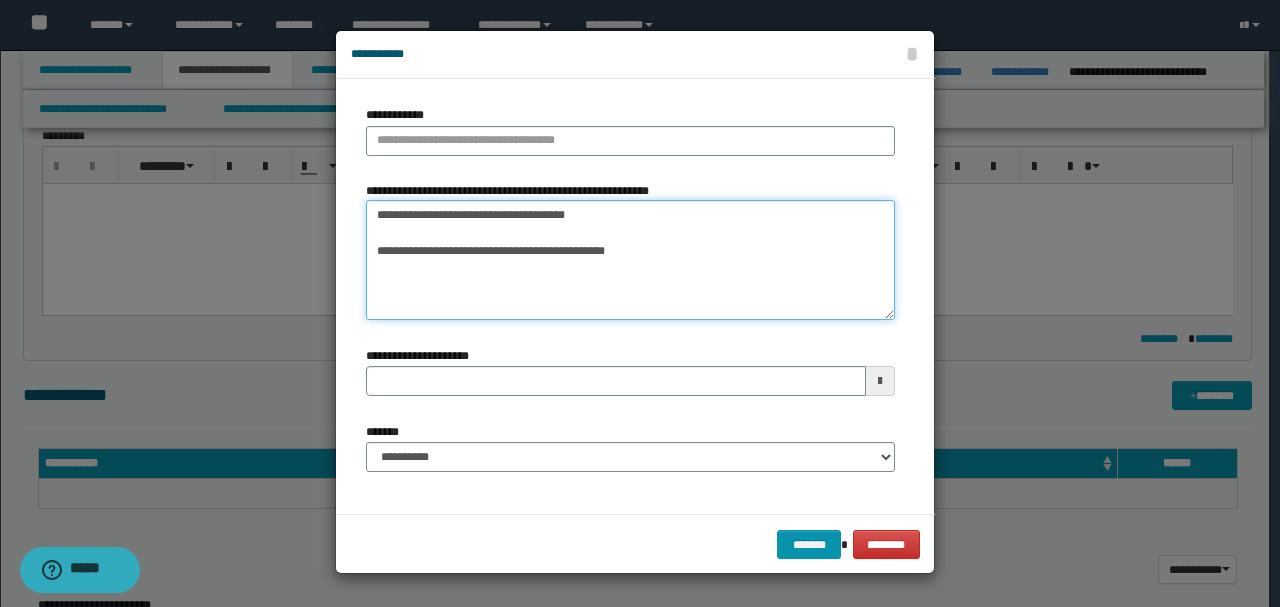 type on "**********" 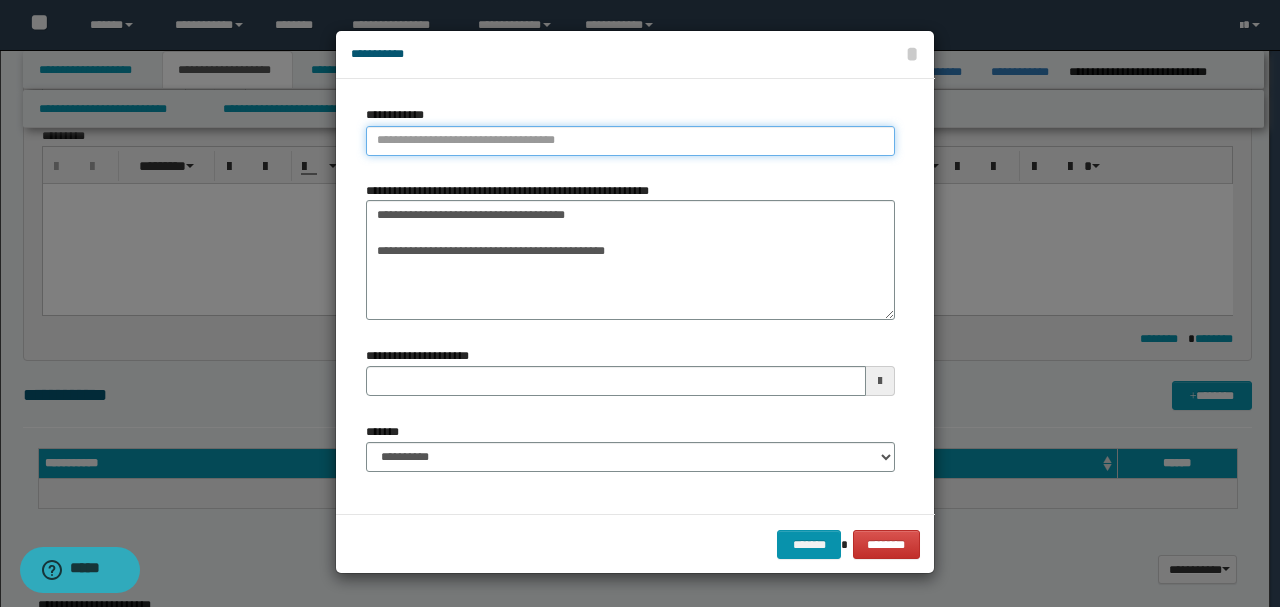 click on "**********" at bounding box center (630, 141) 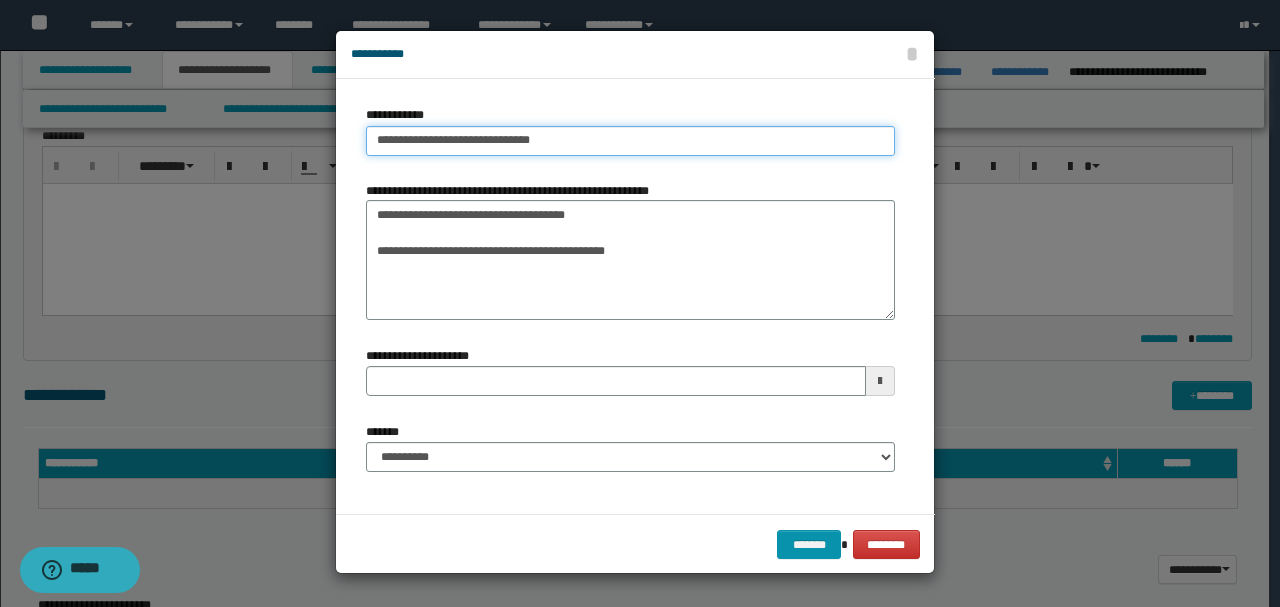 type on "**********" 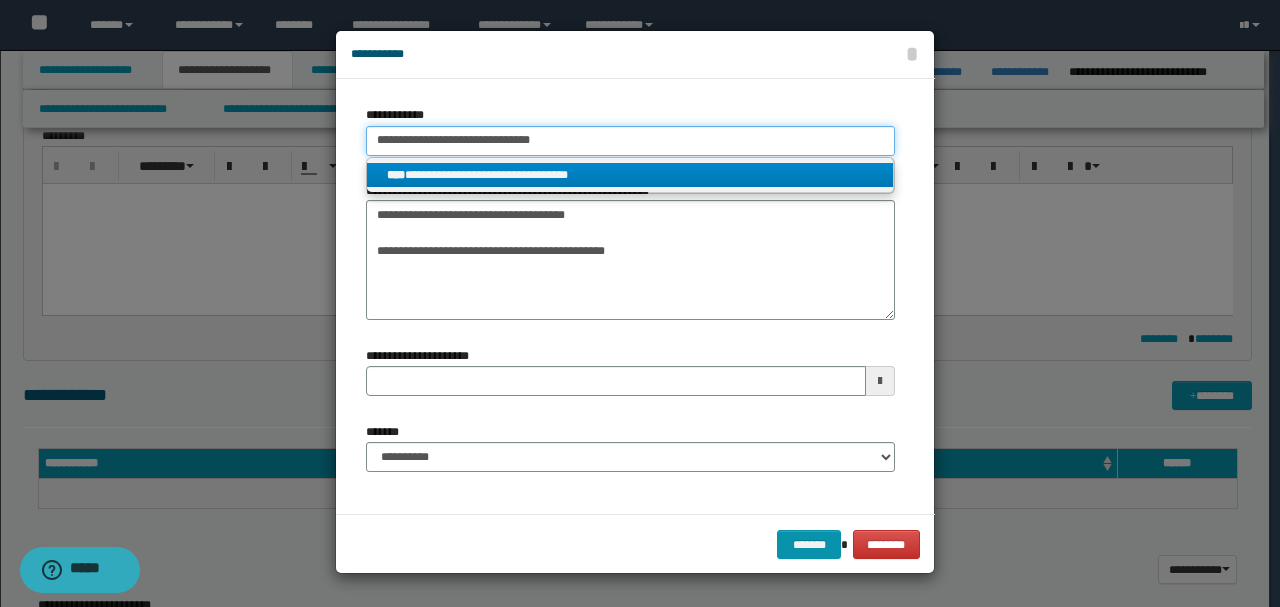 type on "**********" 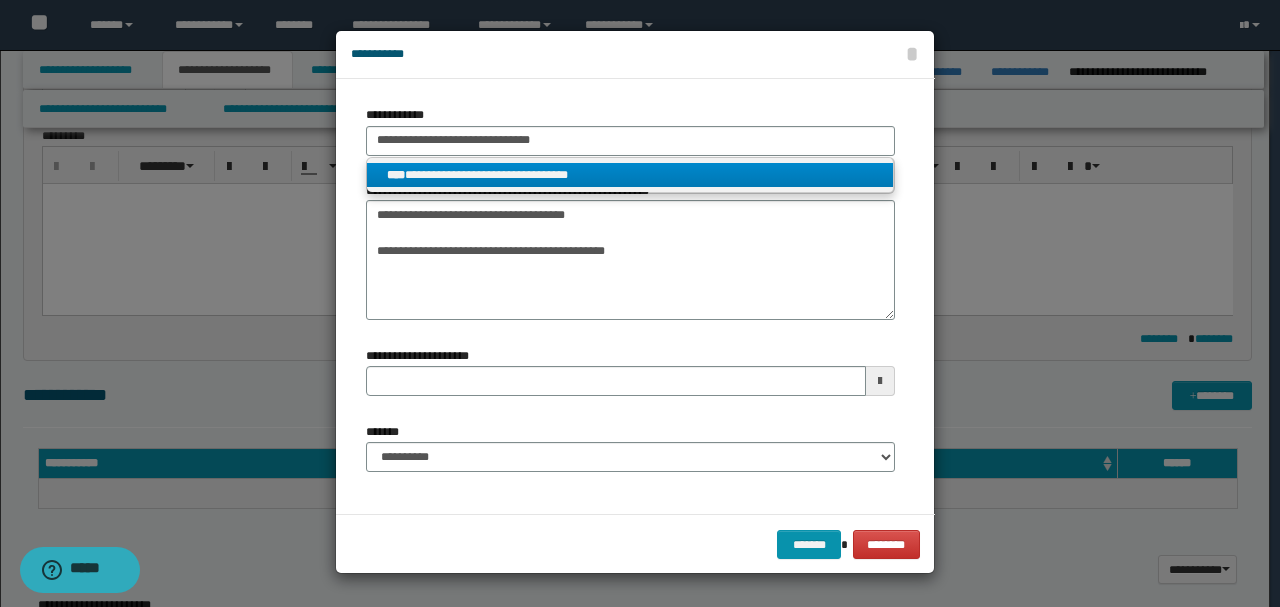 click on "**********" at bounding box center (630, 175) 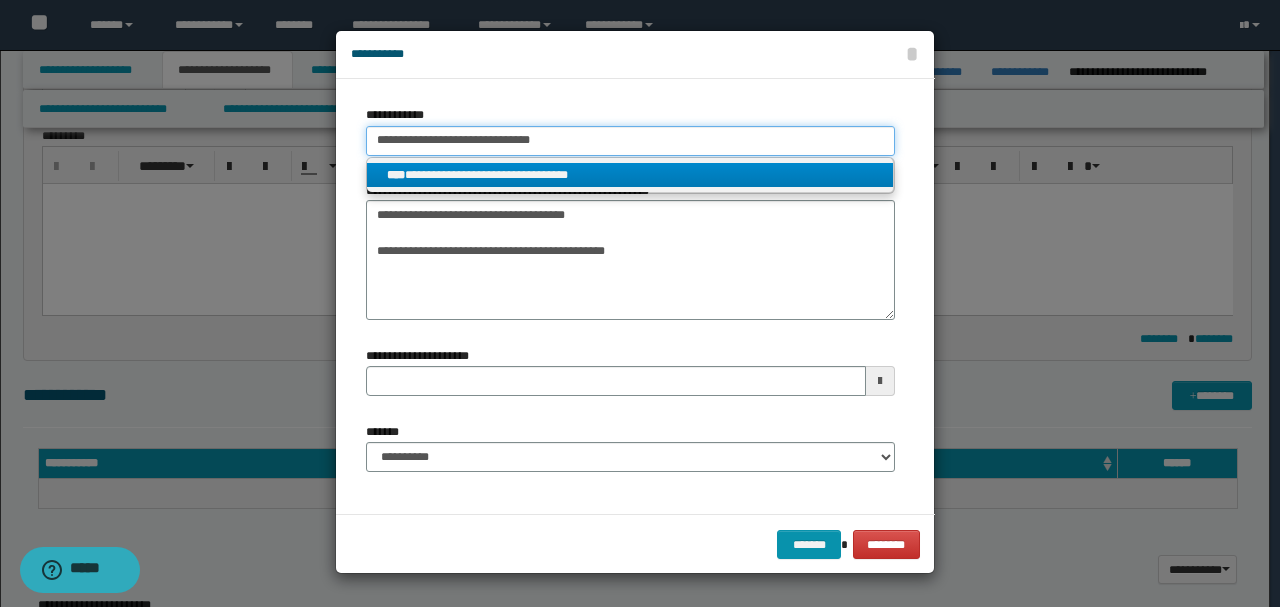 type 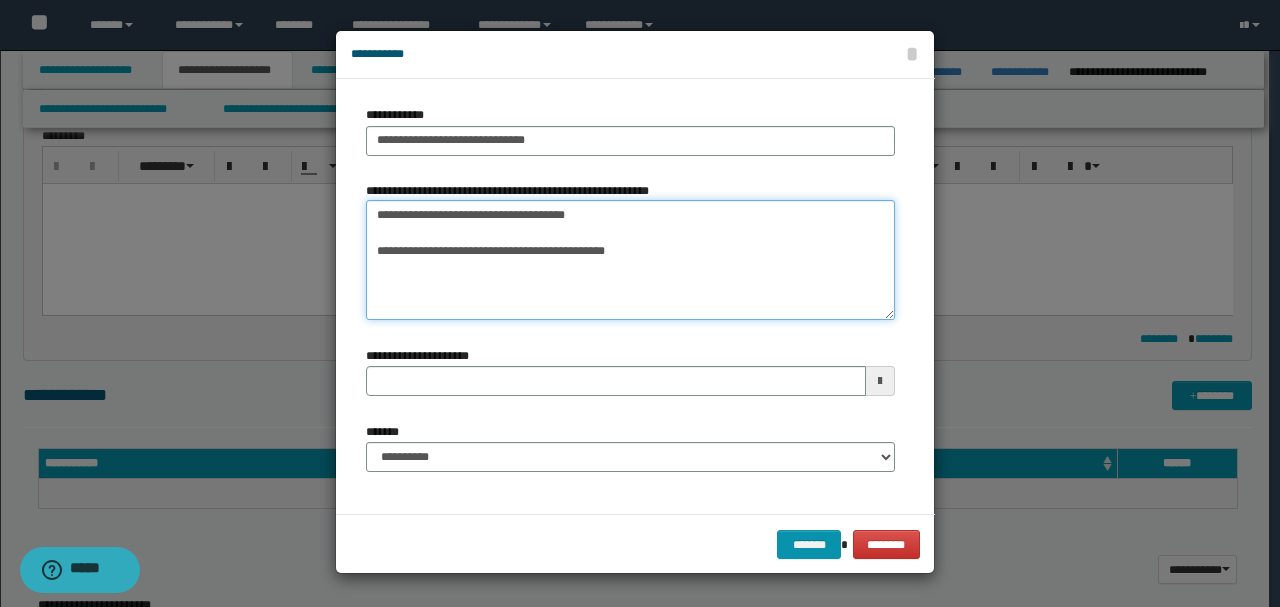 drag, startPoint x: 381, startPoint y: 250, endPoint x: 699, endPoint y: 254, distance: 318.02515 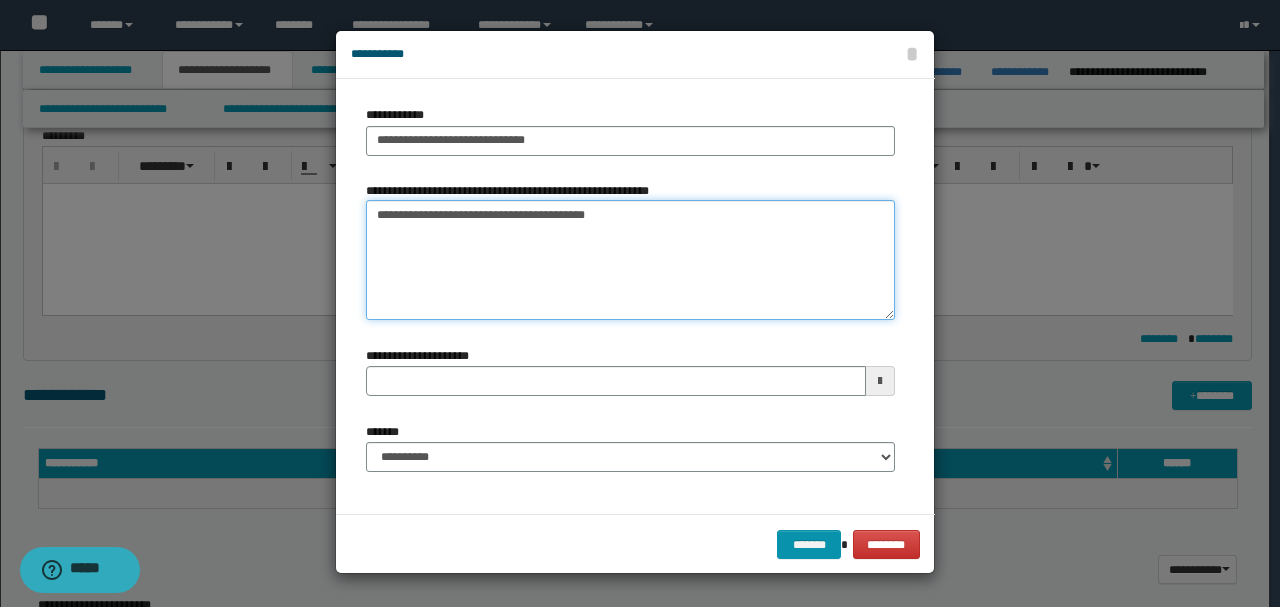 type on "**********" 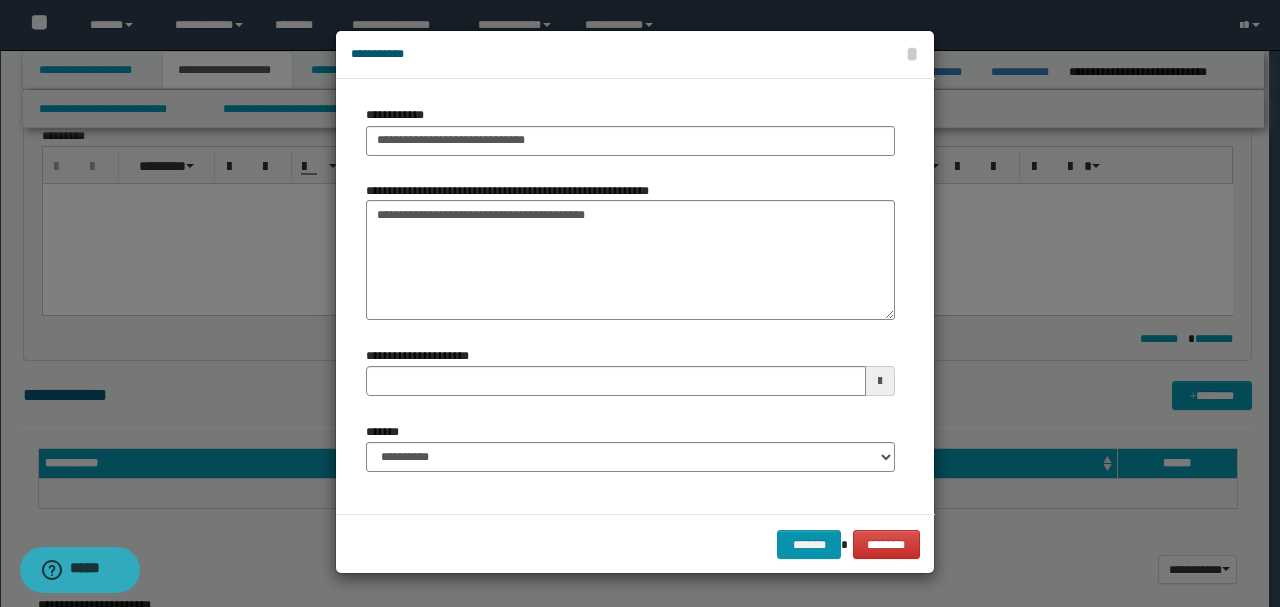 click on "*******
********" at bounding box center (635, 544) 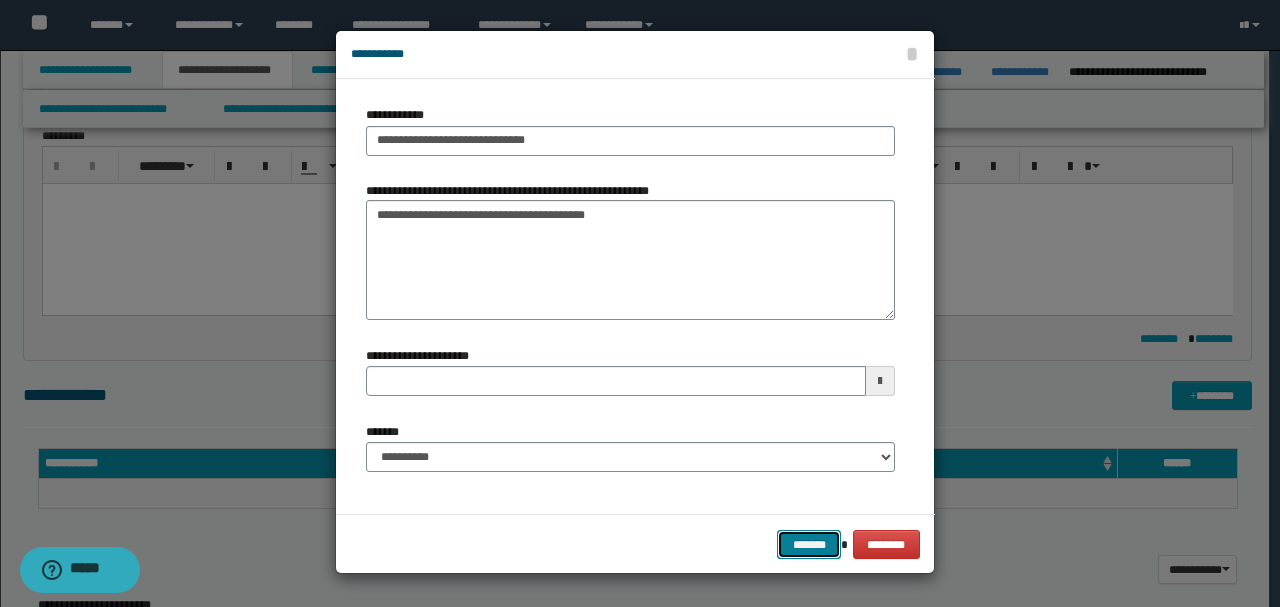 click on "*******" at bounding box center (809, 544) 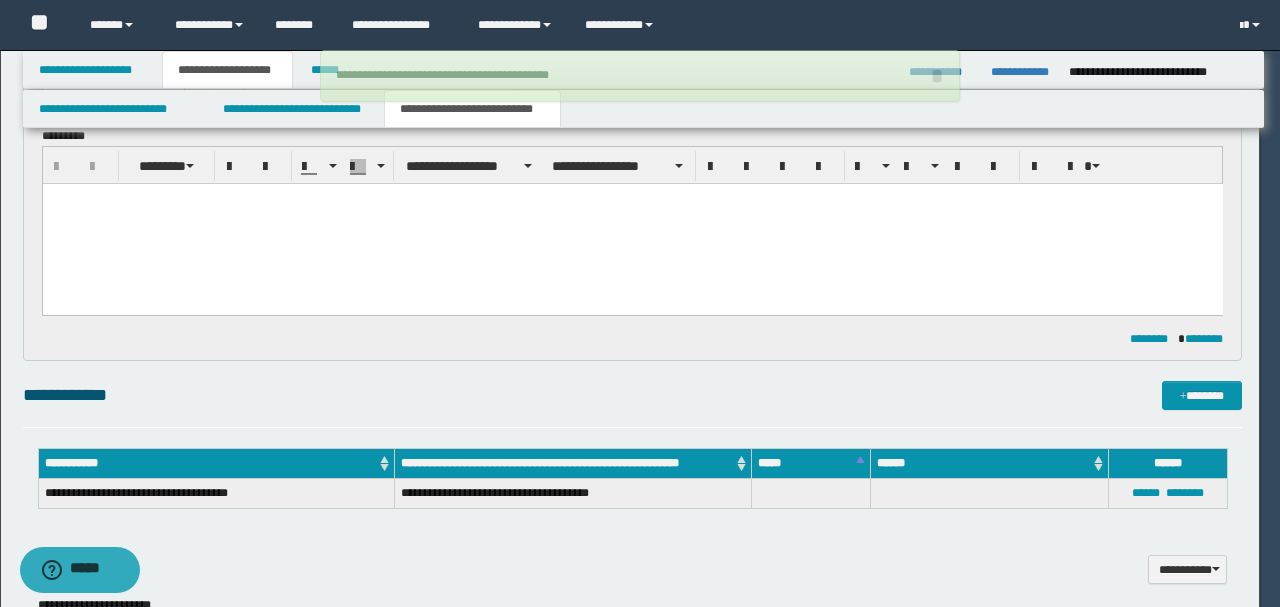 type 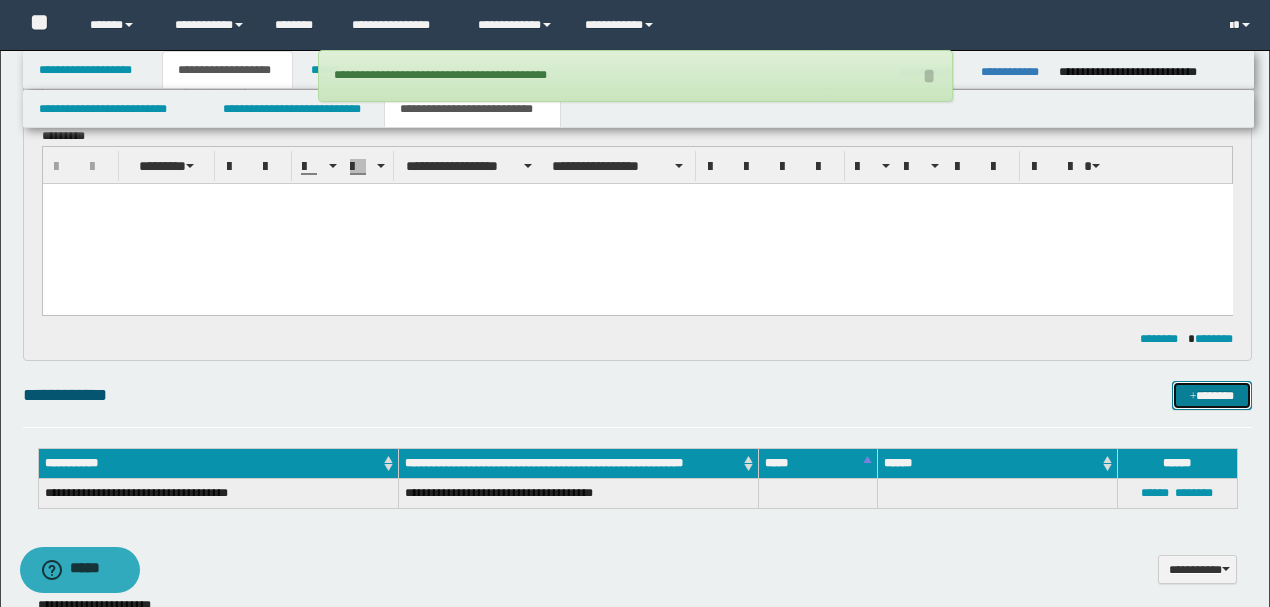 click on "*******" at bounding box center (1211, 395) 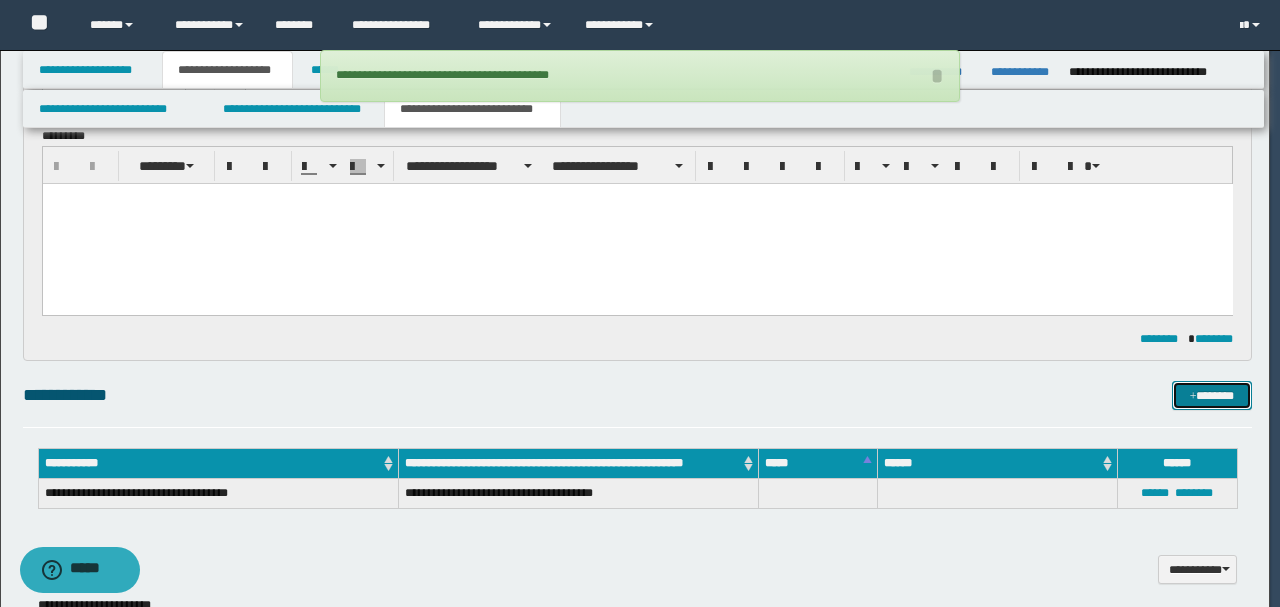 type 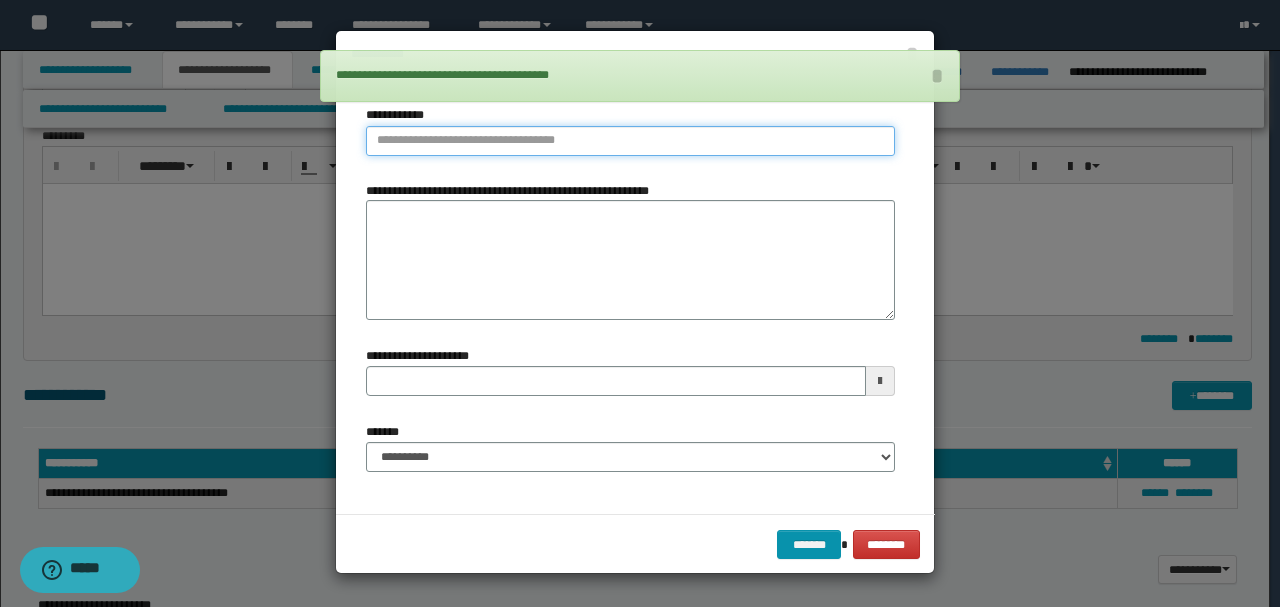 type on "**********" 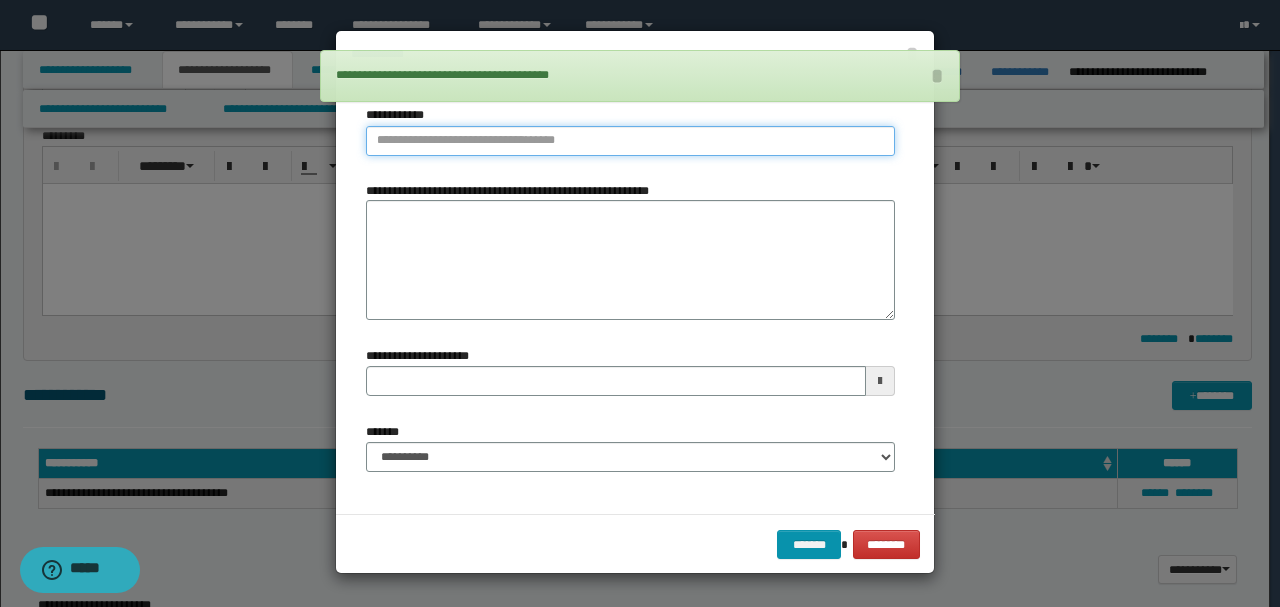 click on "**********" at bounding box center [630, 141] 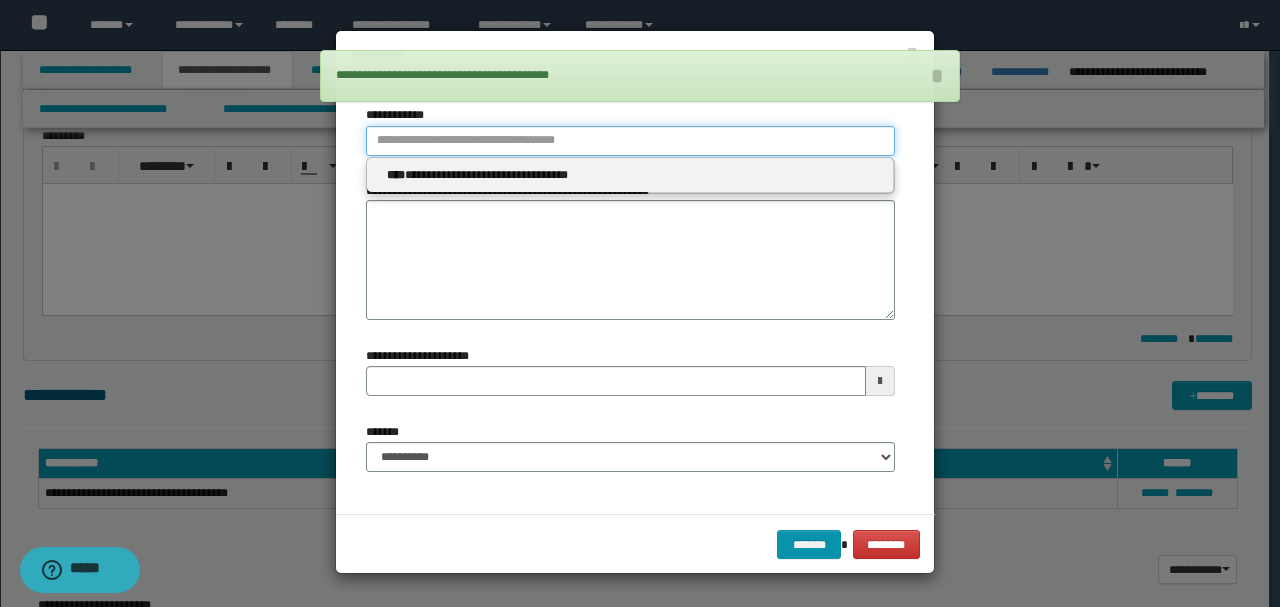 paste on "**********" 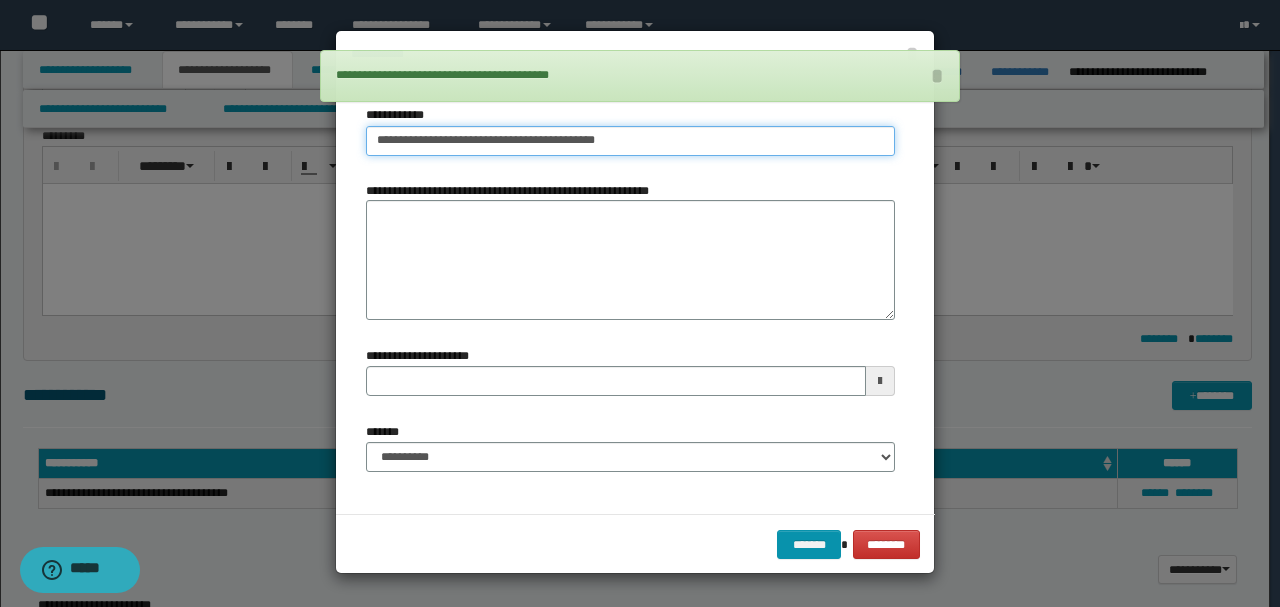 type on "**********" 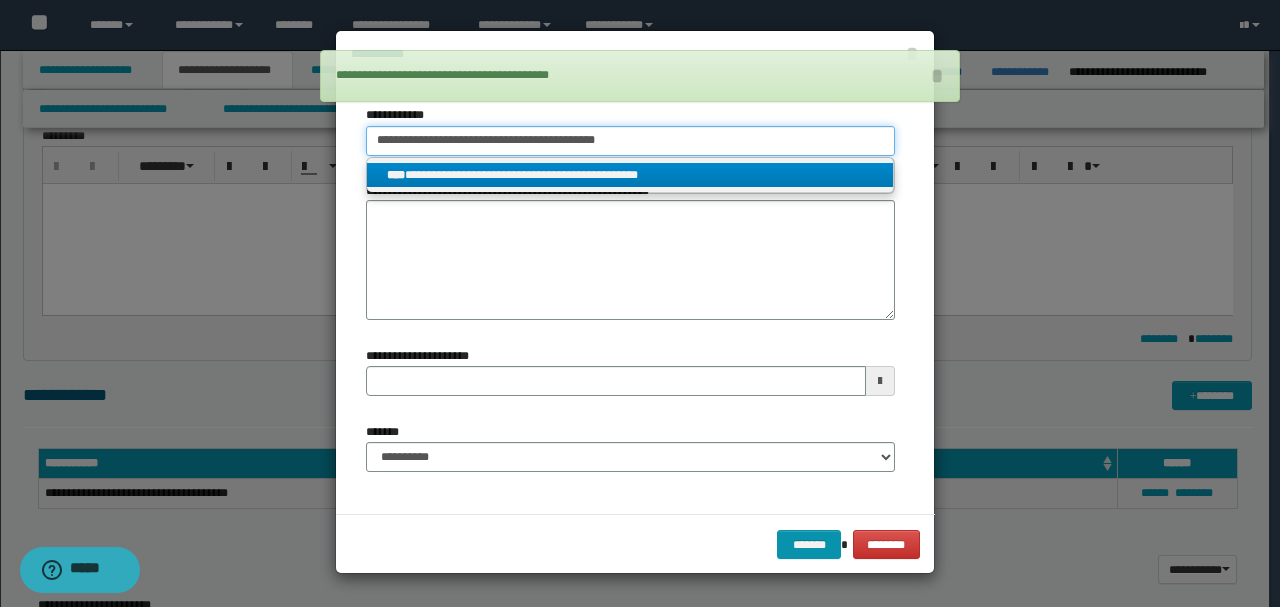 type on "**********" 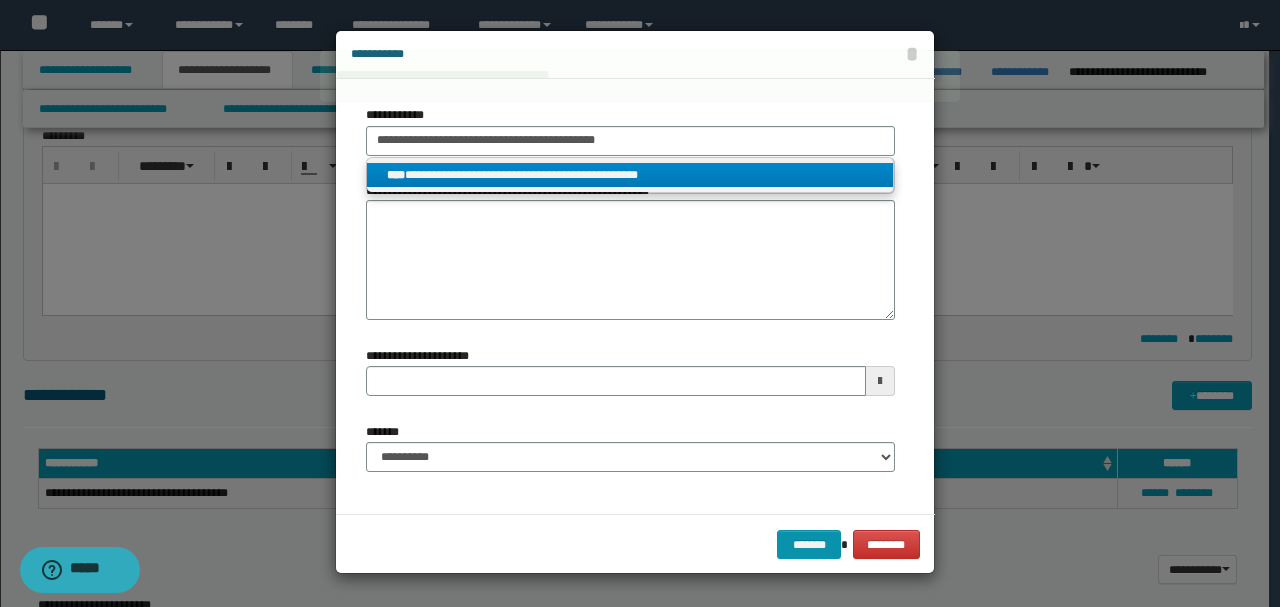 click on "**********" at bounding box center [630, 175] 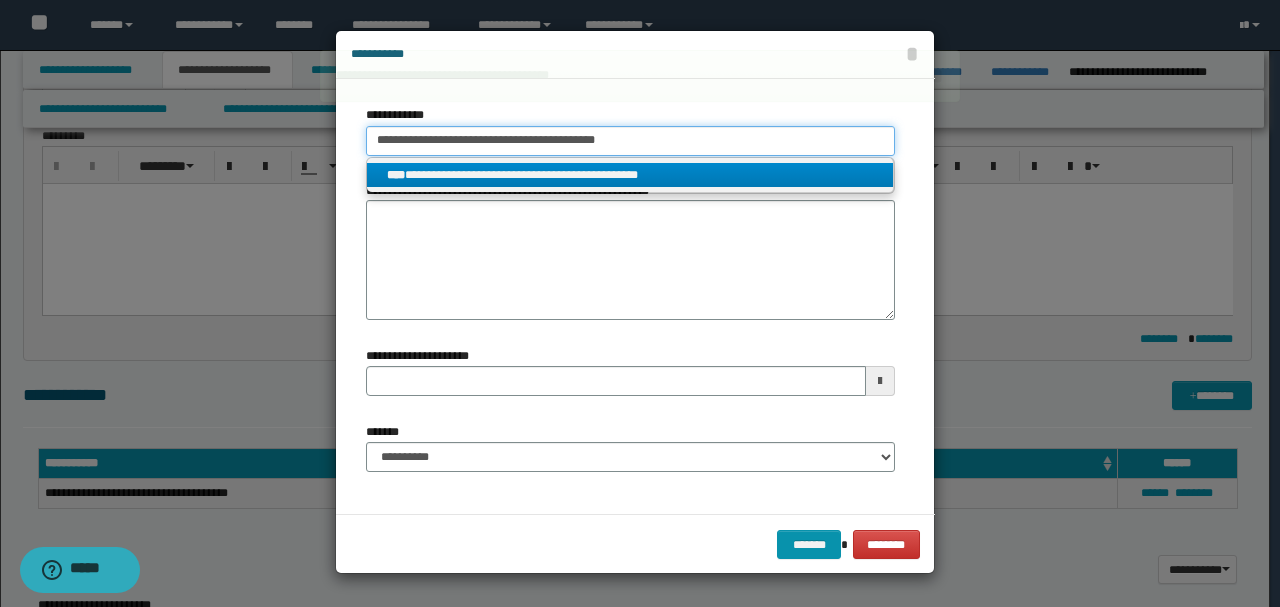 type 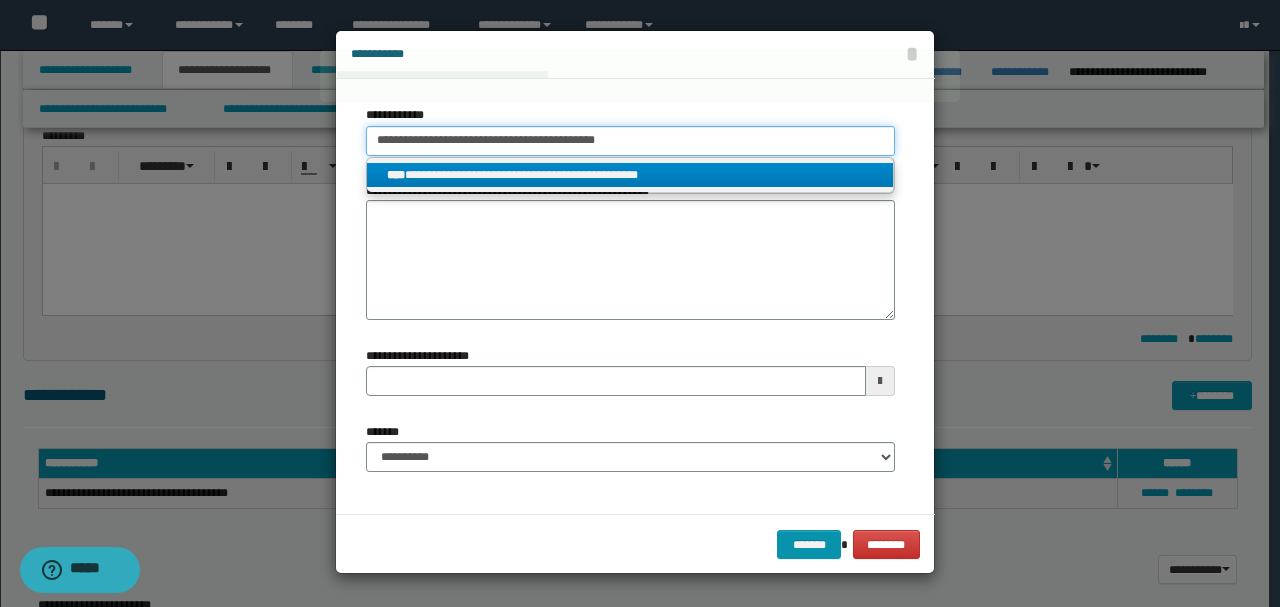 type 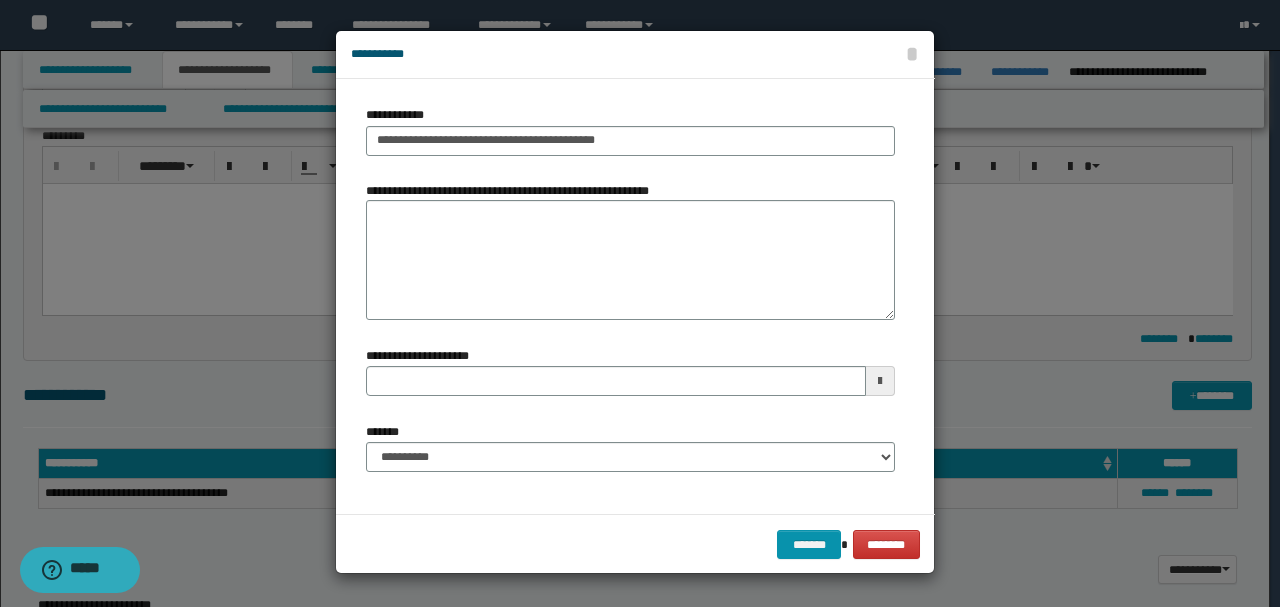click on "*******
********" at bounding box center [635, 544] 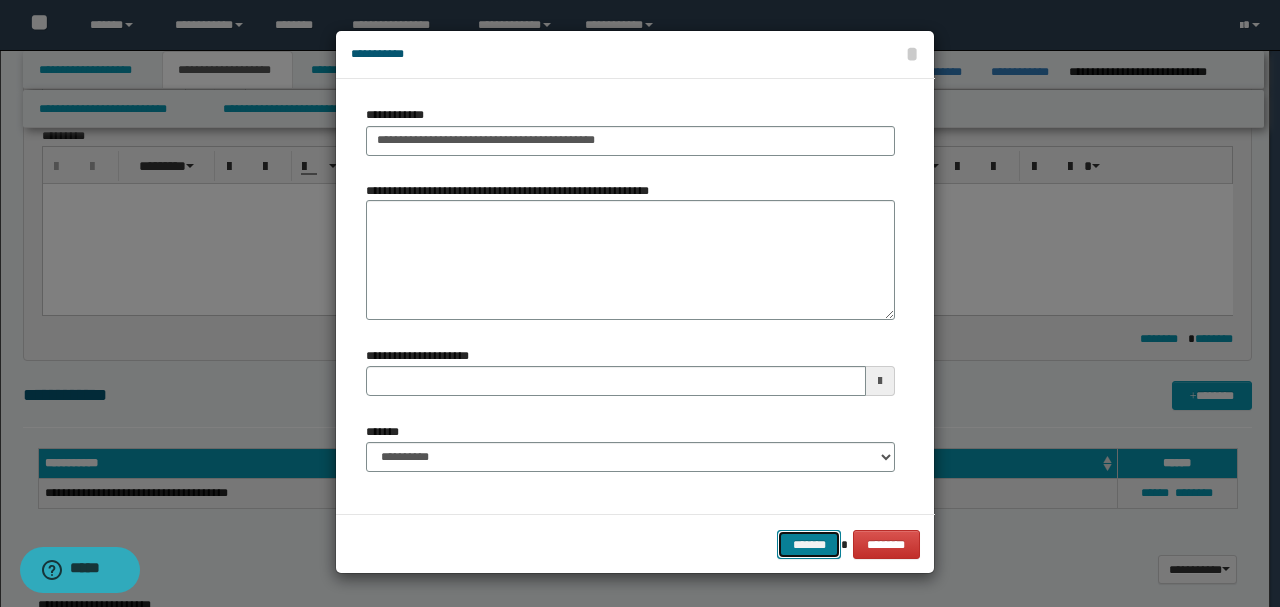 click on "*******" at bounding box center (809, 544) 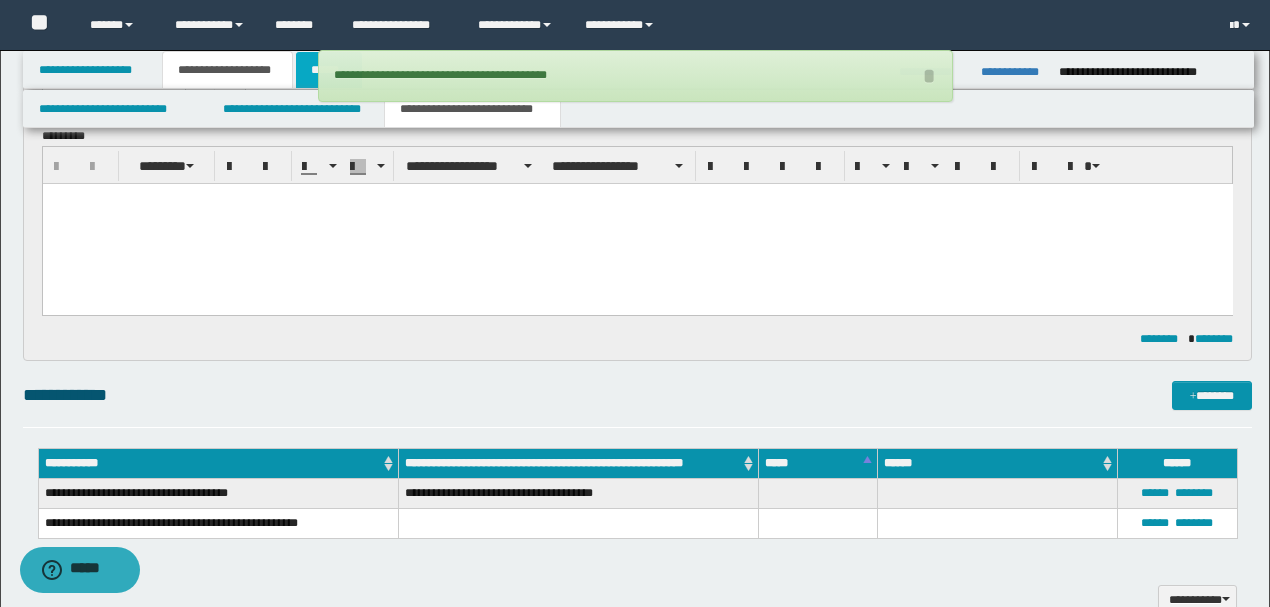 click on "******" at bounding box center (329, 70) 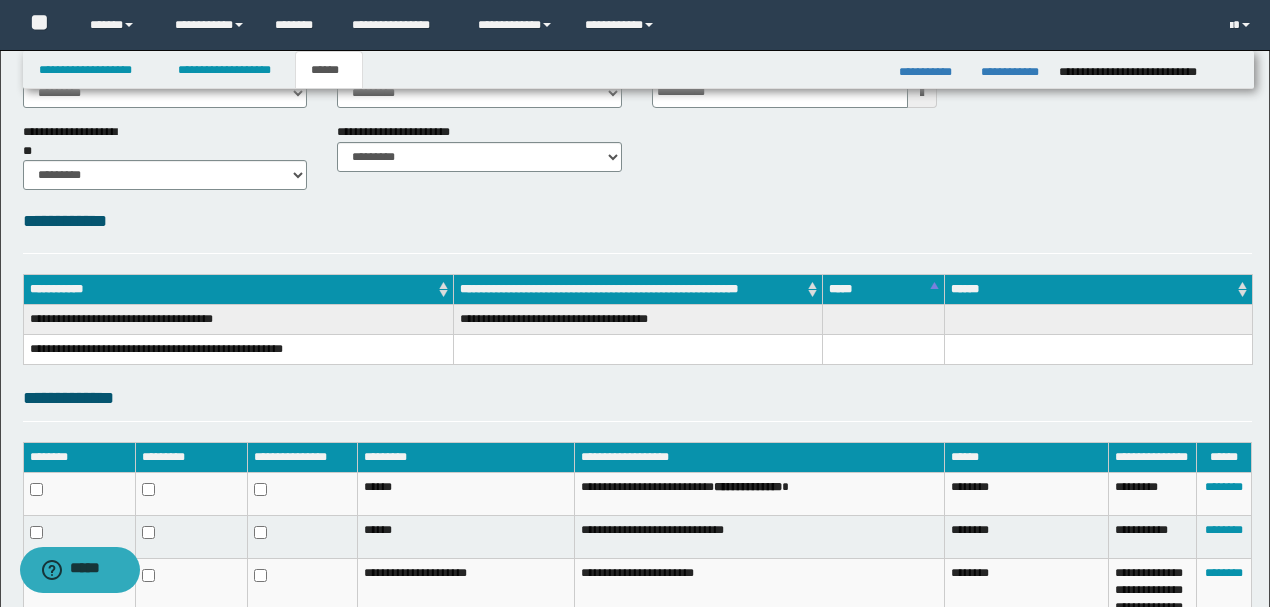 scroll, scrollTop: 348, scrollLeft: 0, axis: vertical 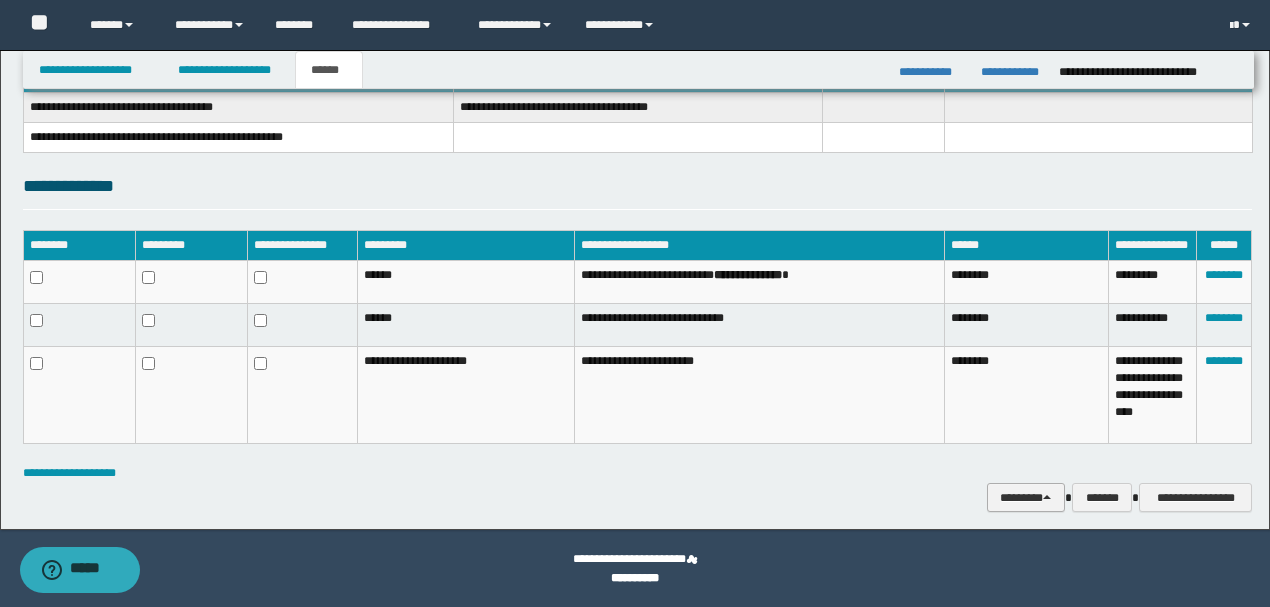 click on "********" at bounding box center (1026, 497) 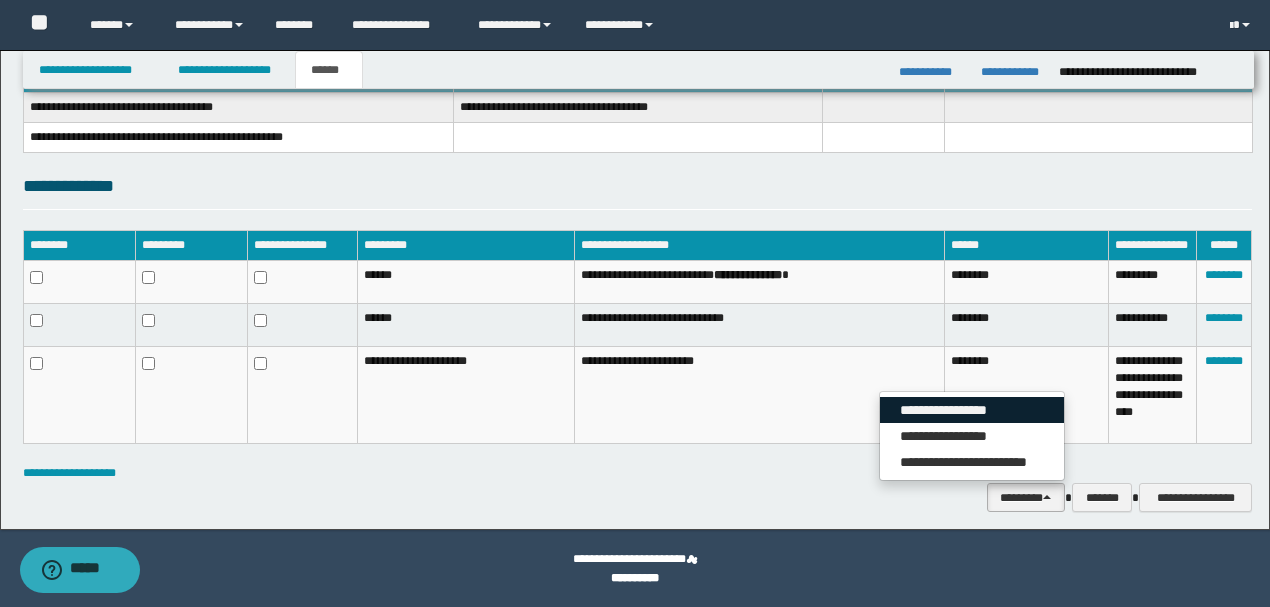 click on "**********" at bounding box center (972, 410) 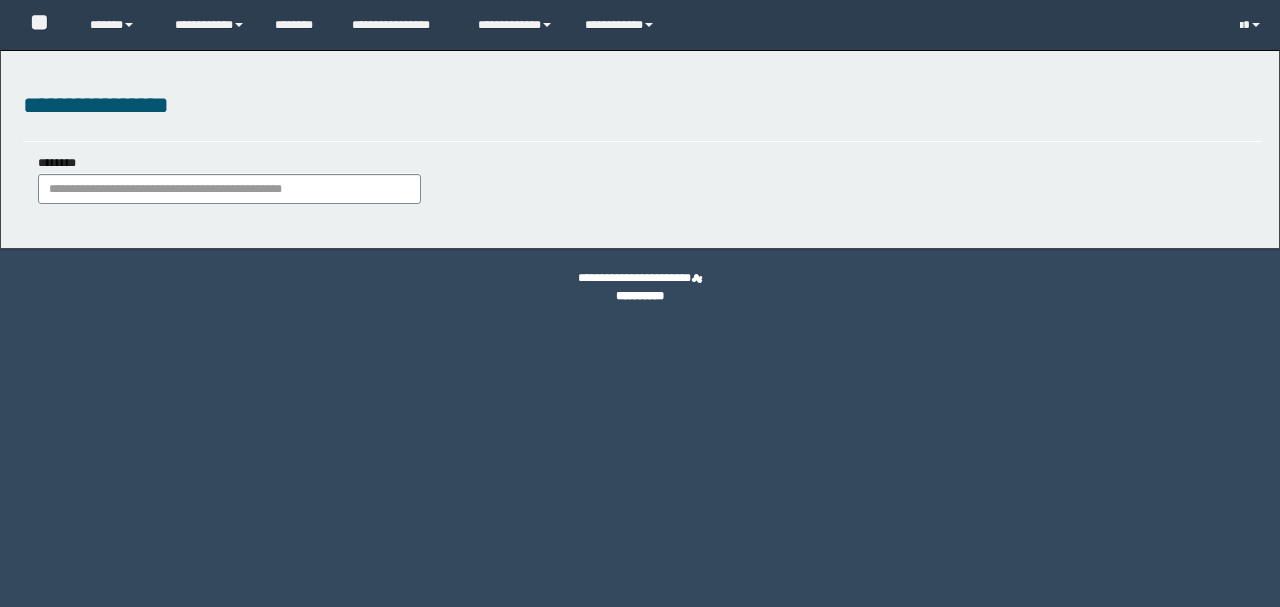 scroll, scrollTop: 0, scrollLeft: 0, axis: both 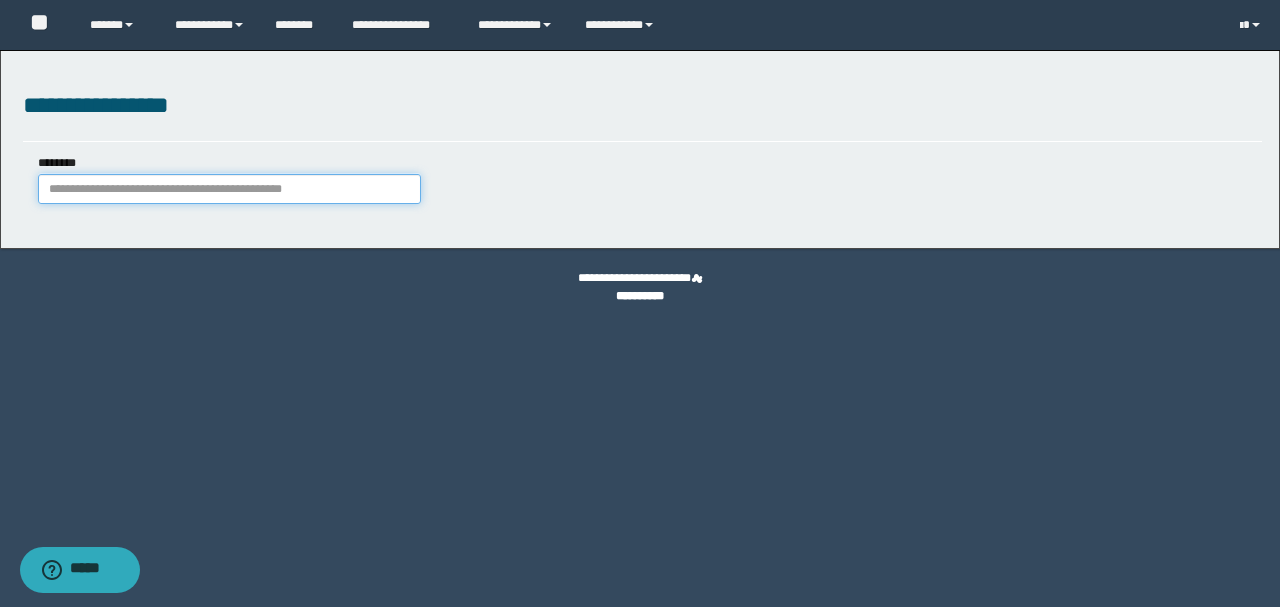 paste on "**********" 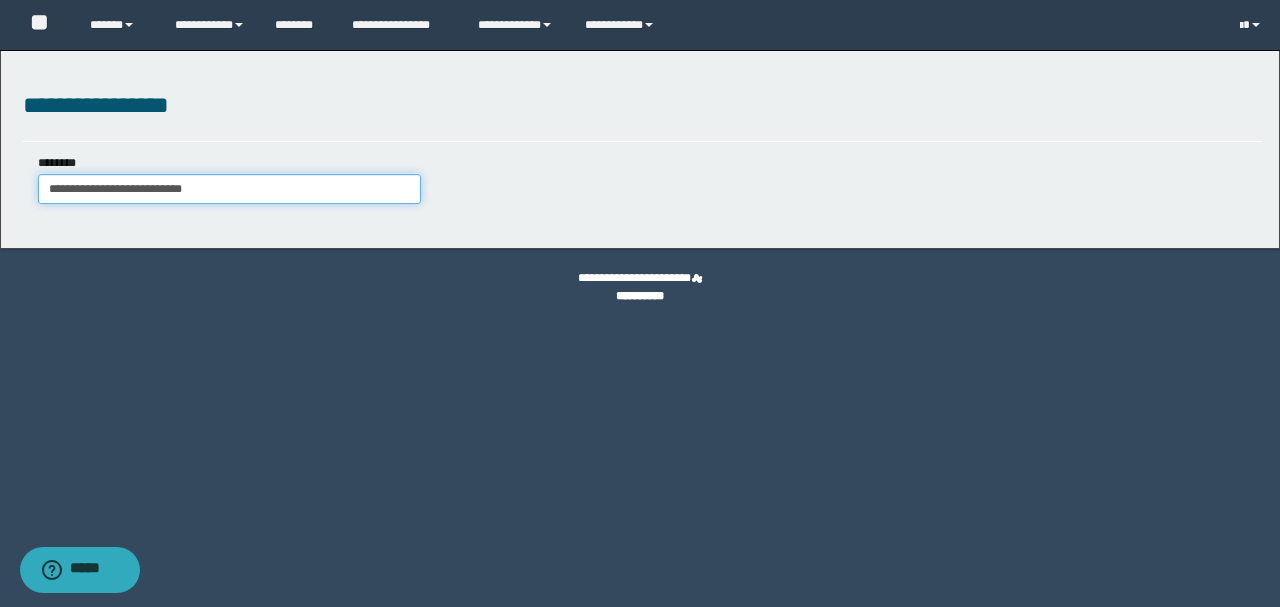 type on "**********" 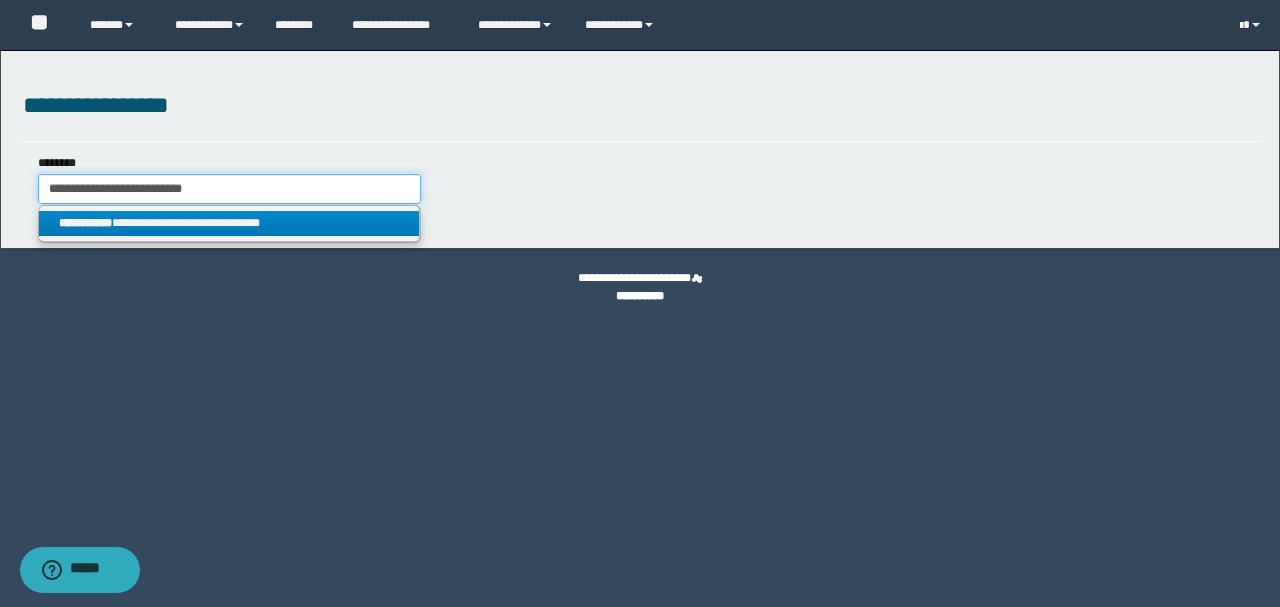 type on "**********" 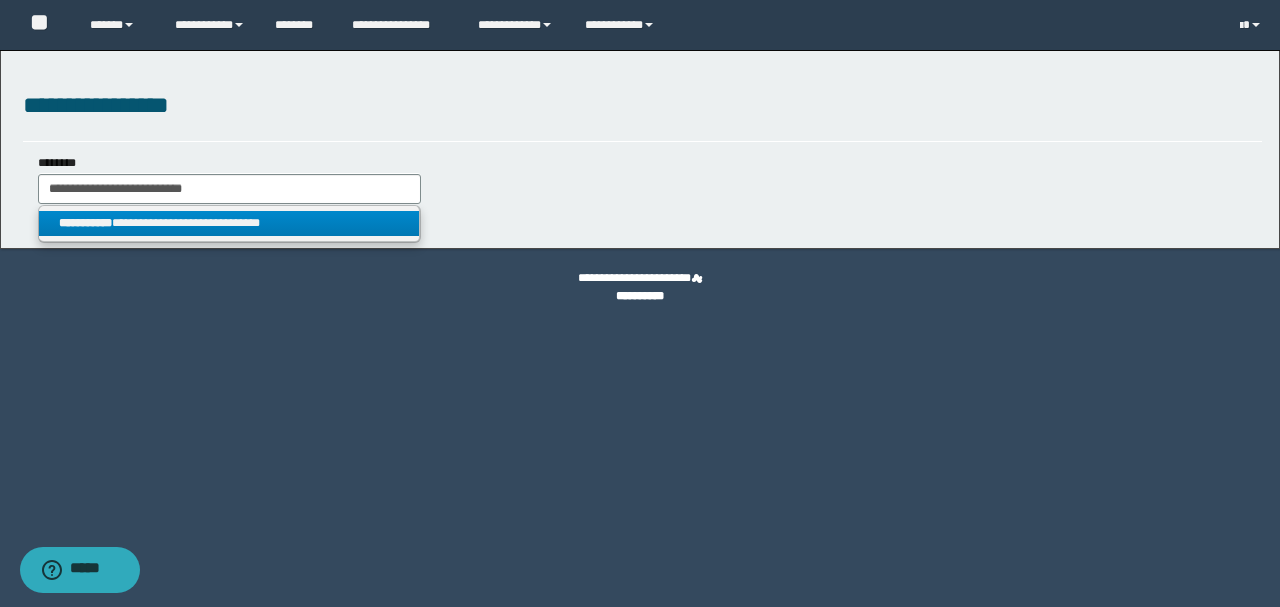 click on "**********" at bounding box center (229, 223) 